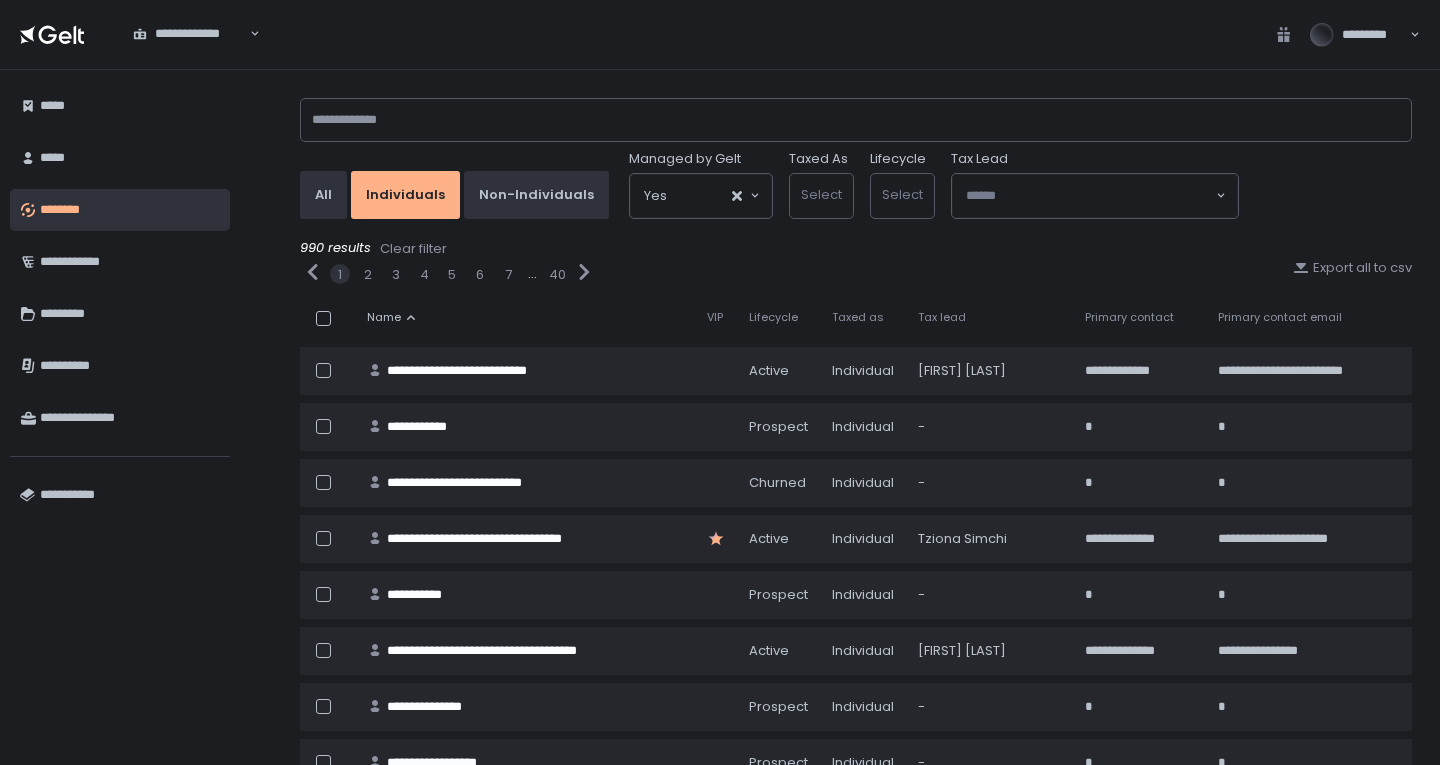 scroll, scrollTop: 0, scrollLeft: 0, axis: both 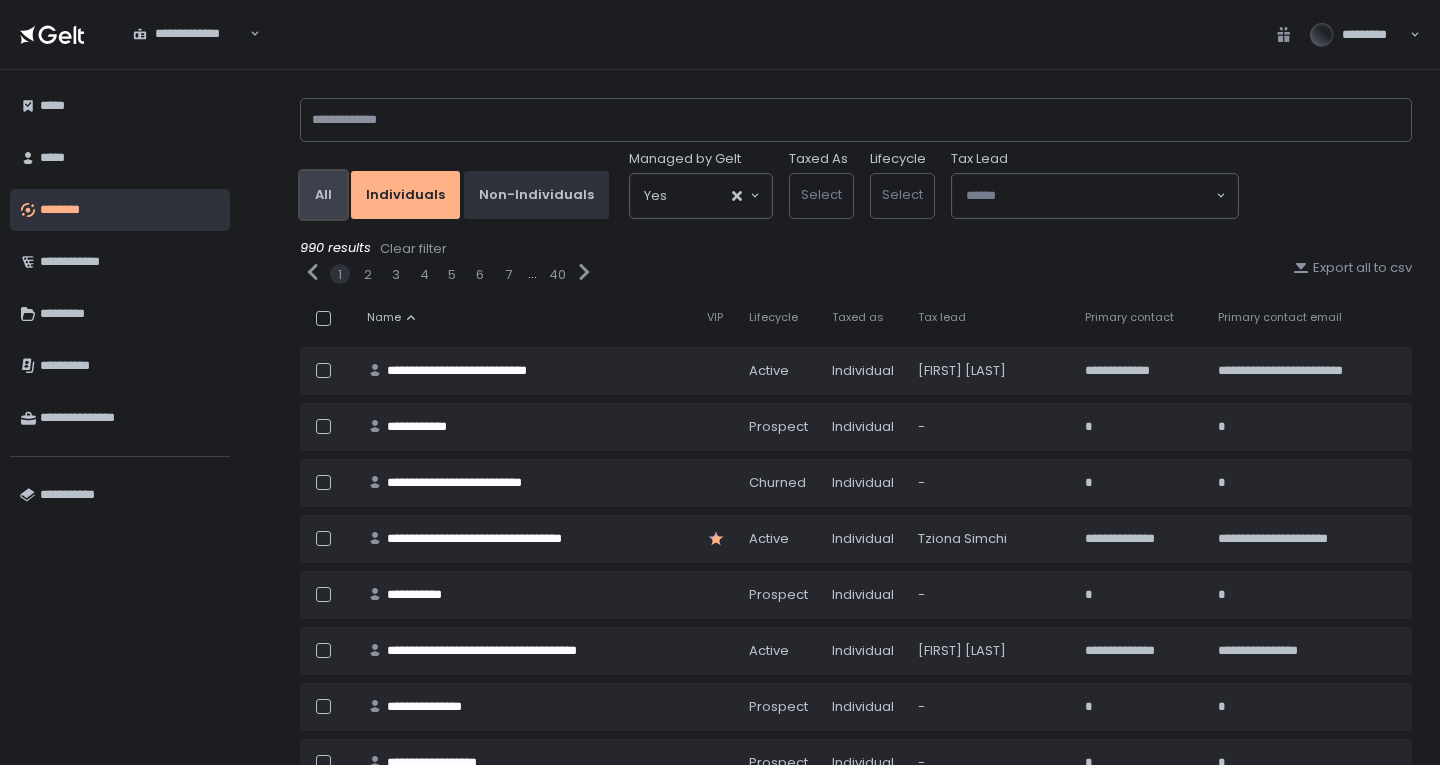 click on "All" at bounding box center [323, 195] 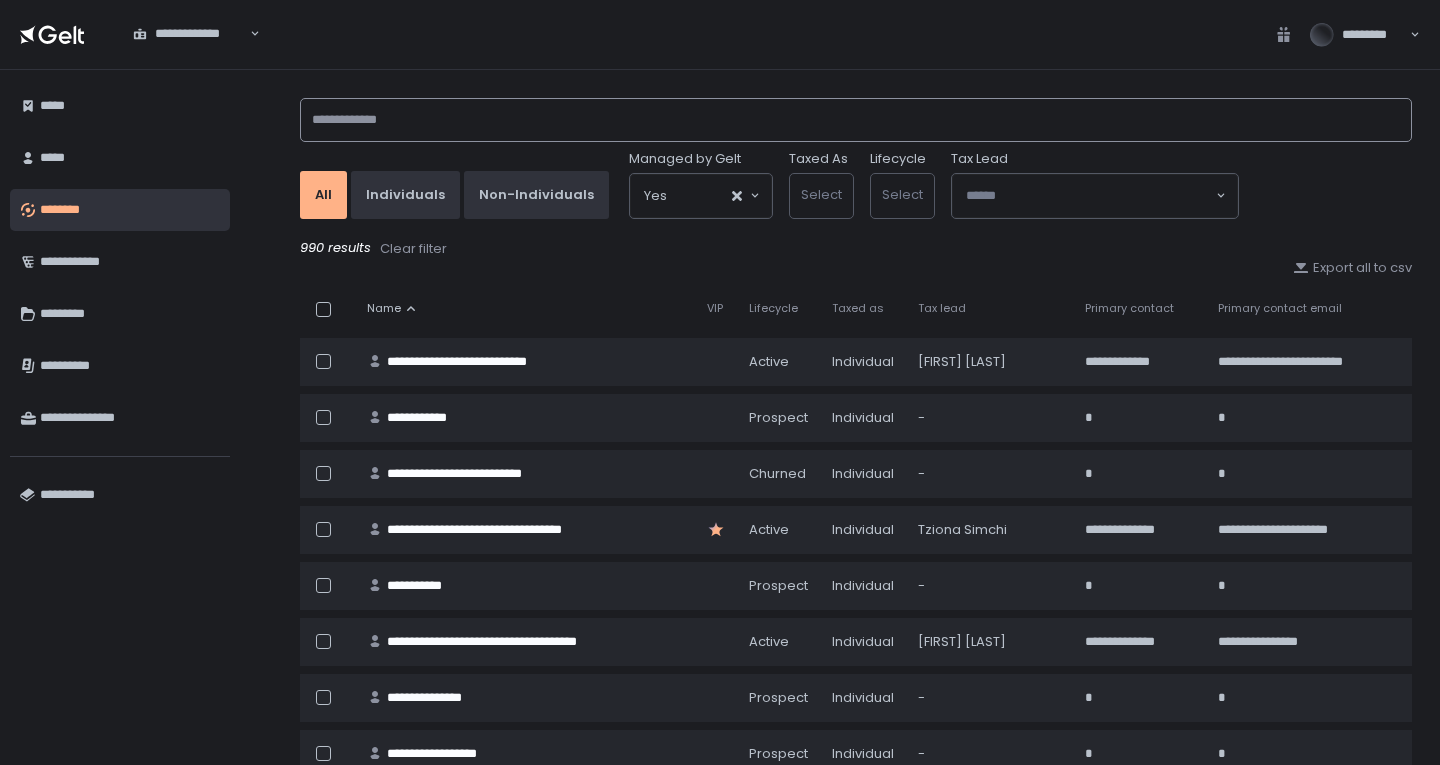 click 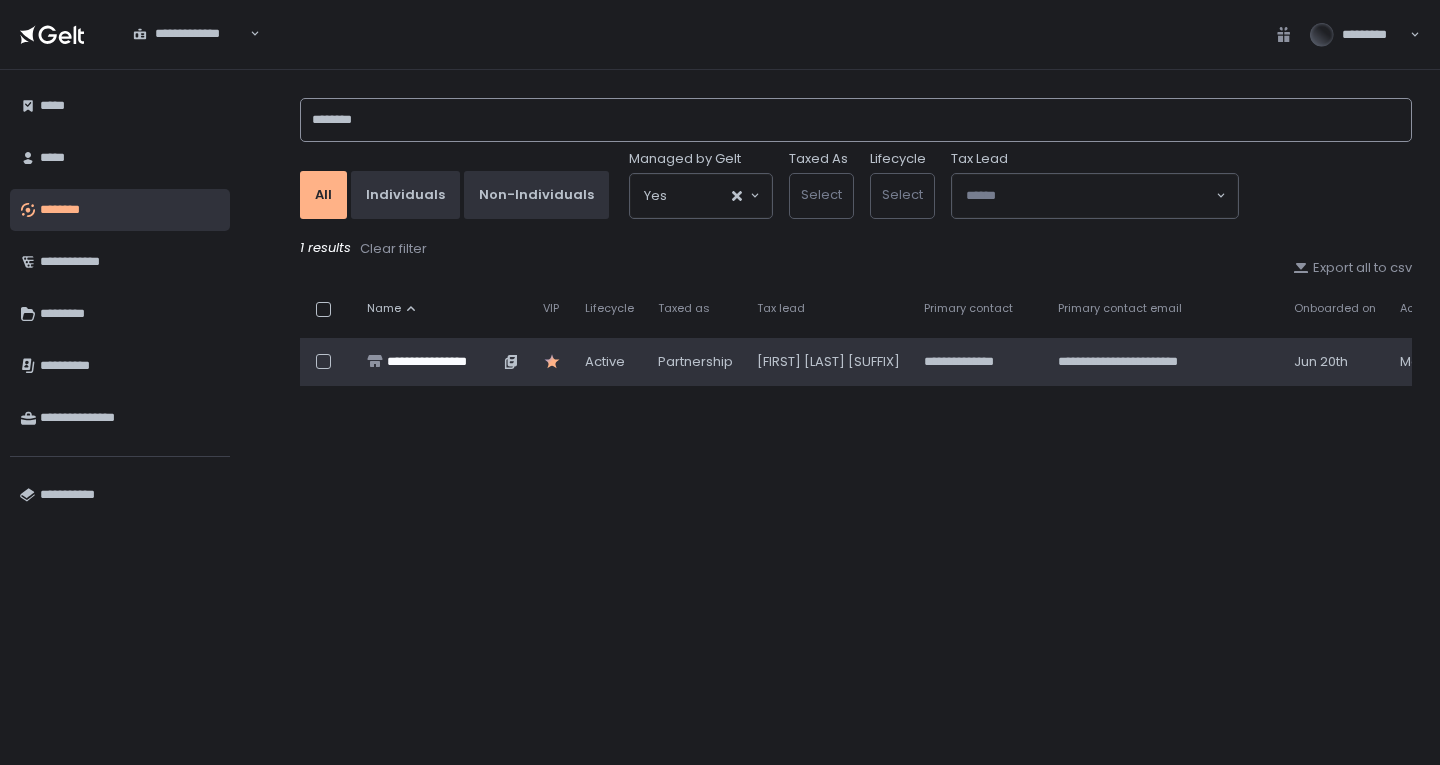 type on "********" 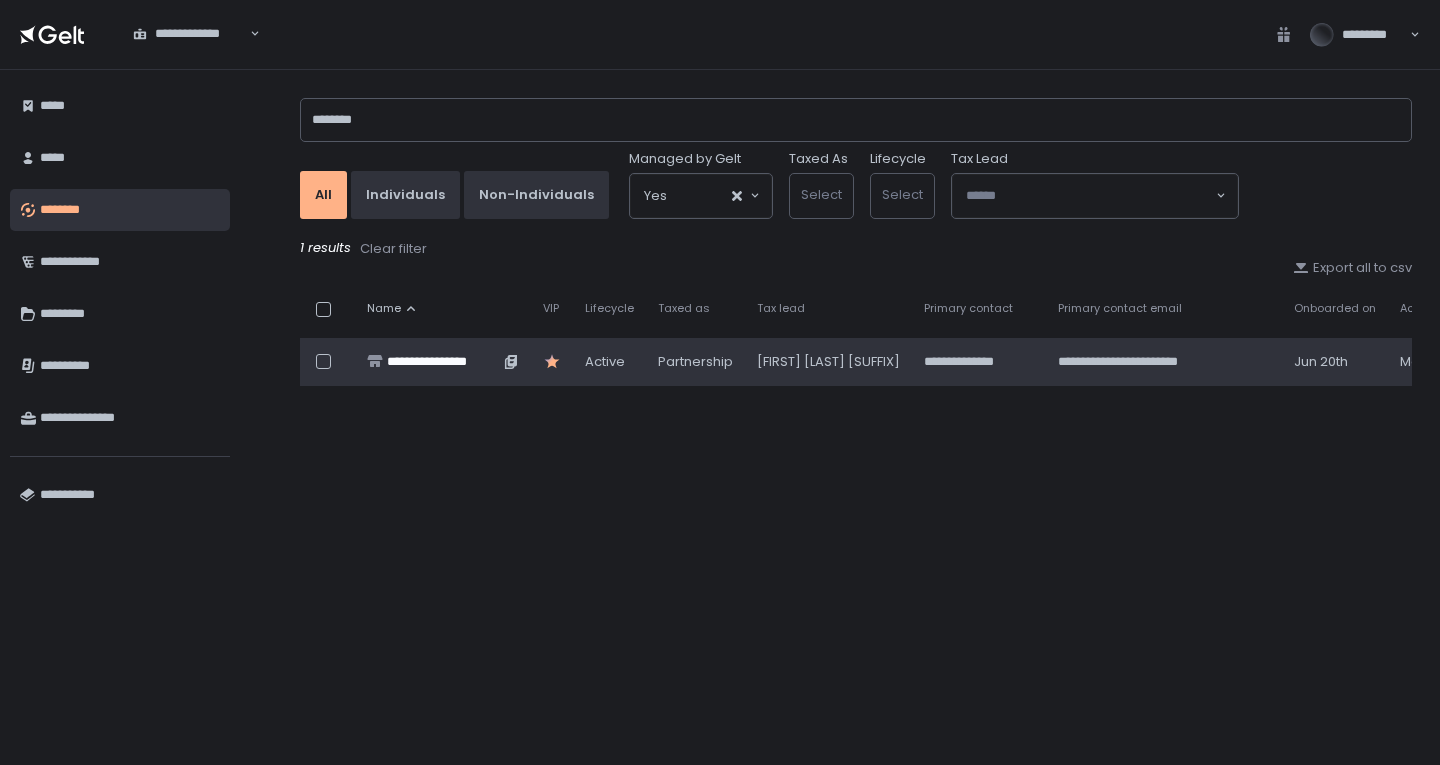 click on "**********" at bounding box center (443, 362) 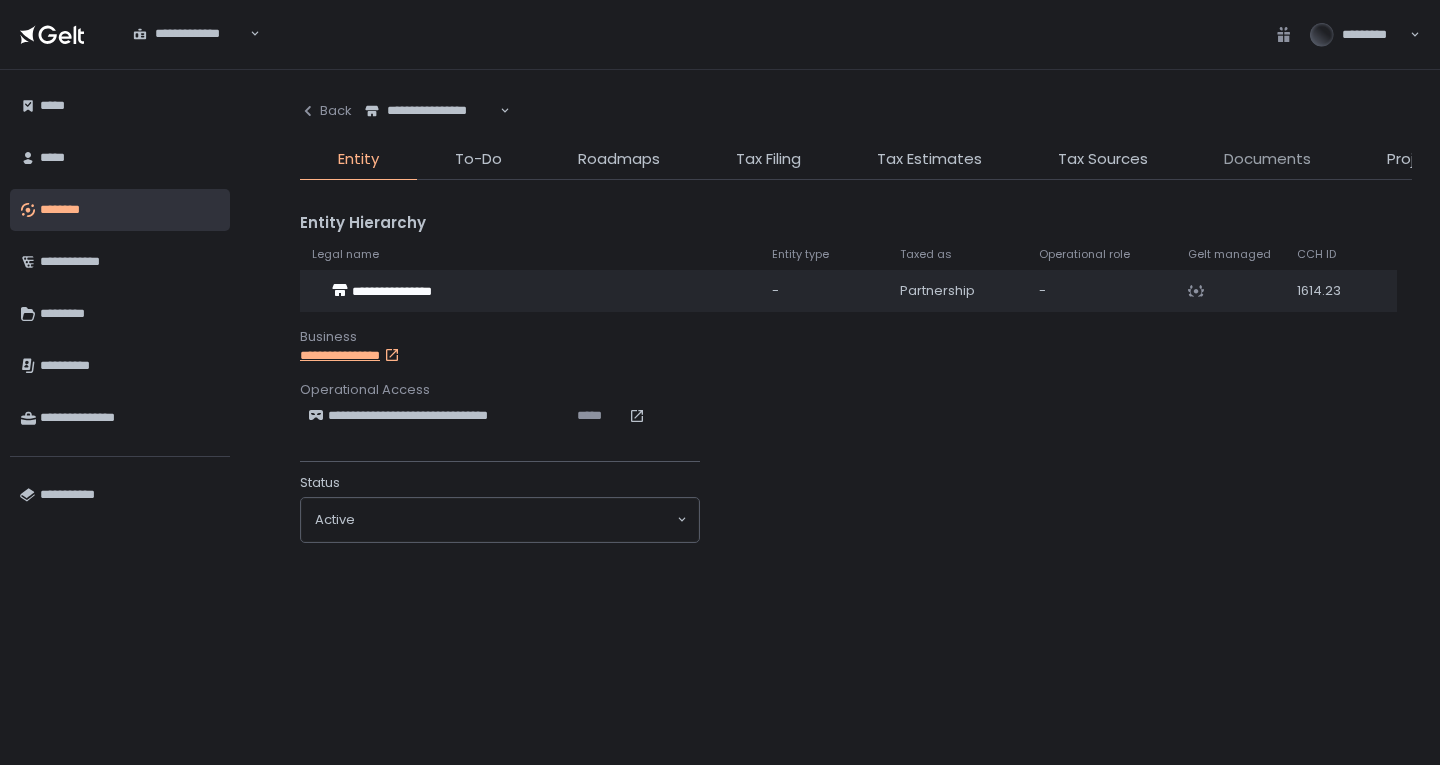 click on "Documents" at bounding box center (1267, 159) 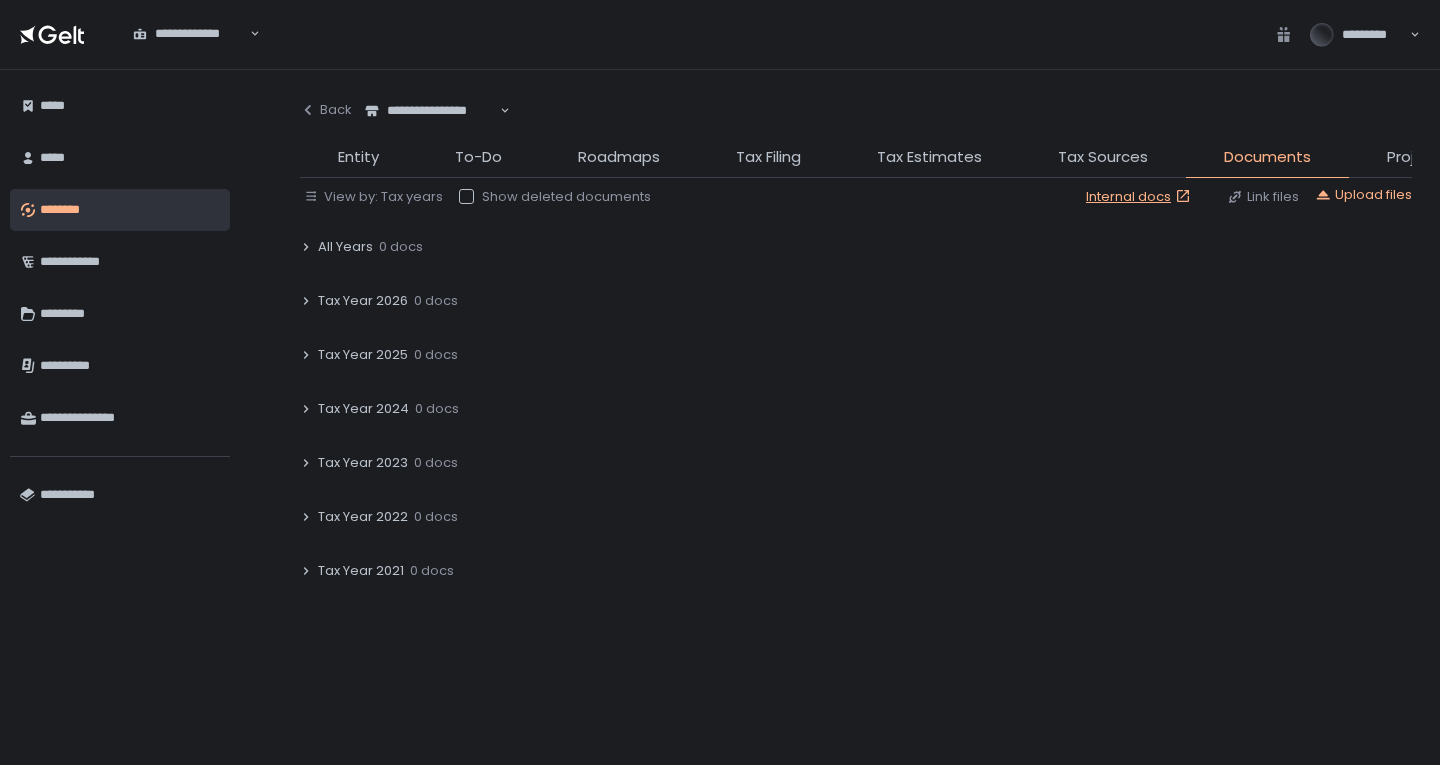 click on "0 docs" 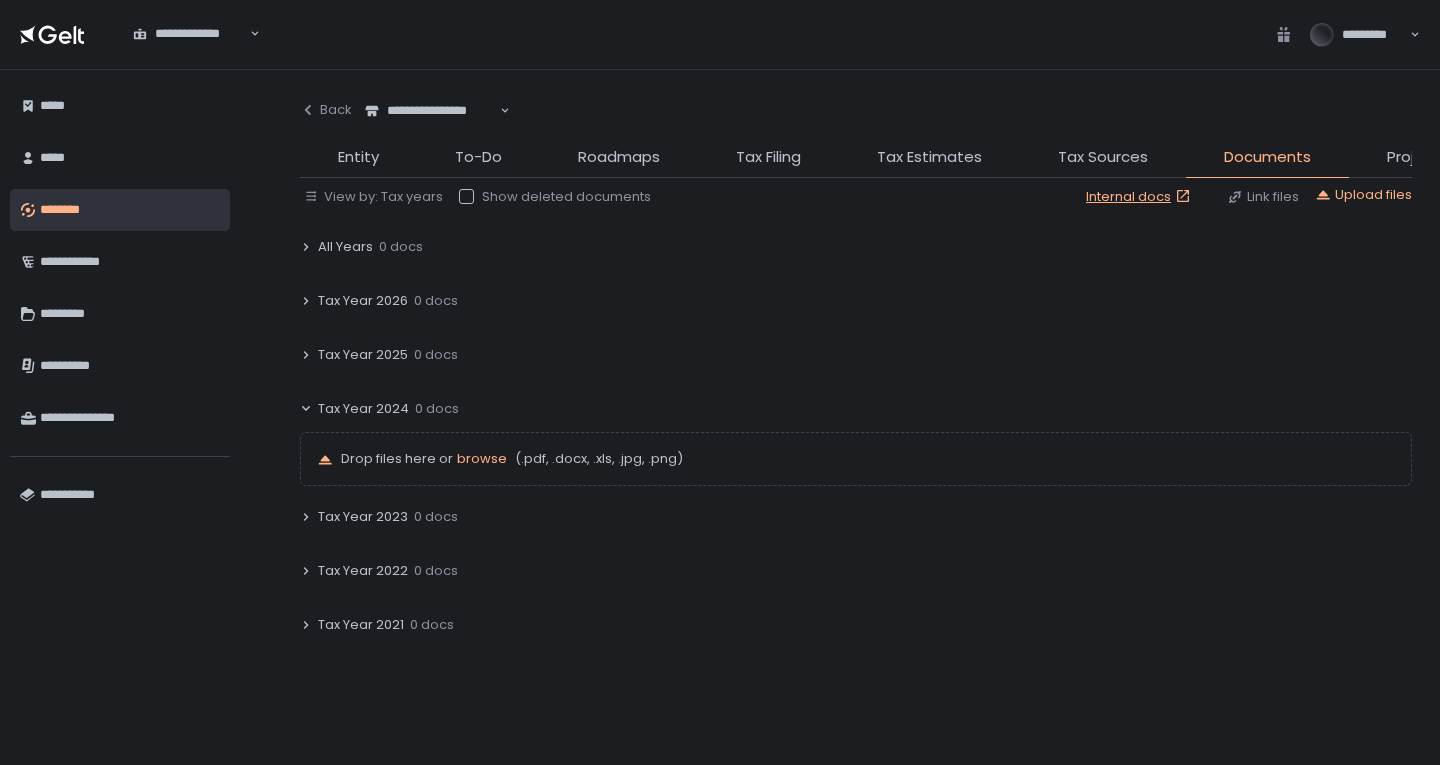 click on "Drop files here or  browse (.pdf, .docx, .xls, .jpg, .png)" at bounding box center (868, 459) 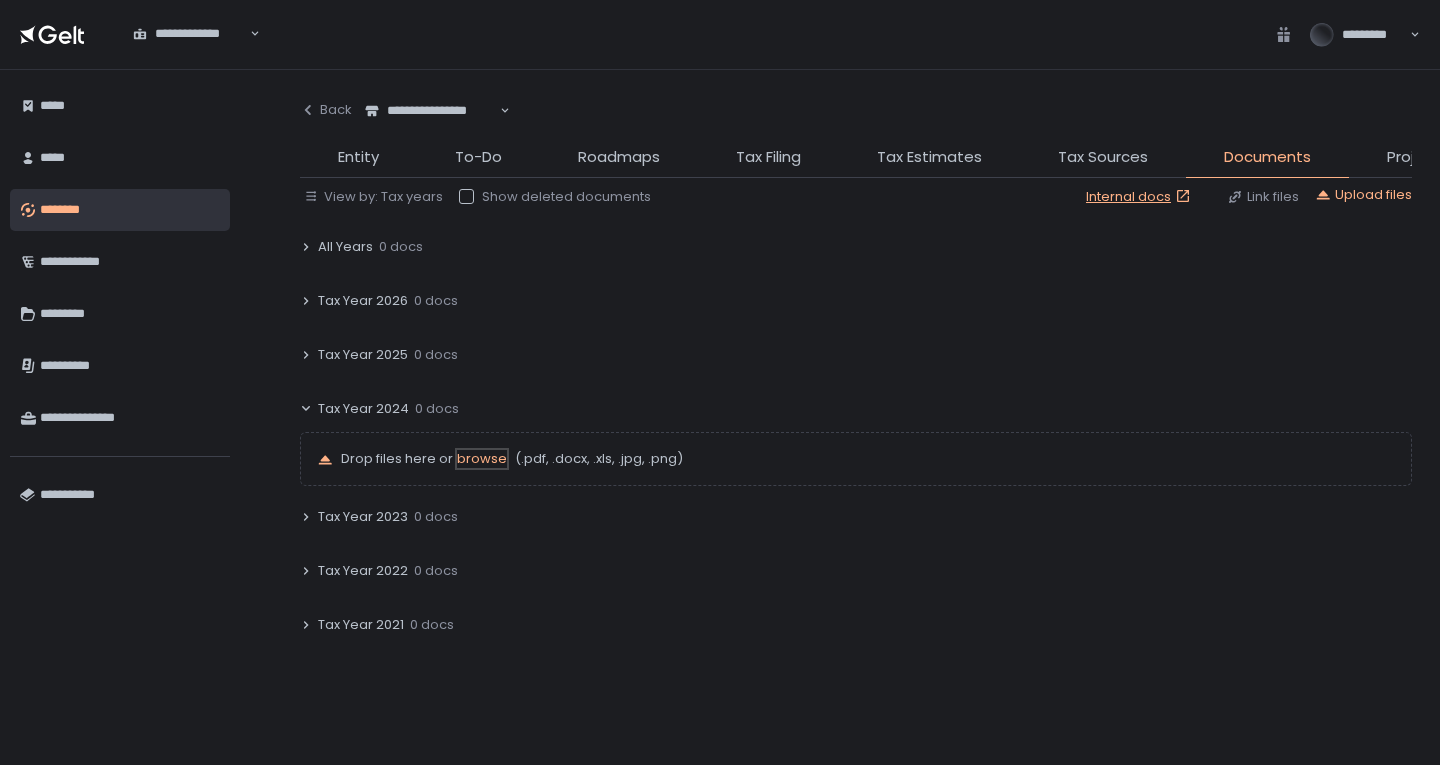 click on "browse" 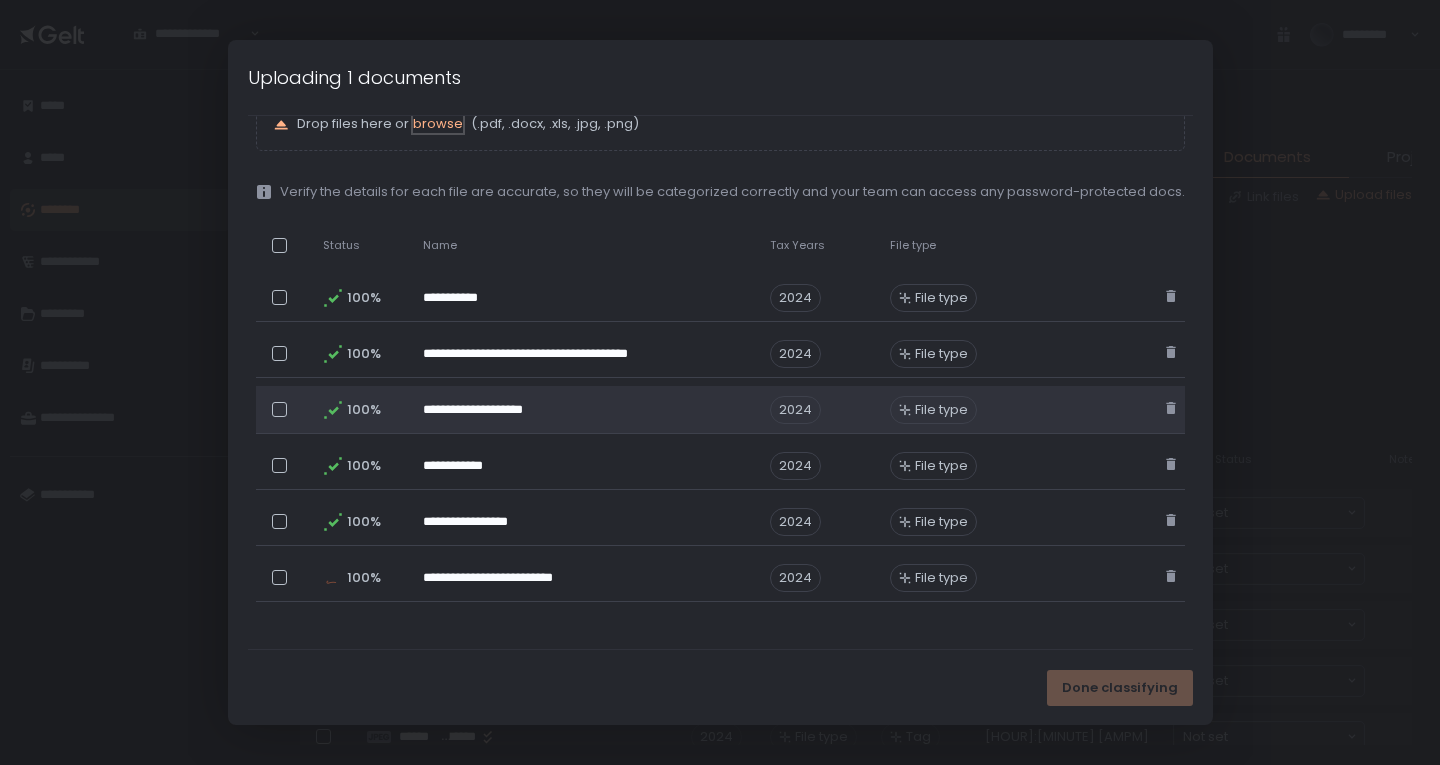 scroll, scrollTop: 60, scrollLeft: 0, axis: vertical 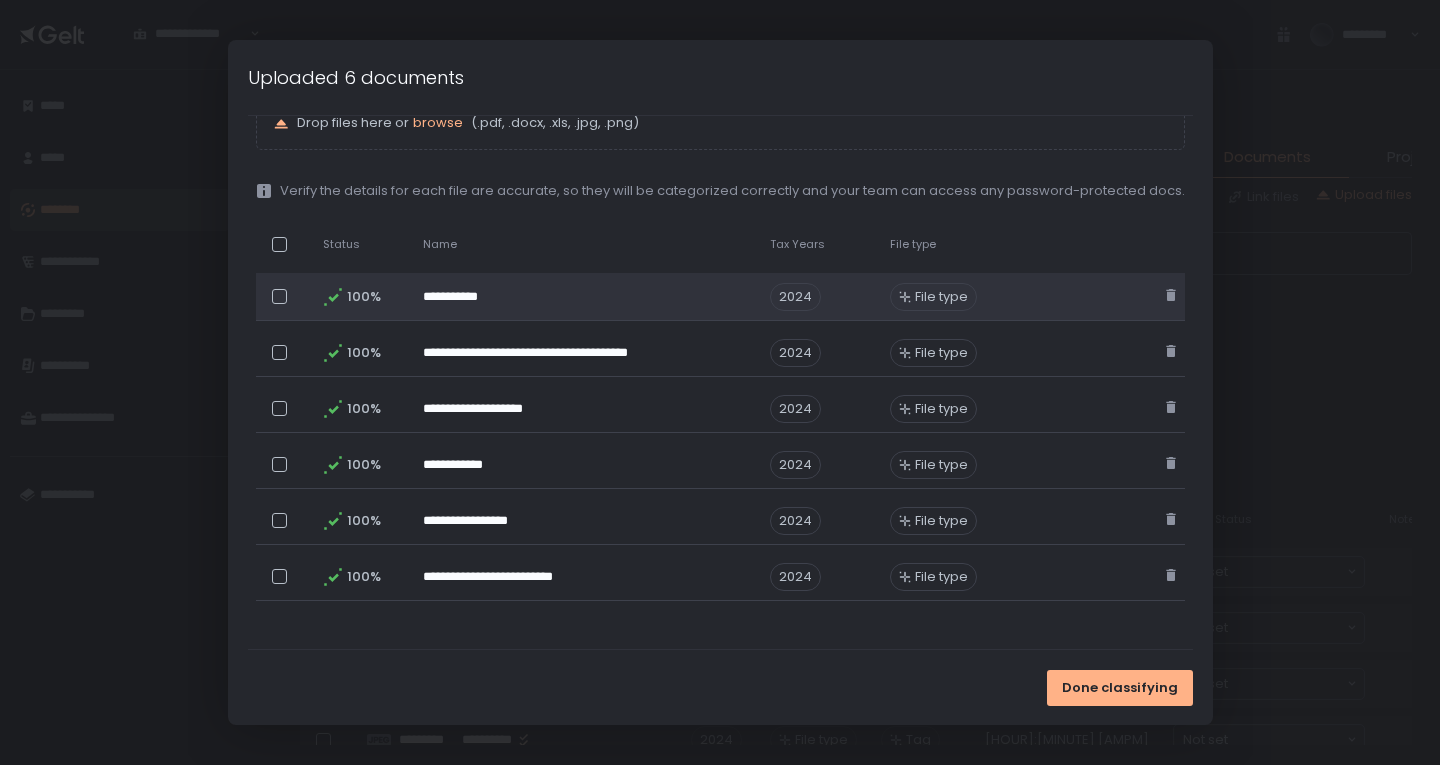 click on "File type" at bounding box center [941, 297] 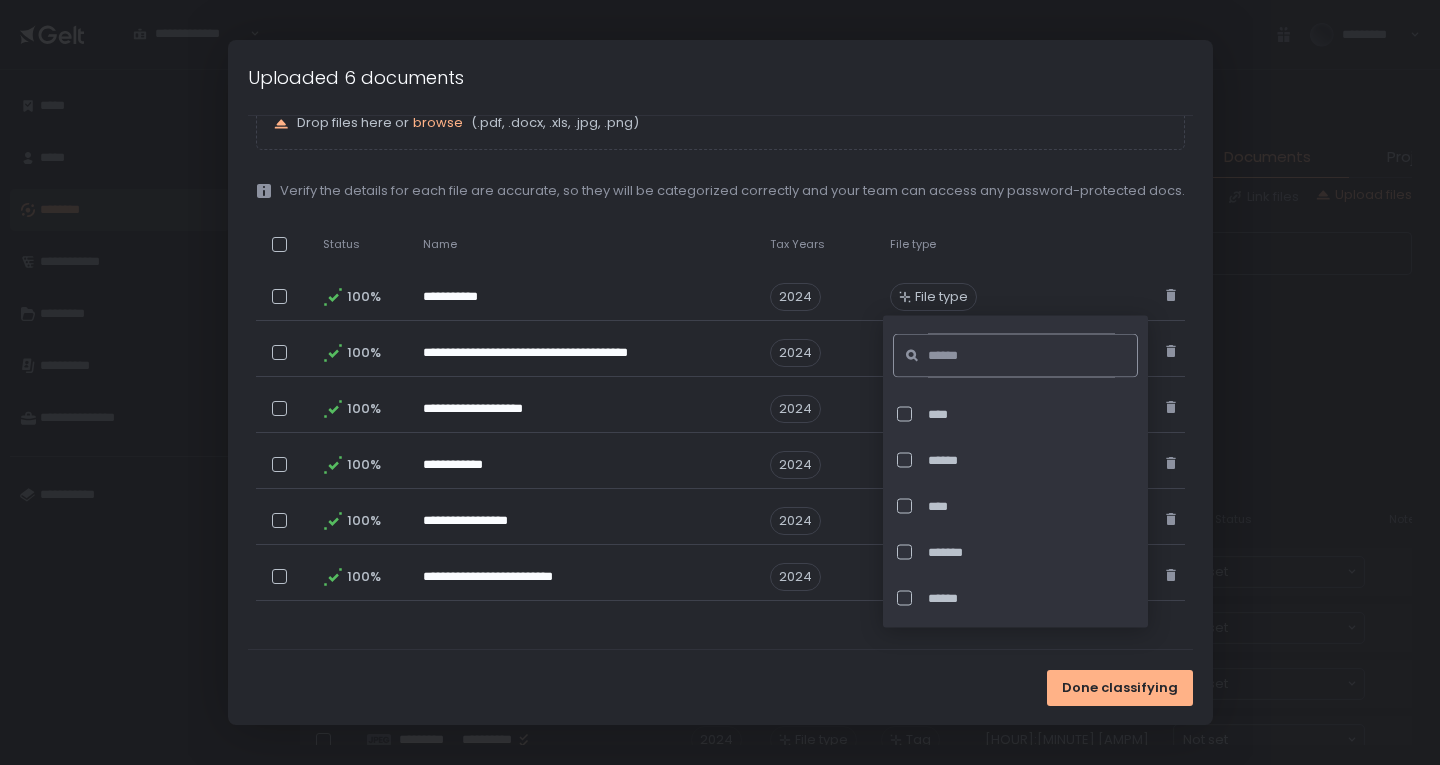 click 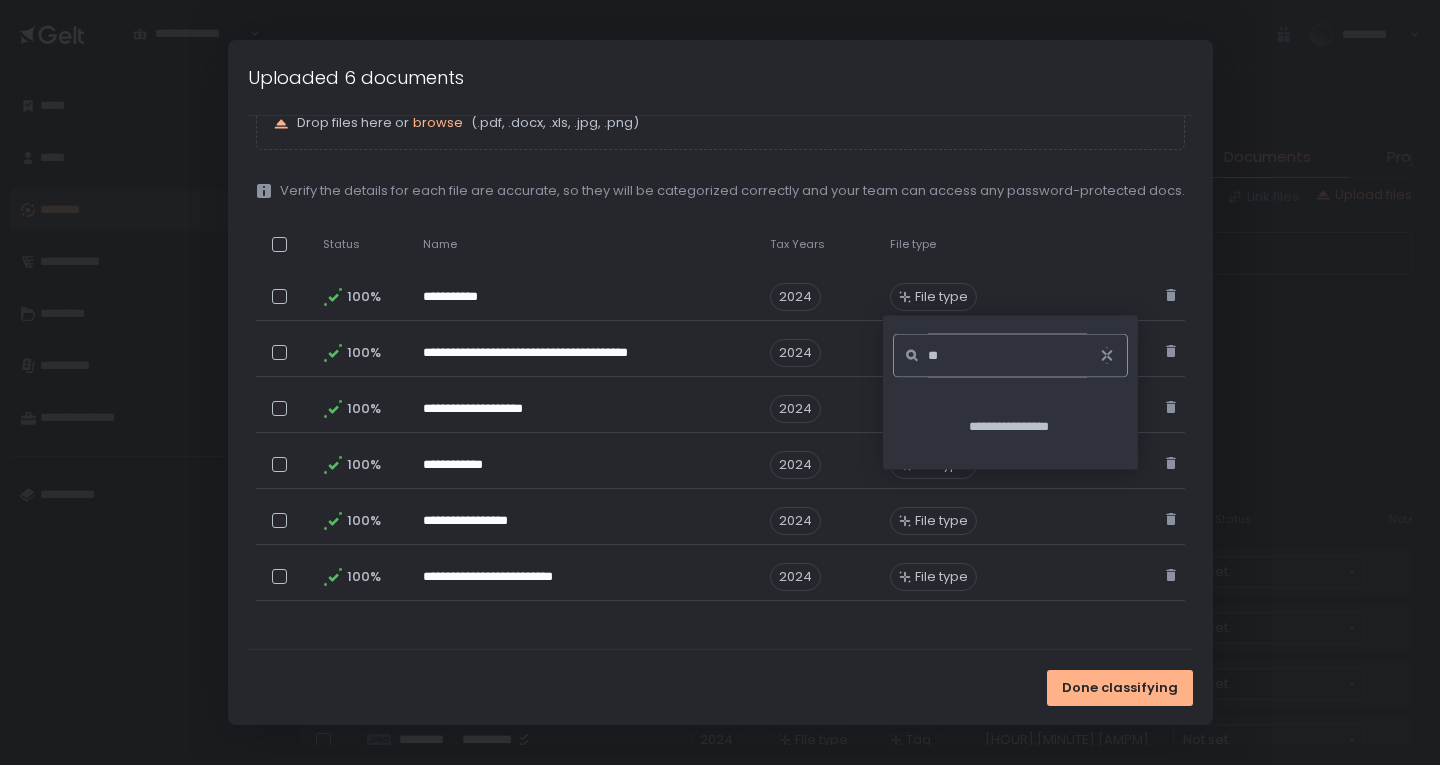 type on "*" 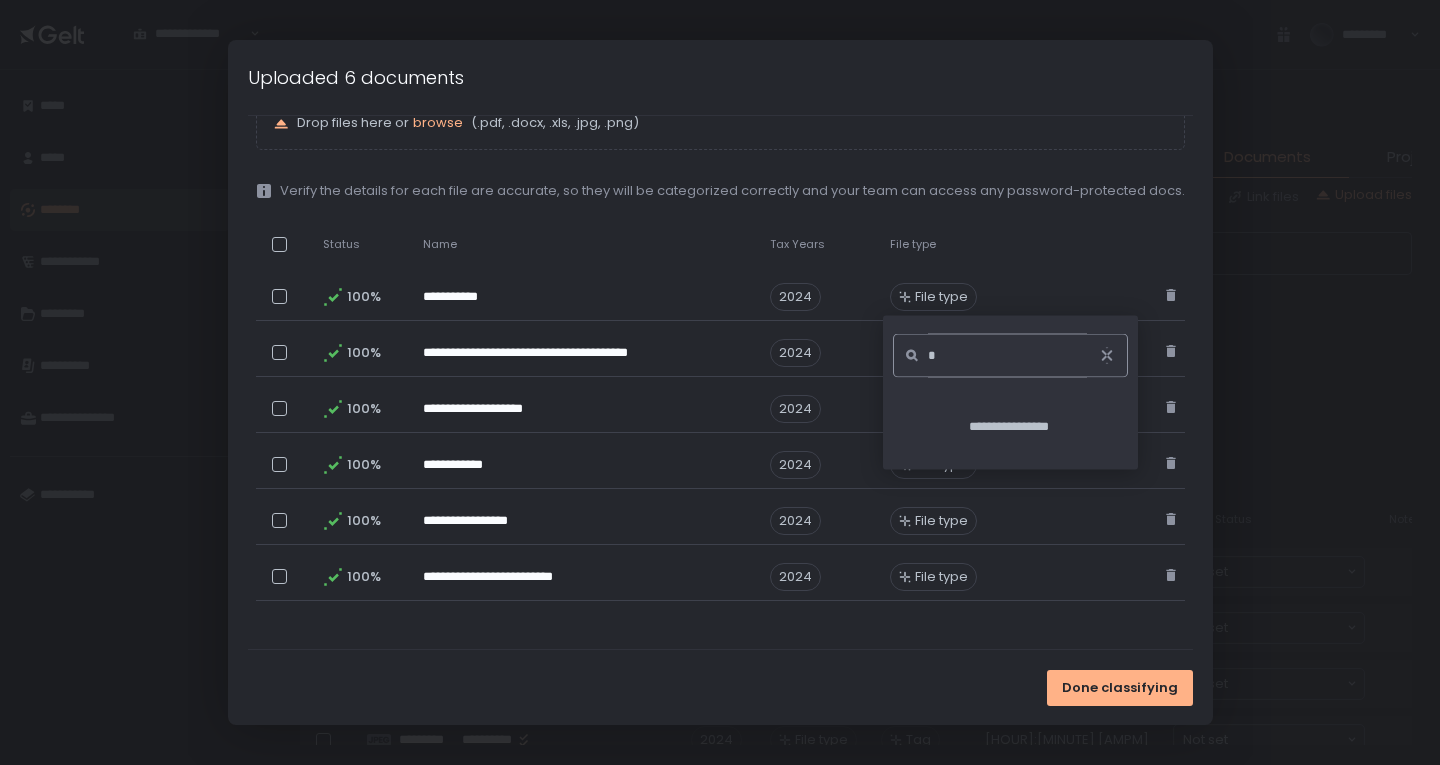 type 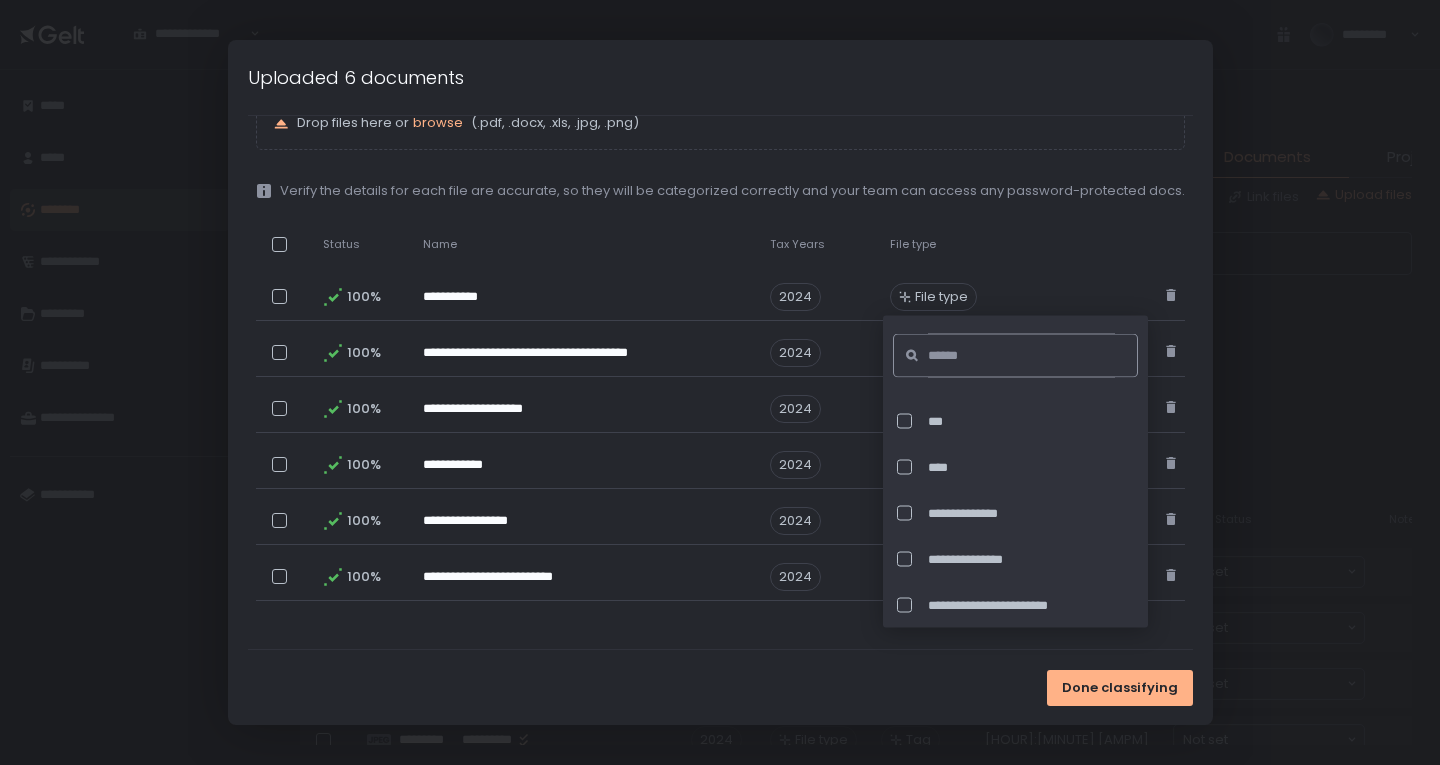 scroll, scrollTop: 6901, scrollLeft: 0, axis: vertical 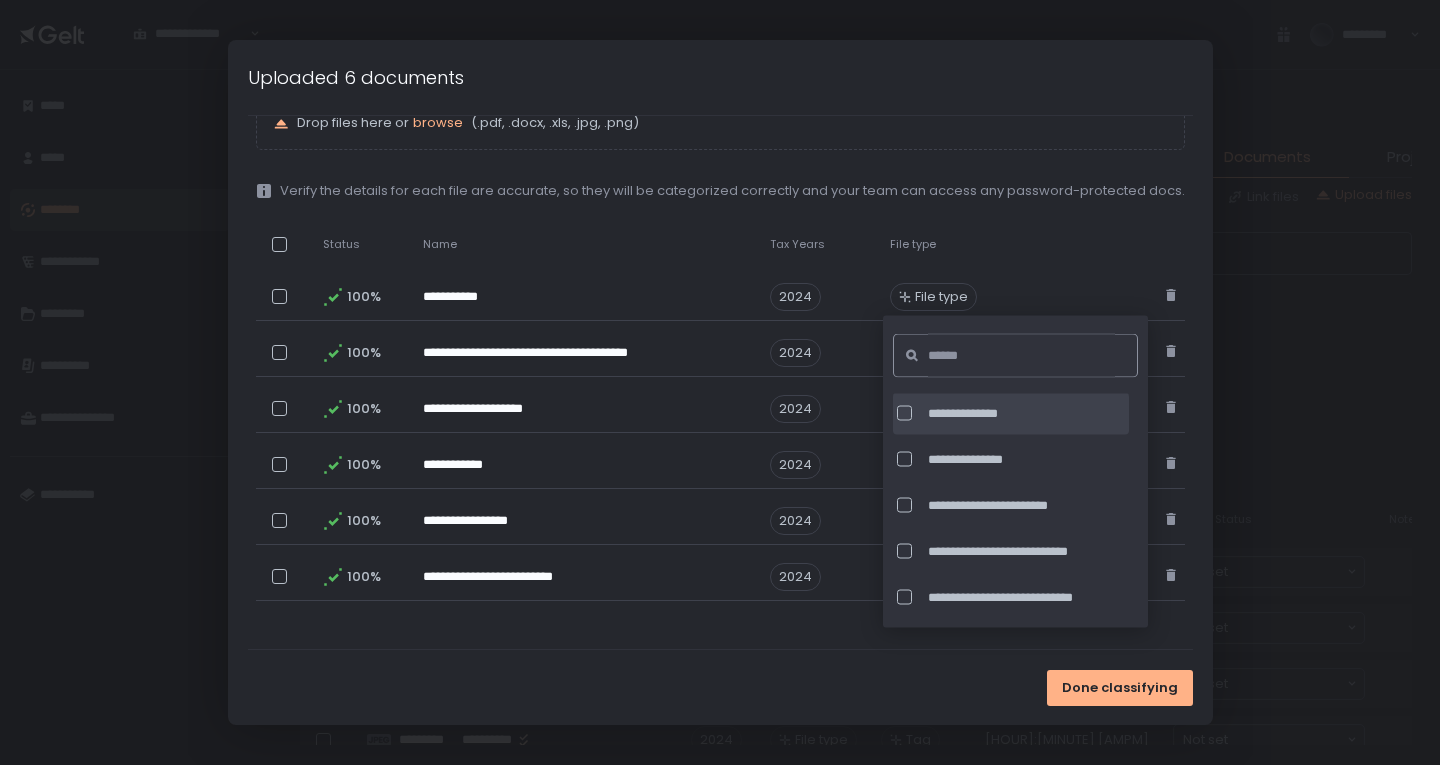 click on "**********" 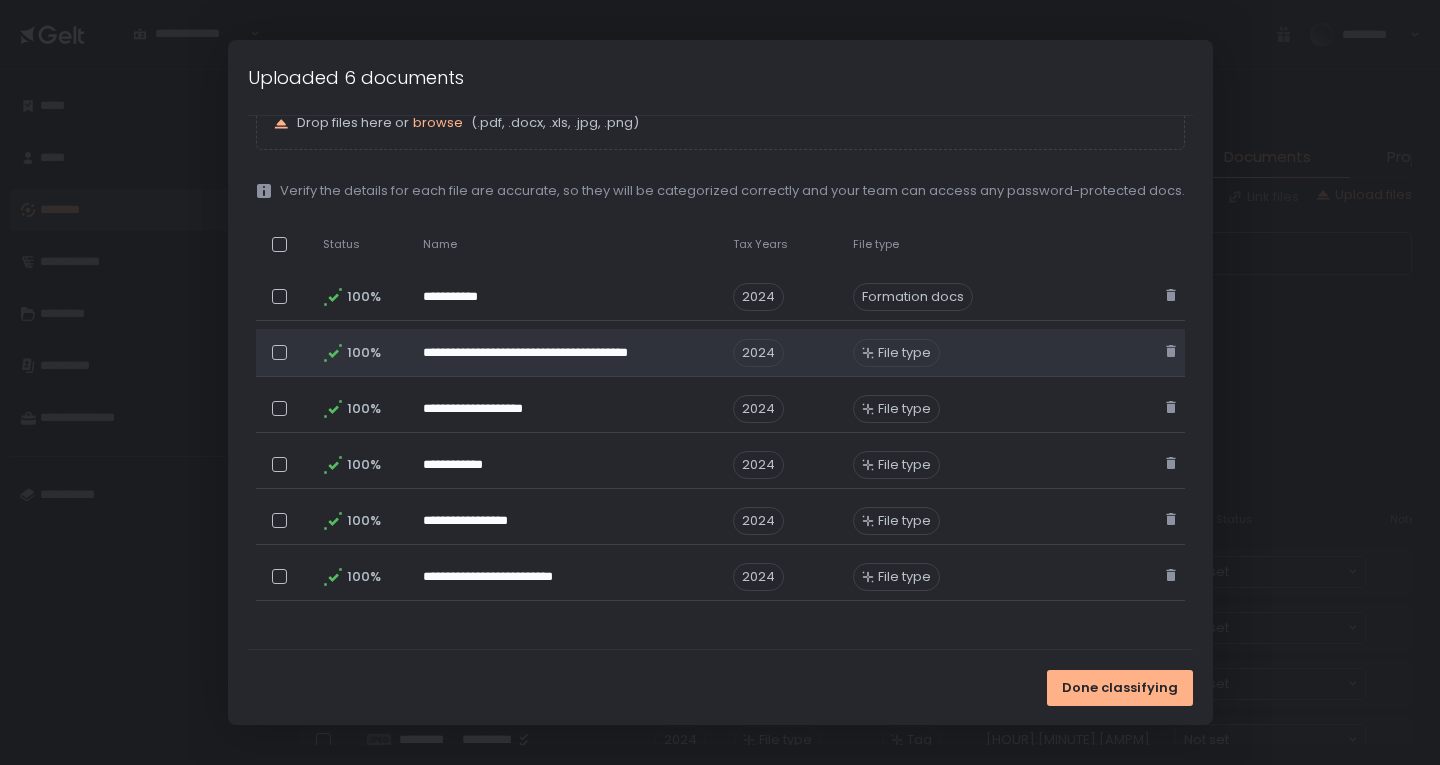 click on "File type" at bounding box center [904, 353] 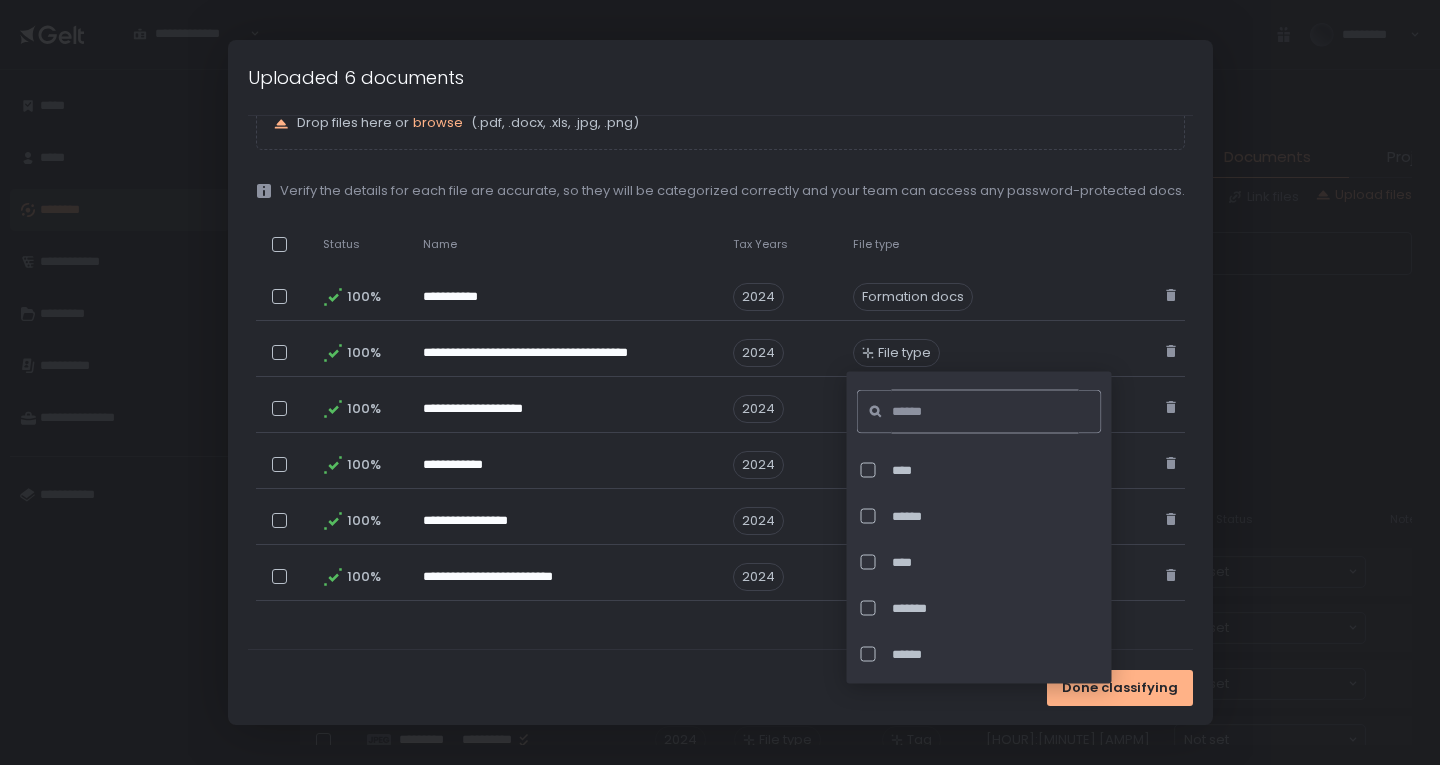 click 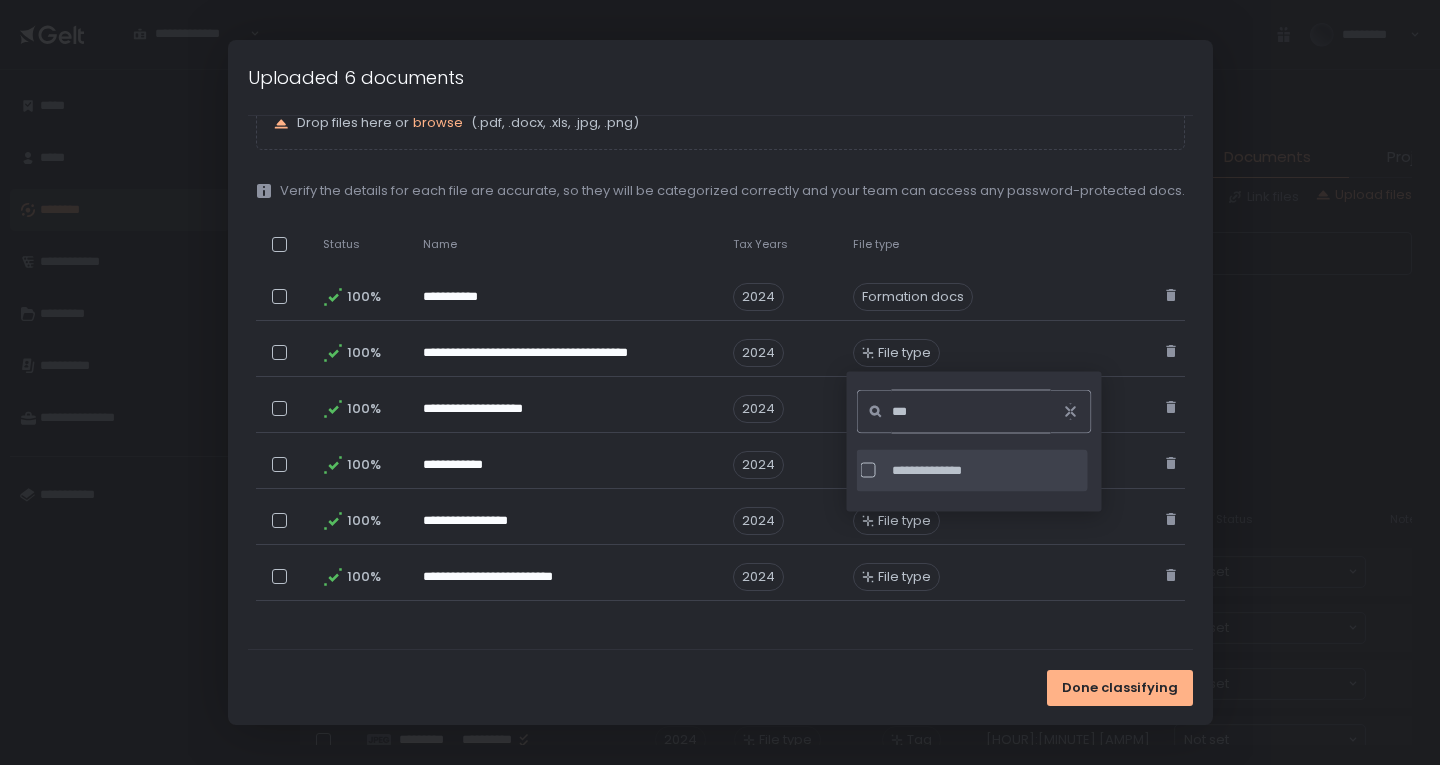 type on "***" 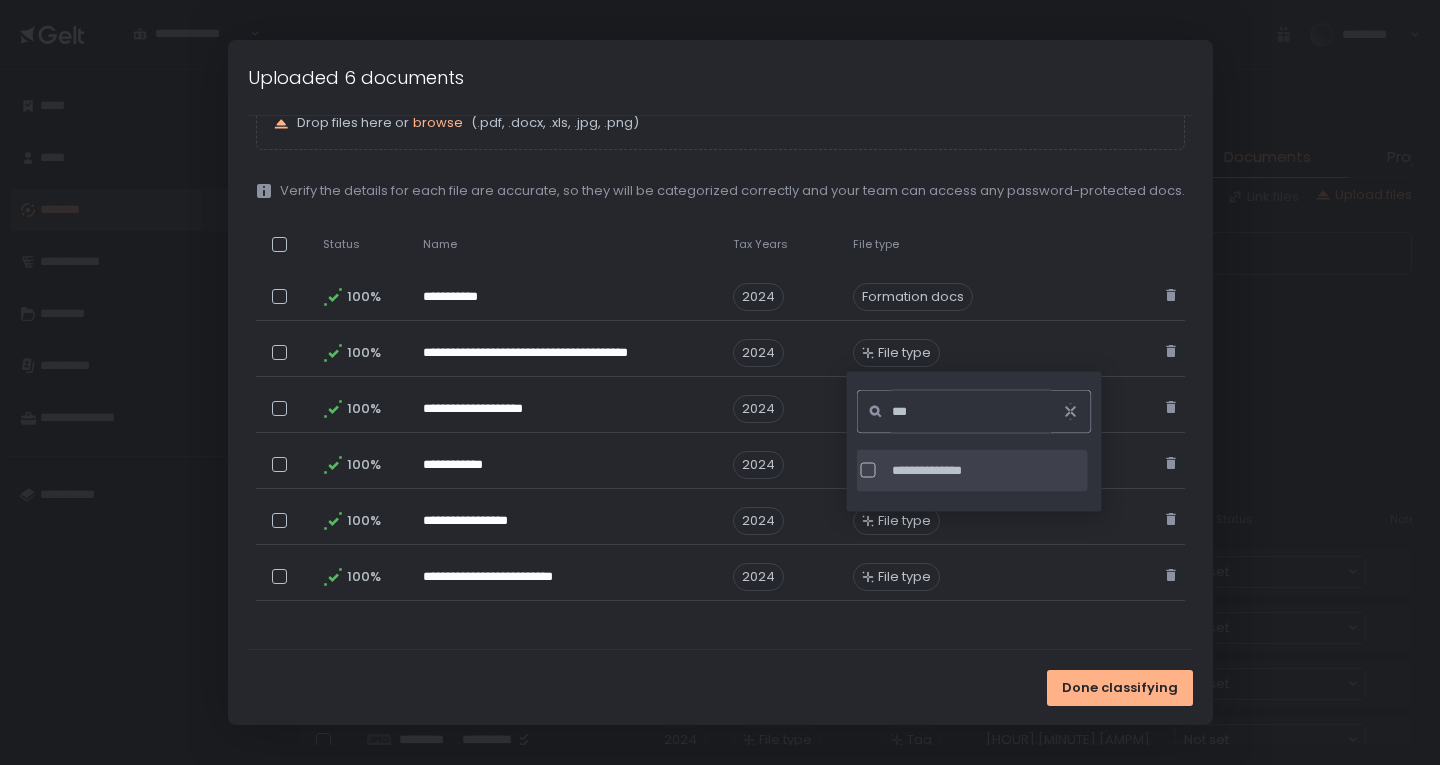 click on "**********" 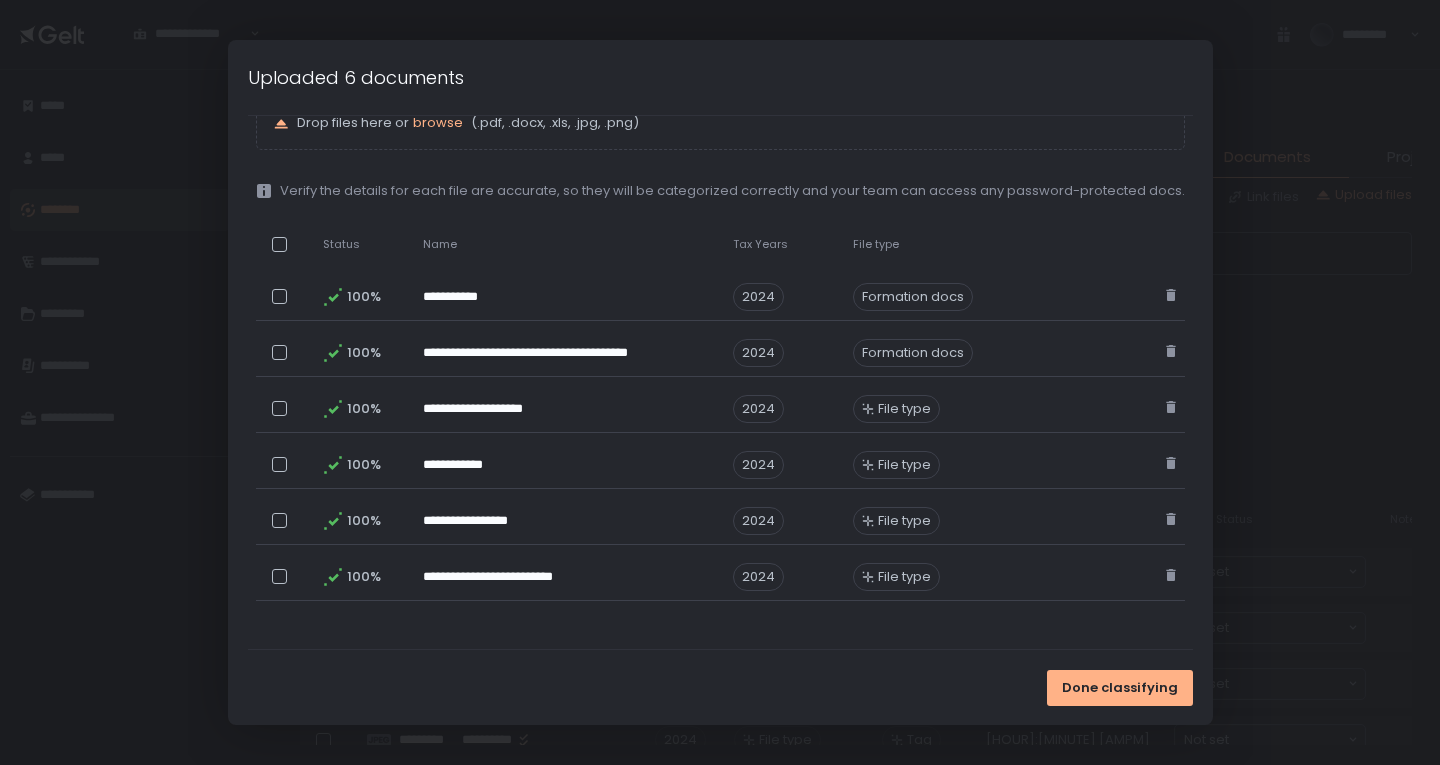 click on "Done classifying" at bounding box center (720, 687) 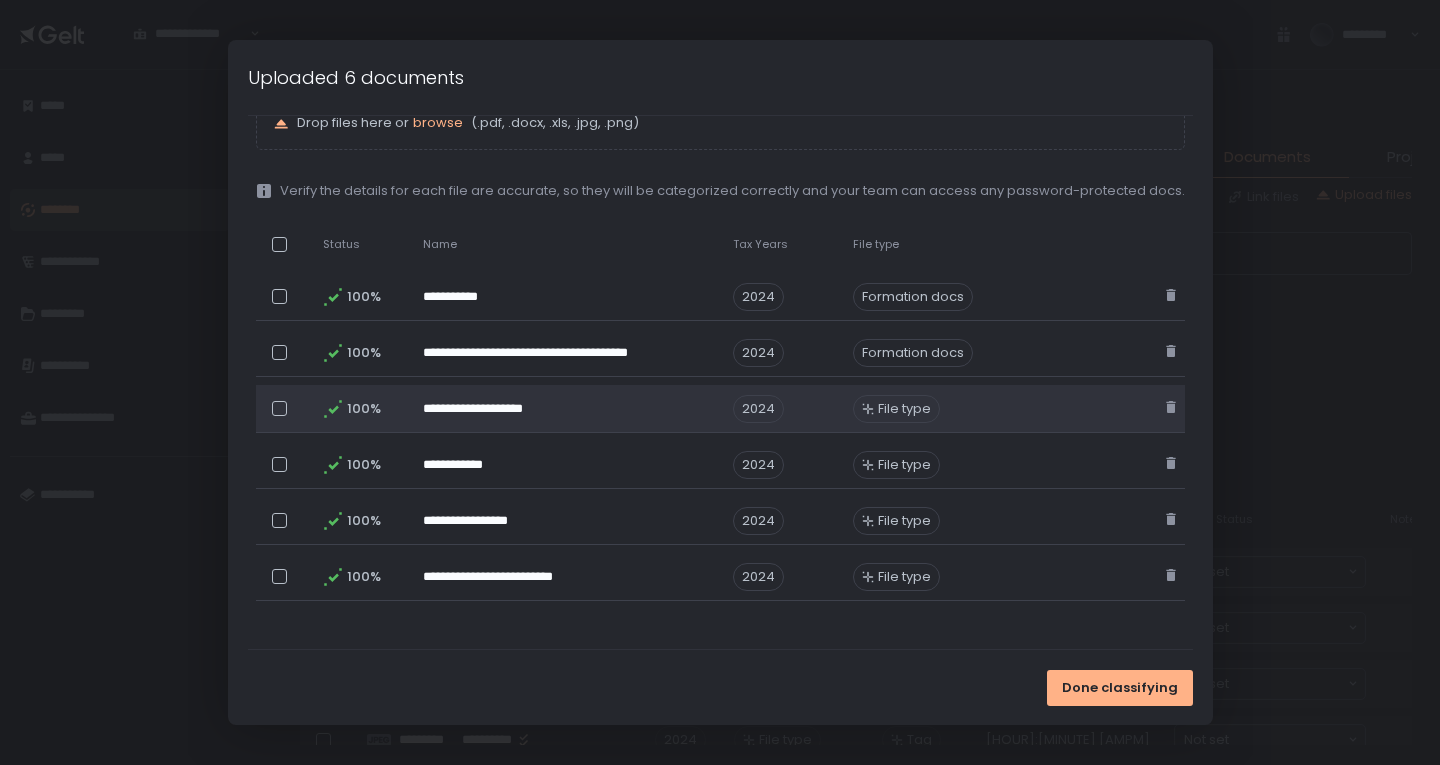 click on "File type" at bounding box center [896, 409] 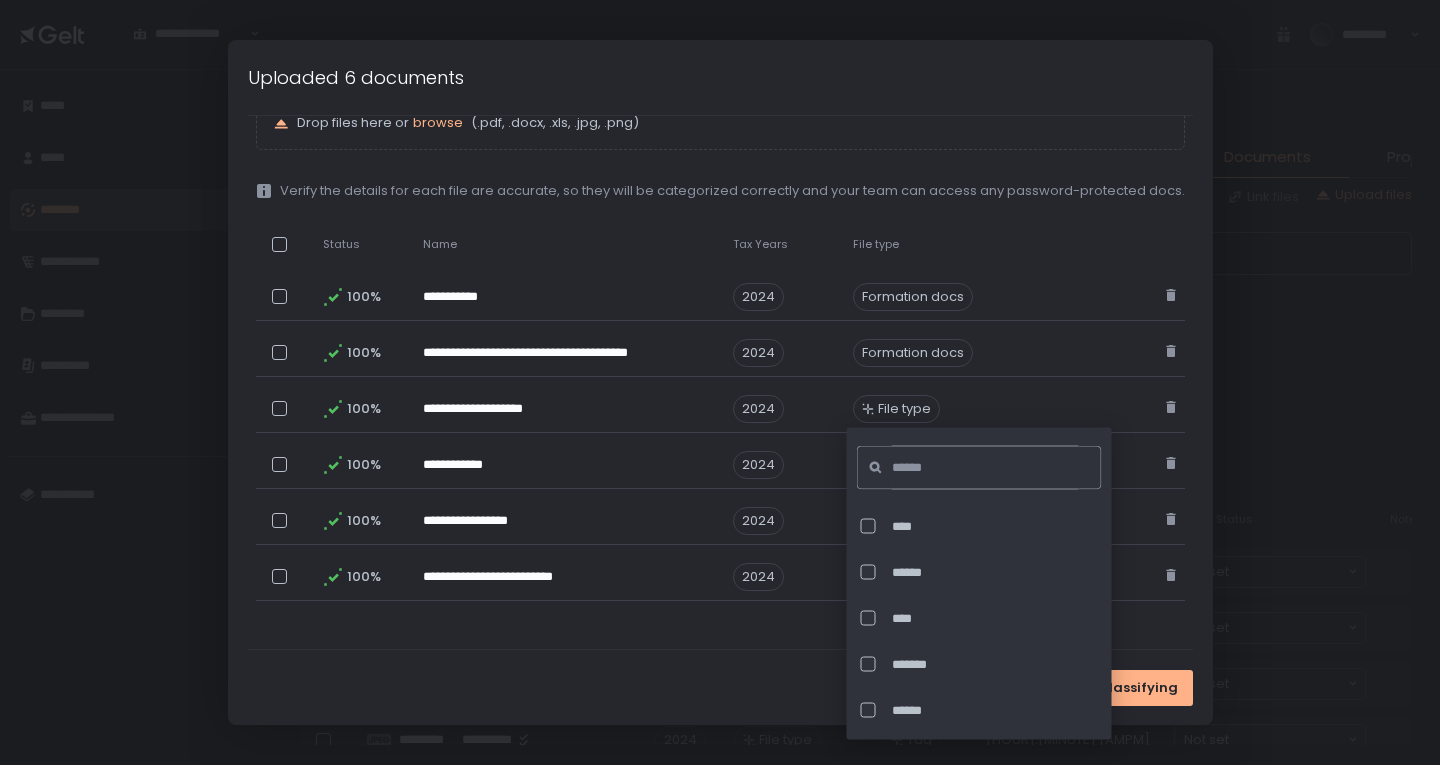 click 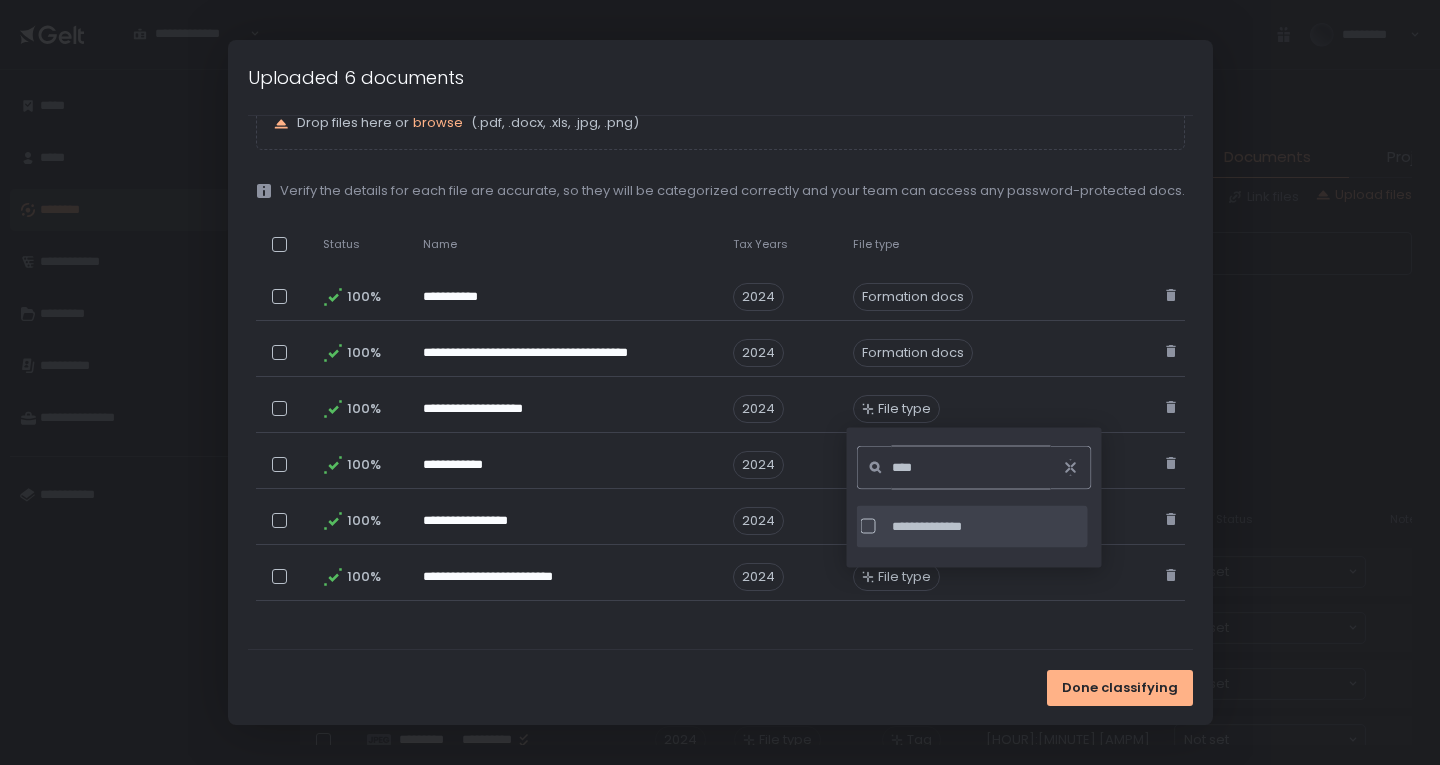type on "****" 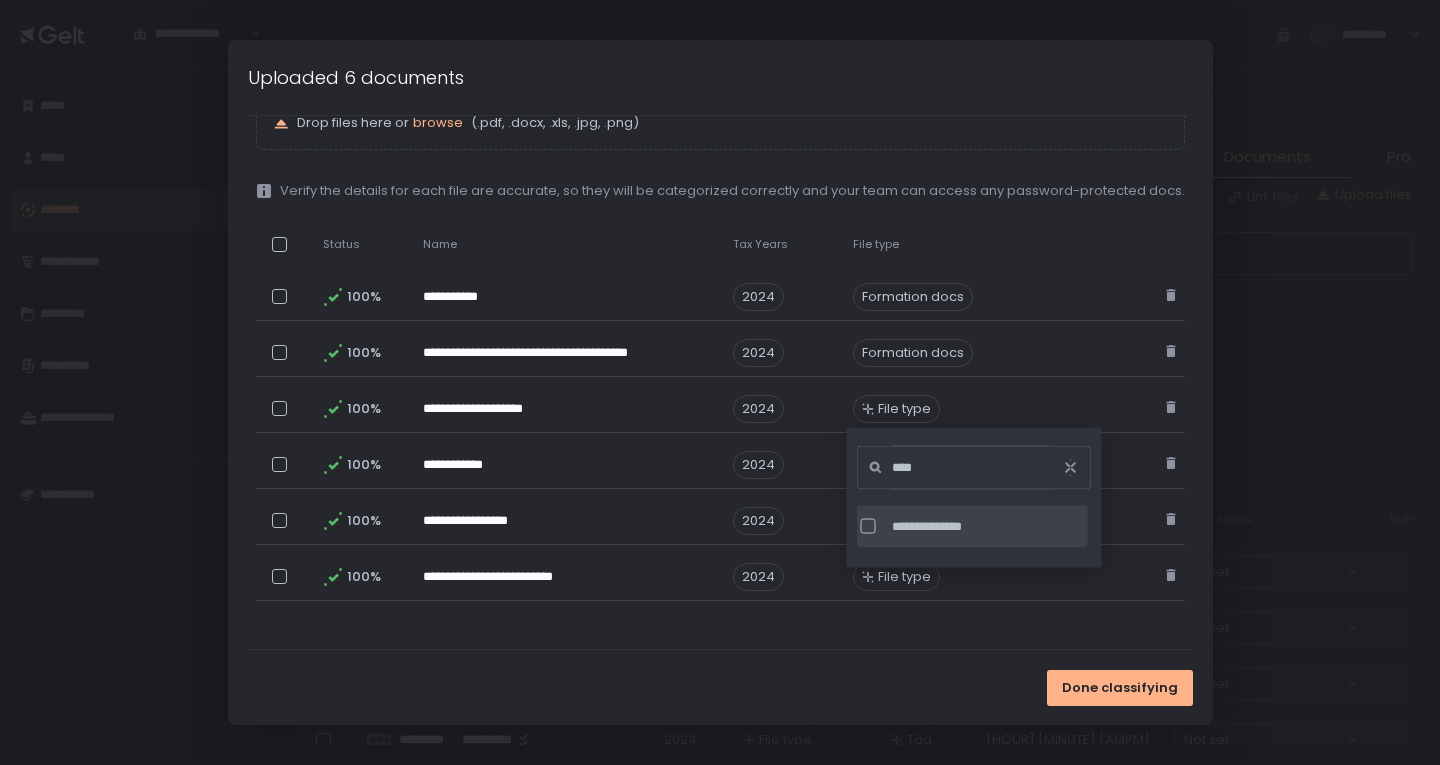 click on "**********" 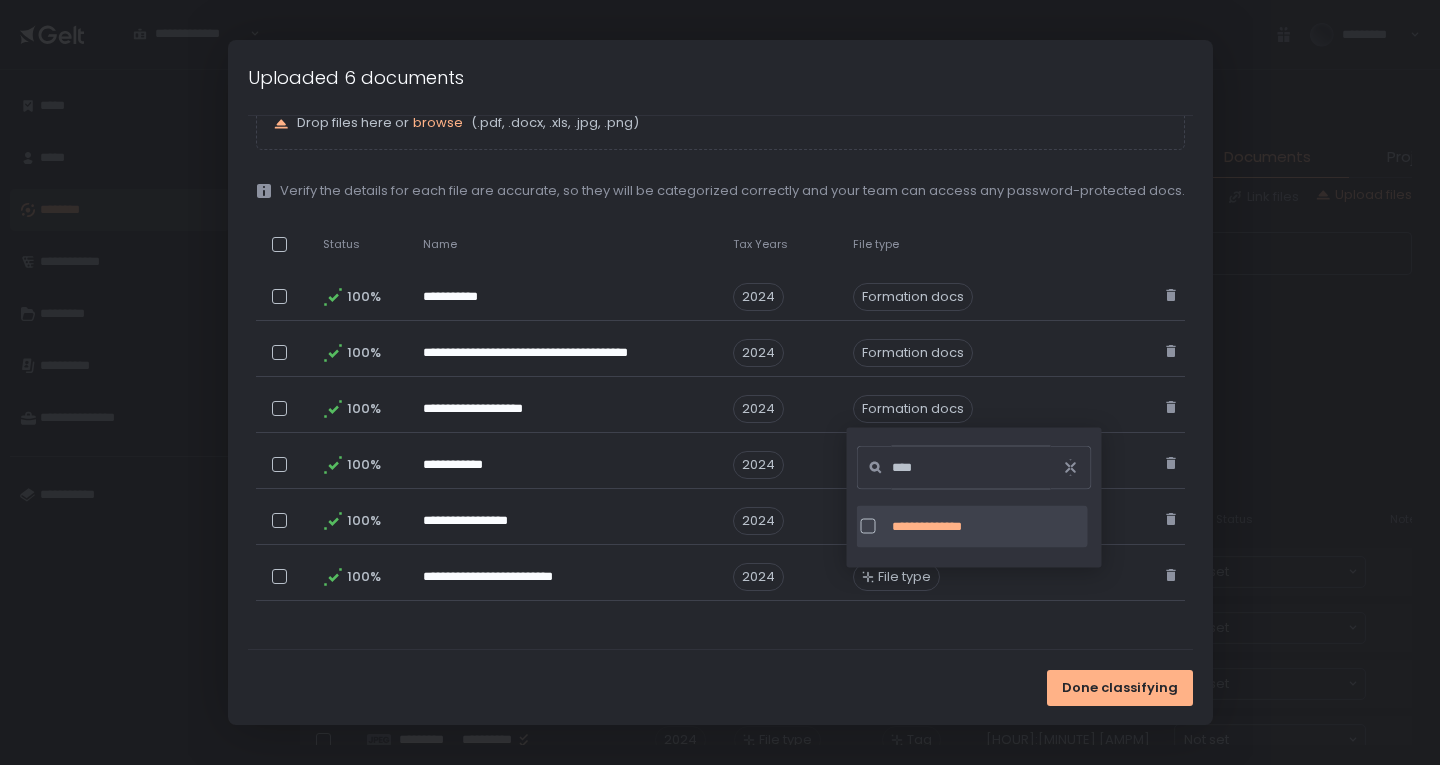 click on "Done classifying" at bounding box center [720, 687] 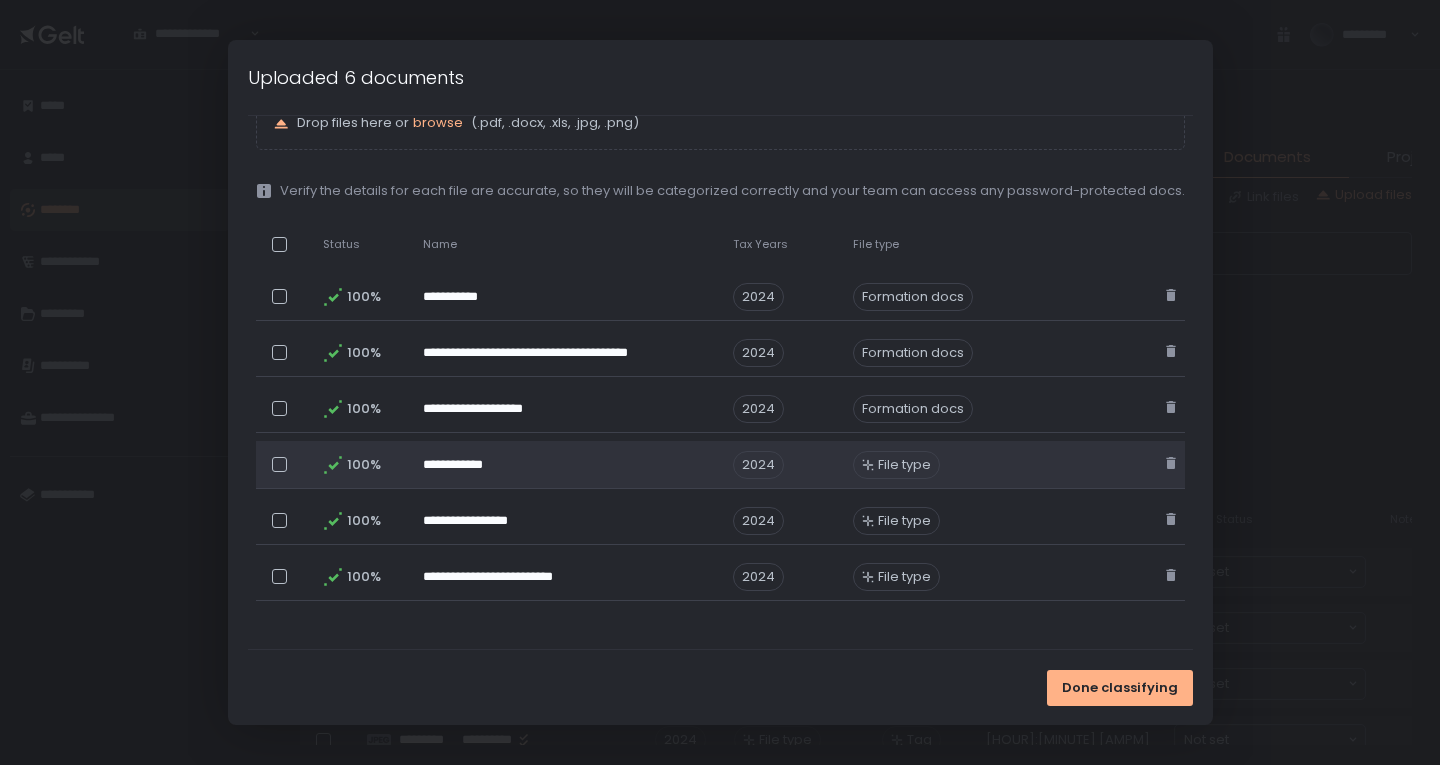 click on "File type" at bounding box center [904, 465] 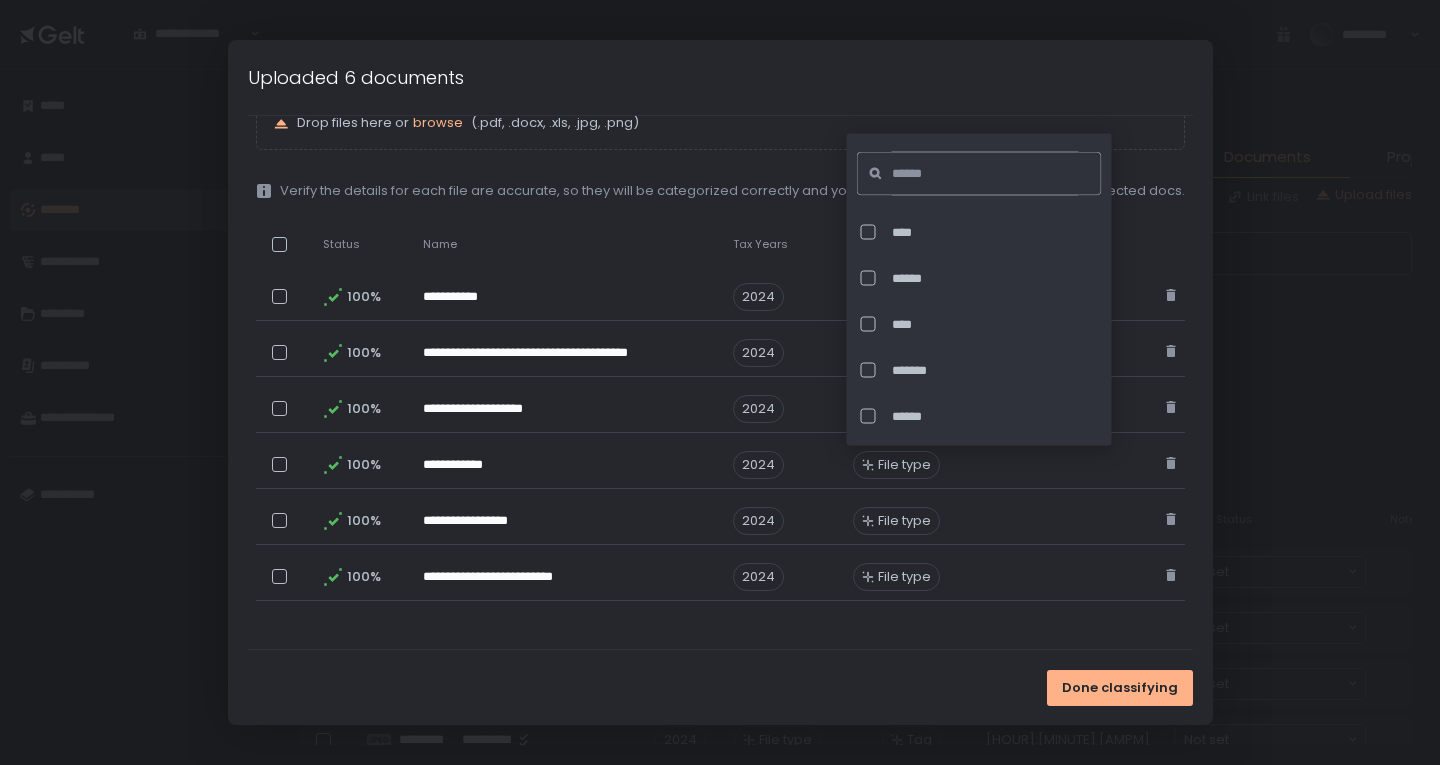 click 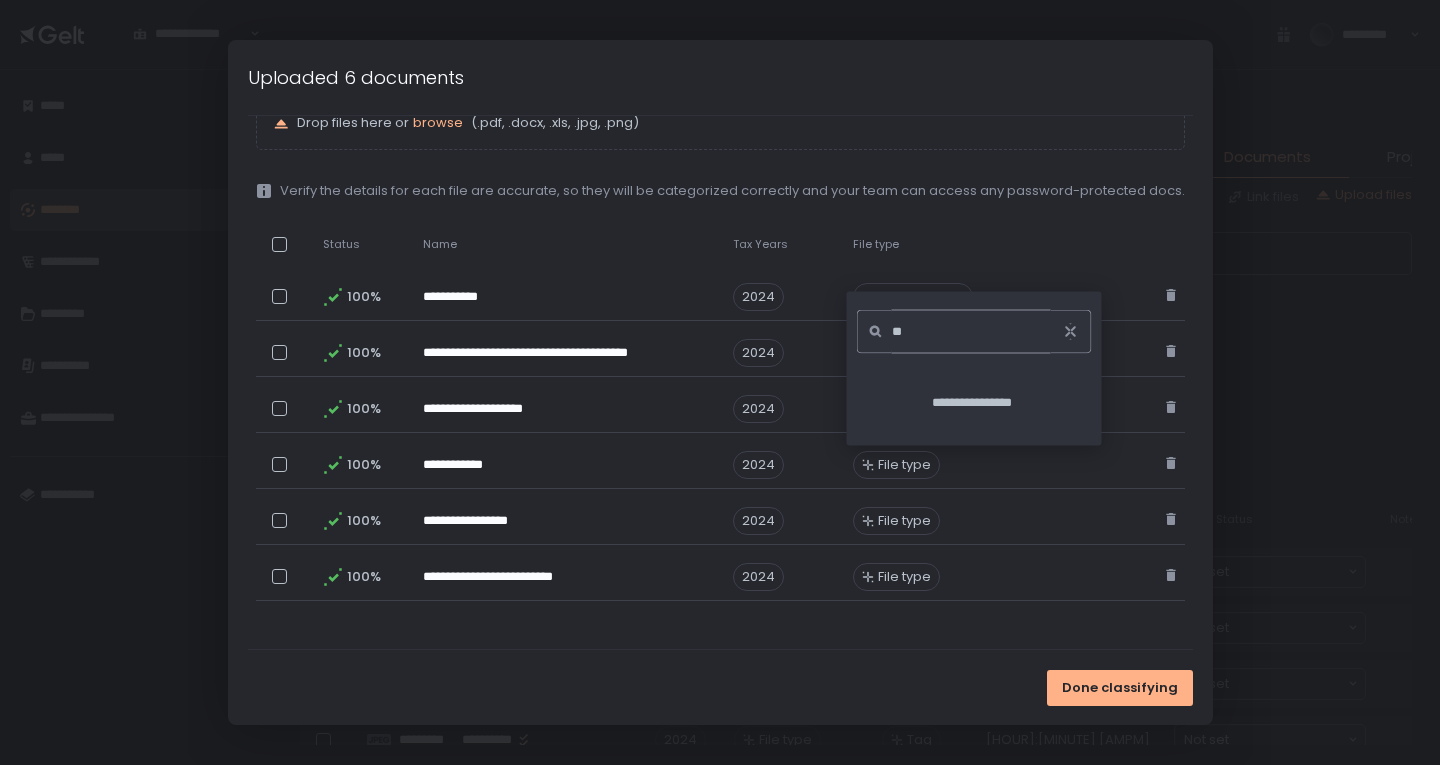 type on "*" 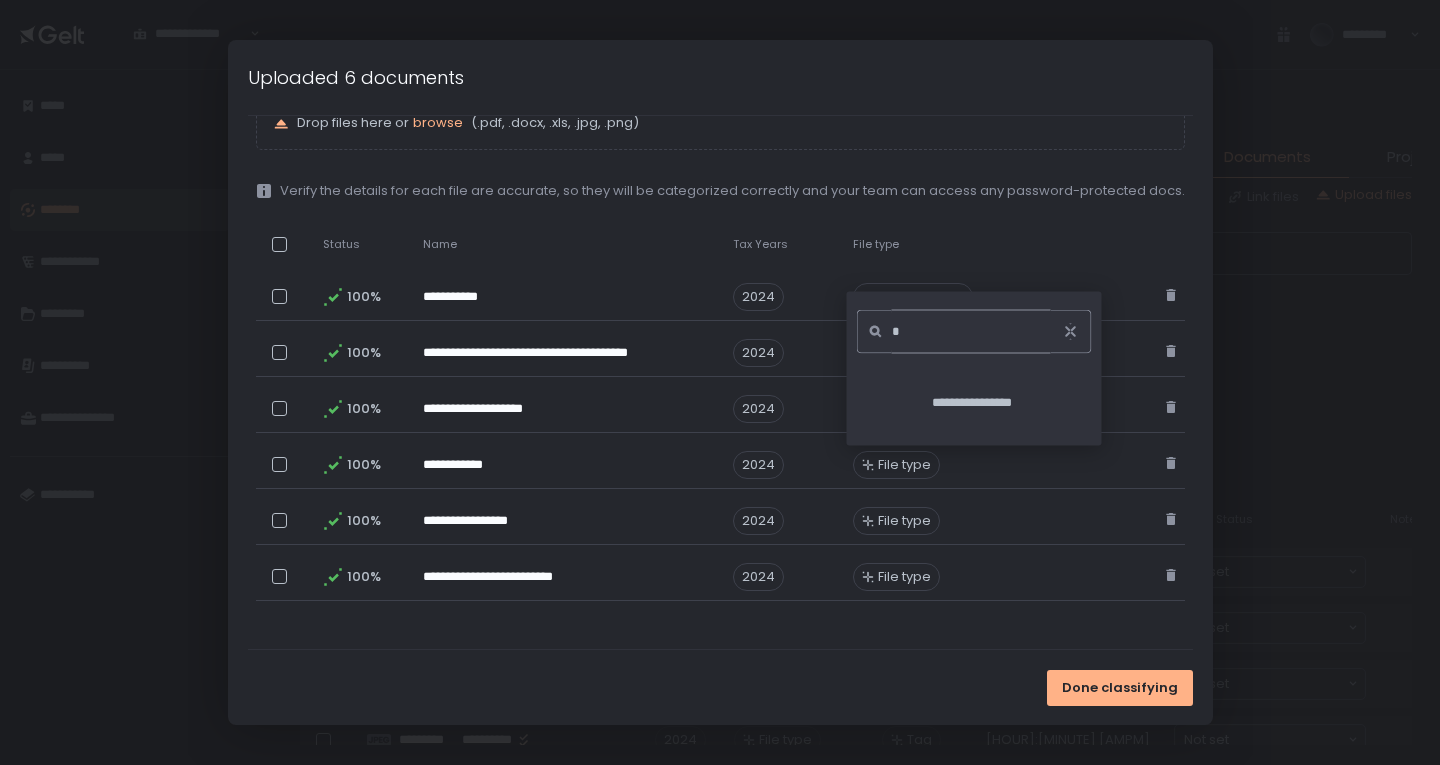 type 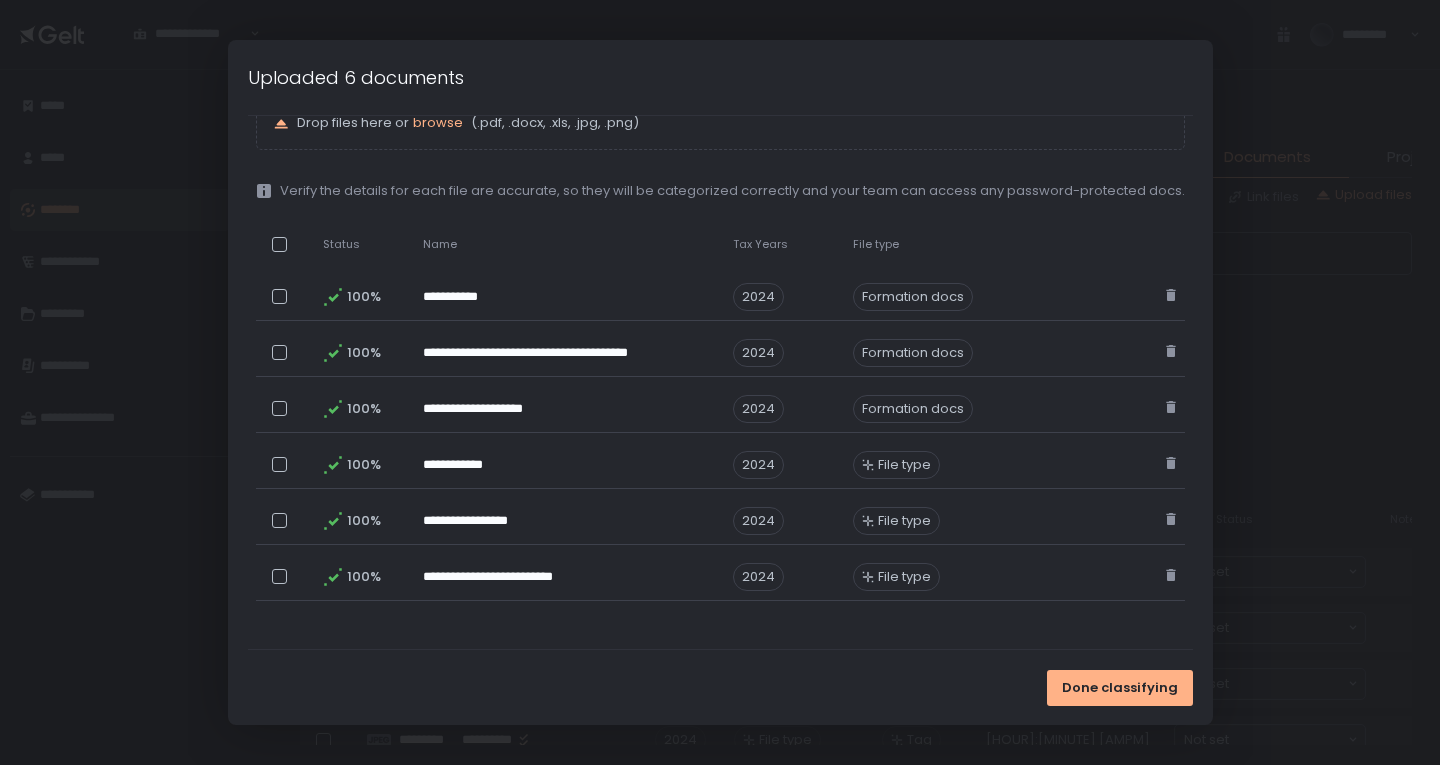 click on "Done classifying" at bounding box center [720, 687] 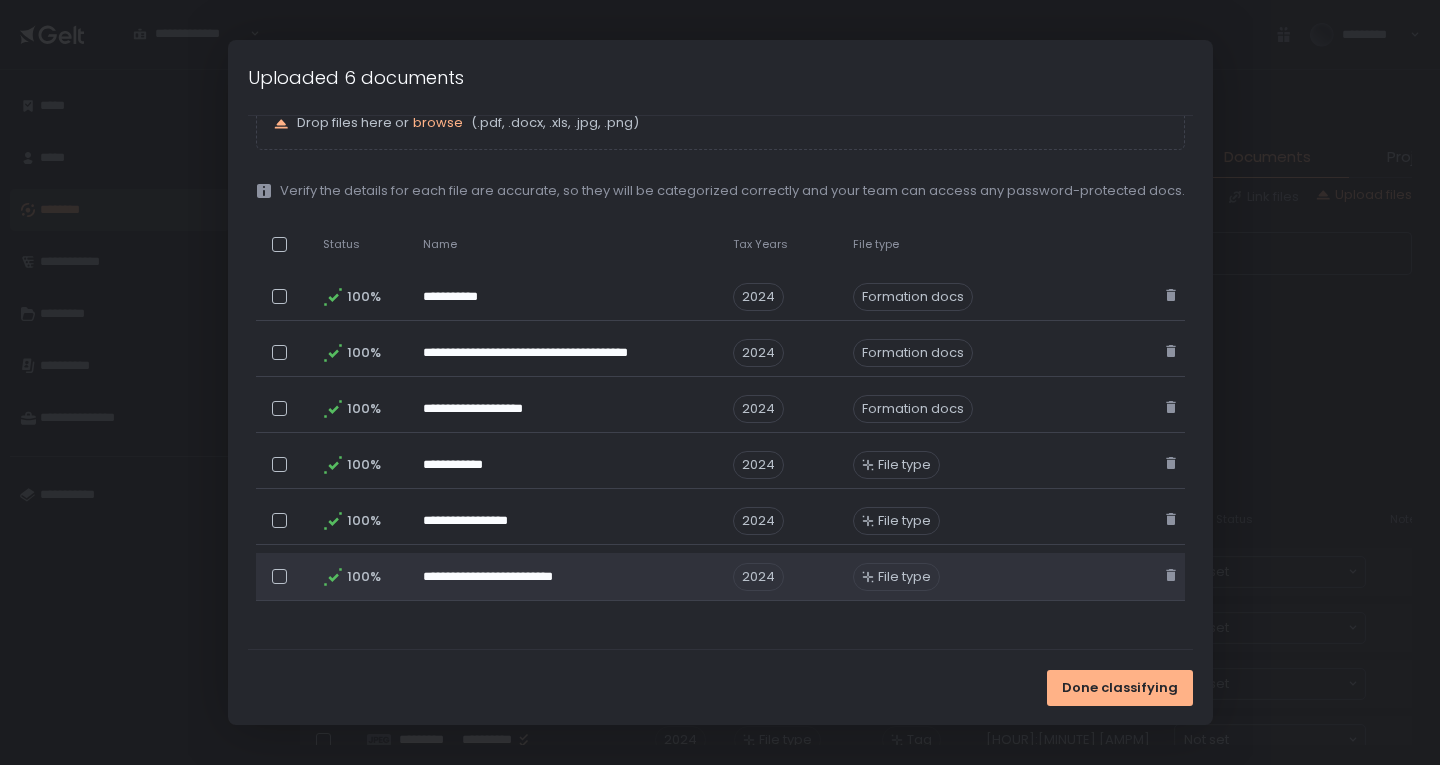 click on "File type" at bounding box center [904, 577] 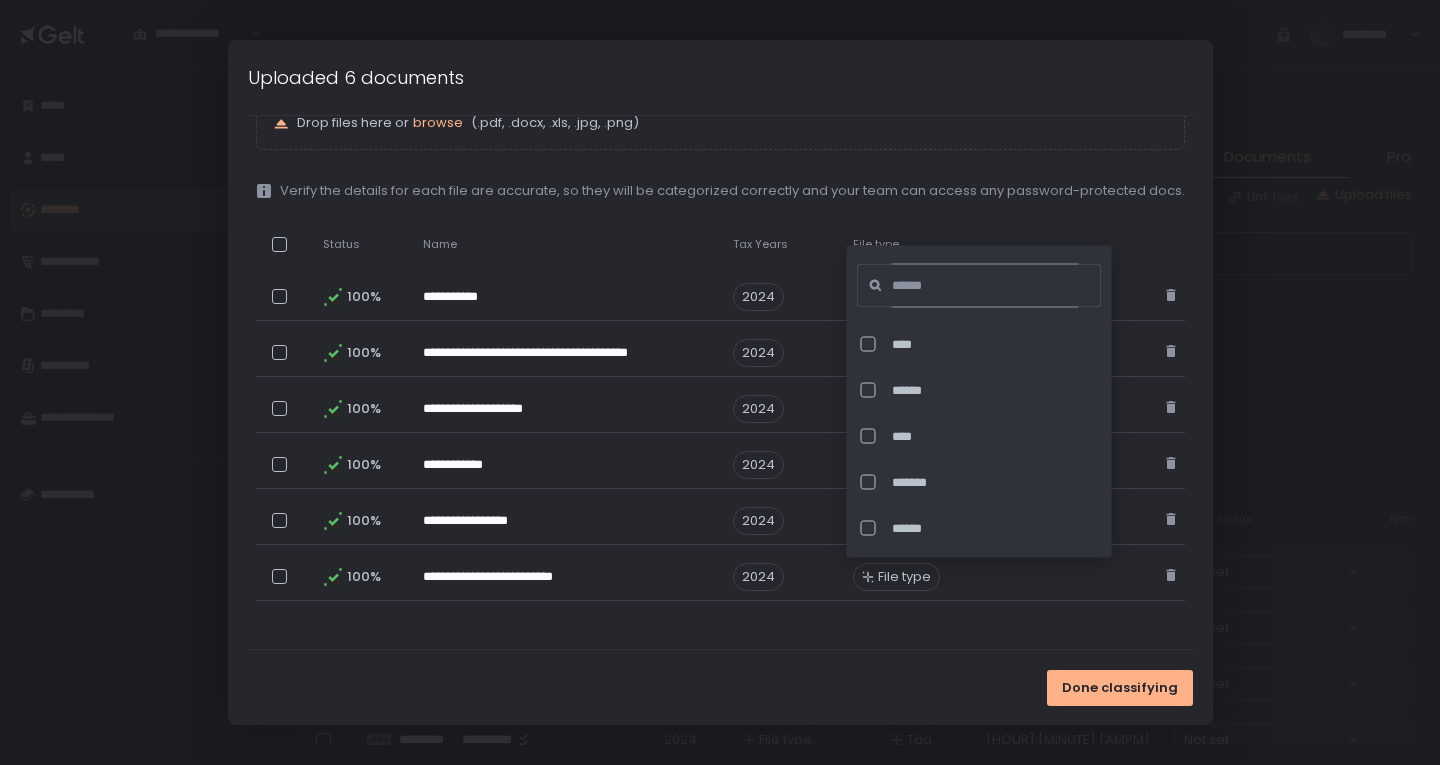 click 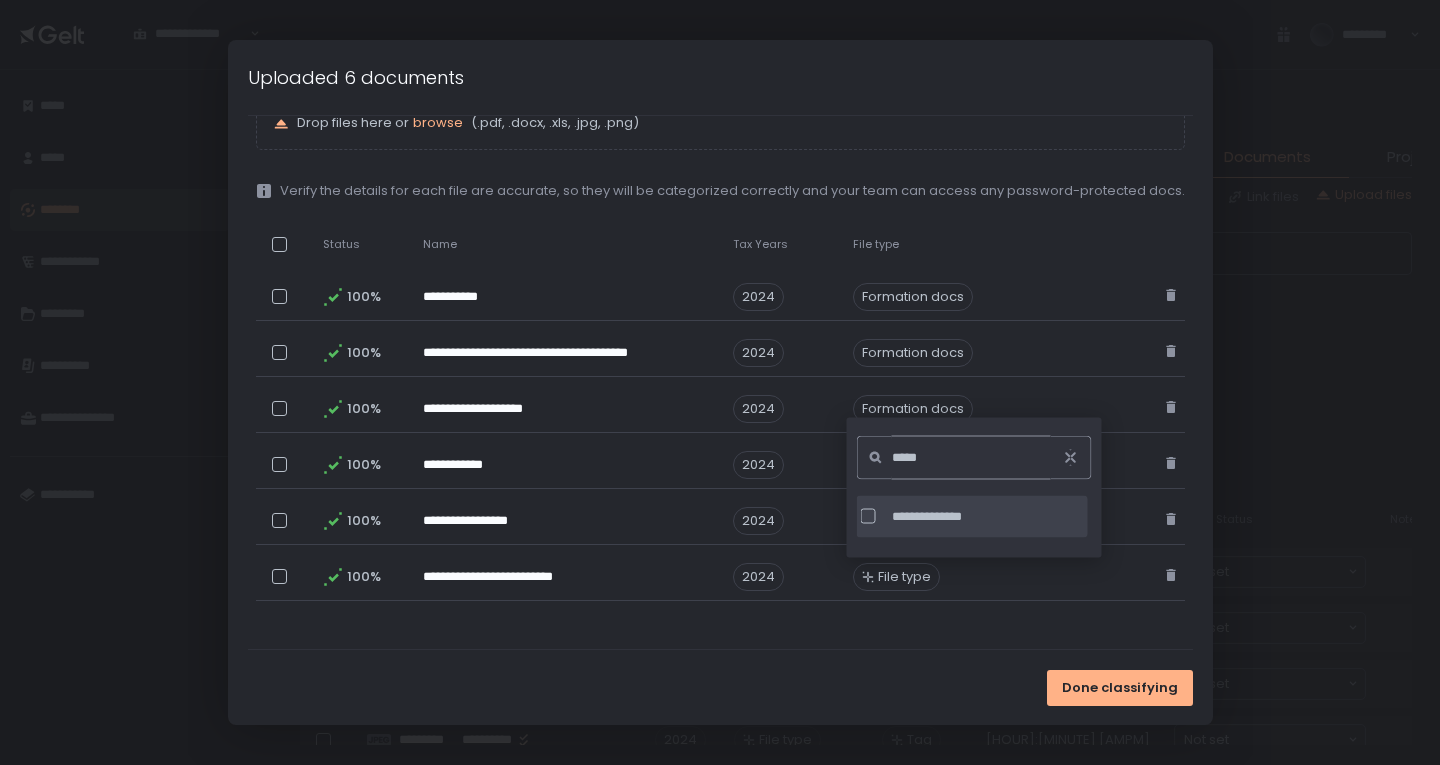 type on "*****" 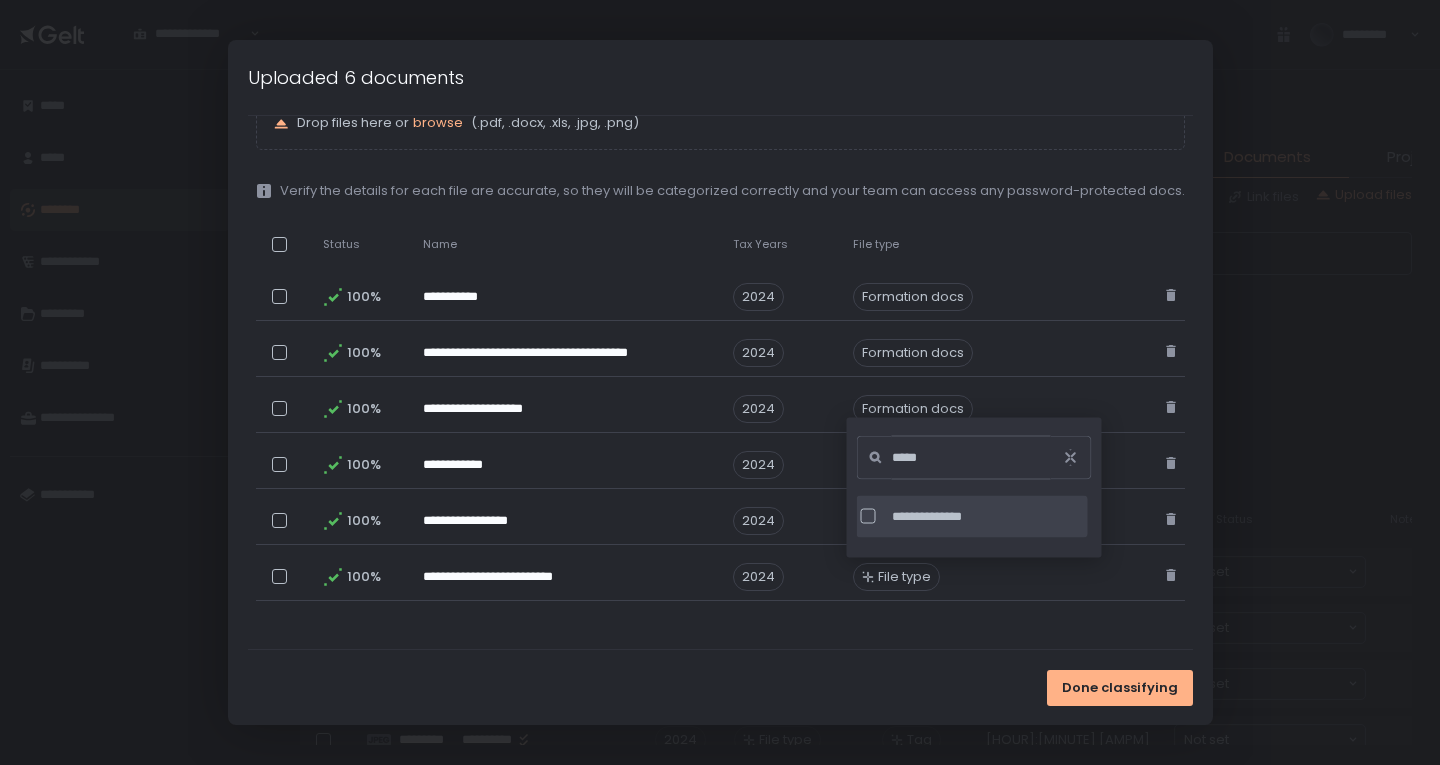click on "**********" 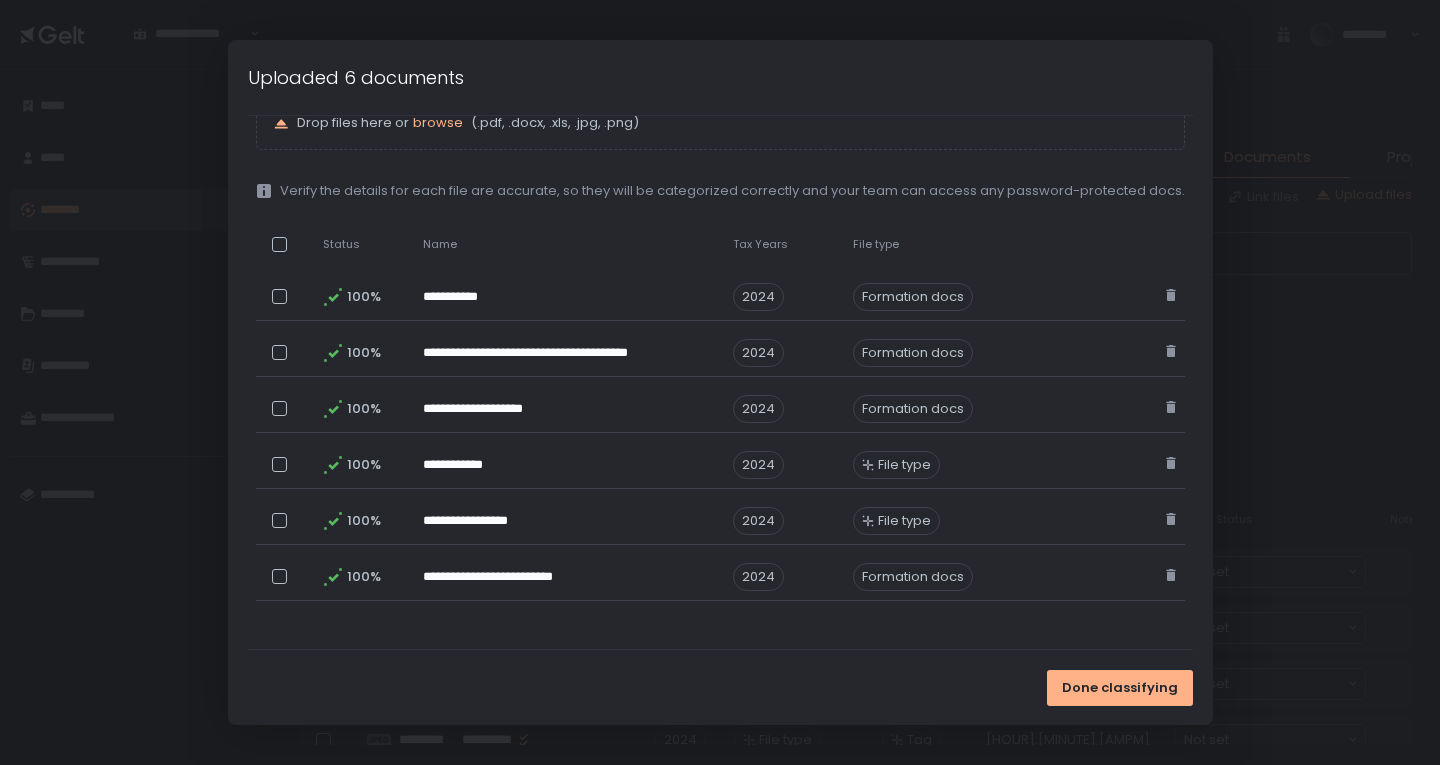 click on "Done classifying" at bounding box center (720, 687) 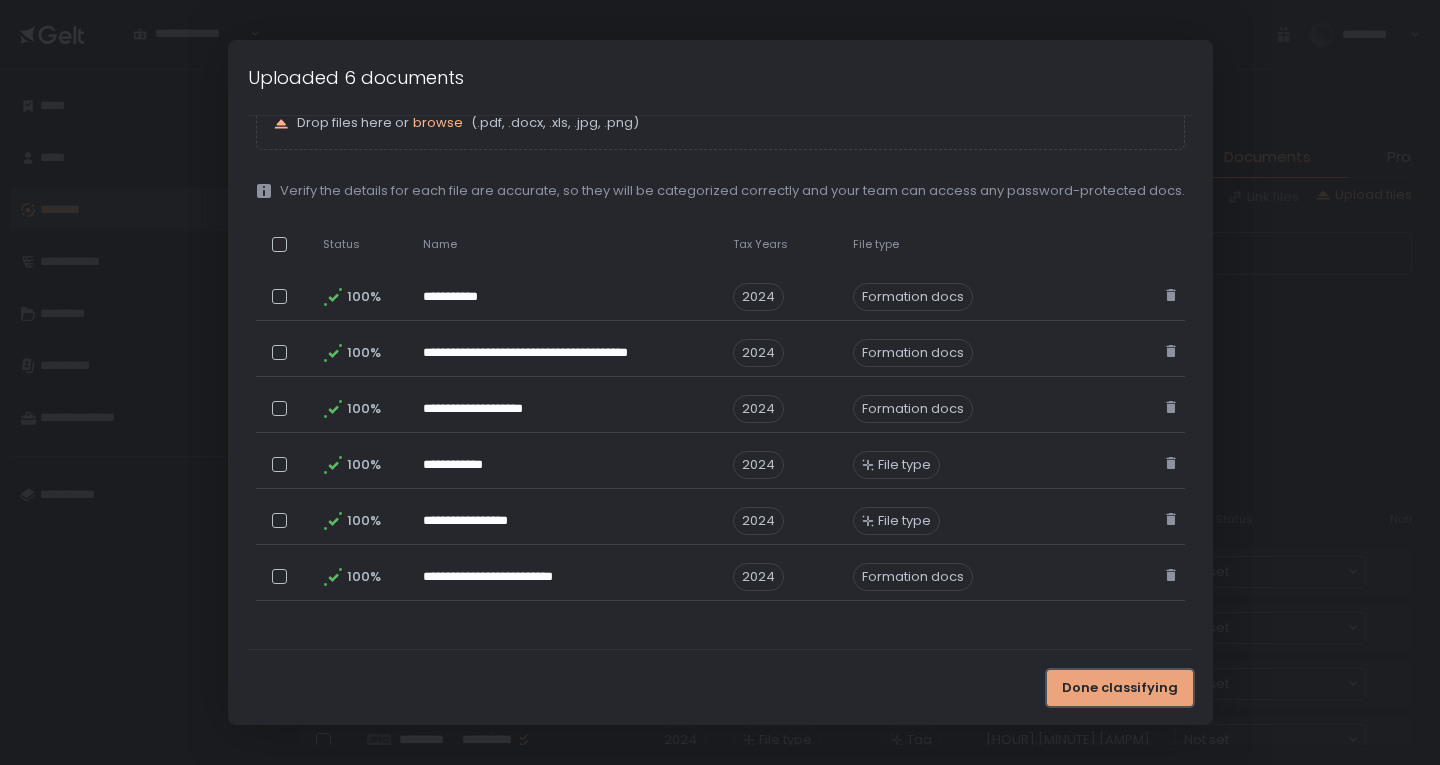 click on "Done classifying" at bounding box center [1120, 688] 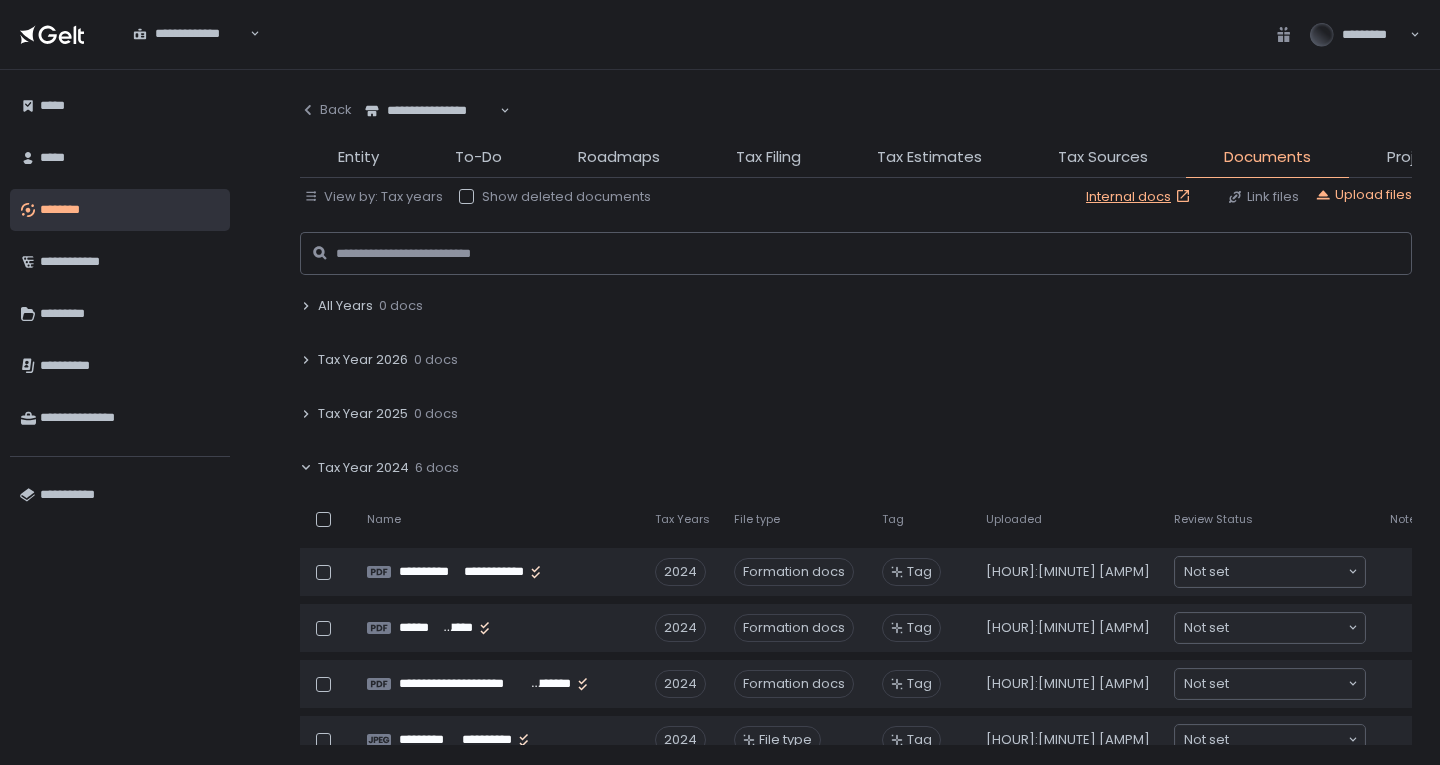 scroll, scrollTop: 0, scrollLeft: 0, axis: both 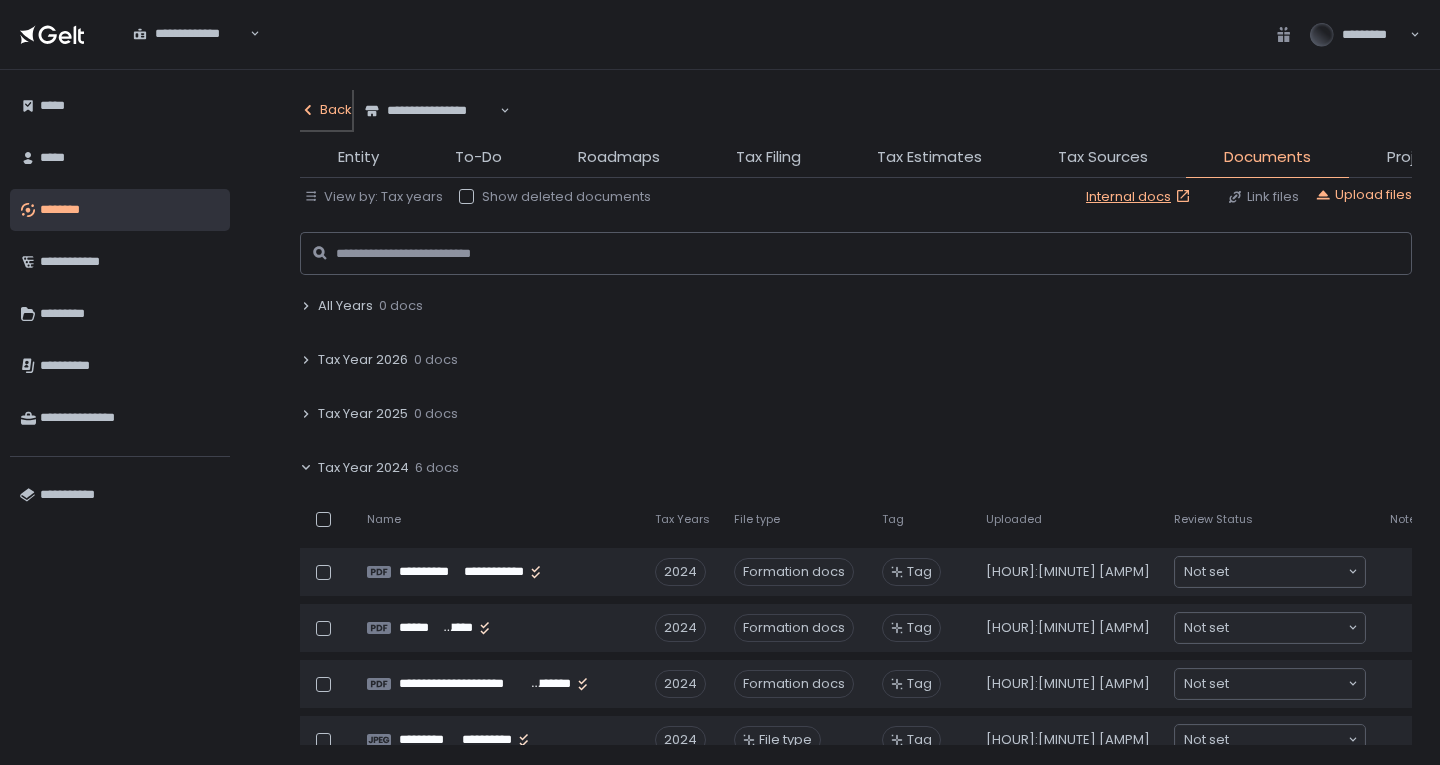 click on "Back" 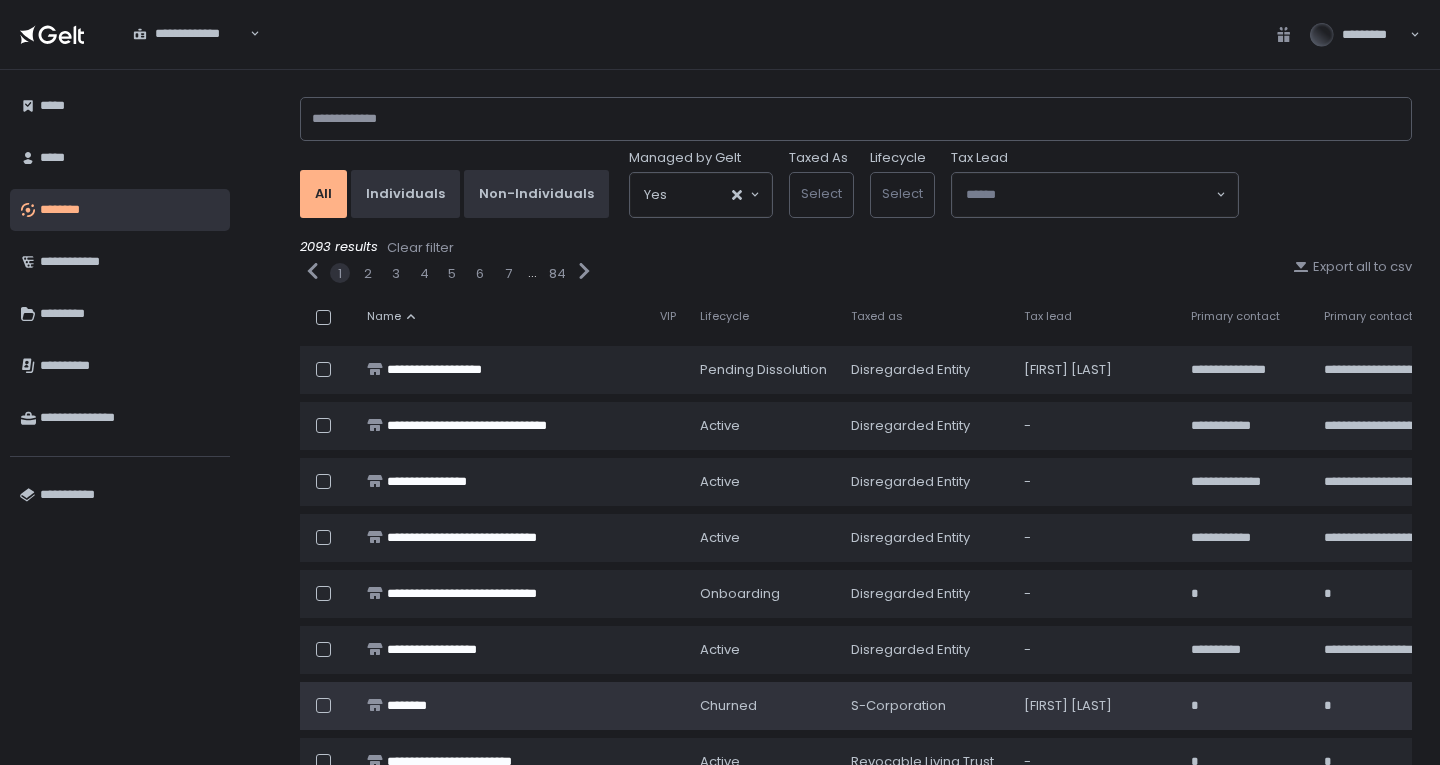 scroll, scrollTop: 0, scrollLeft: 0, axis: both 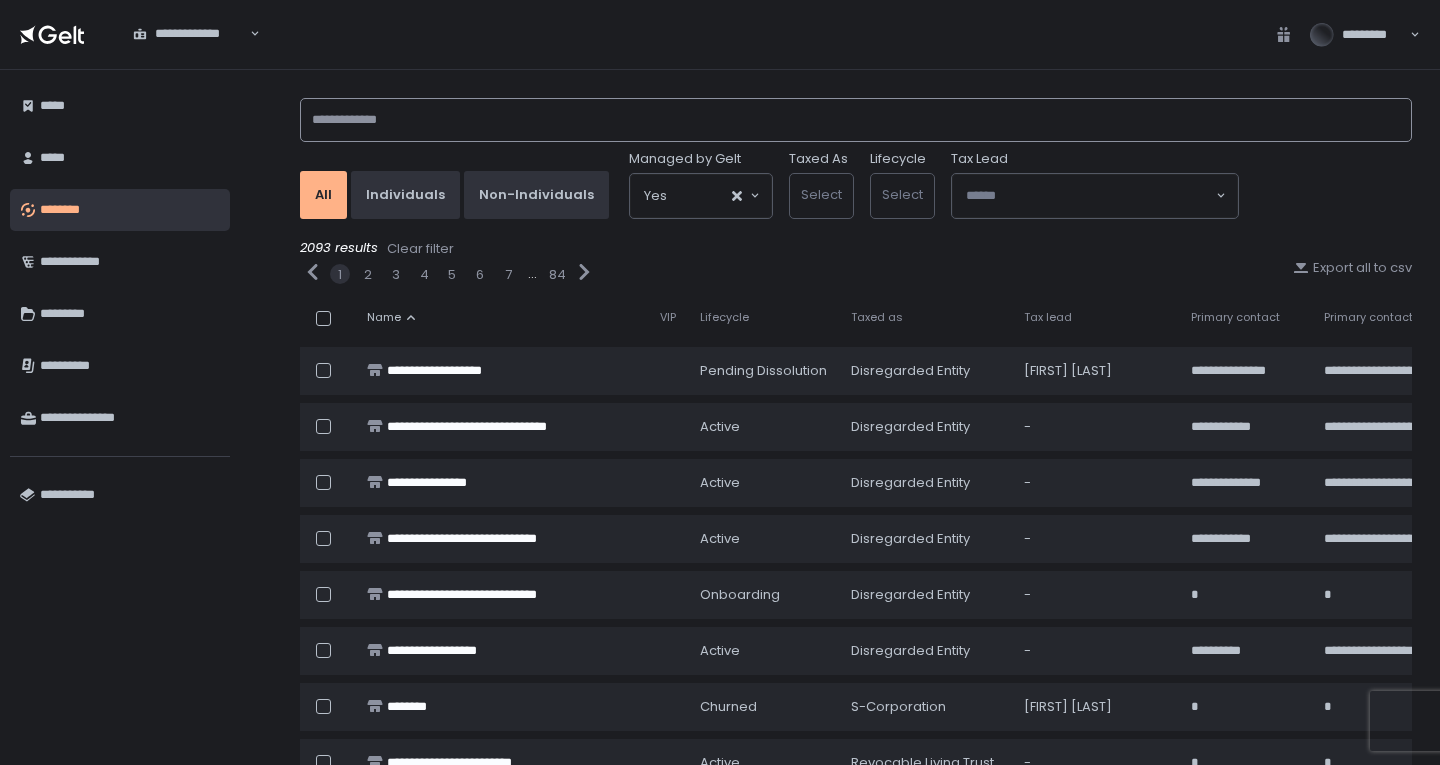 click 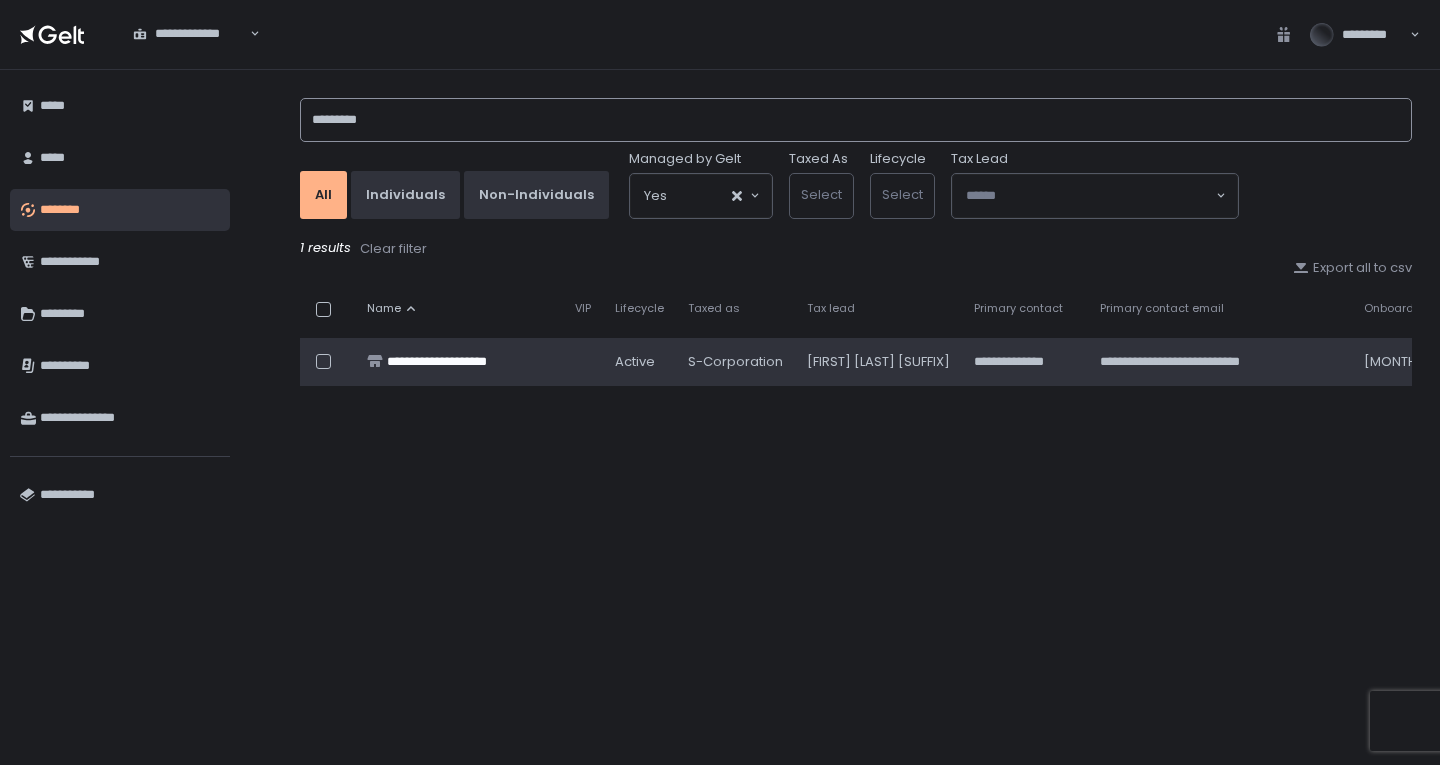type on "*********" 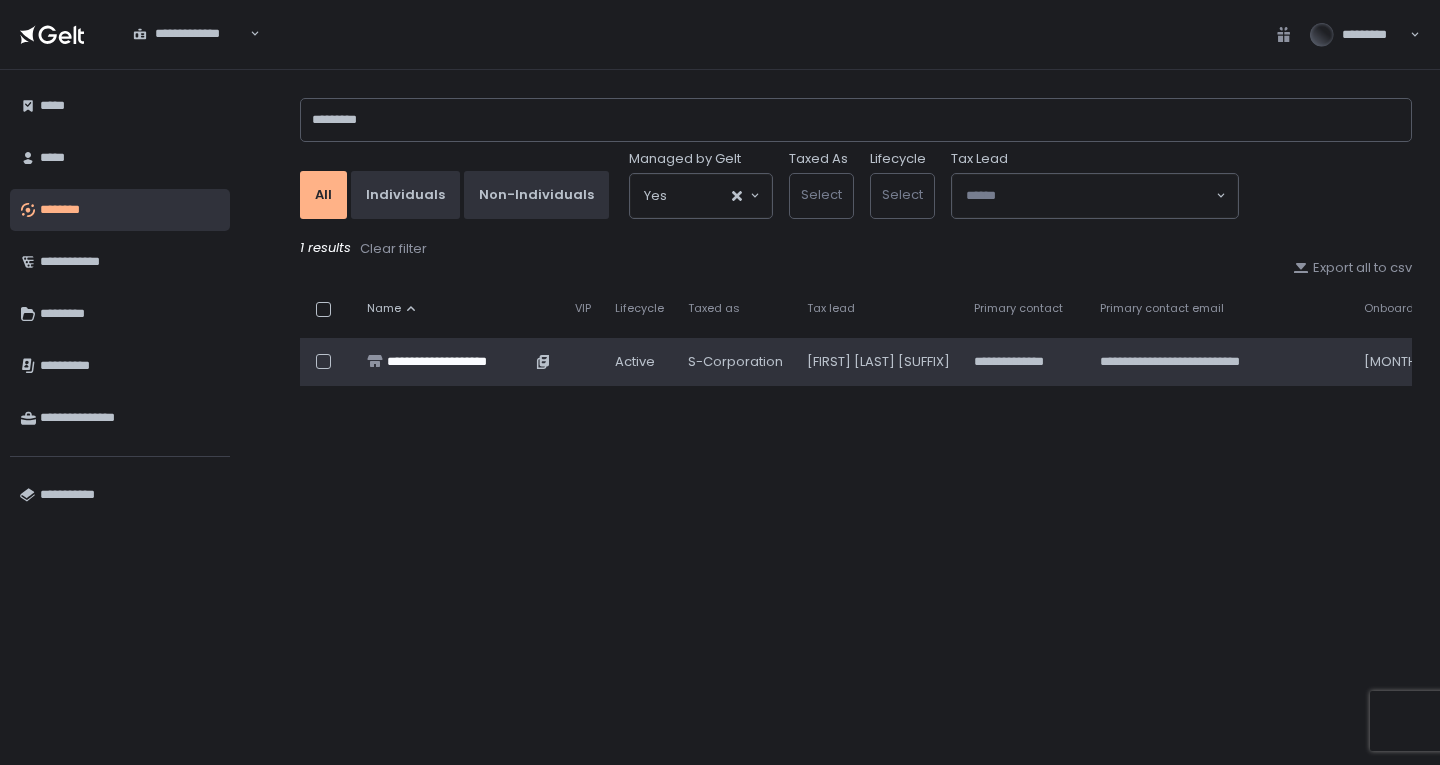 click on "**********" at bounding box center [459, 362] 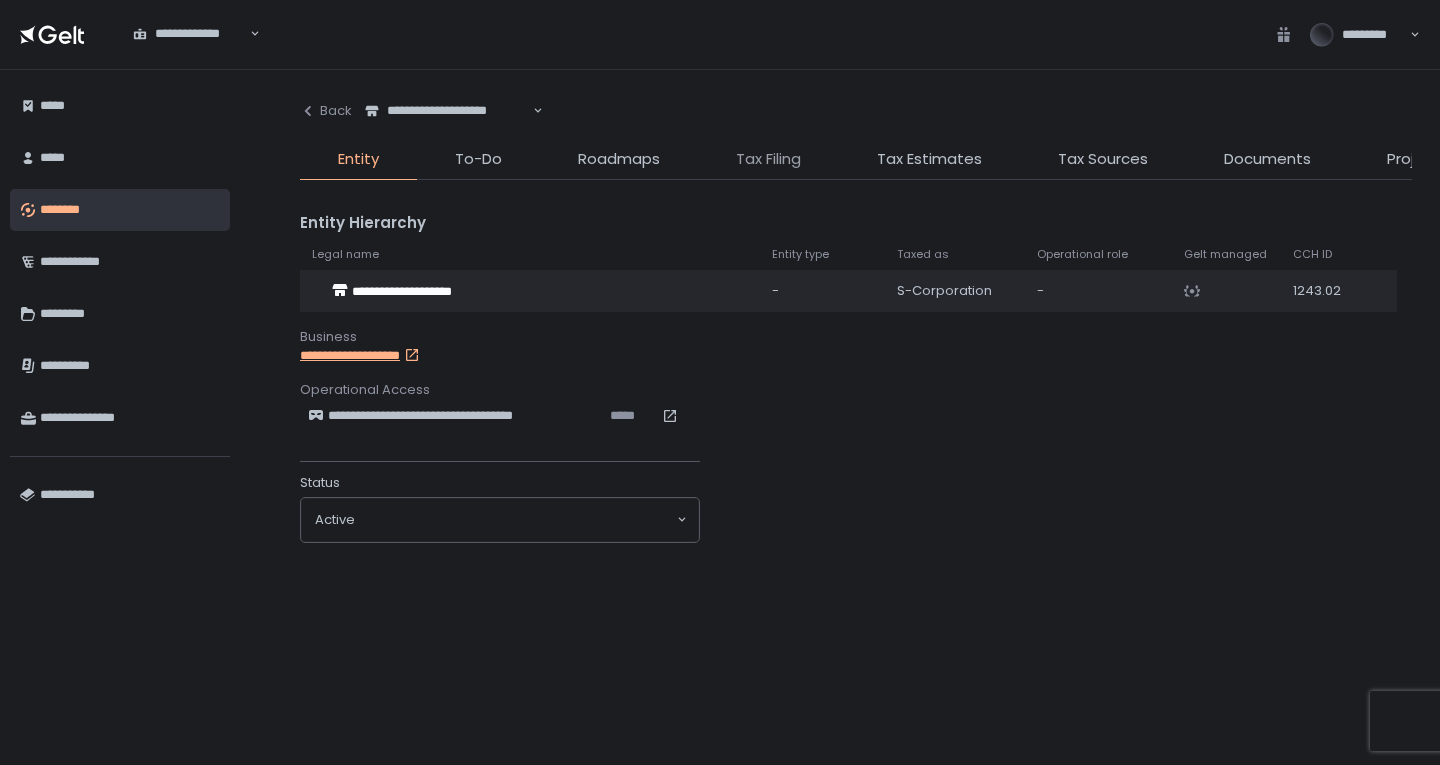 click on "Tax Filing" at bounding box center [768, 159] 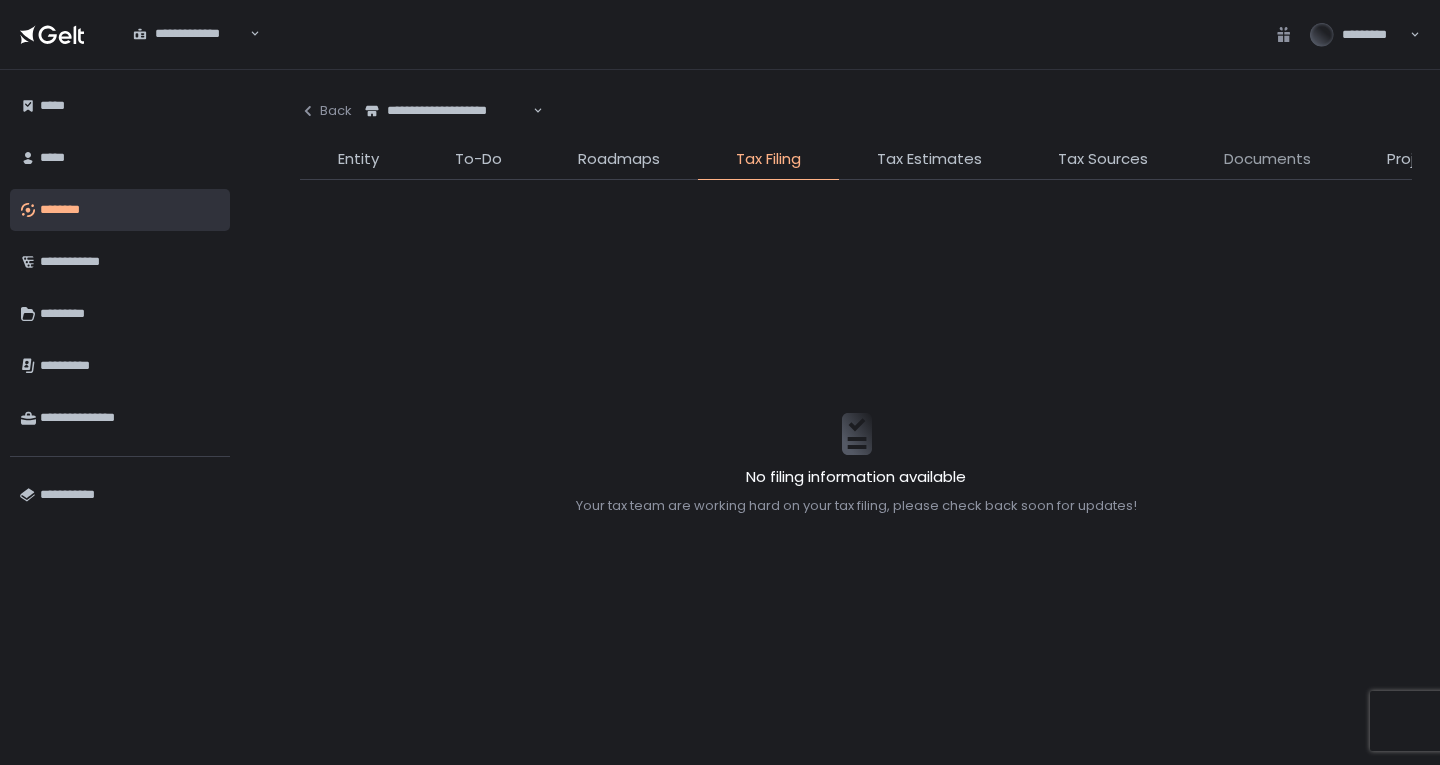 click on "Documents" at bounding box center (1267, 159) 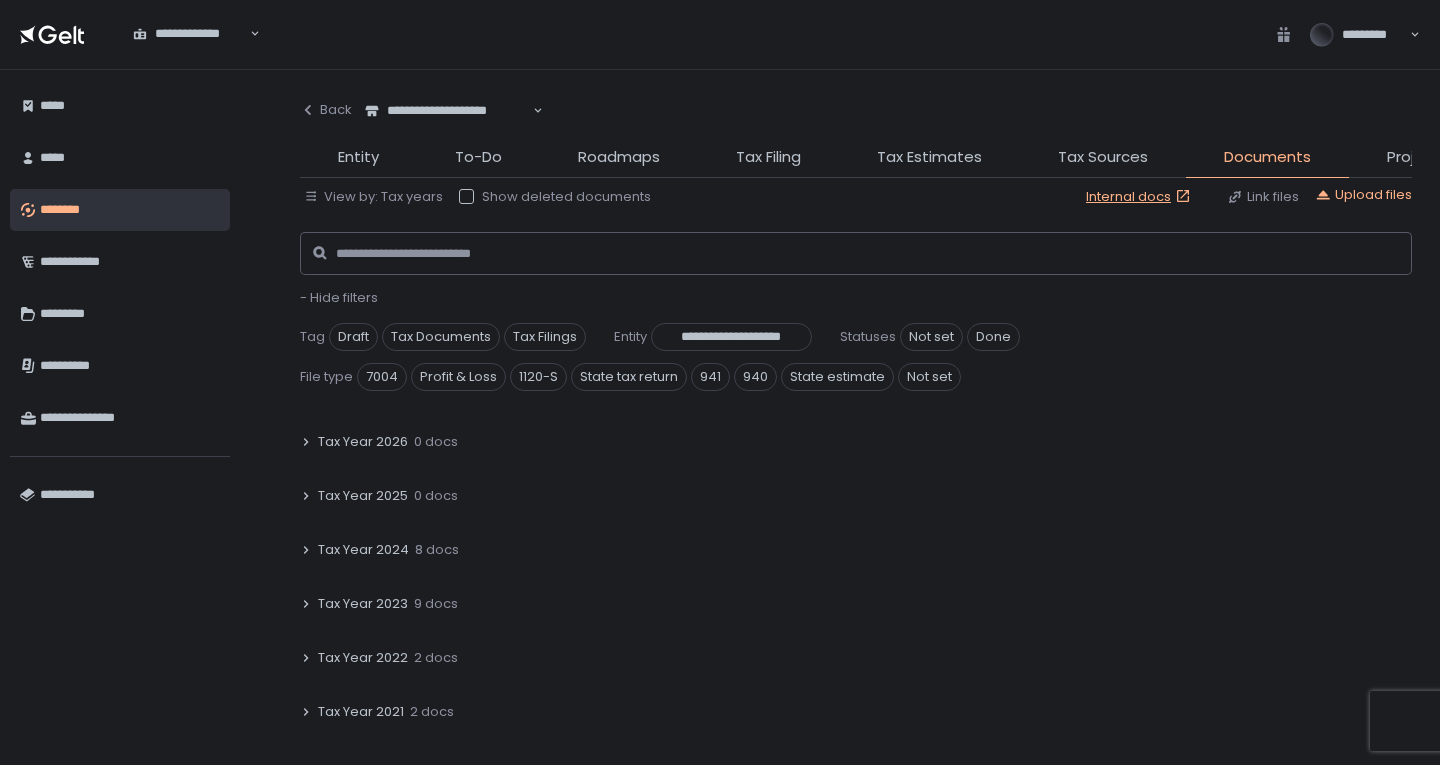 scroll, scrollTop: 100, scrollLeft: 0, axis: vertical 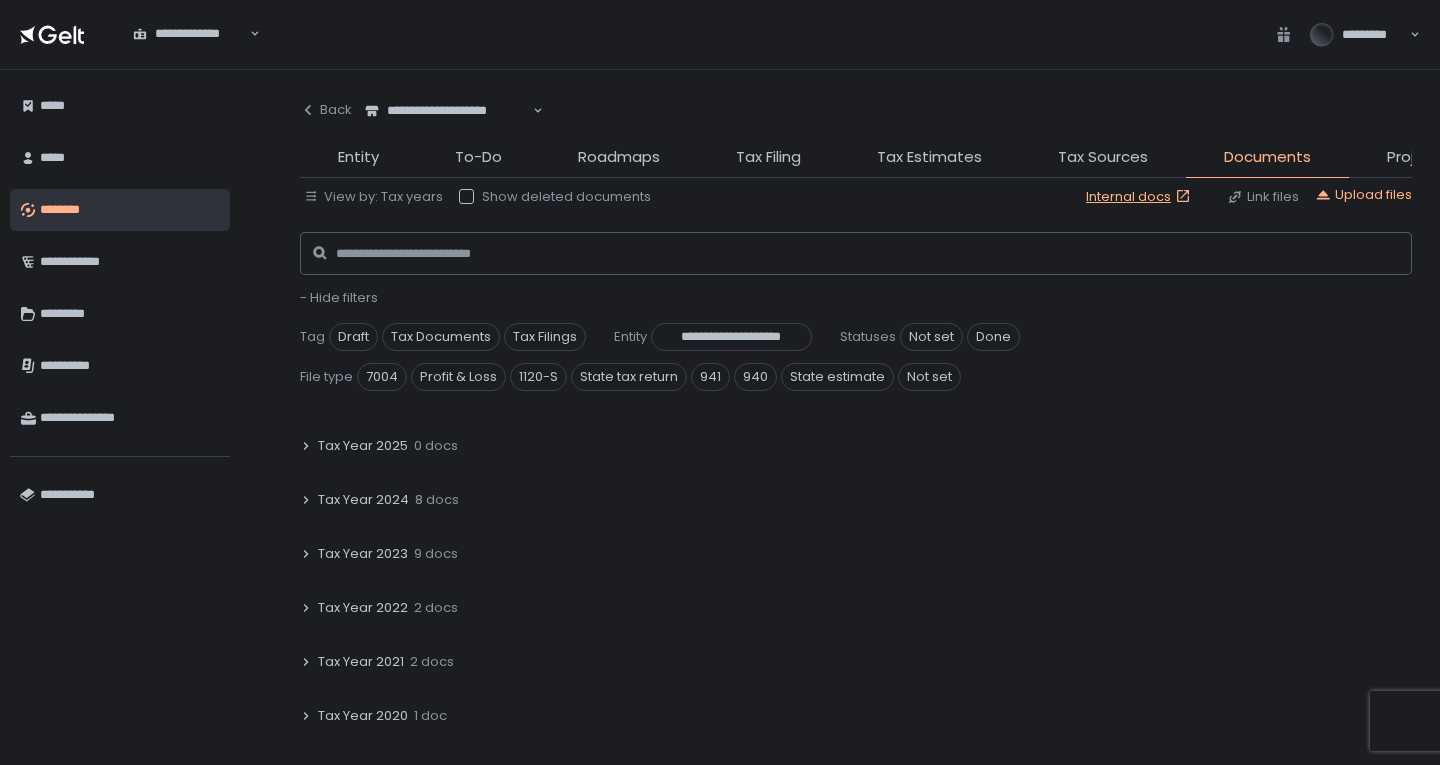 click on "8 docs" 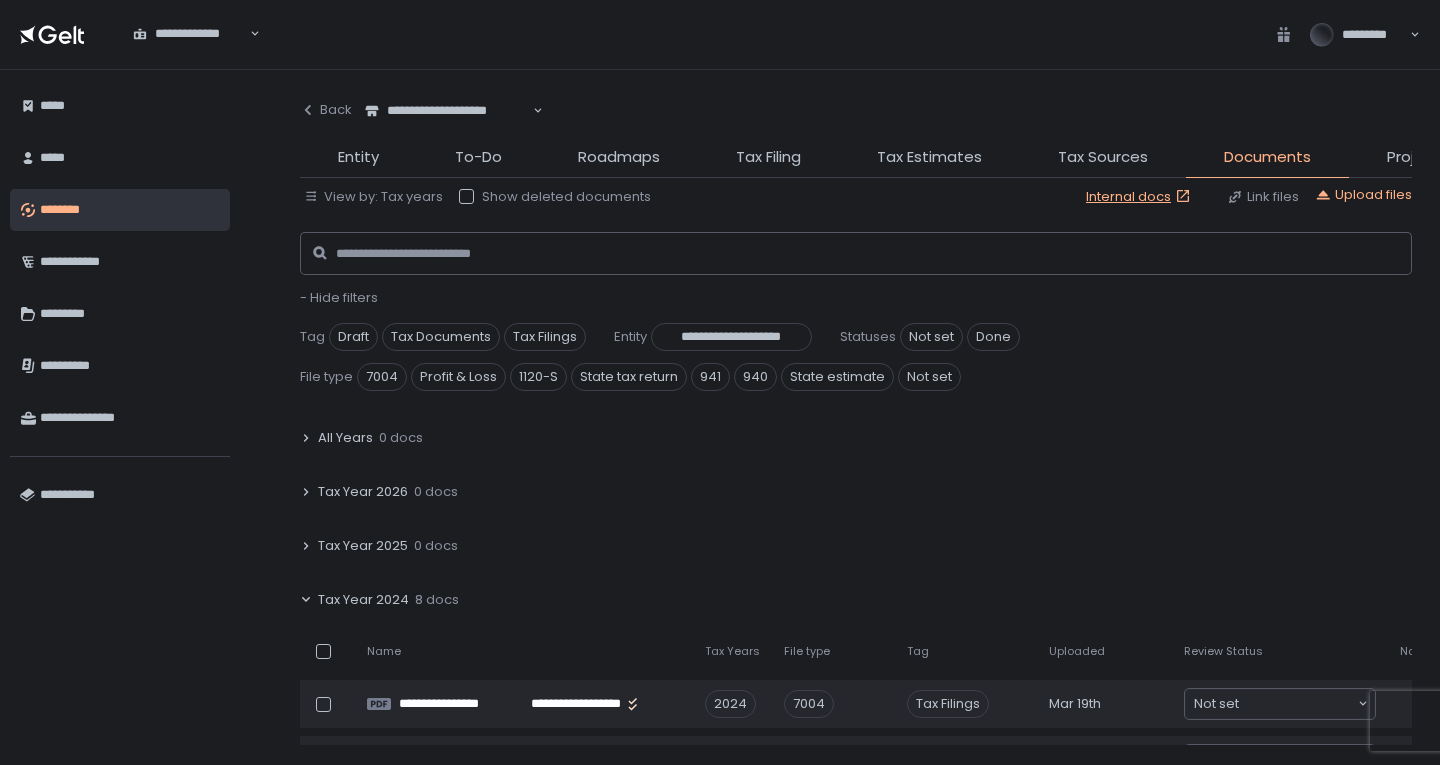 scroll, scrollTop: 100, scrollLeft: 0, axis: vertical 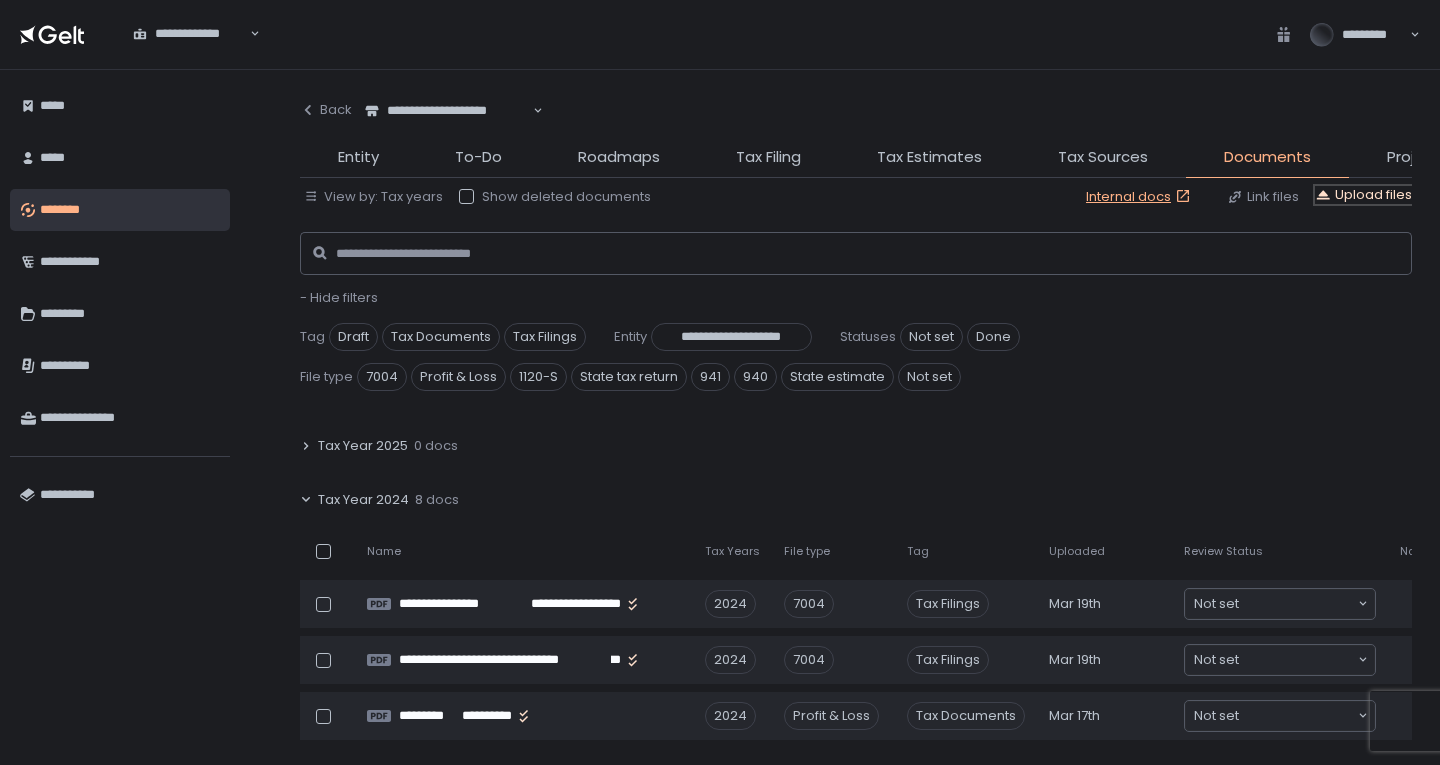 click on "Upload files" 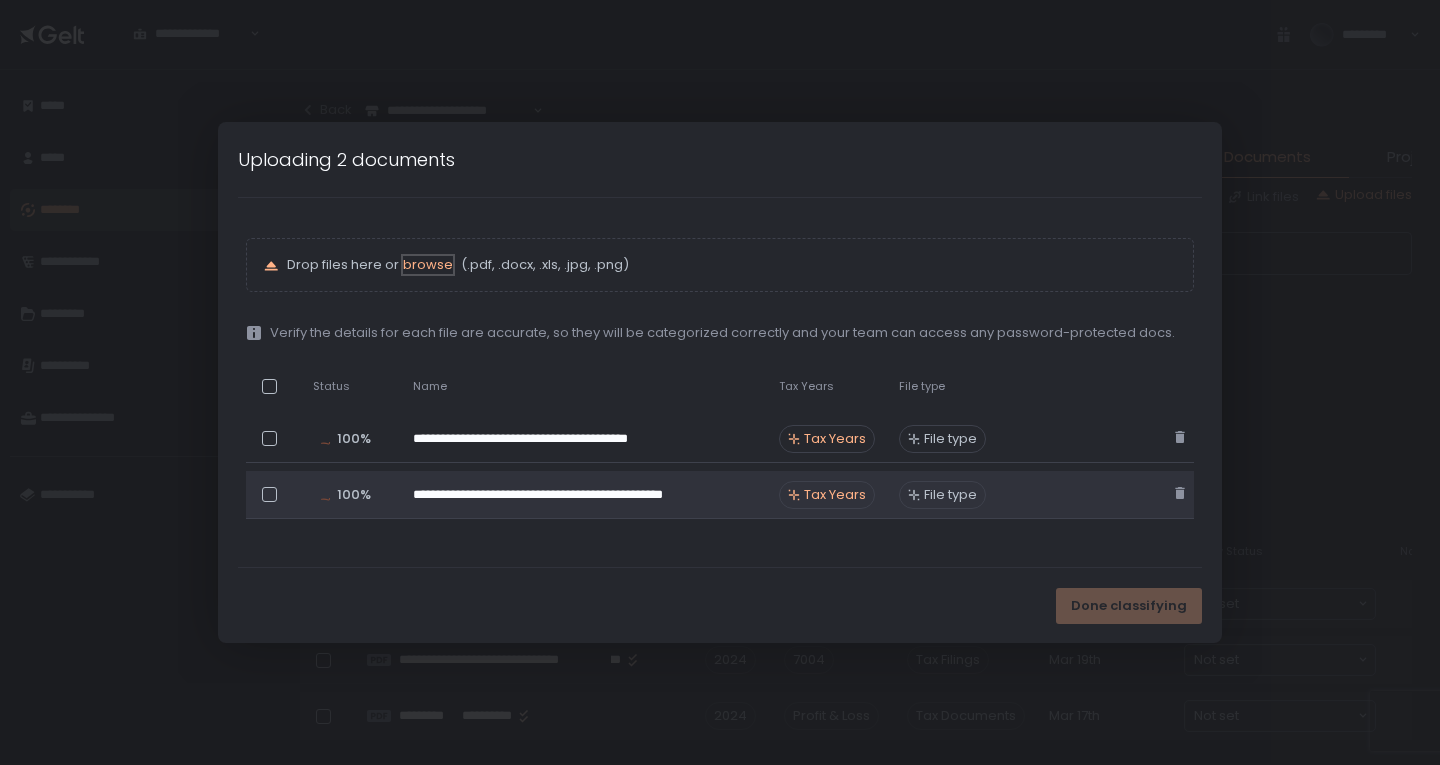 scroll, scrollTop: 154, scrollLeft: 0, axis: vertical 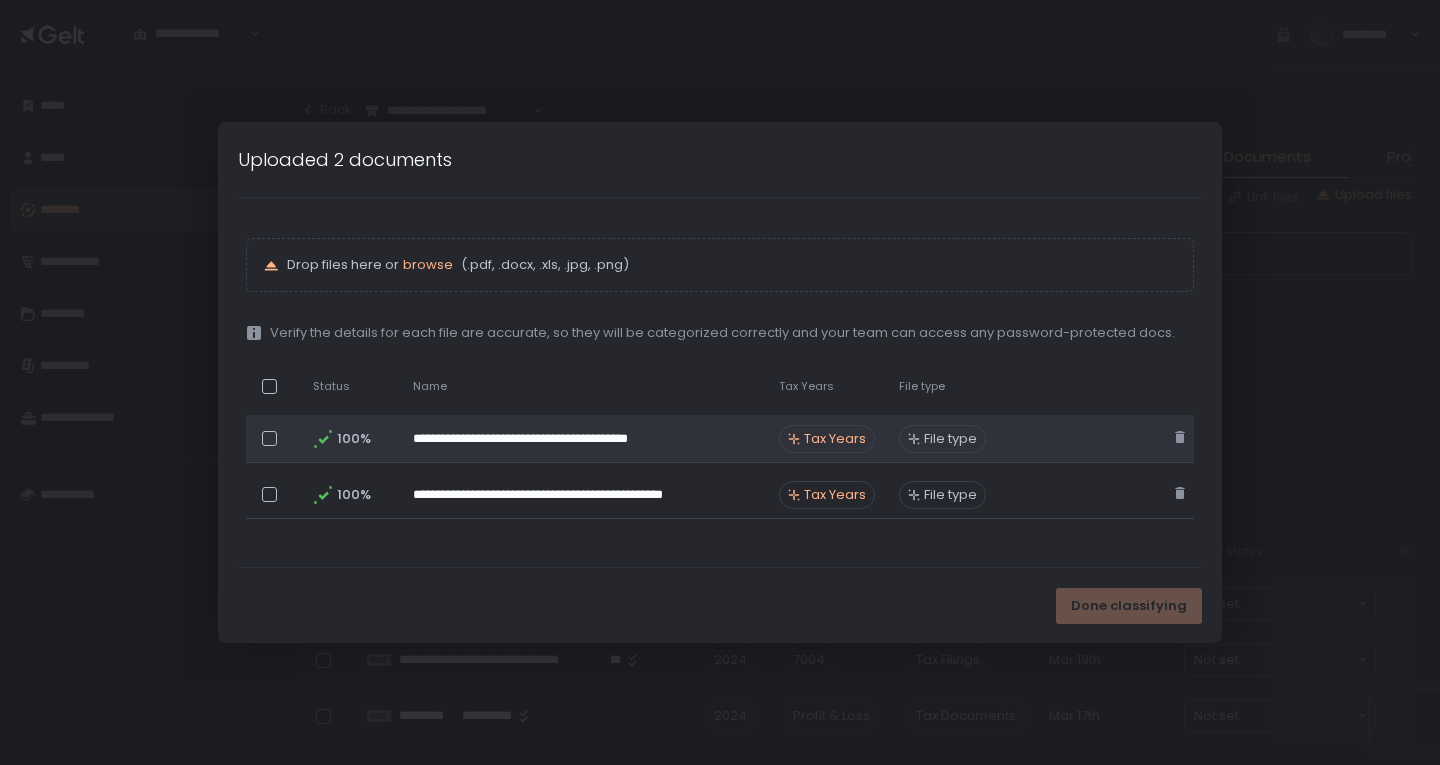 click on "Tax Years" at bounding box center [835, 439] 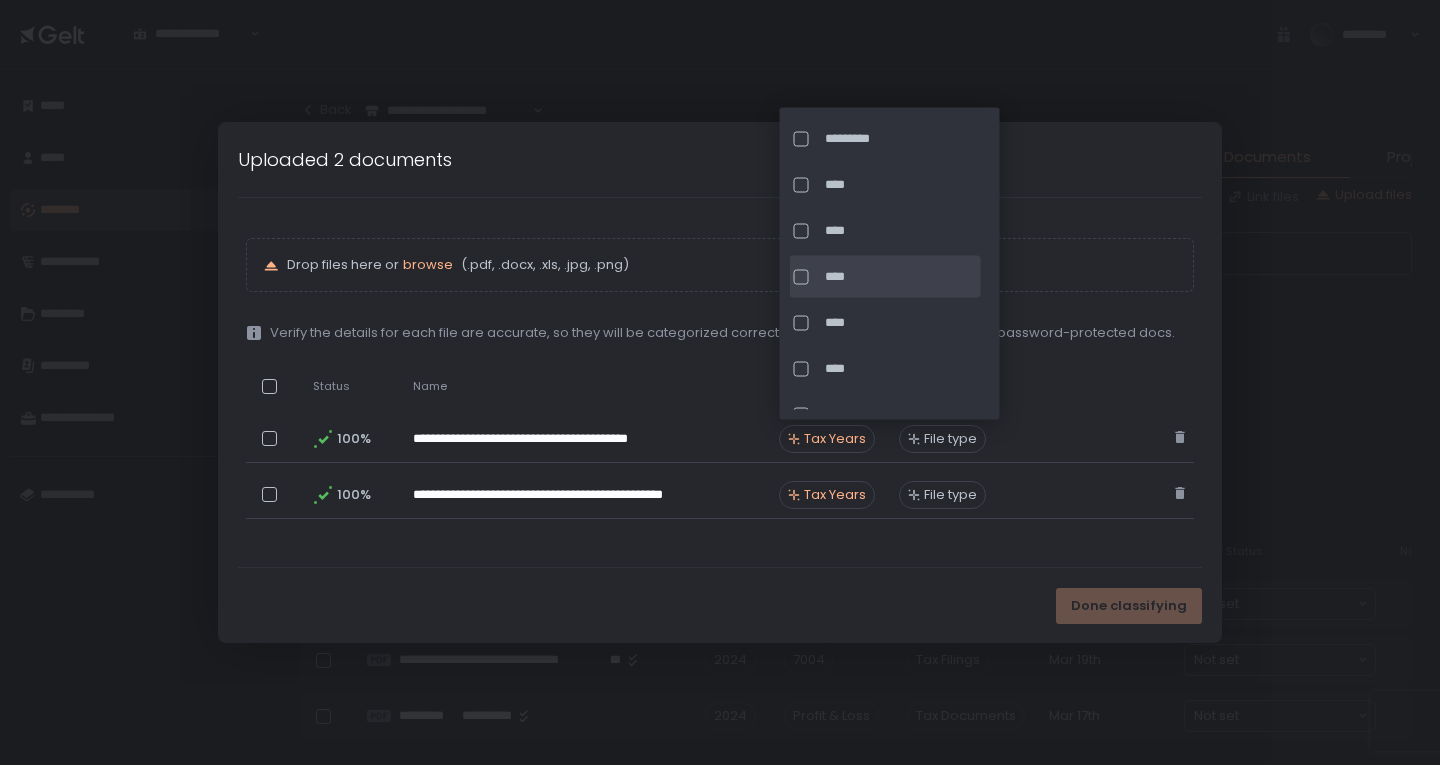 click on "****" 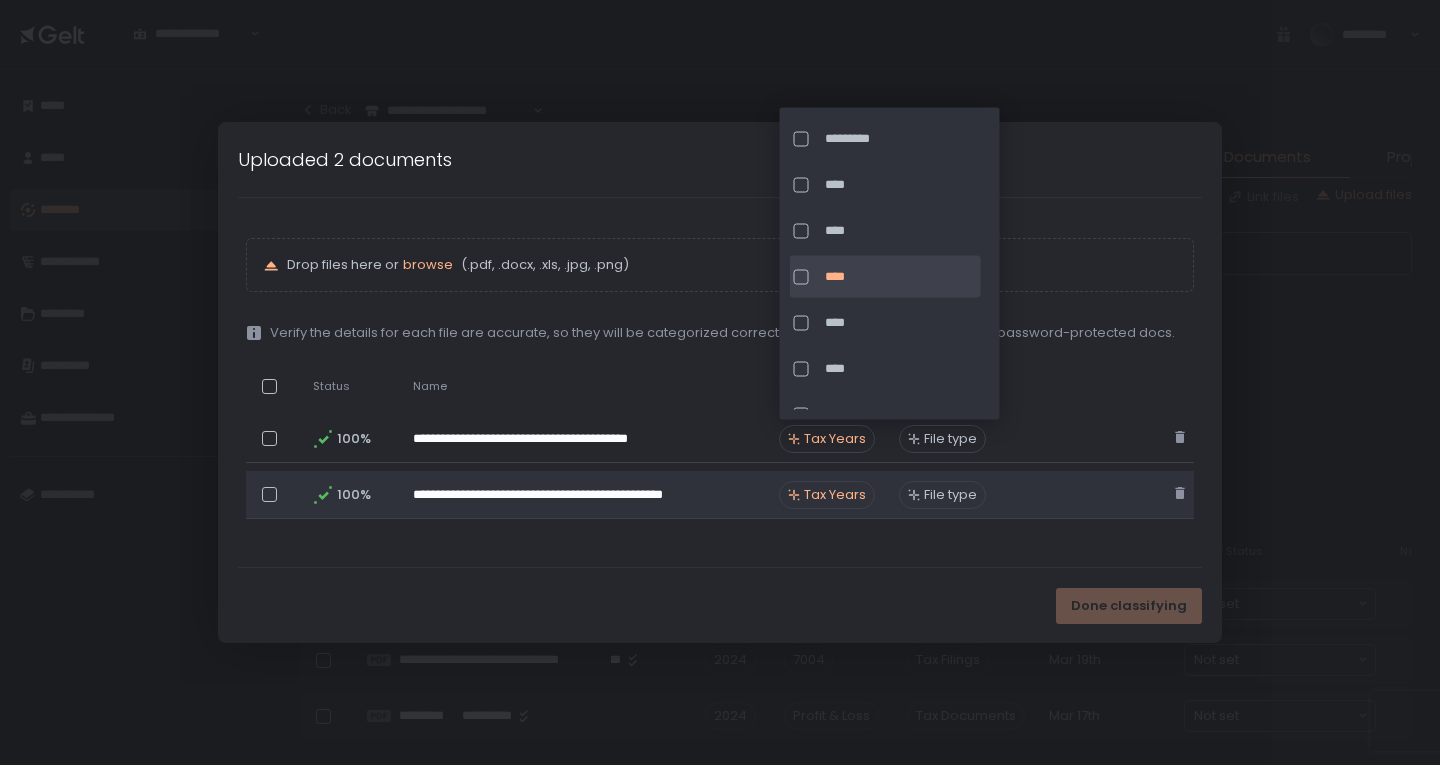 click on "Tax Years" at bounding box center (835, 495) 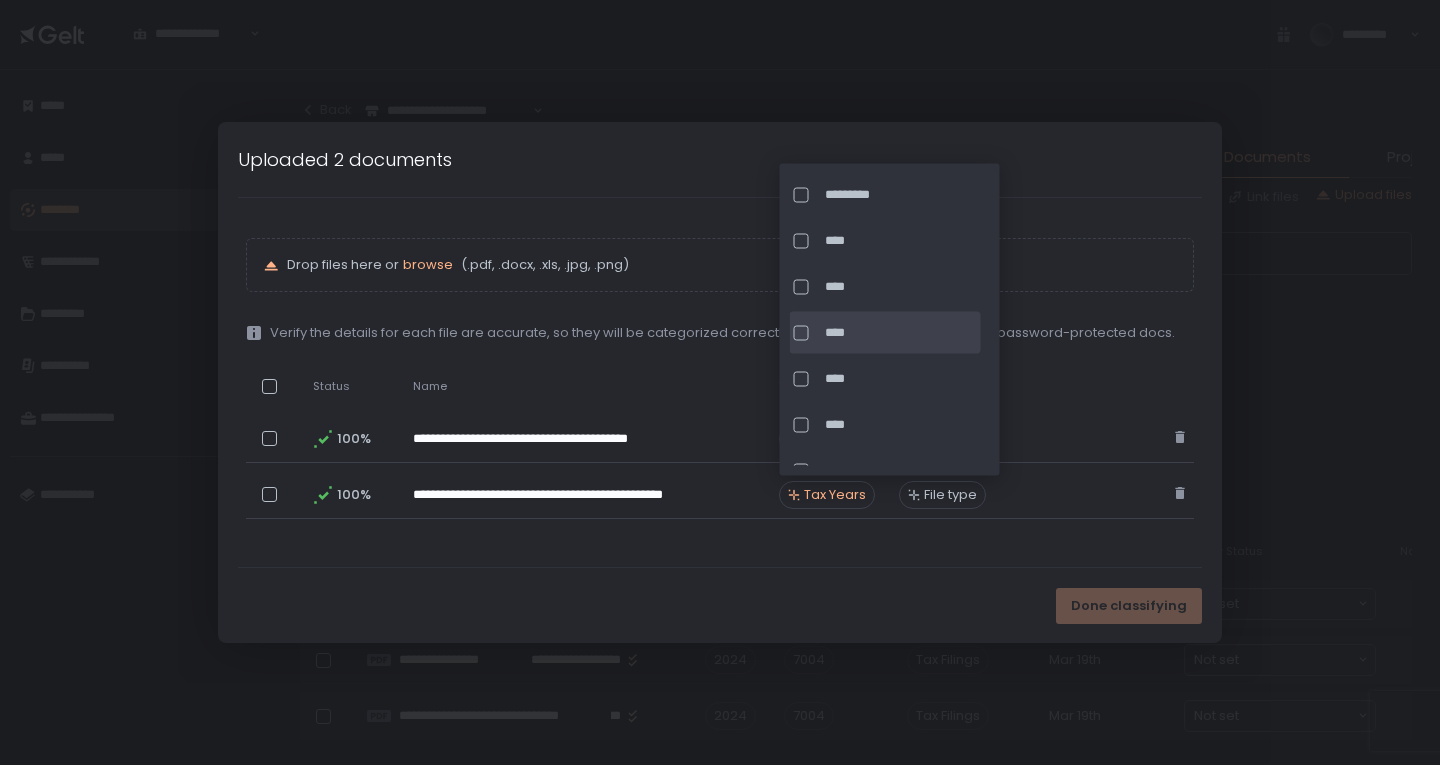 click at bounding box center [801, 332] 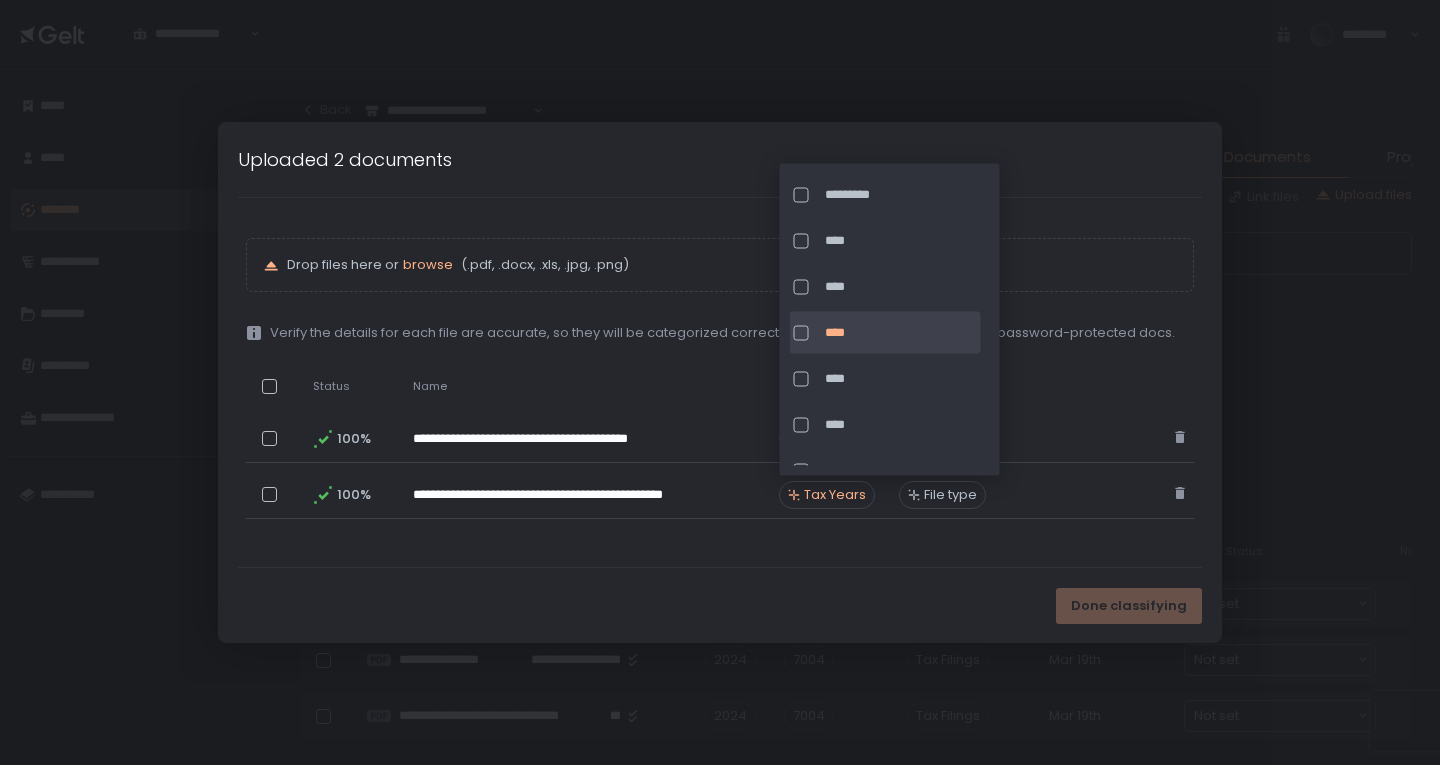 click on "Done classifying" at bounding box center (720, 605) 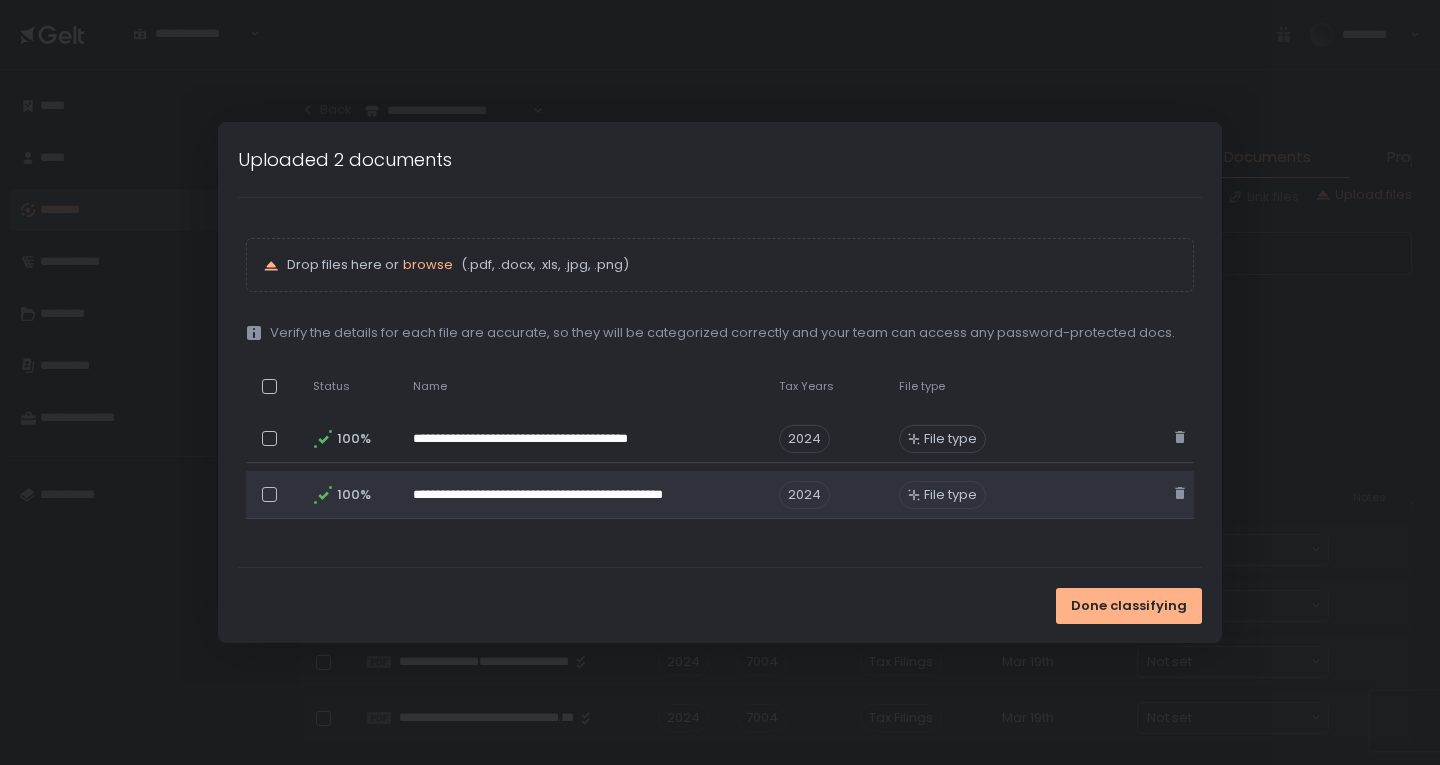 scroll, scrollTop: 100, scrollLeft: 0, axis: vertical 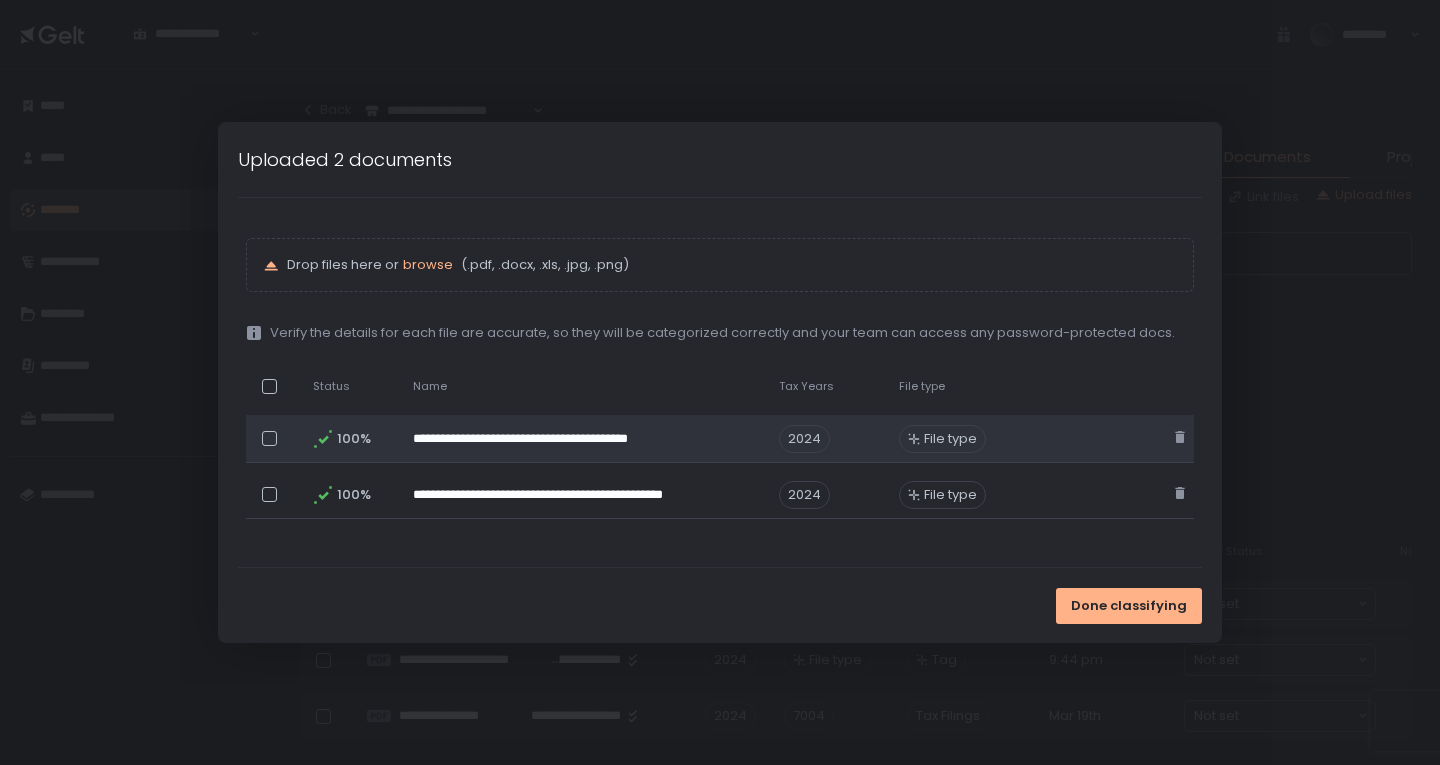 click on "File type" at bounding box center [950, 439] 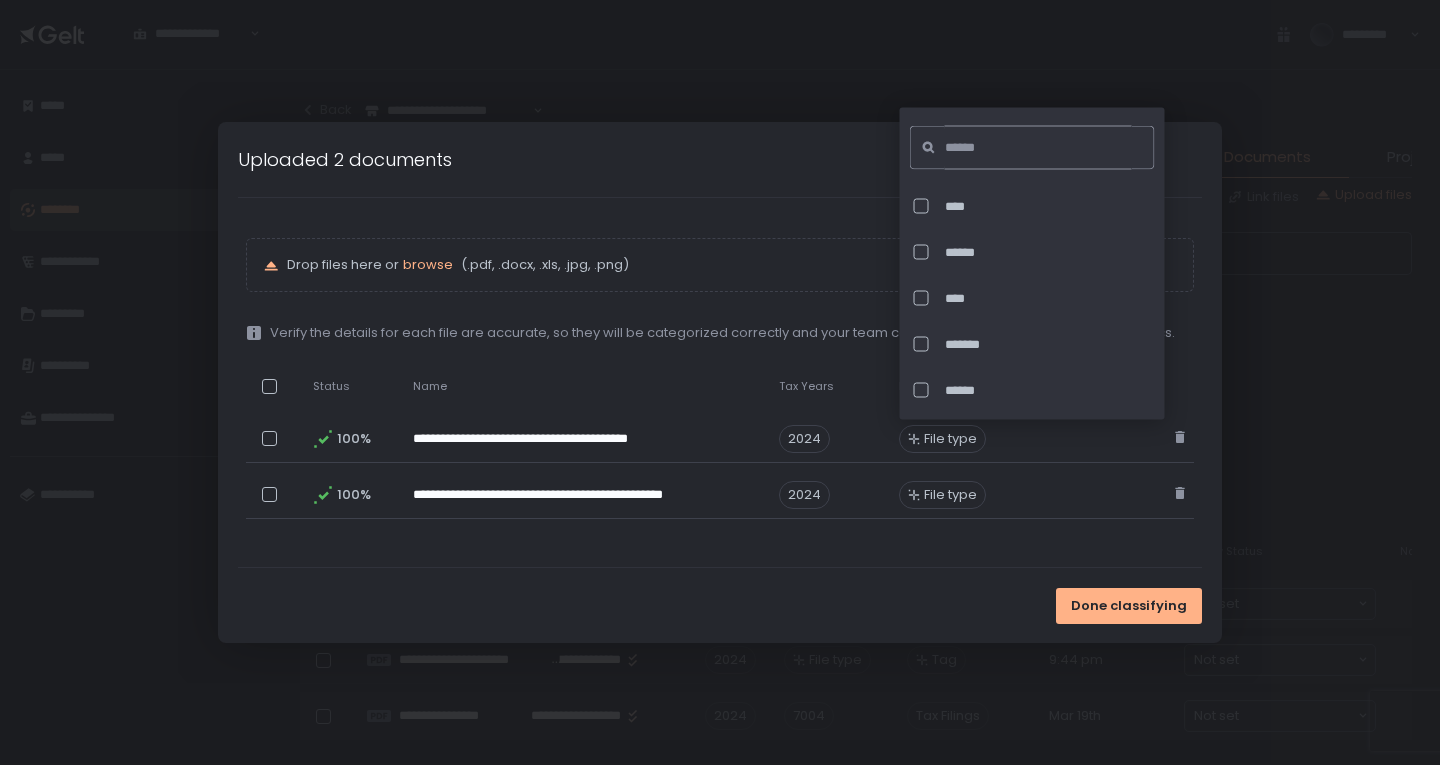 click 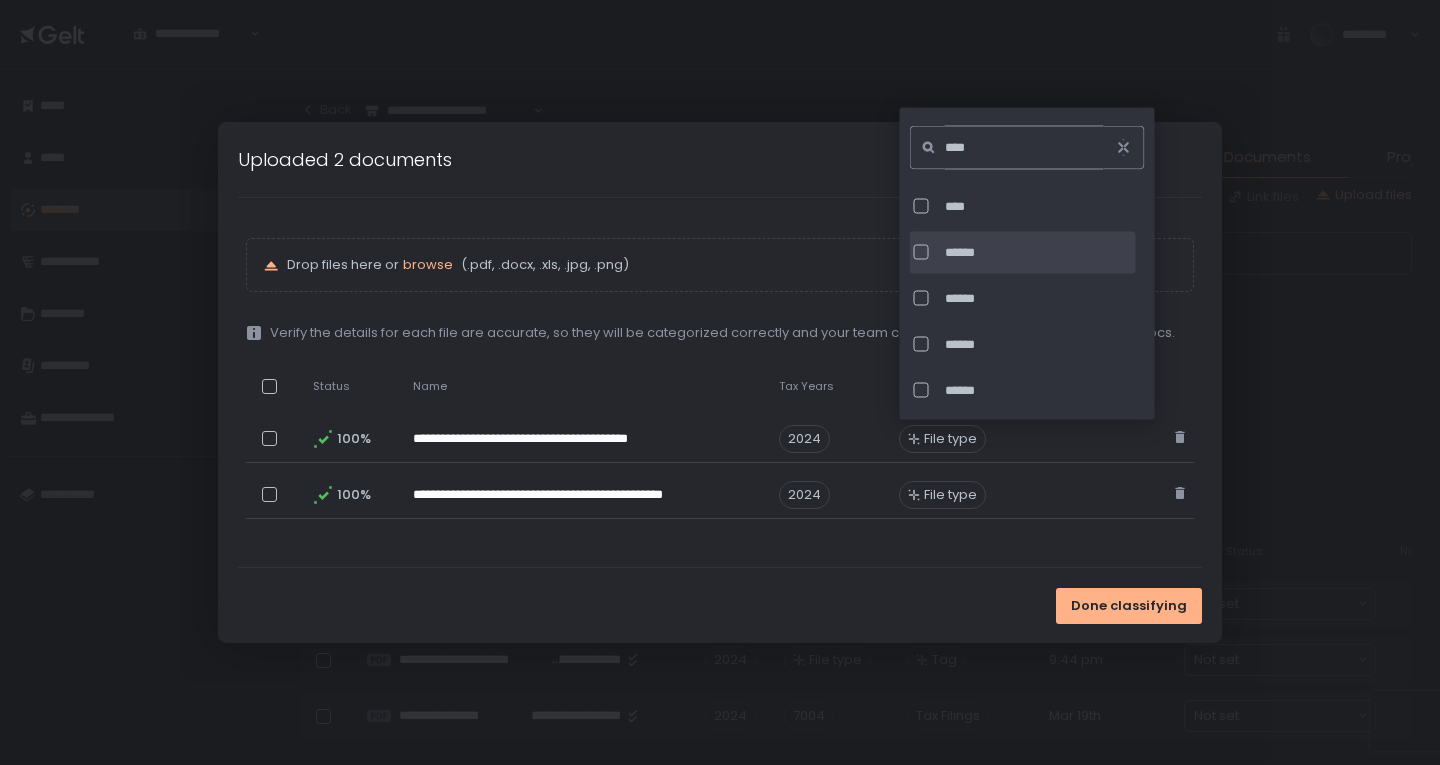type on "****" 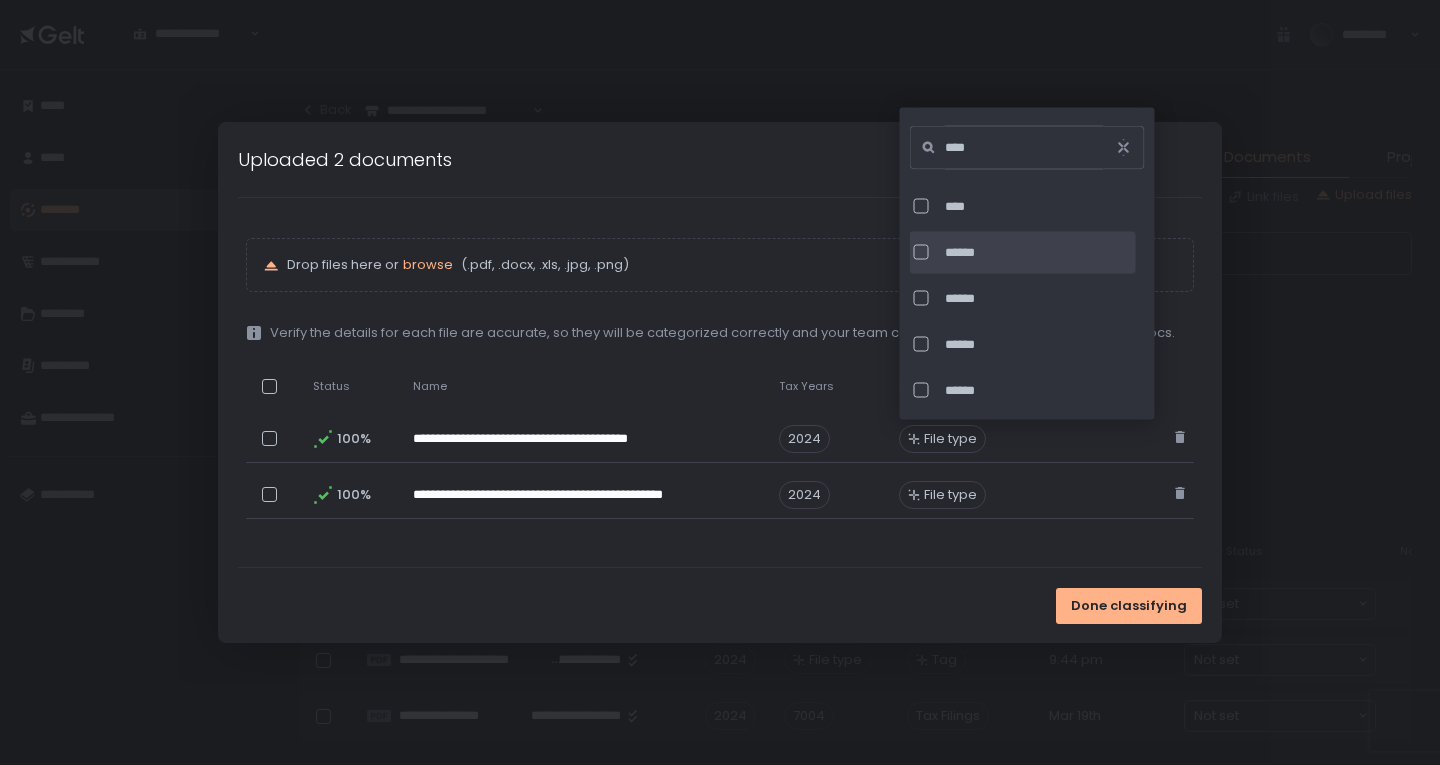 click on "******" 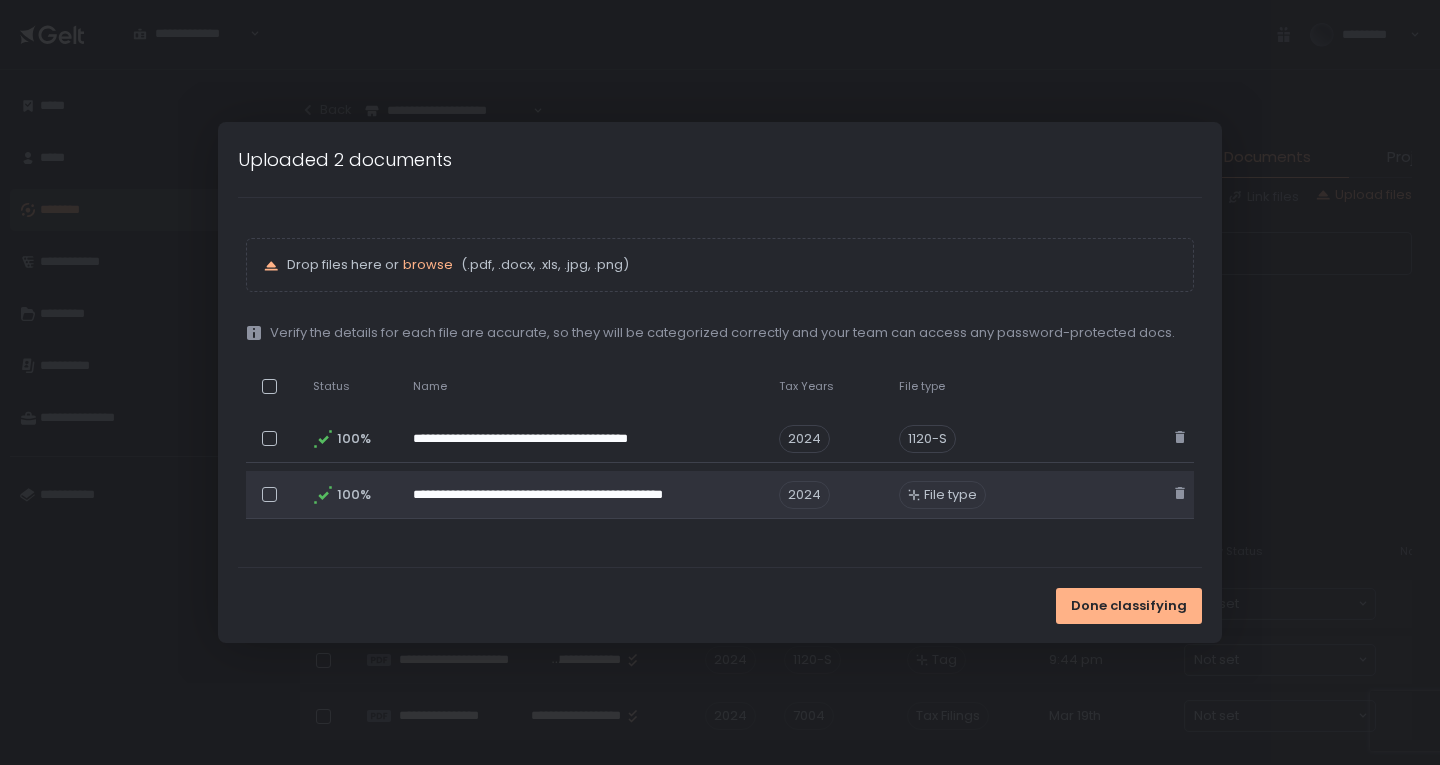 click on "File type" at bounding box center [950, 495] 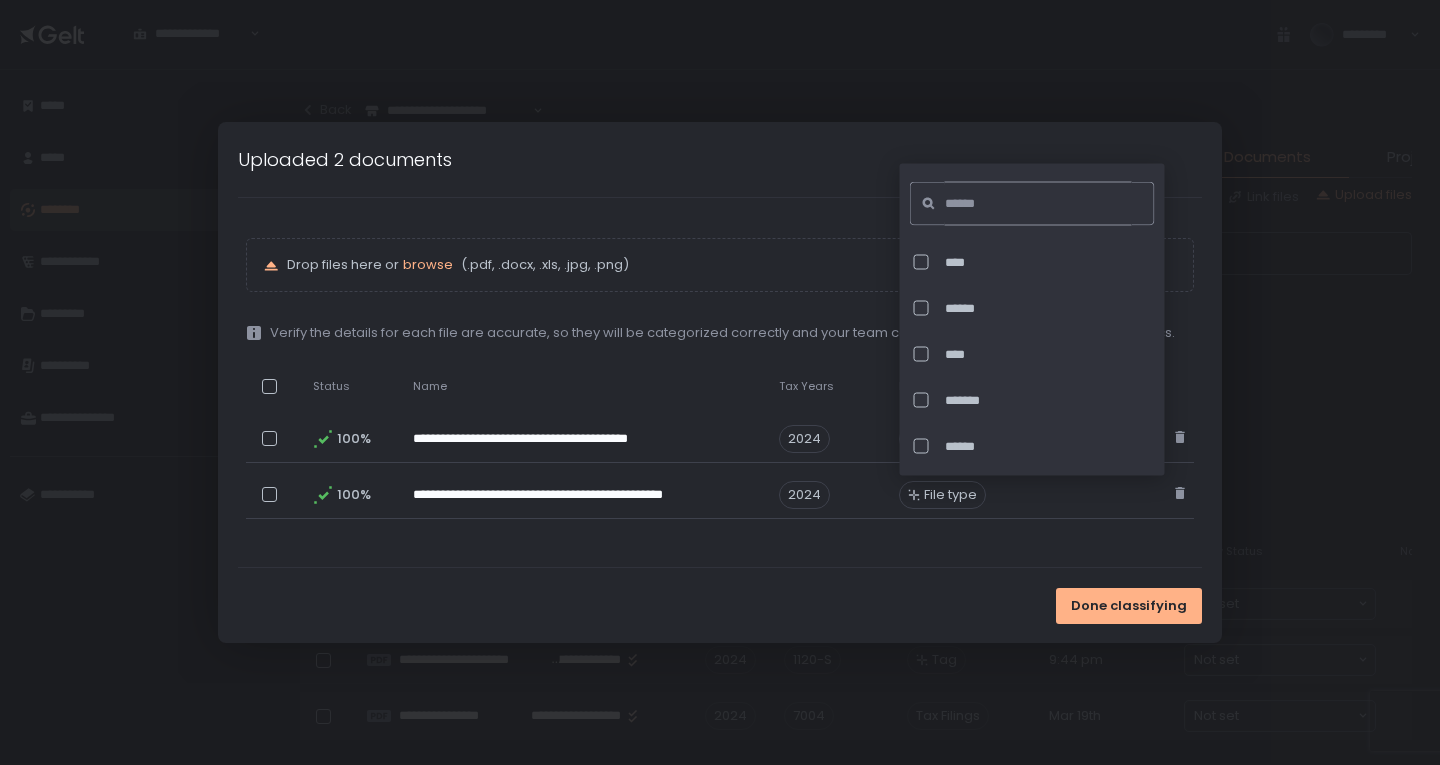 click 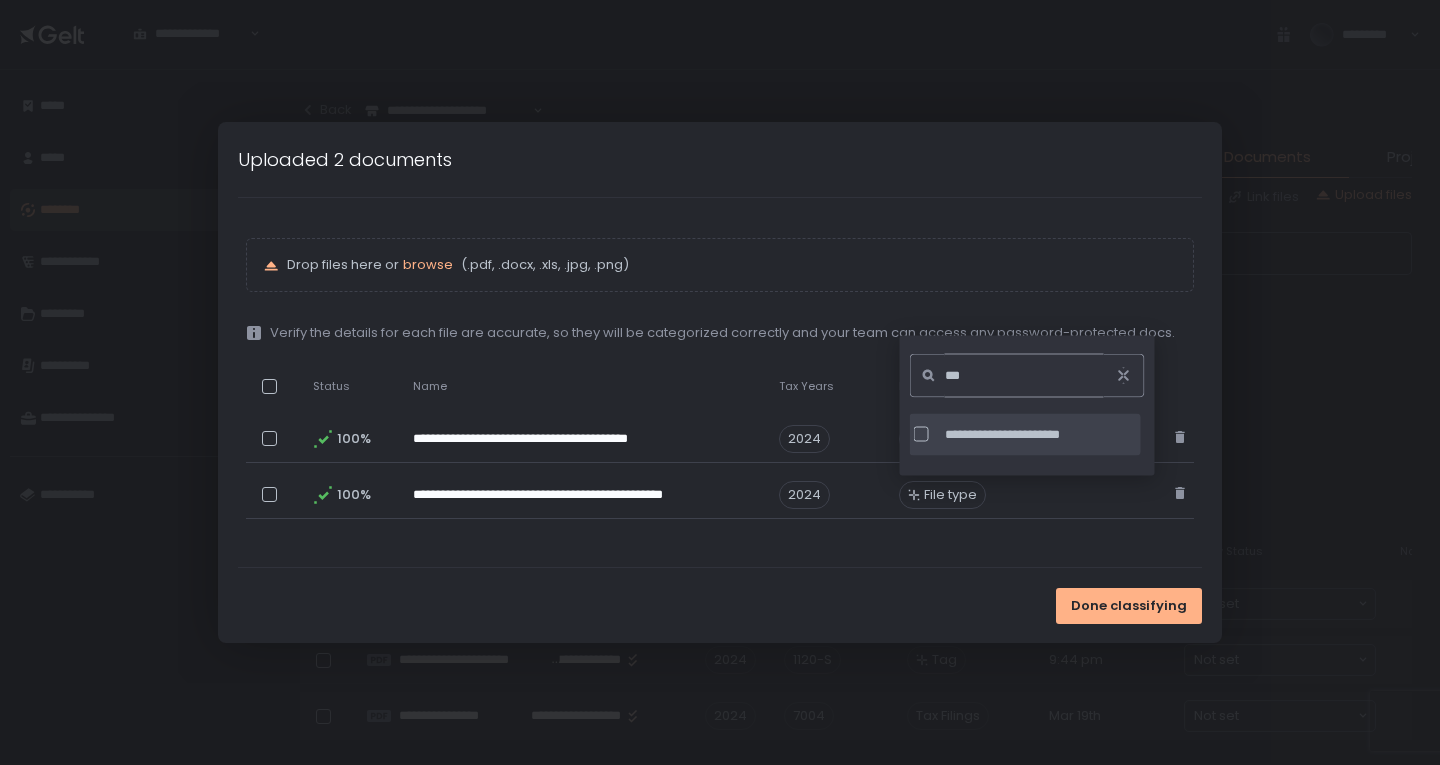 type on "***" 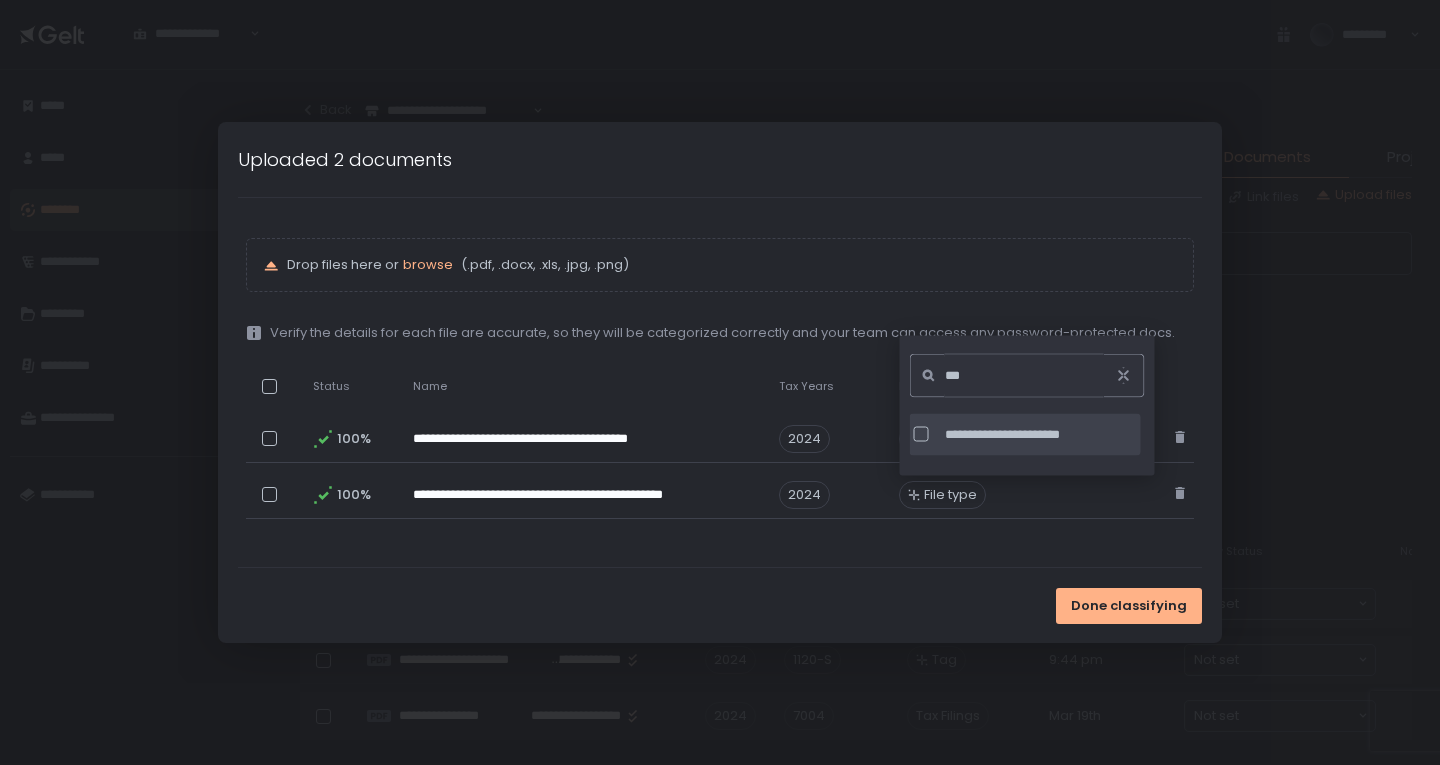 click on "**********" 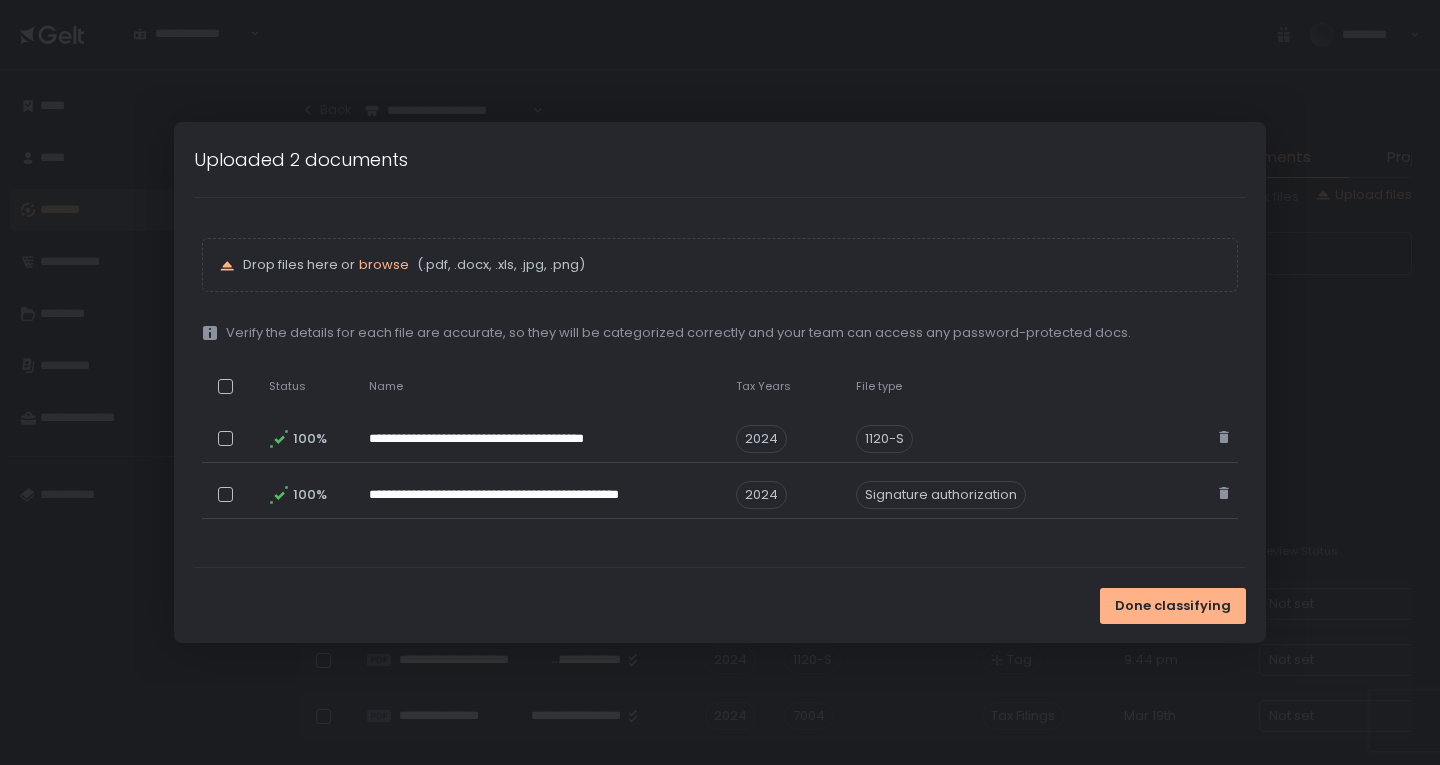 click on "Done classifying" at bounding box center [720, 605] 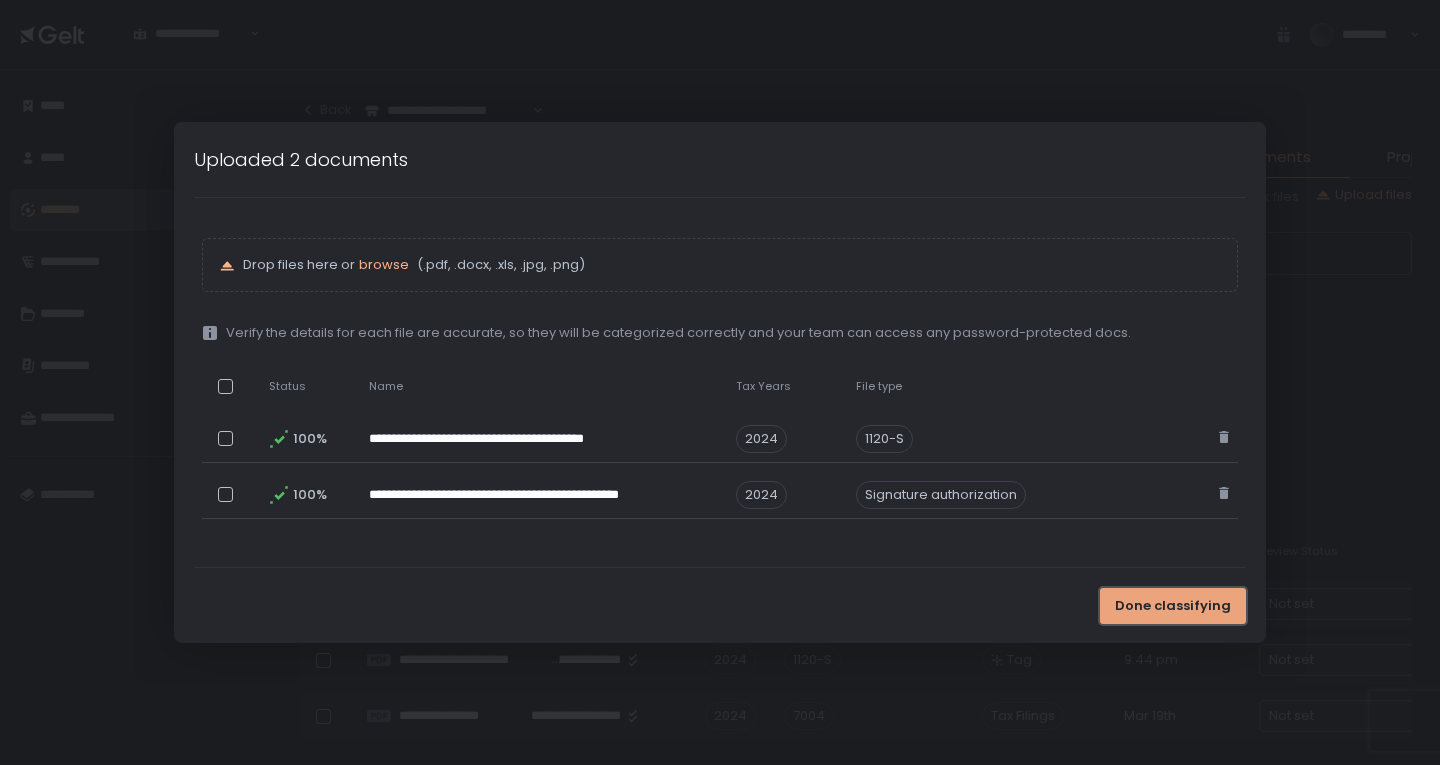click on "Done classifying" at bounding box center (1173, 606) 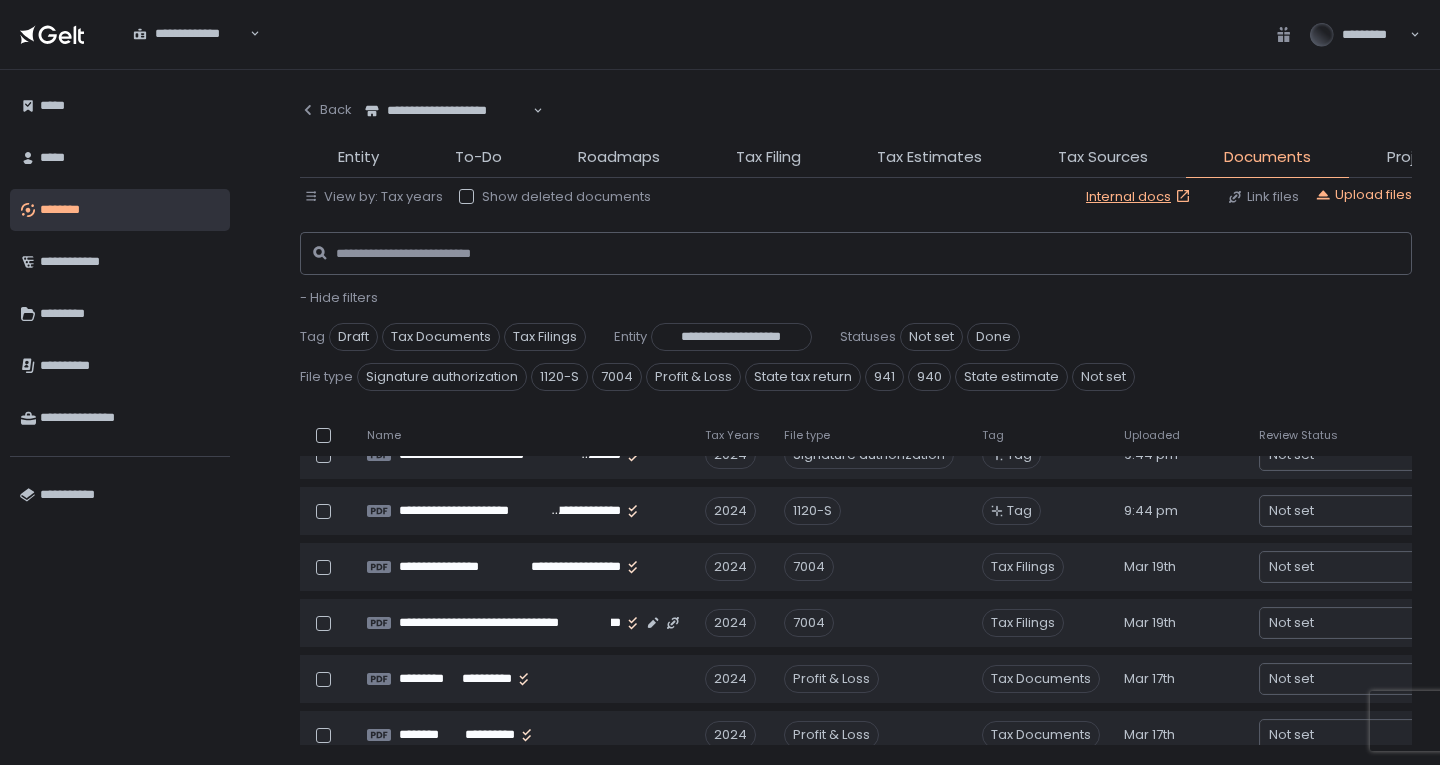 scroll, scrollTop: 200, scrollLeft: 0, axis: vertical 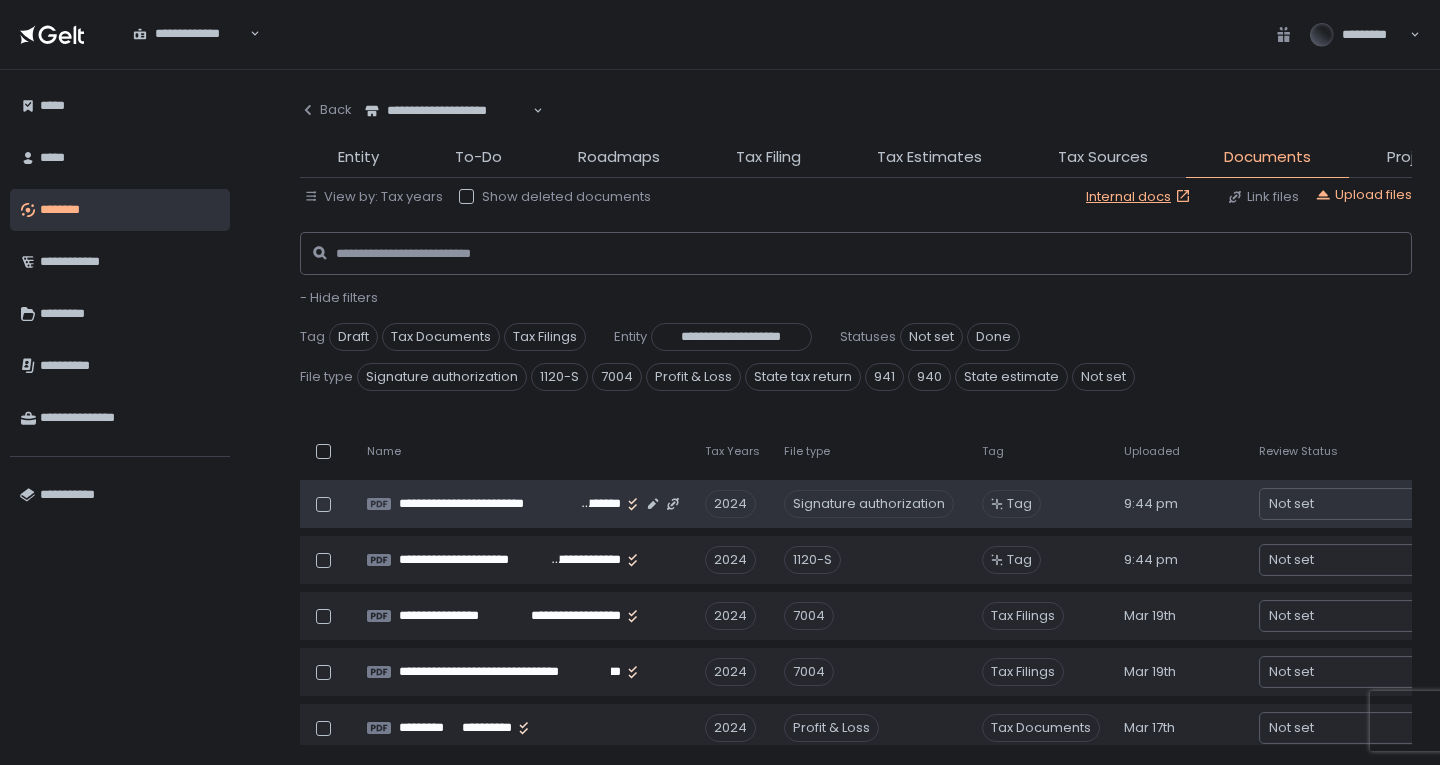 click on "Tag" at bounding box center (1019, 504) 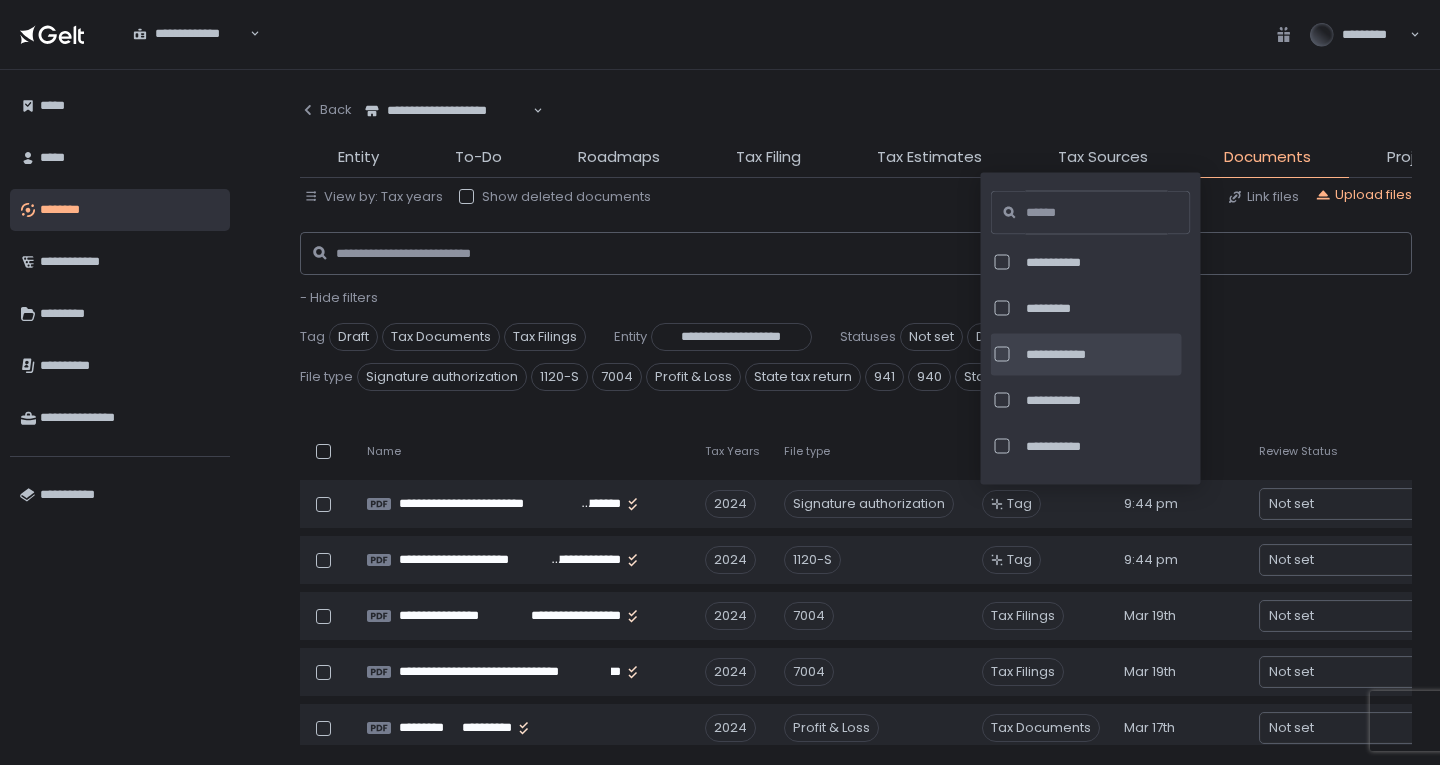 scroll, scrollTop: 31, scrollLeft: 0, axis: vertical 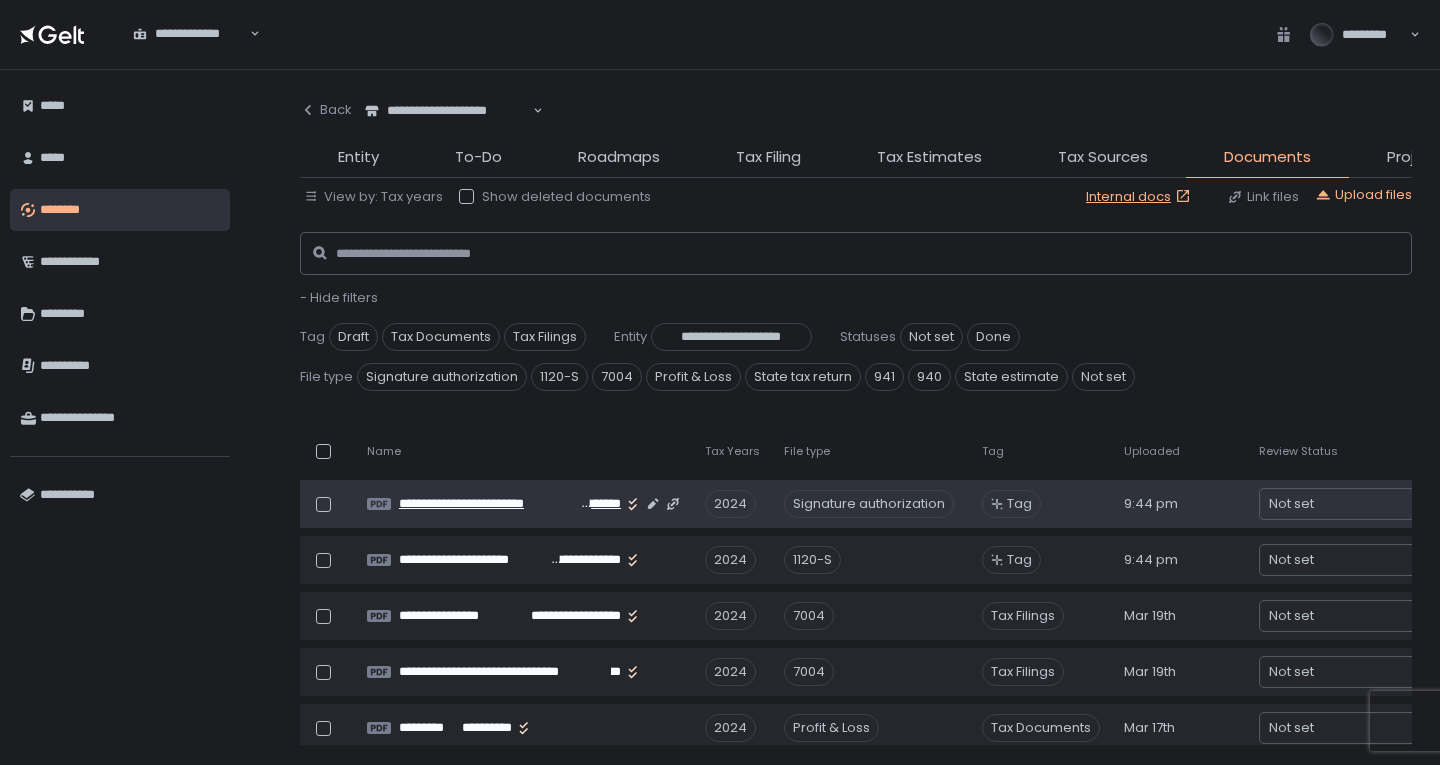 click on "**********" at bounding box center [489, 504] 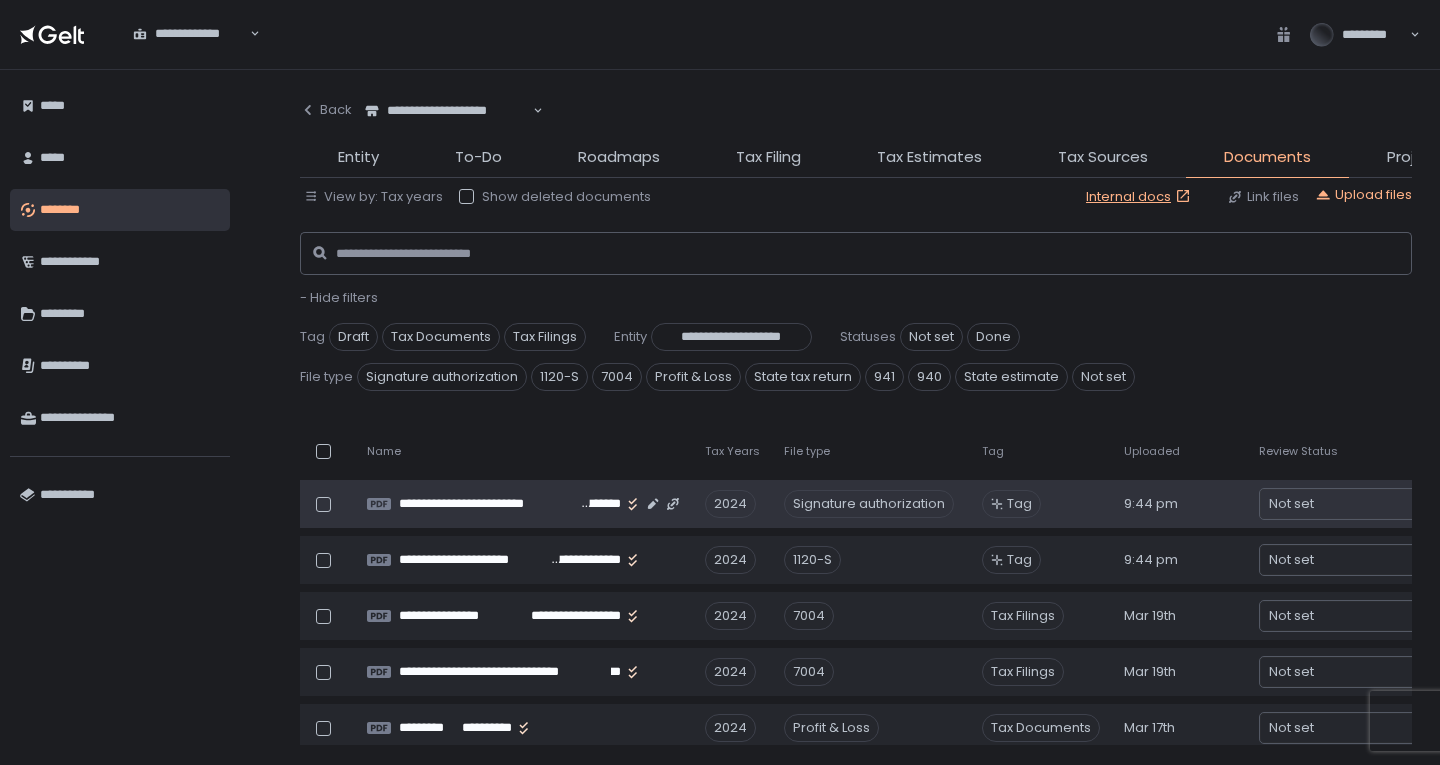 click at bounding box center (323, 504) 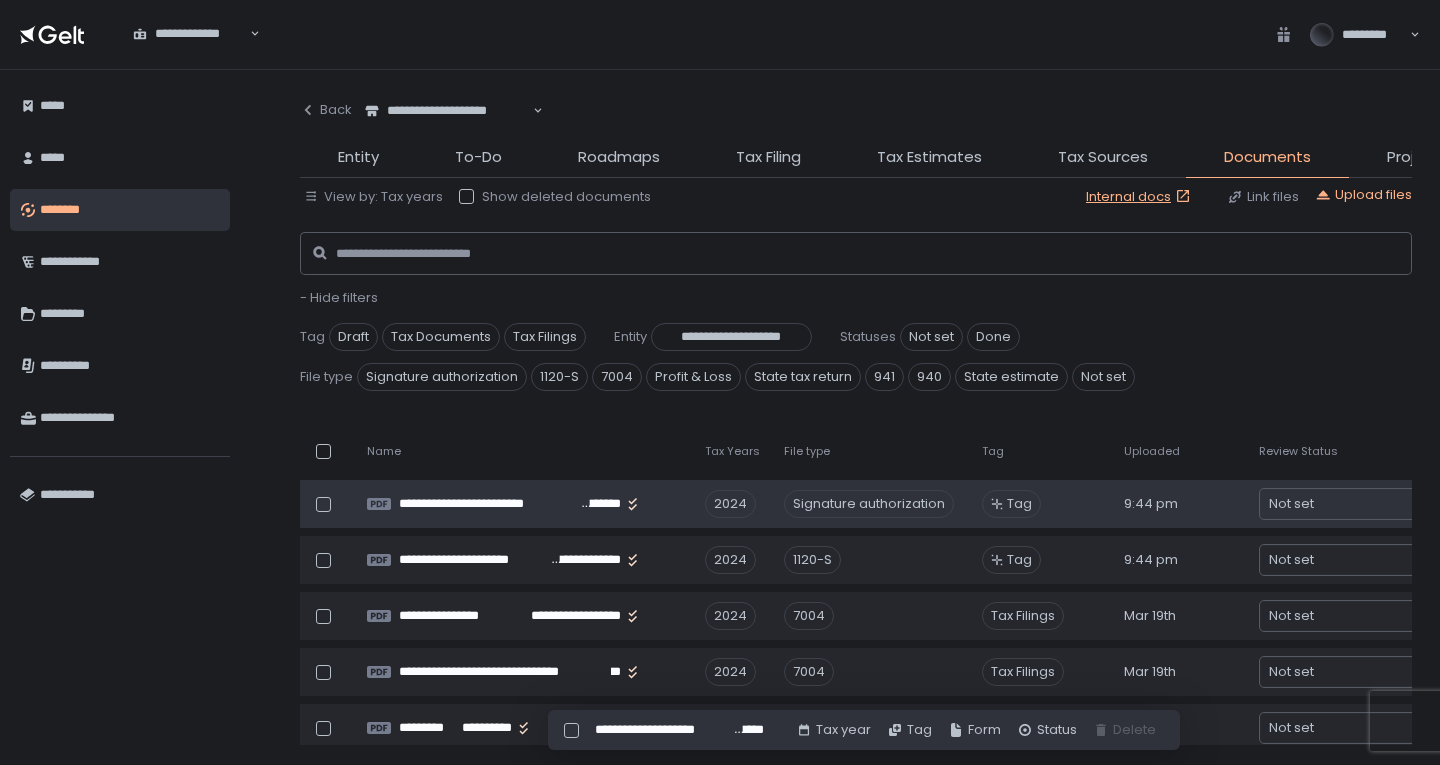 click on "**********" 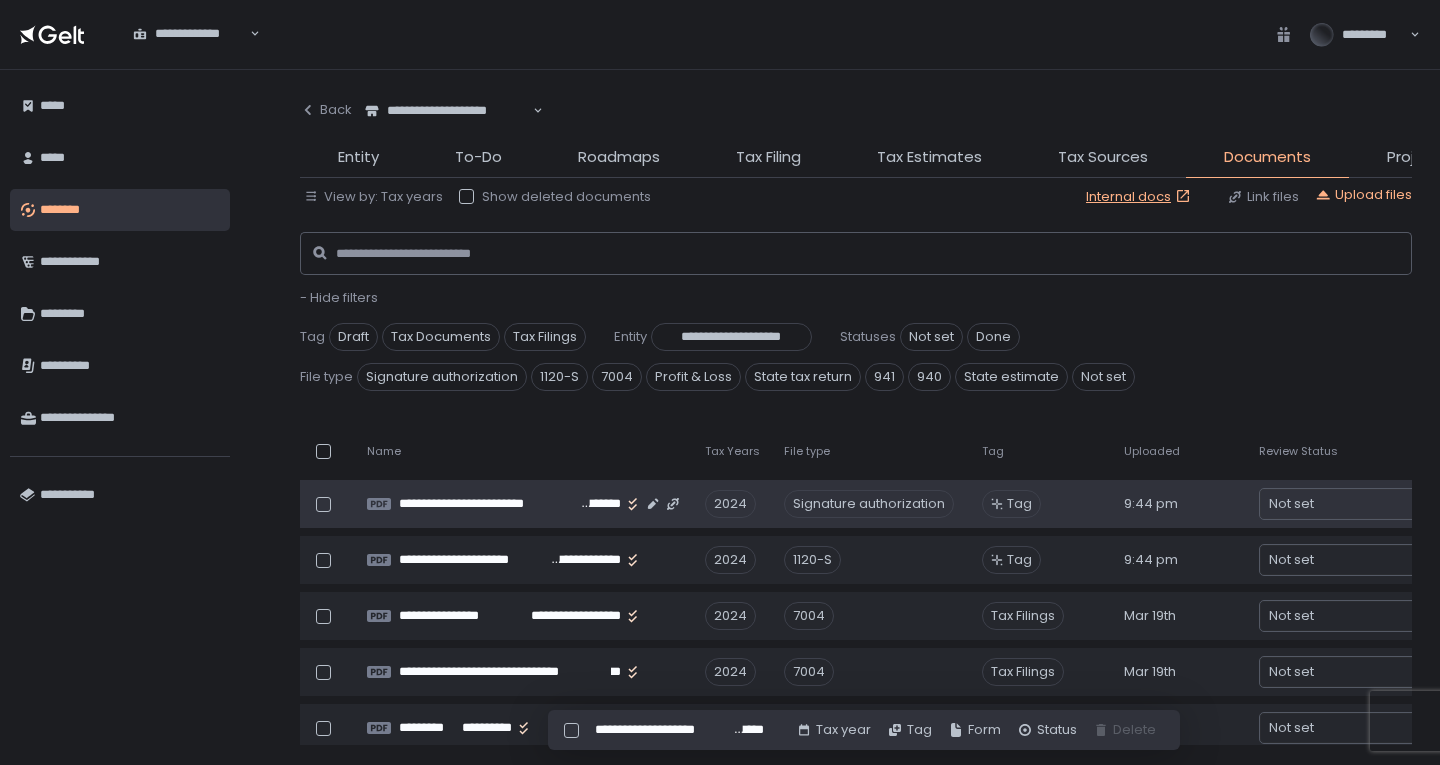 click at bounding box center [323, 504] 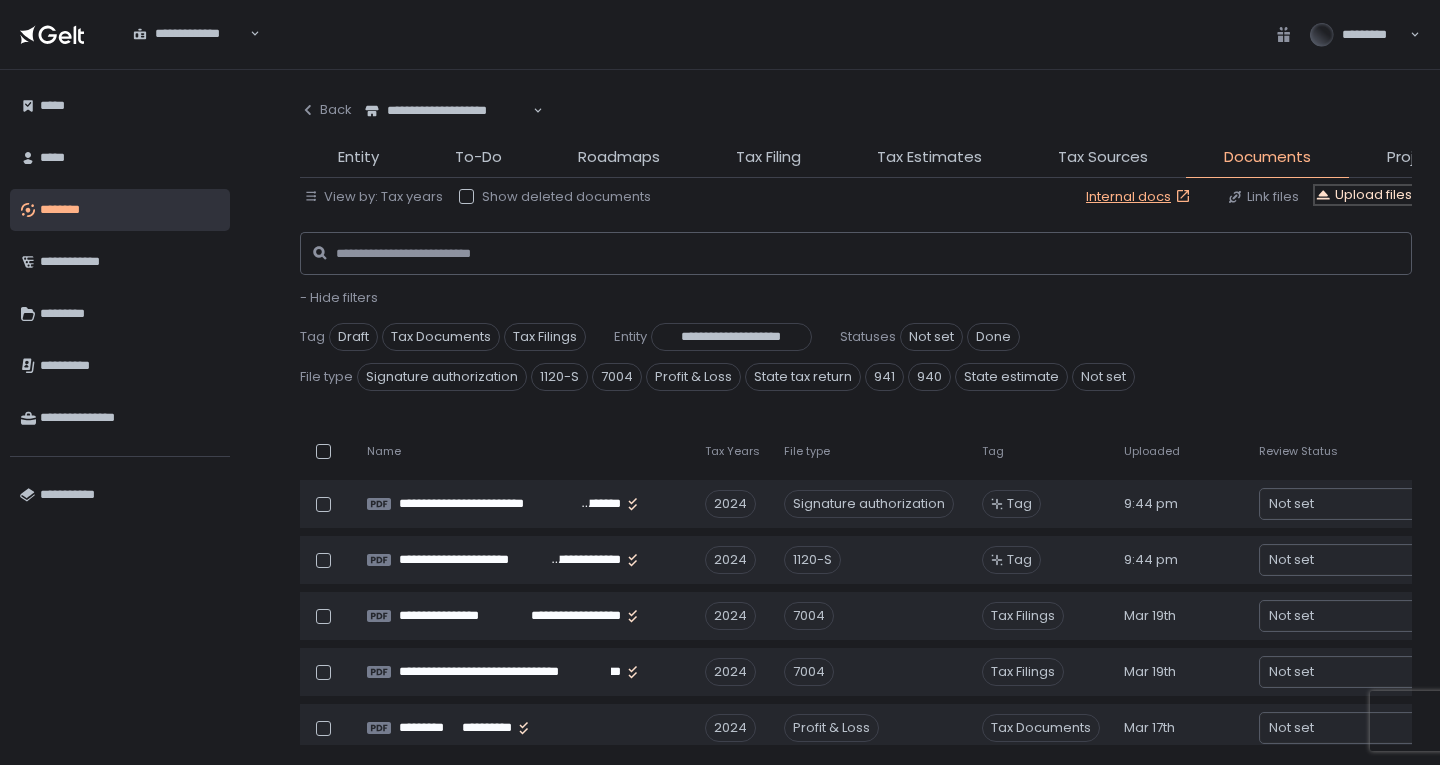 click on "Upload files" 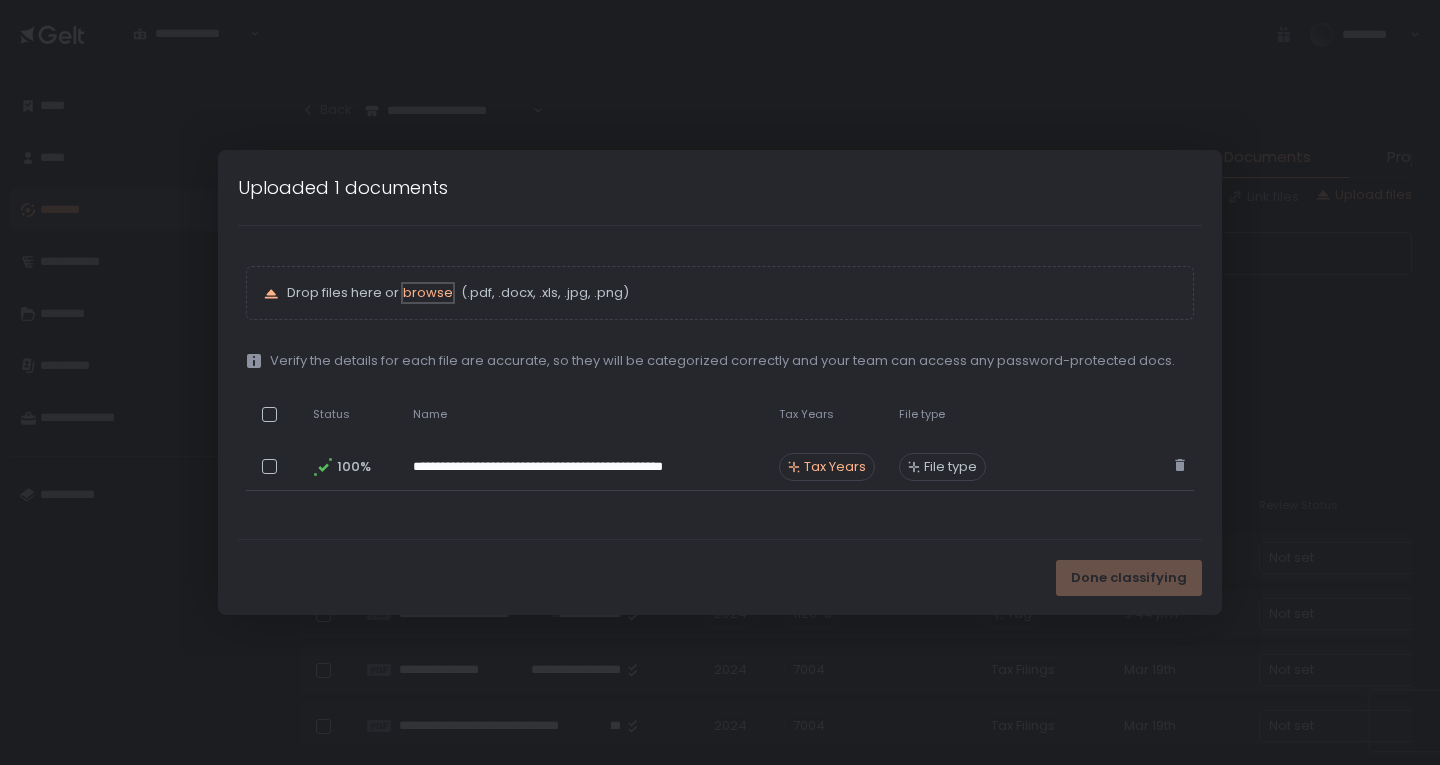 scroll, scrollTop: 254, scrollLeft: 0, axis: vertical 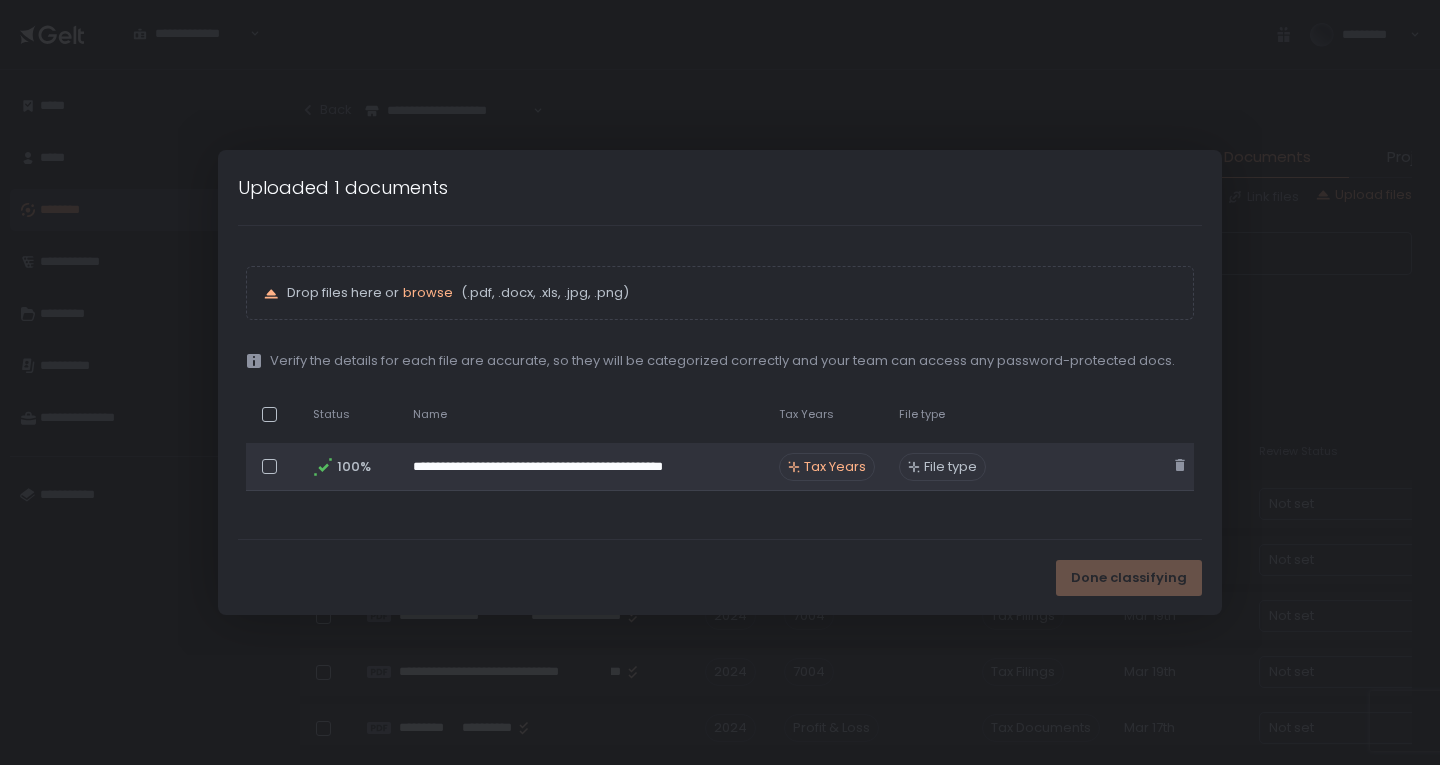 click on "Tax Years" at bounding box center (835, 467) 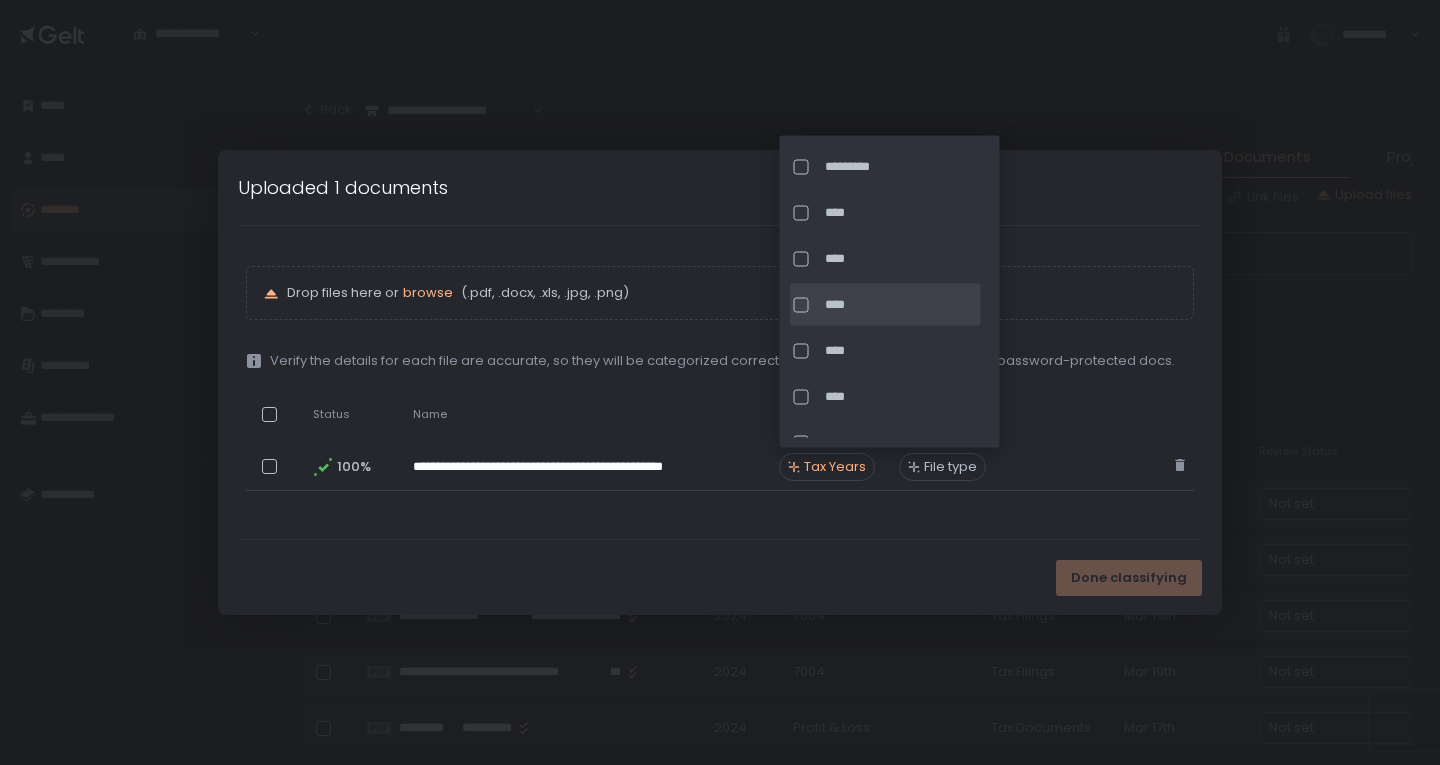 click at bounding box center (801, 304) 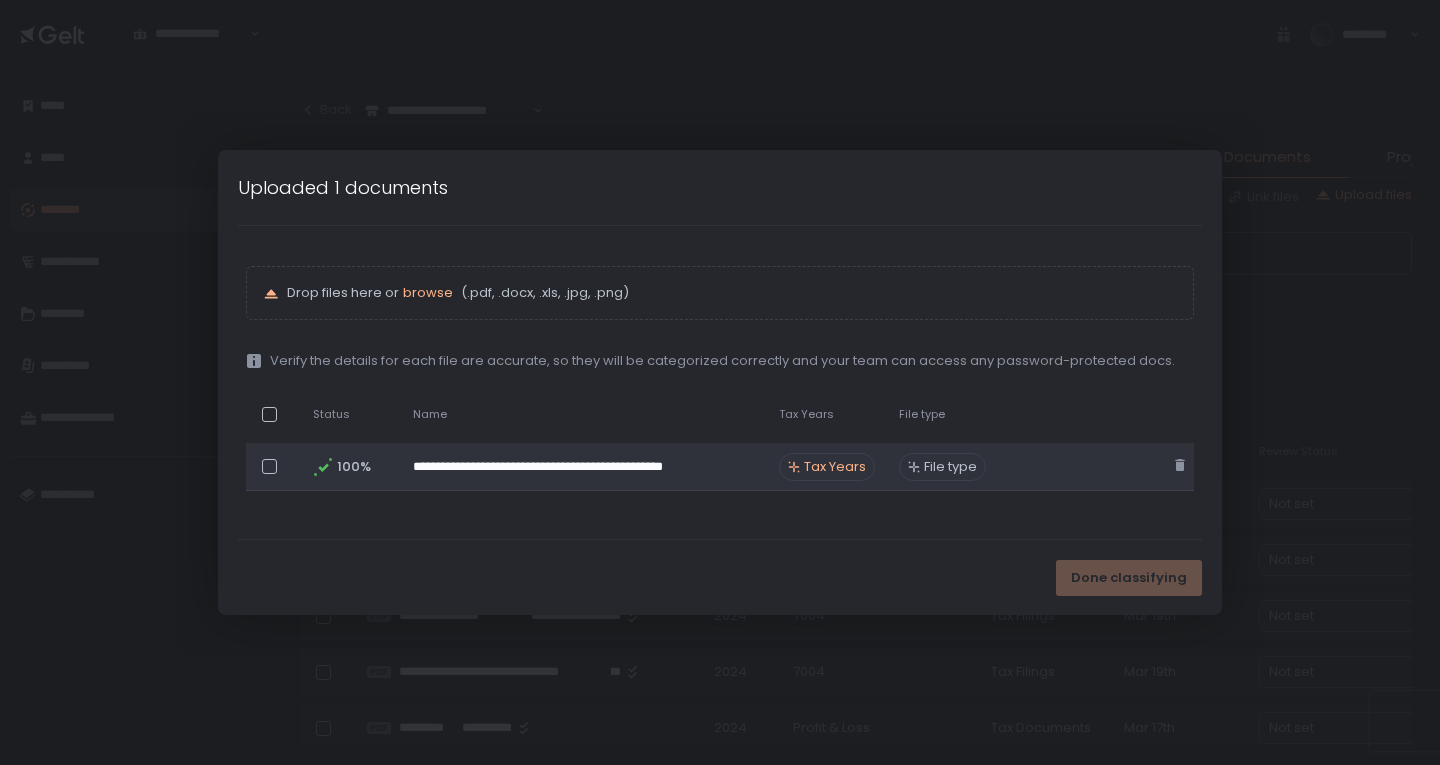 click on "File type" at bounding box center (950, 467) 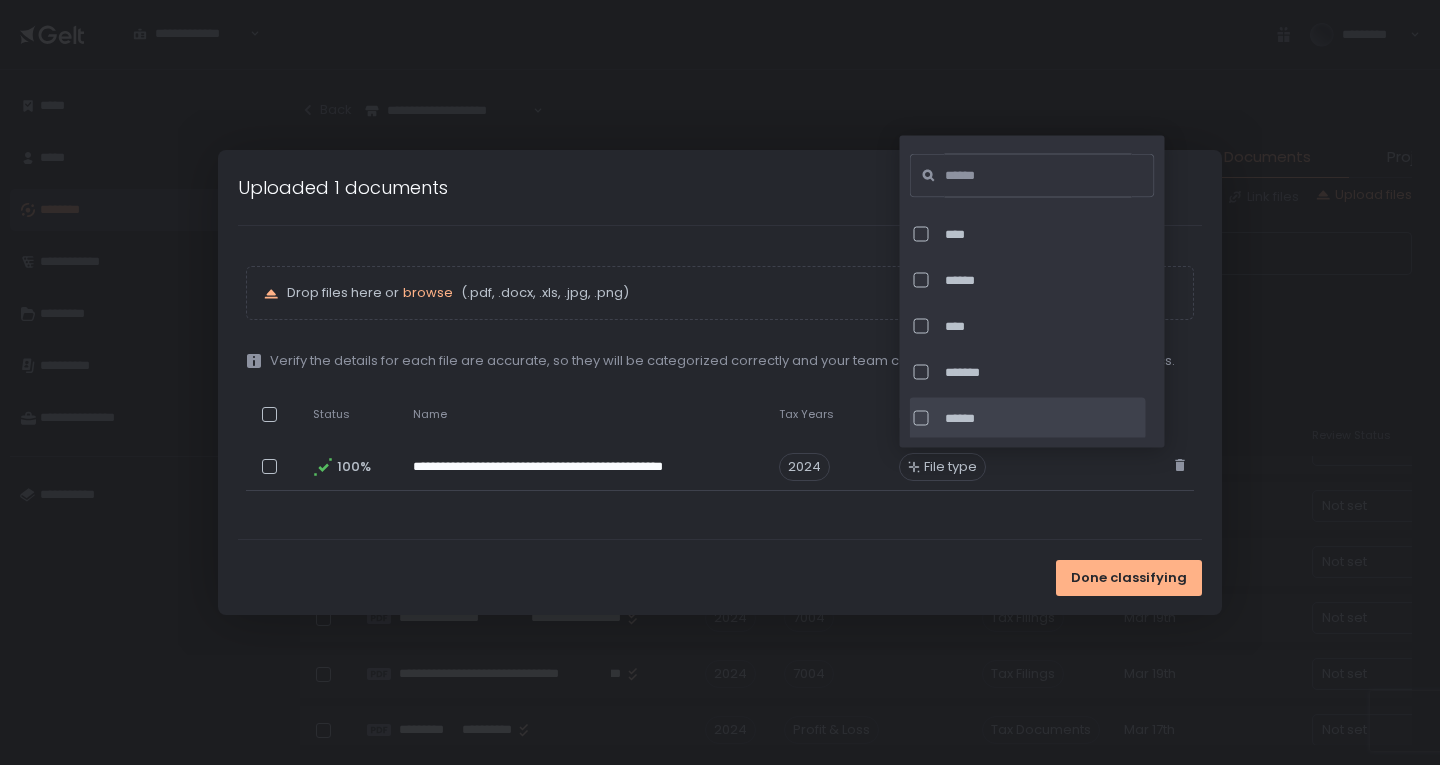 scroll, scrollTop: 200, scrollLeft: 0, axis: vertical 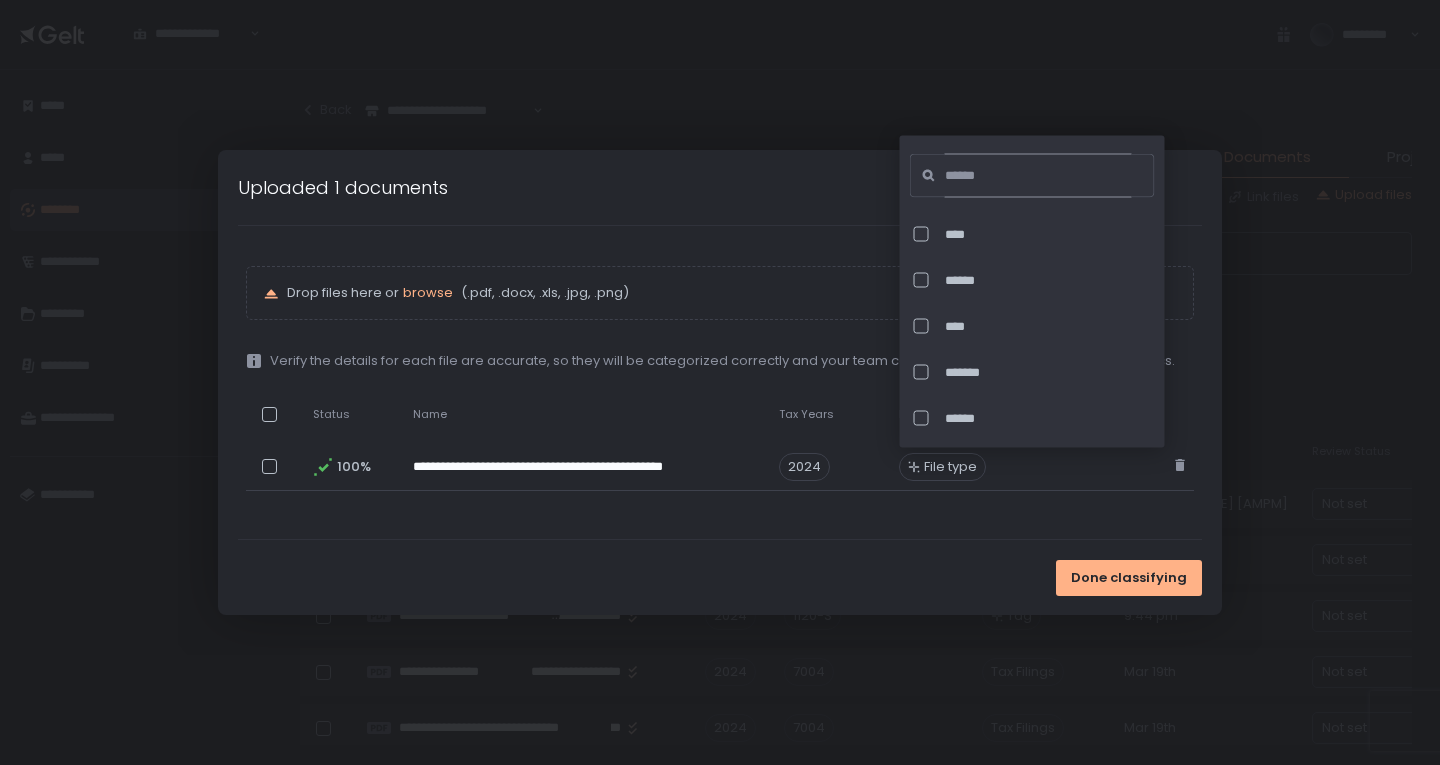 click 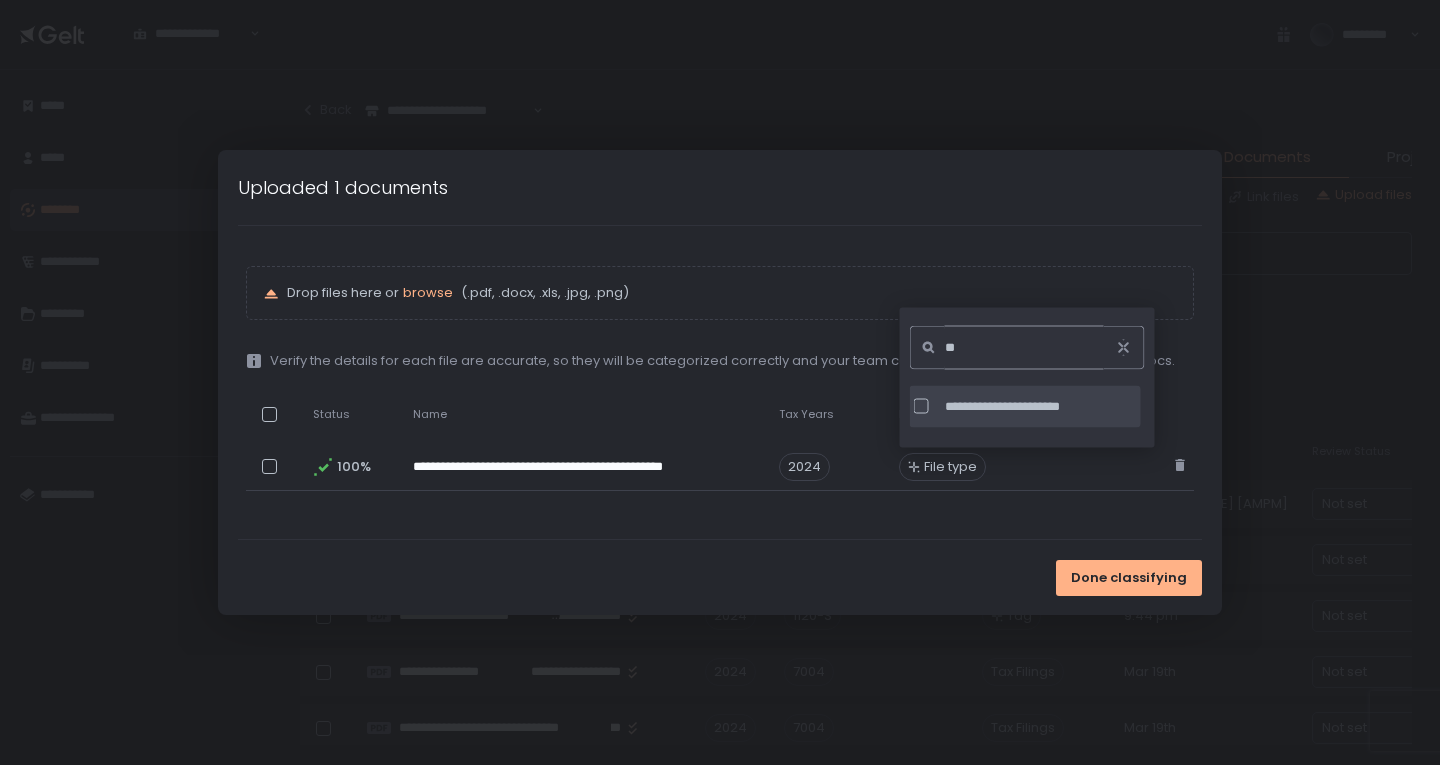 type on "**" 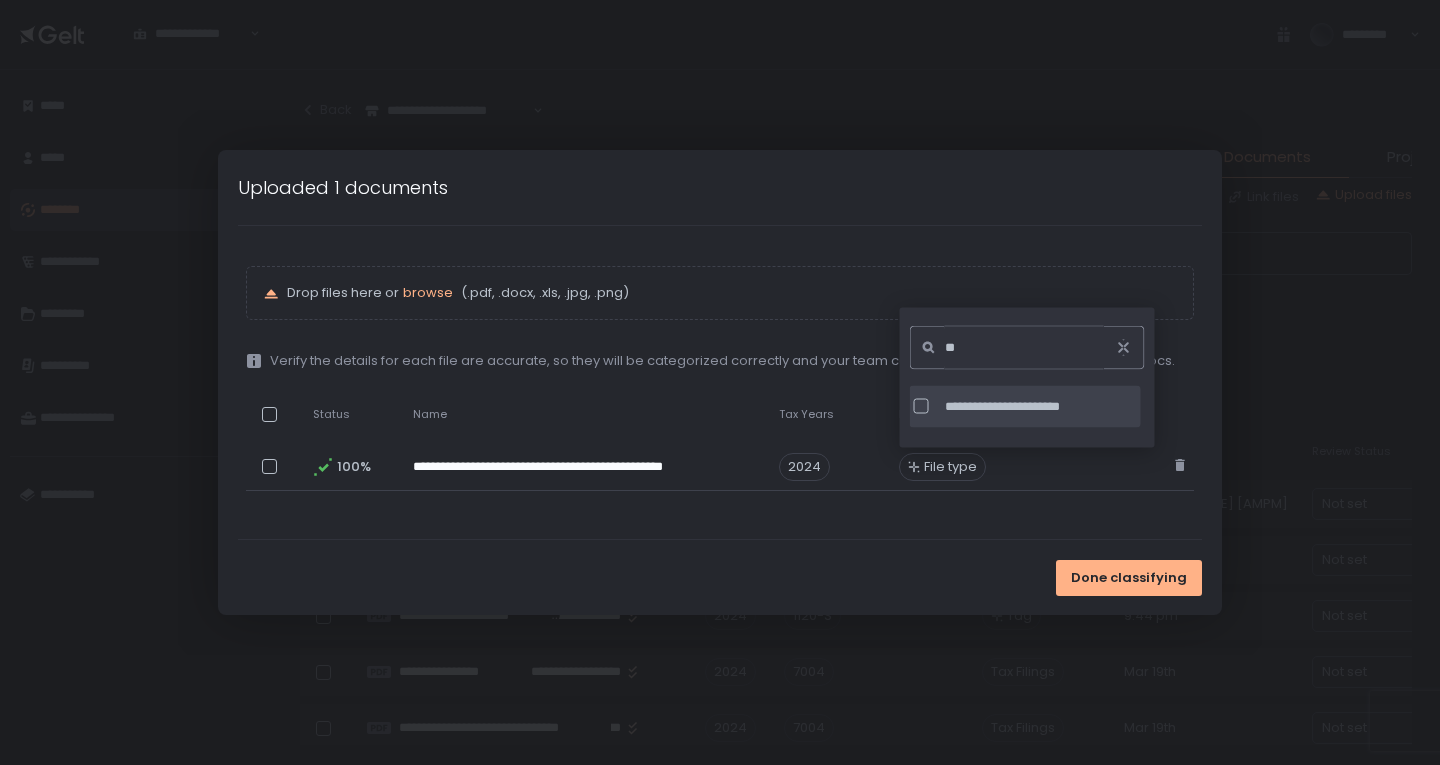 drag, startPoint x: 1020, startPoint y: 410, endPoint x: 994, endPoint y: 398, distance: 28.635643 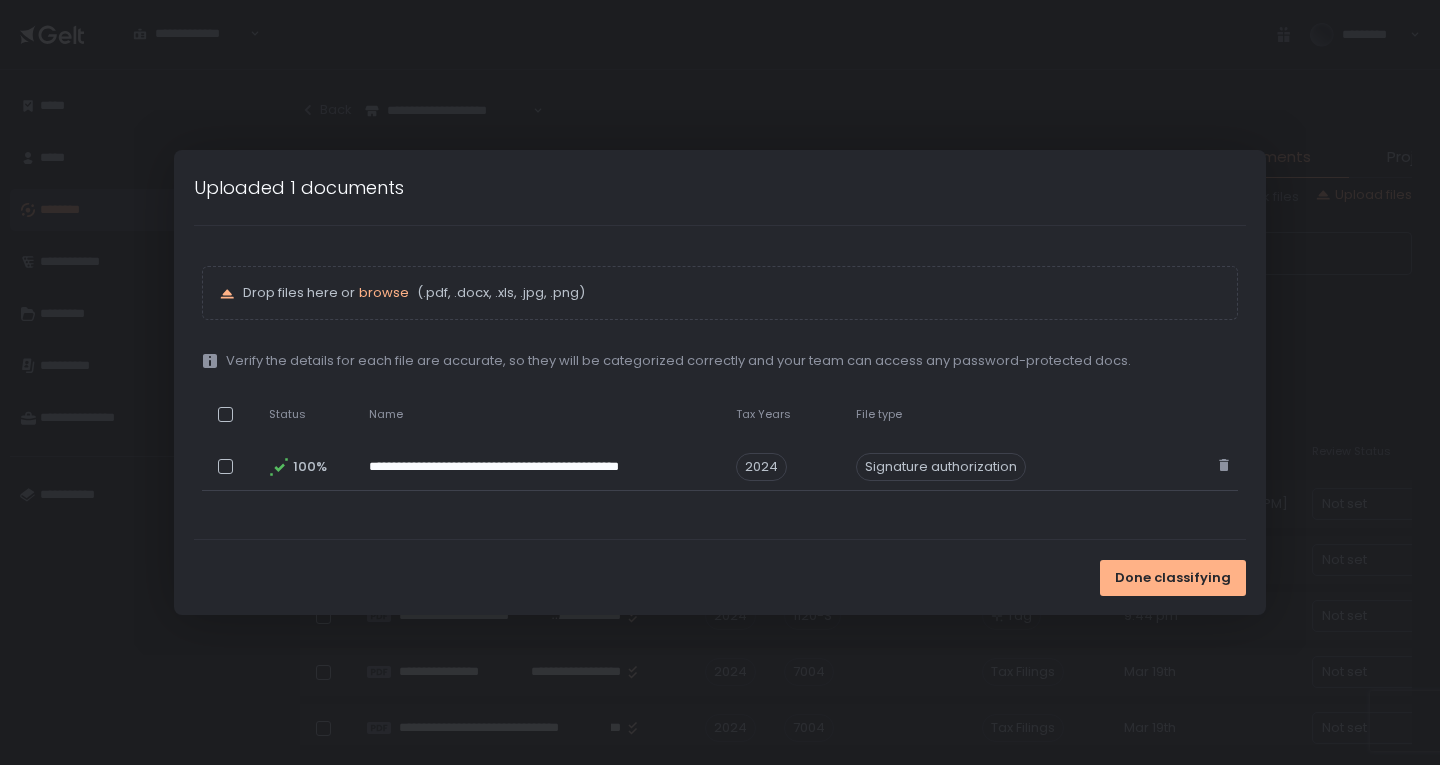 click on "Done classifying" at bounding box center [720, 577] 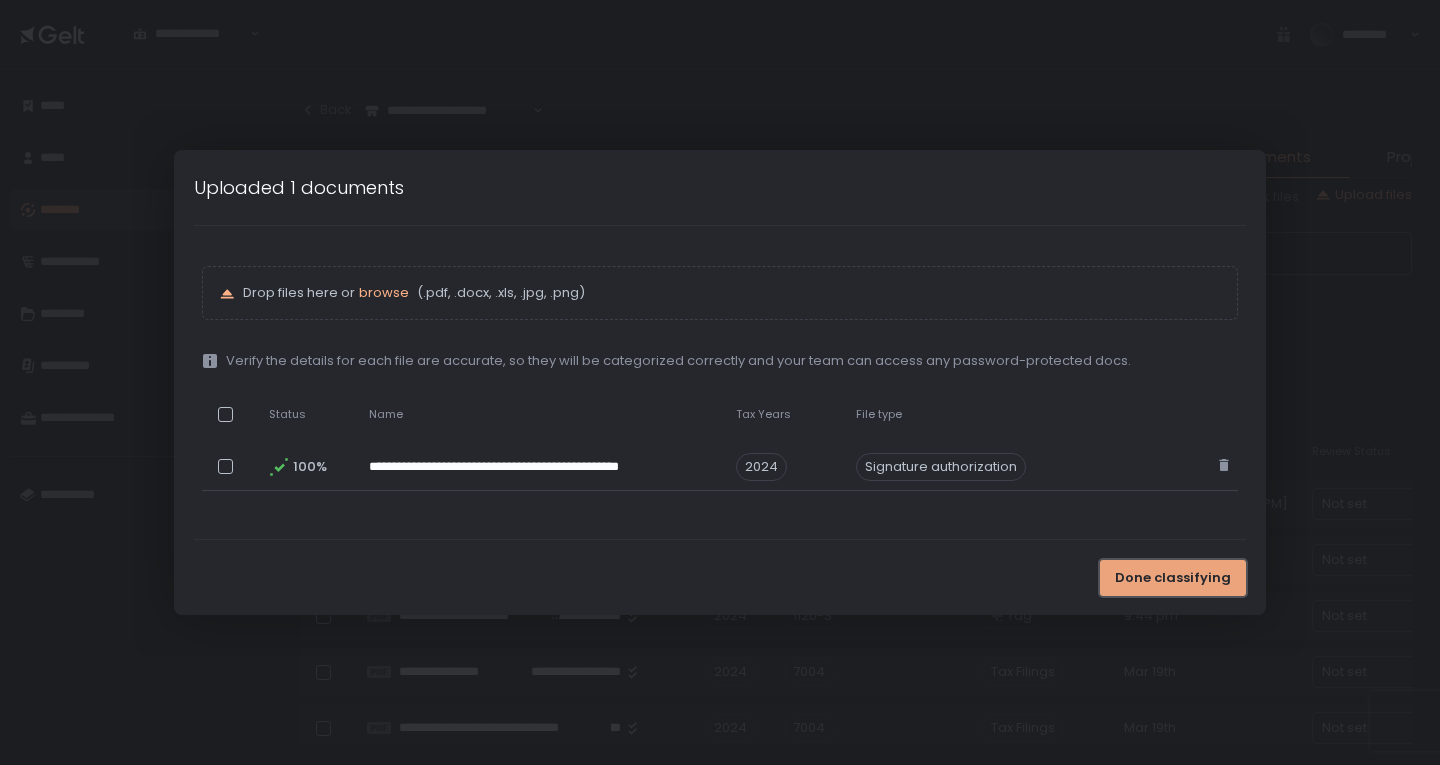 click on "Done classifying" at bounding box center (1173, 578) 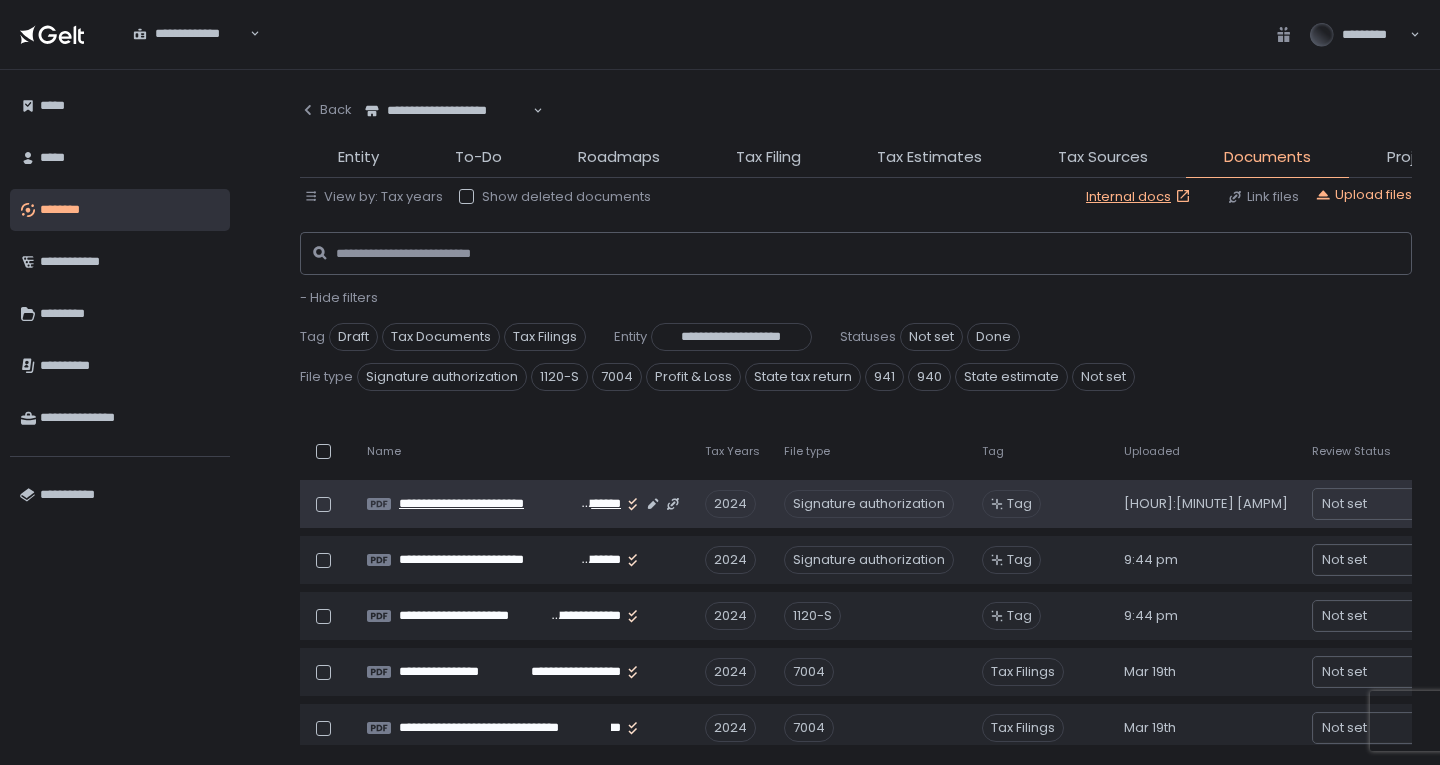 click on "**********" at bounding box center [489, 504] 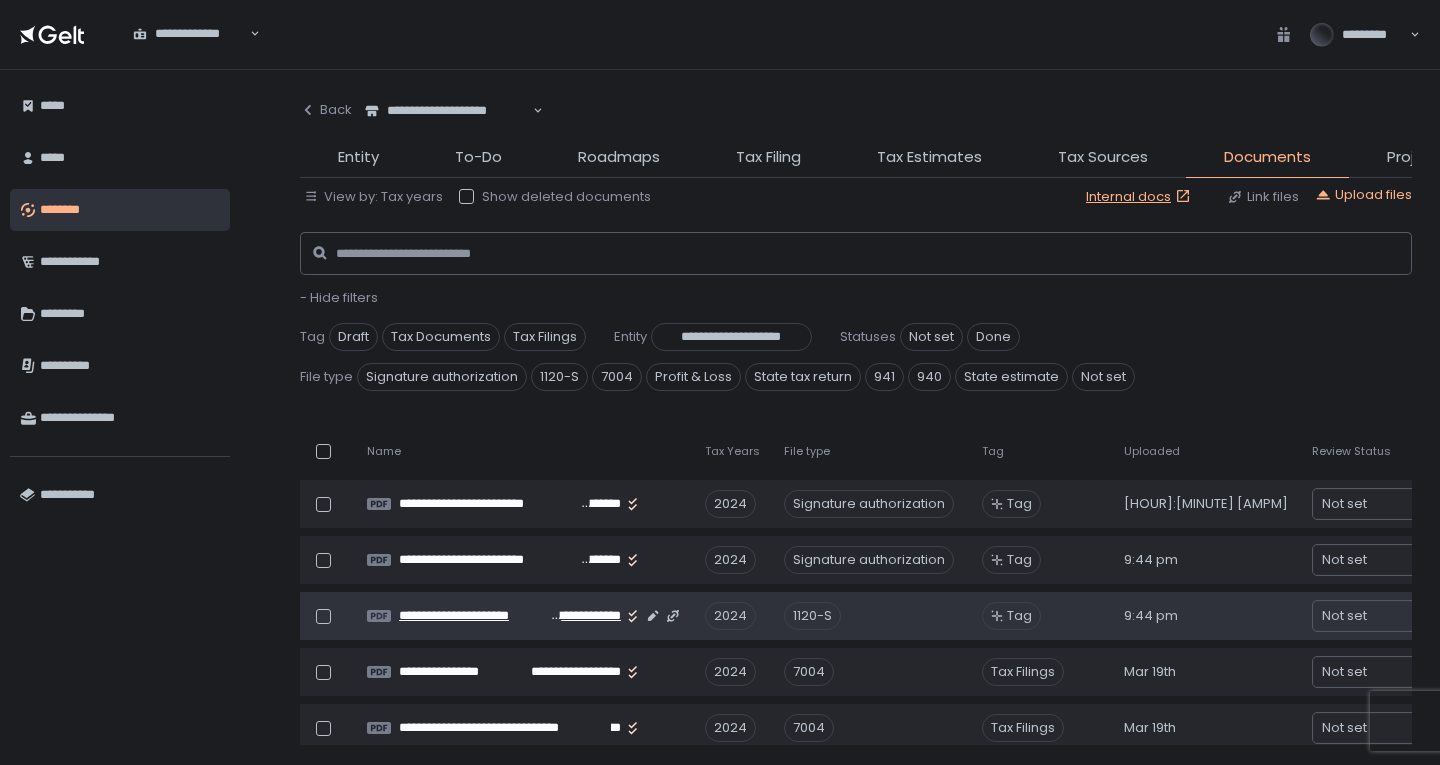 click on "**********" at bounding box center (474, 616) 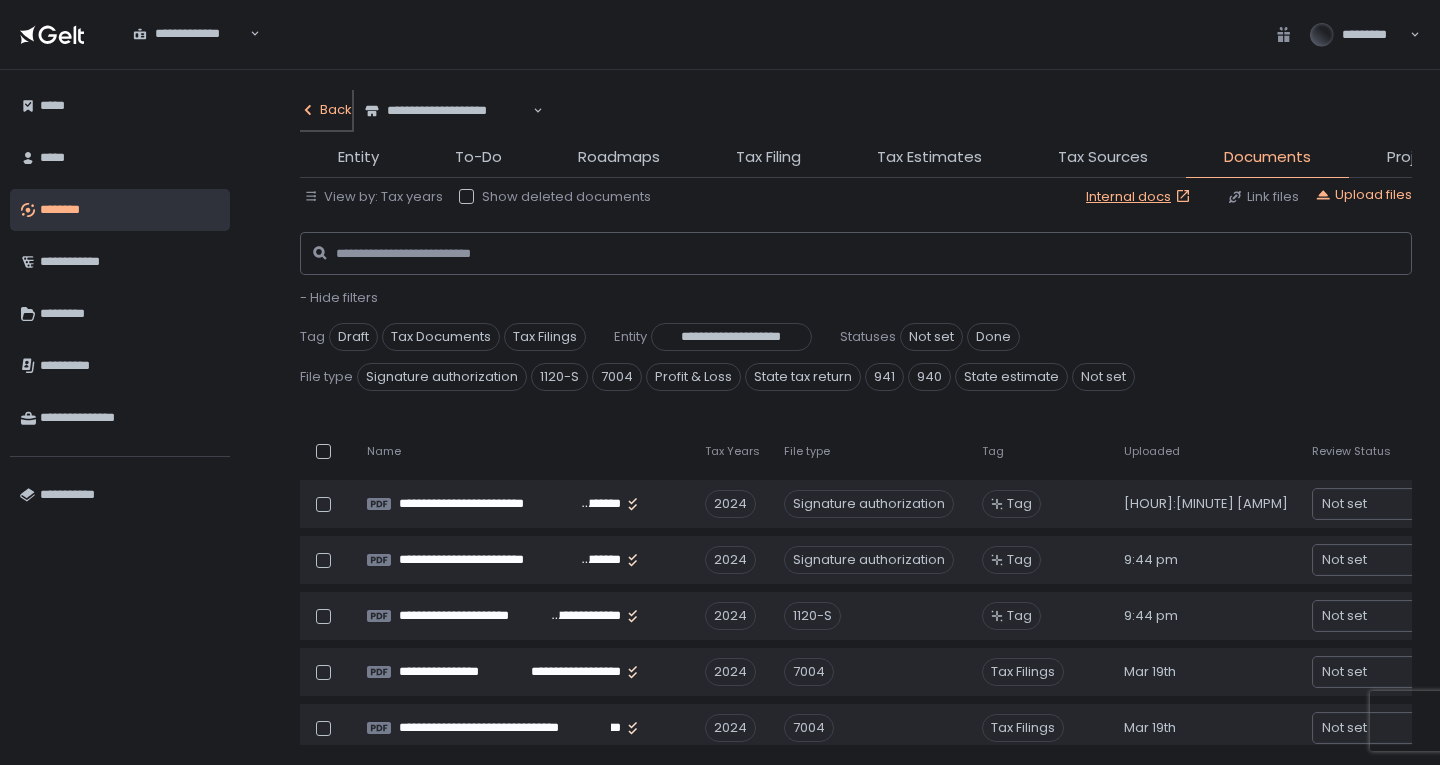 click on "Back" 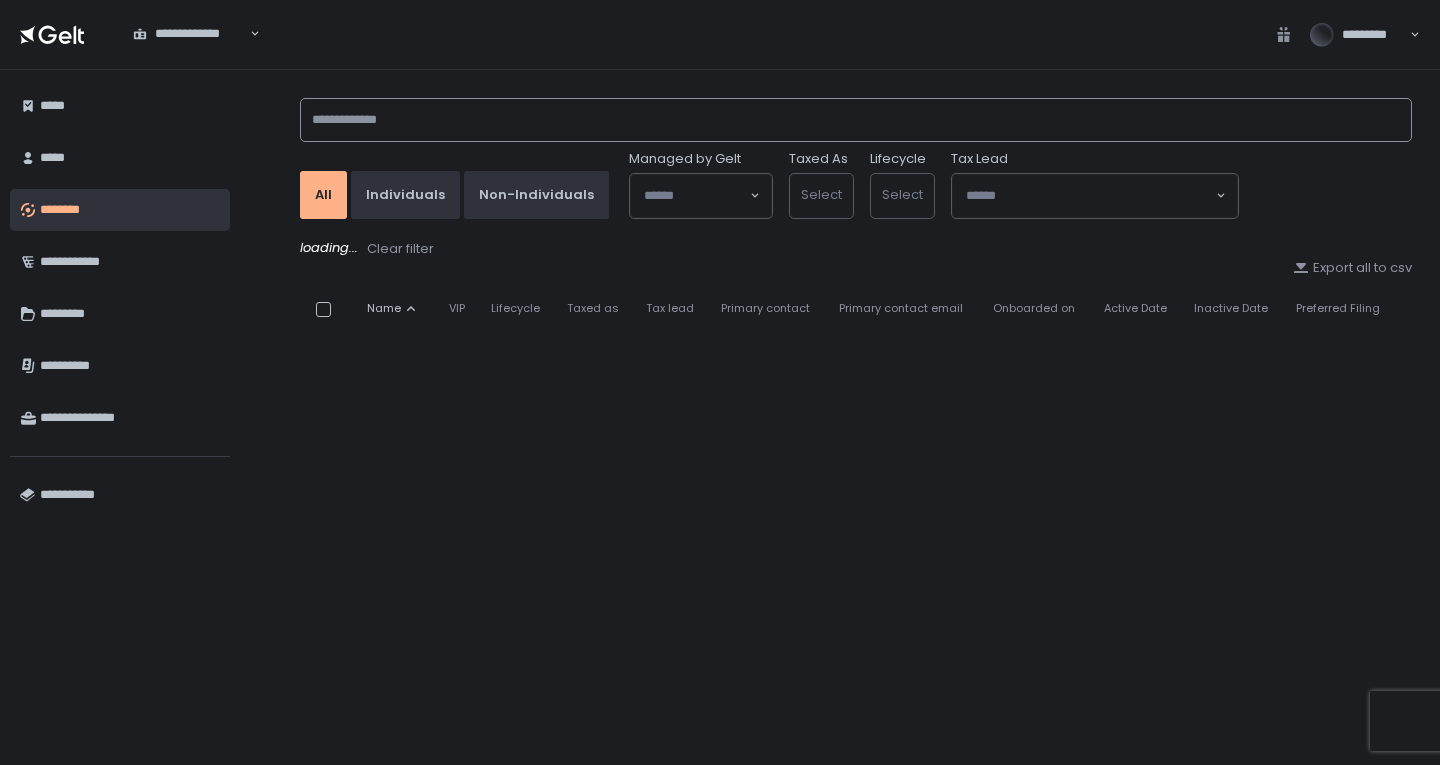 click 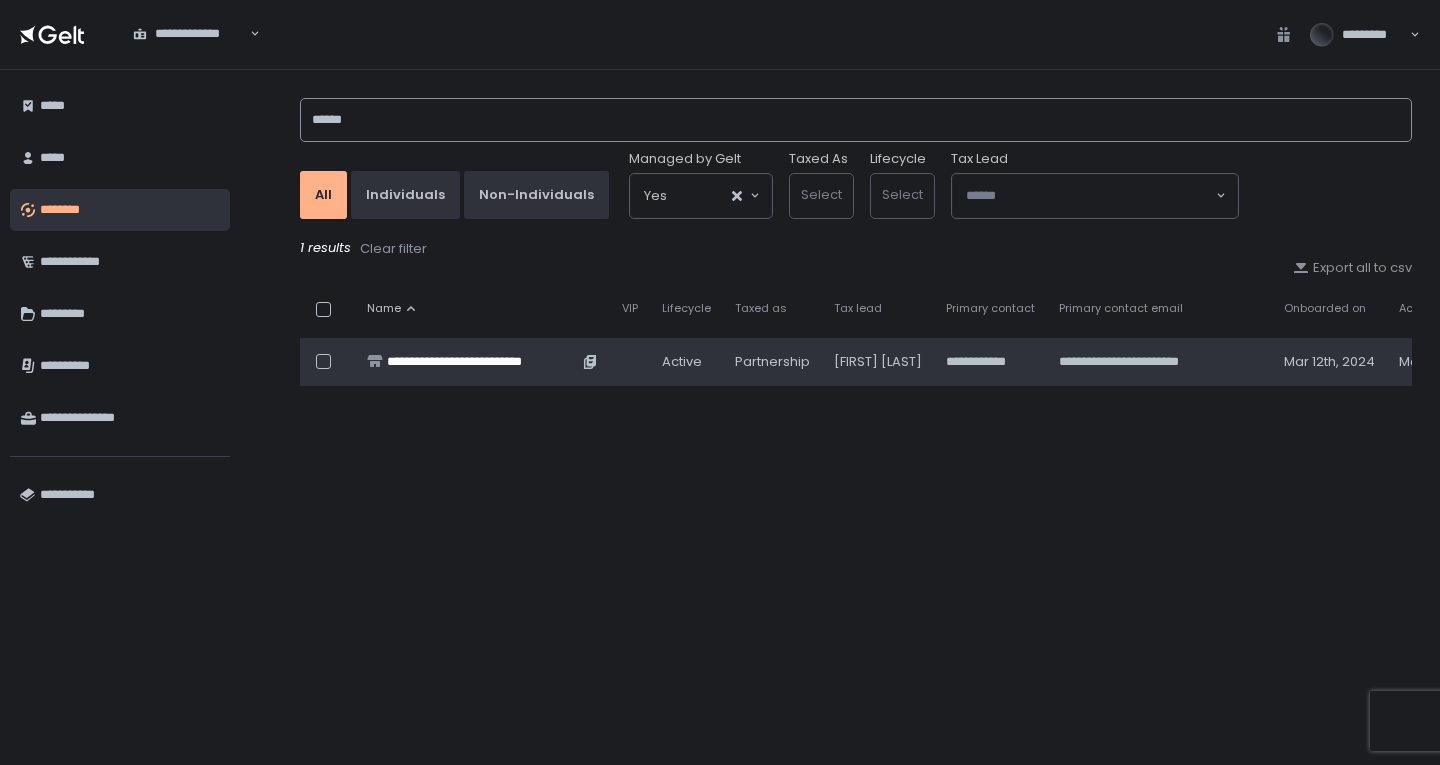 type on "******" 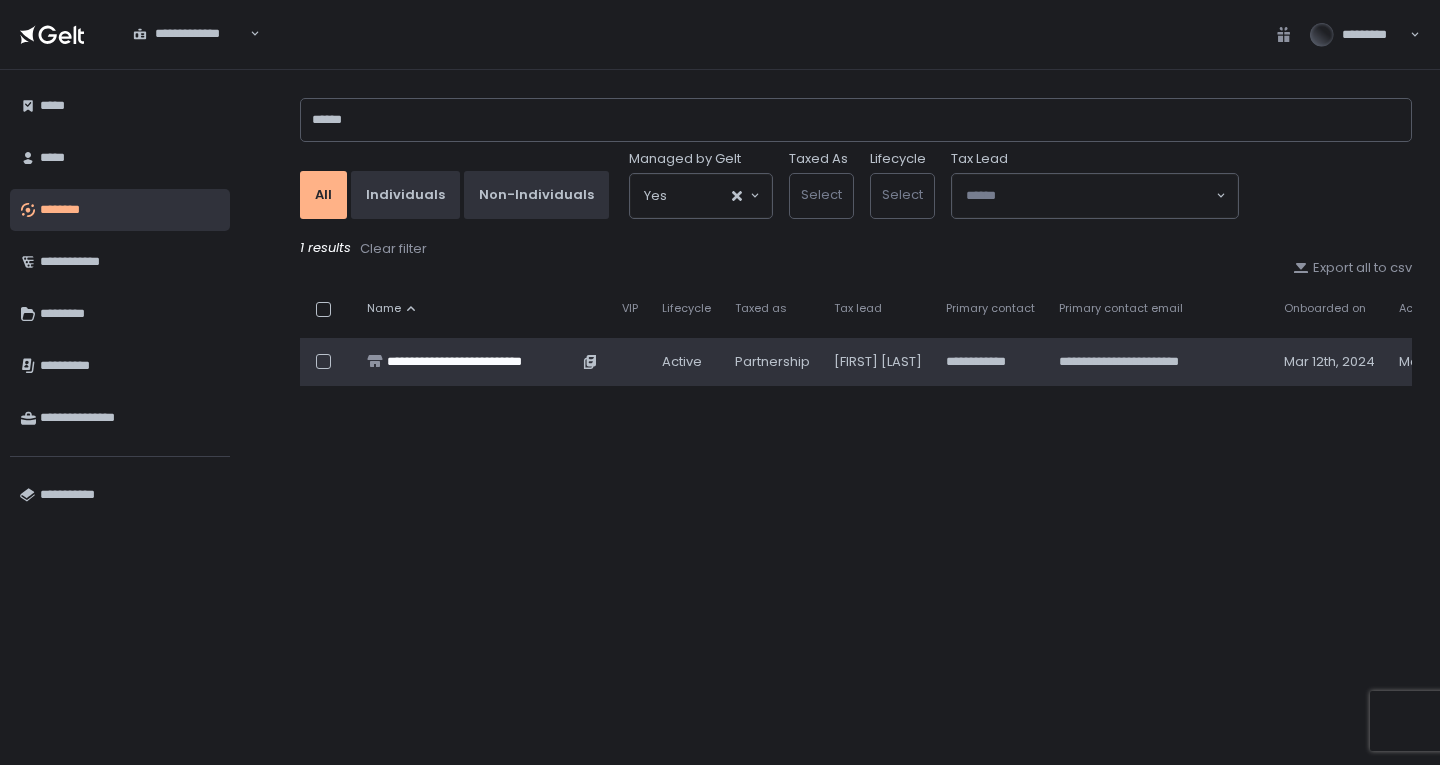 click on "**********" at bounding box center (482, 362) 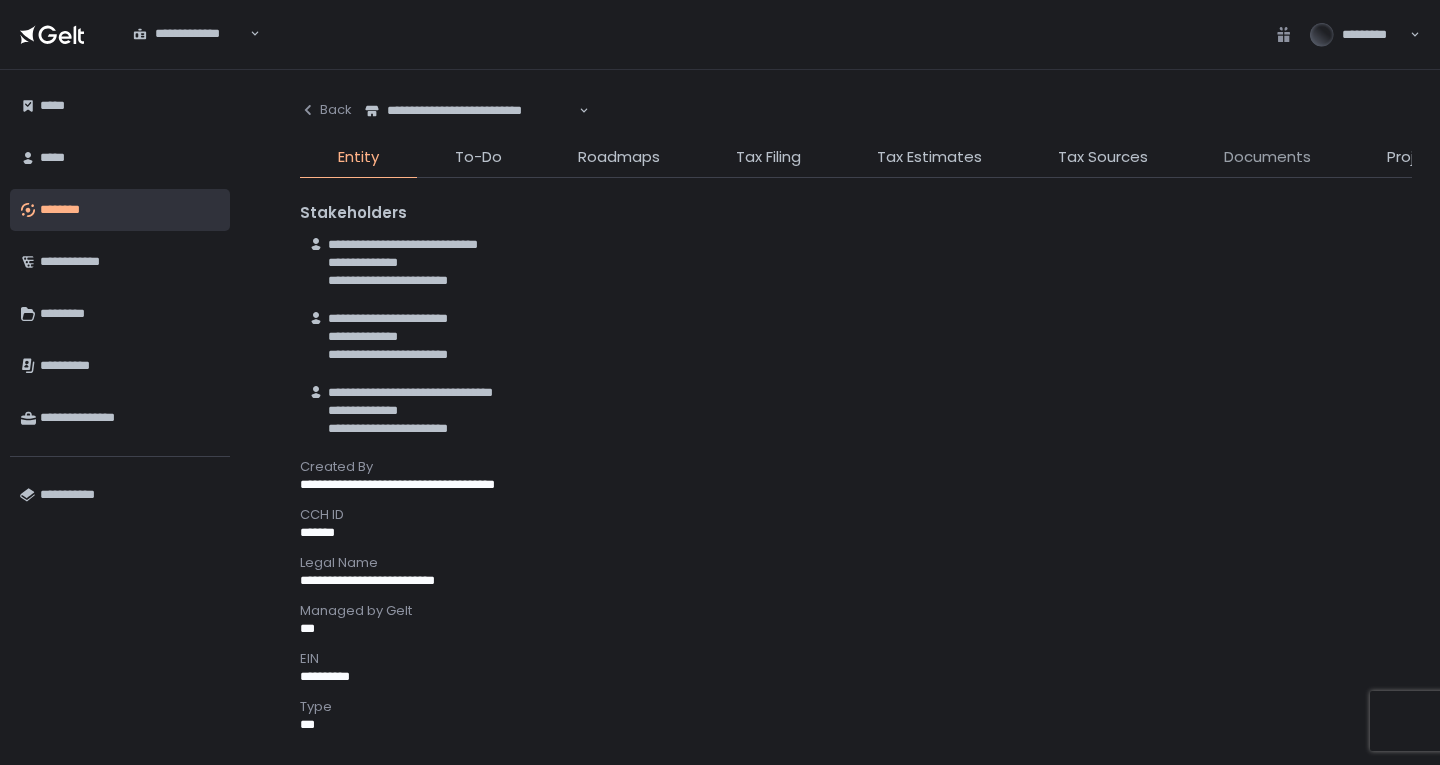 click on "Documents" at bounding box center [1267, 157] 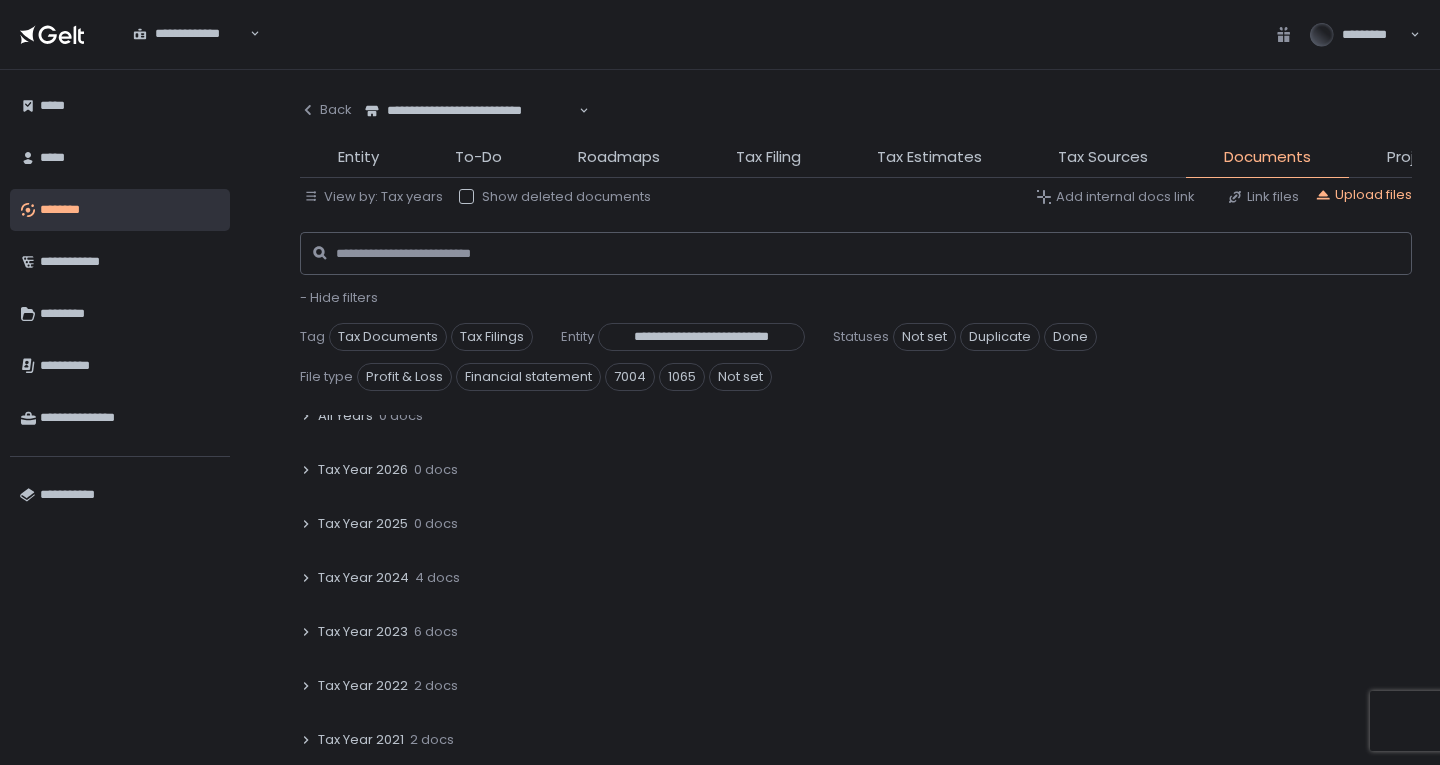 scroll, scrollTop: 200, scrollLeft: 0, axis: vertical 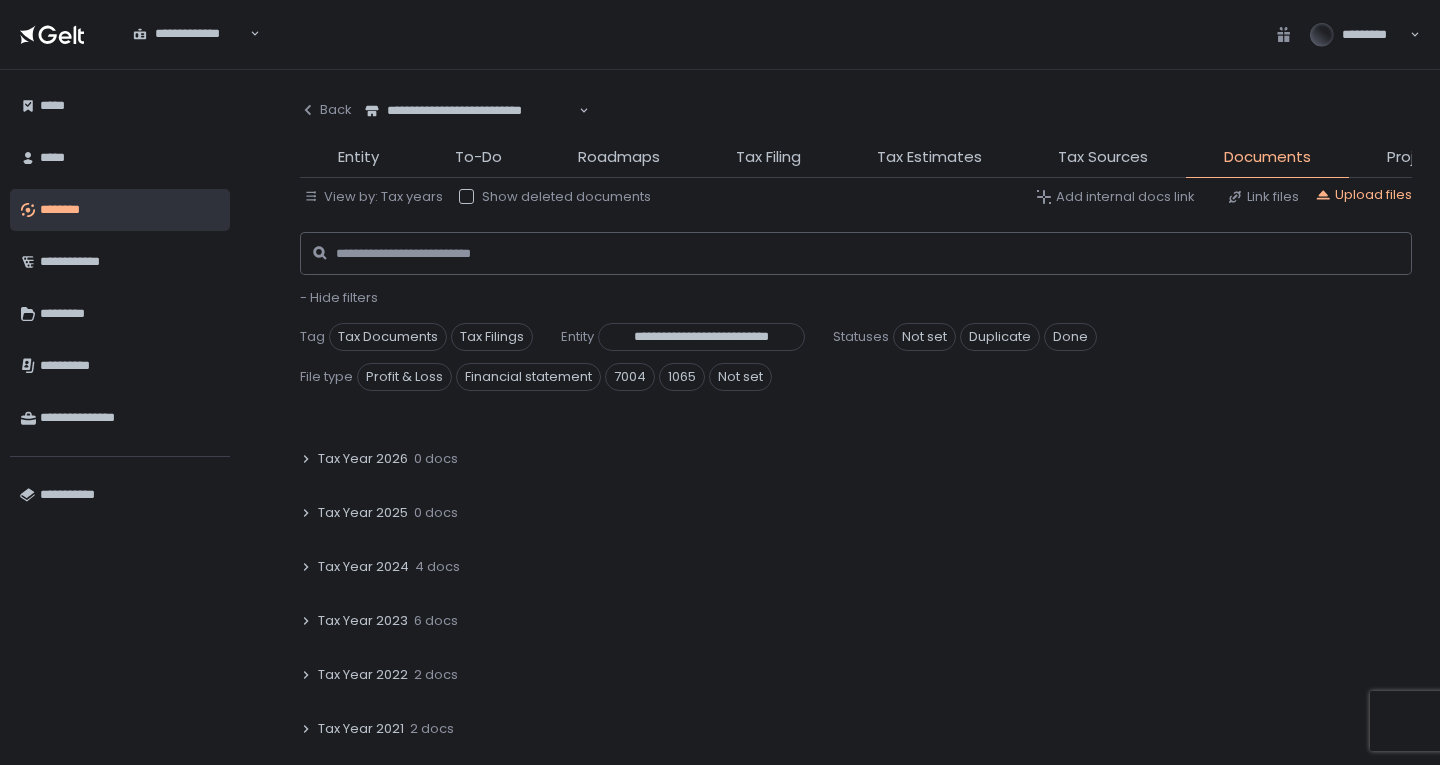 click on "4 docs" 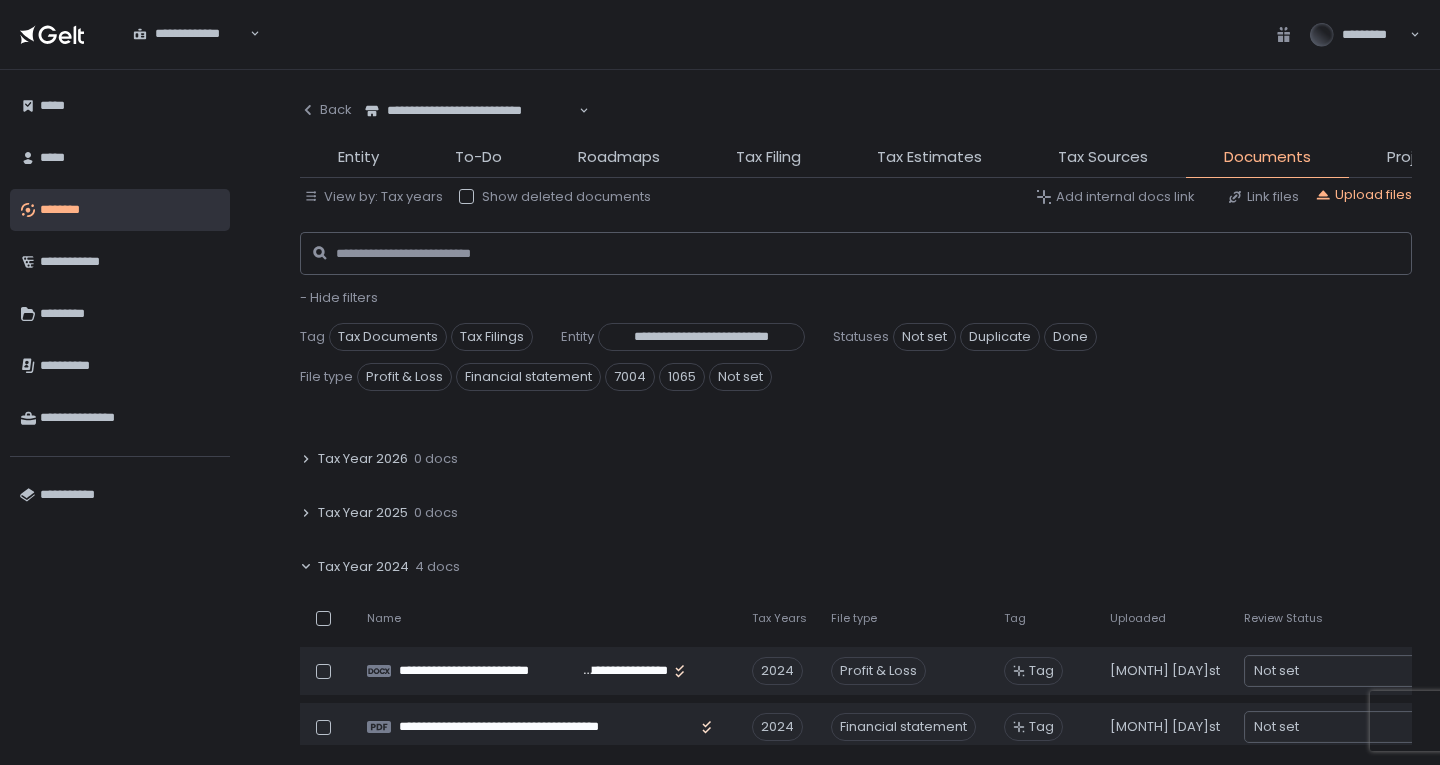scroll, scrollTop: 400, scrollLeft: 0, axis: vertical 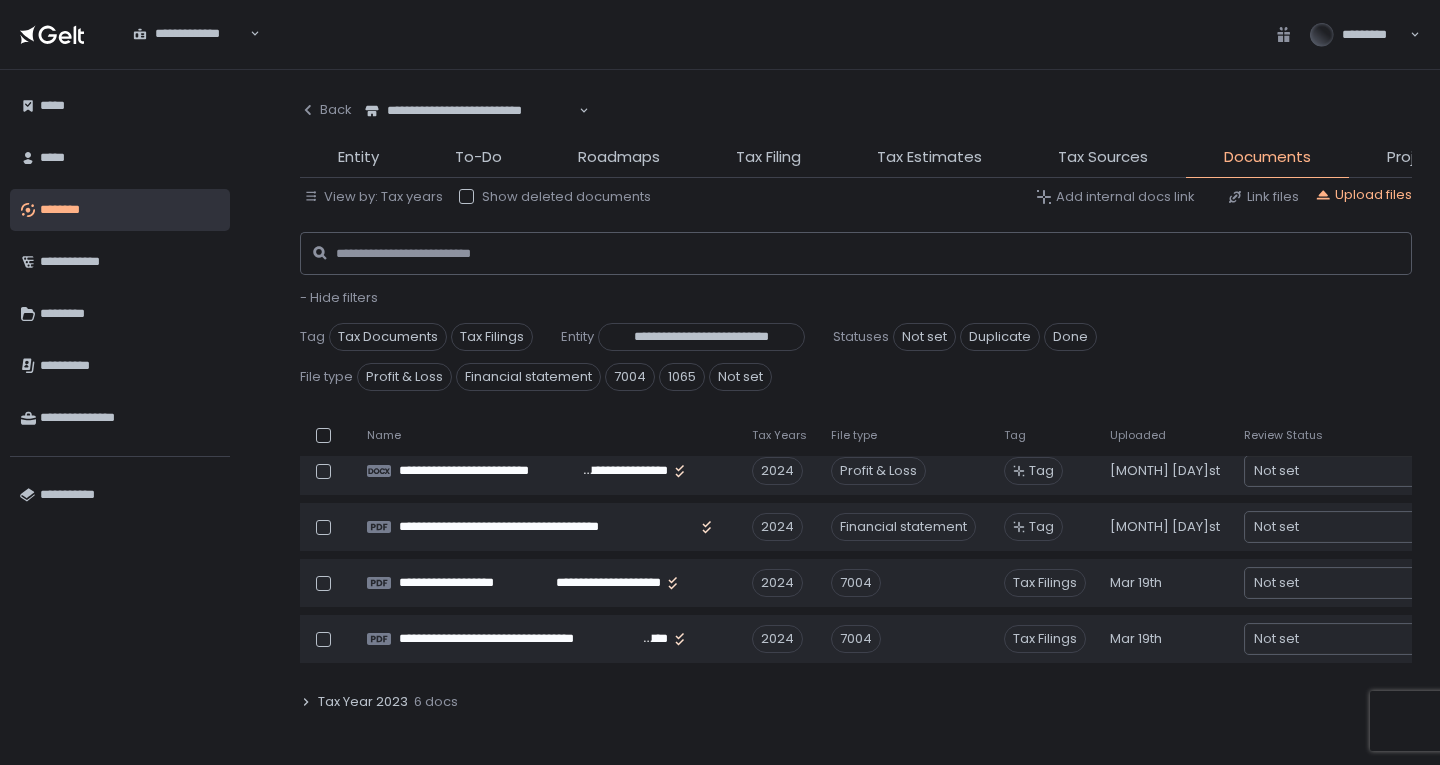 click on "Tax Year 2023" 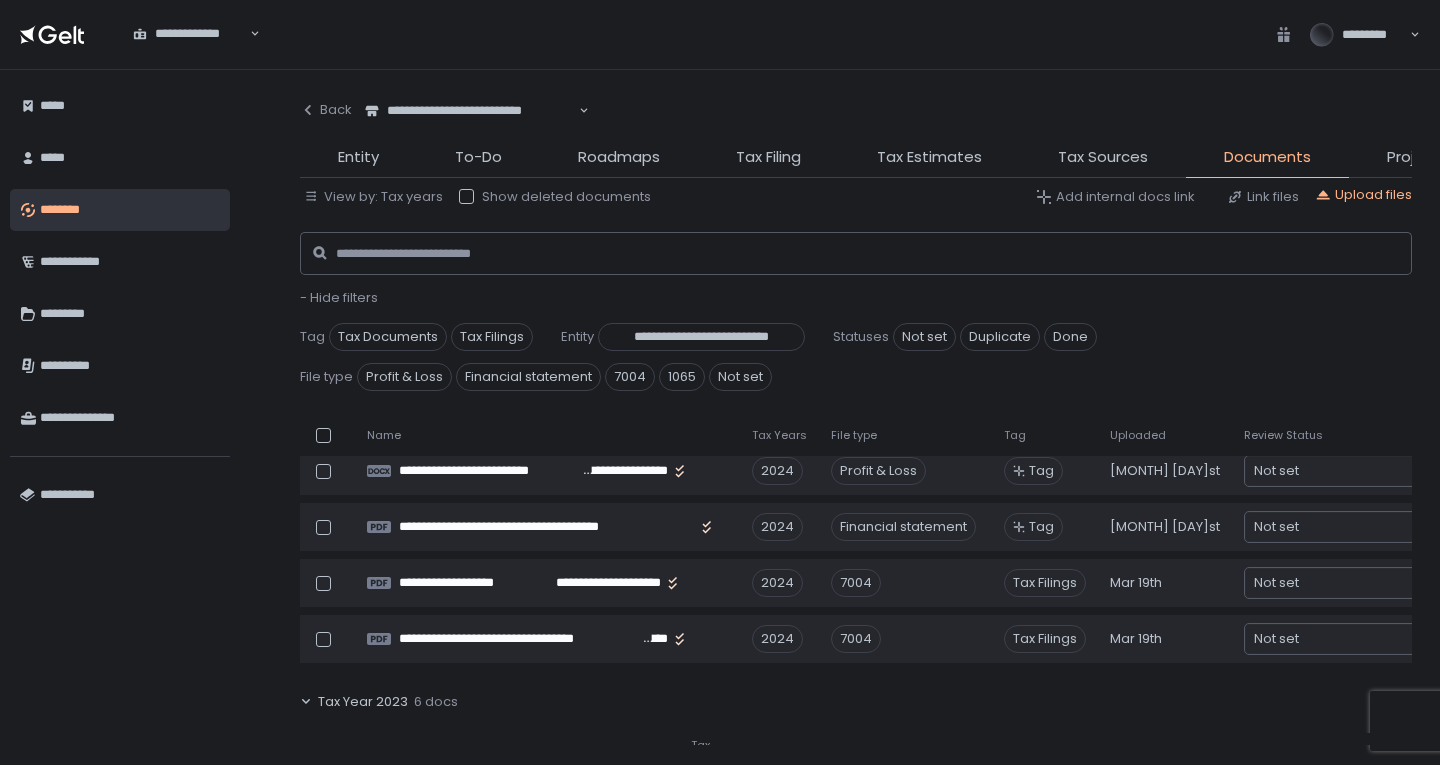 click on "6 docs" 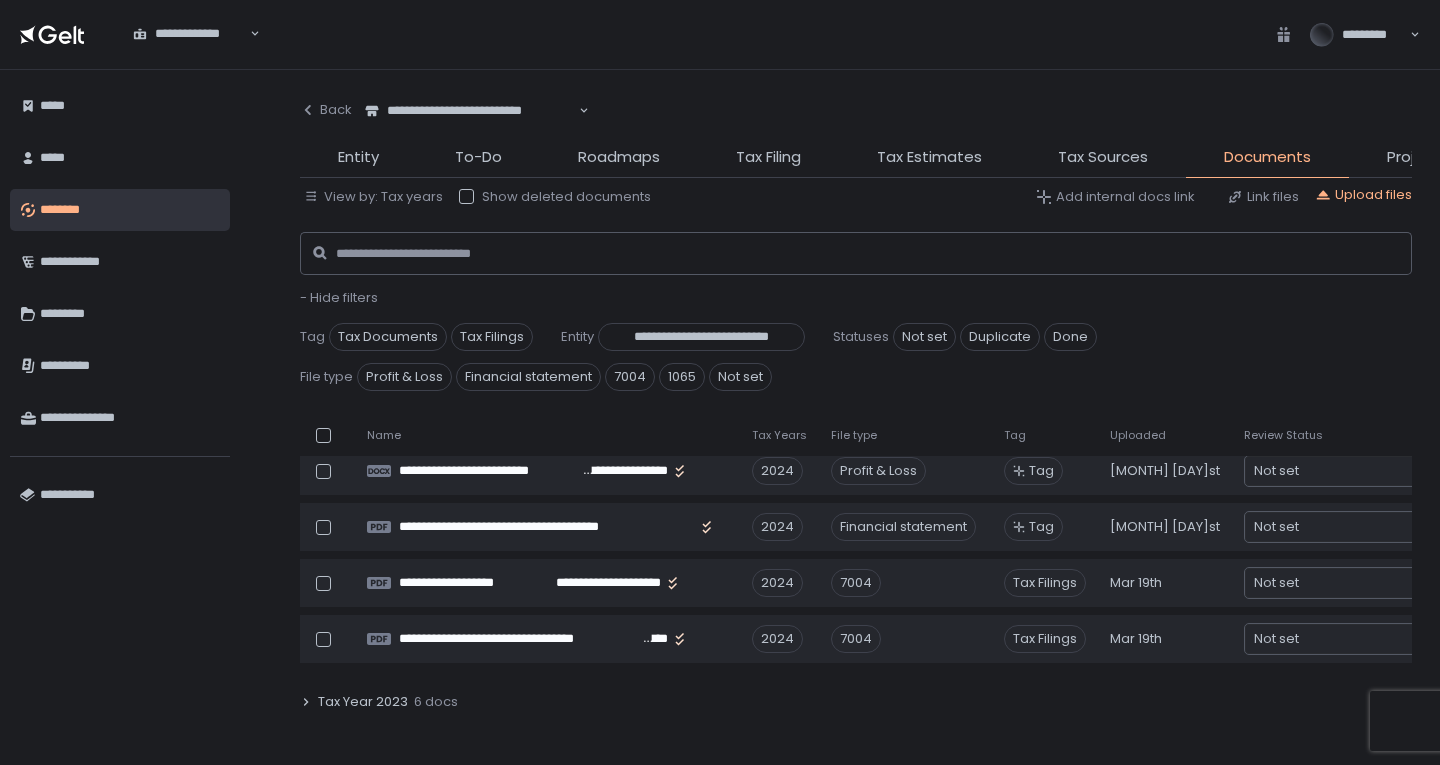 click on "6 docs" 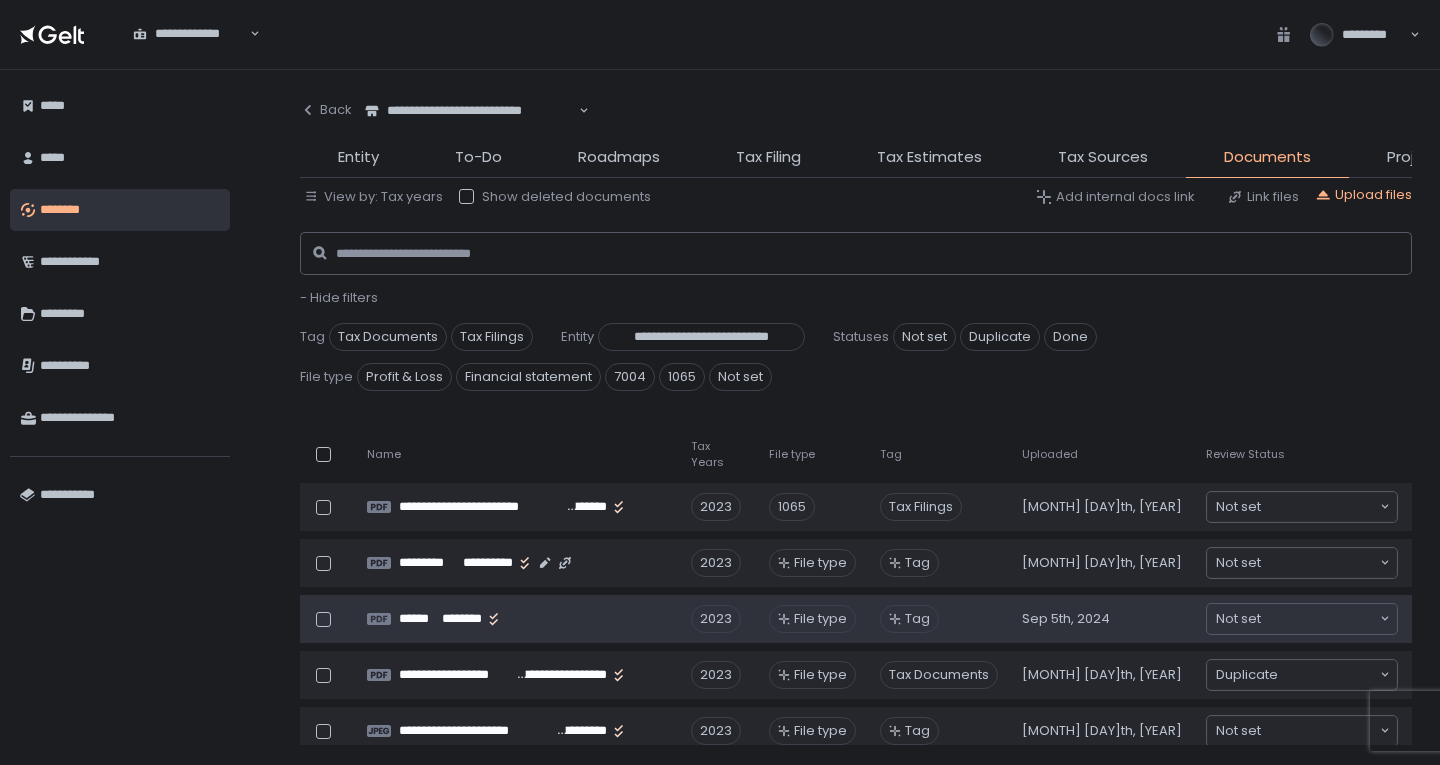scroll, scrollTop: 700, scrollLeft: 0, axis: vertical 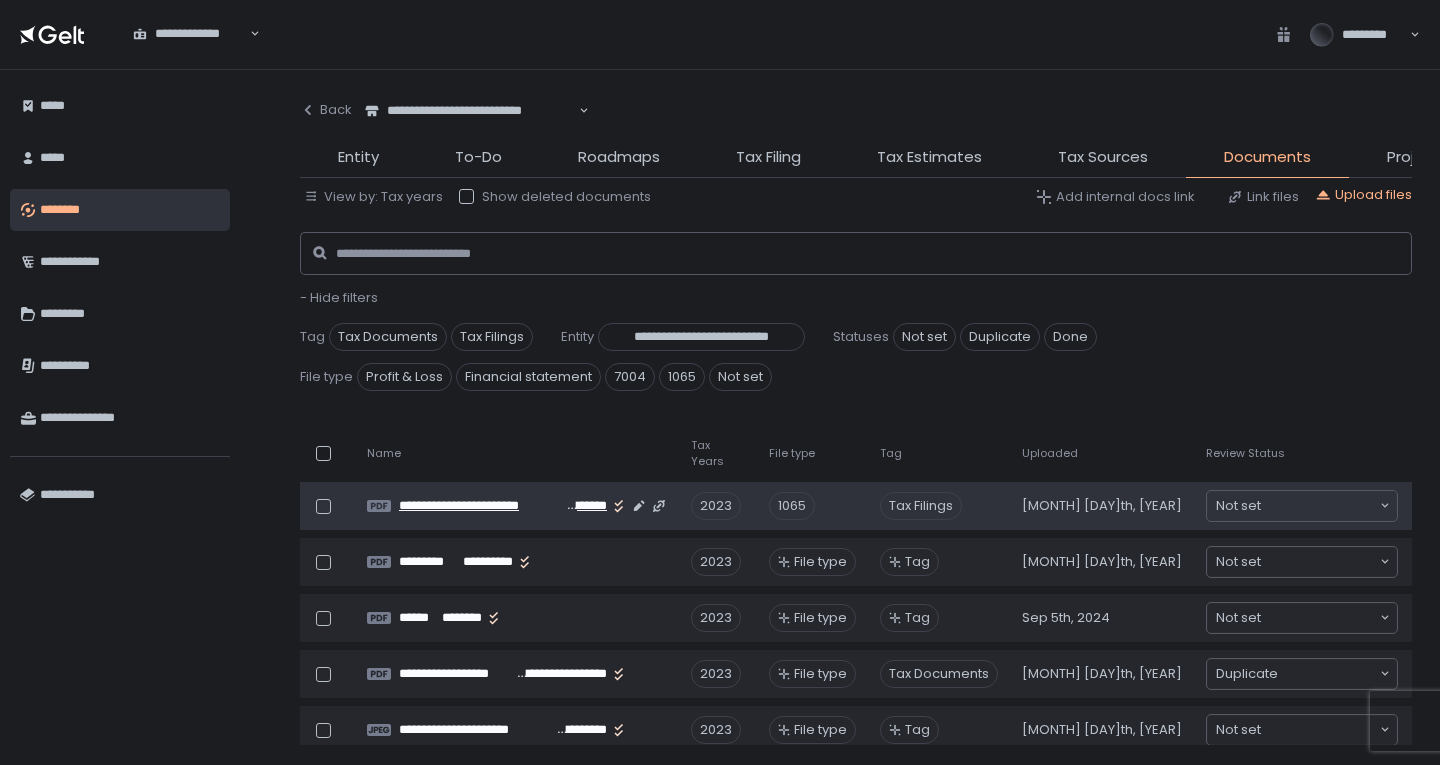 click on "**********" at bounding box center [481, 506] 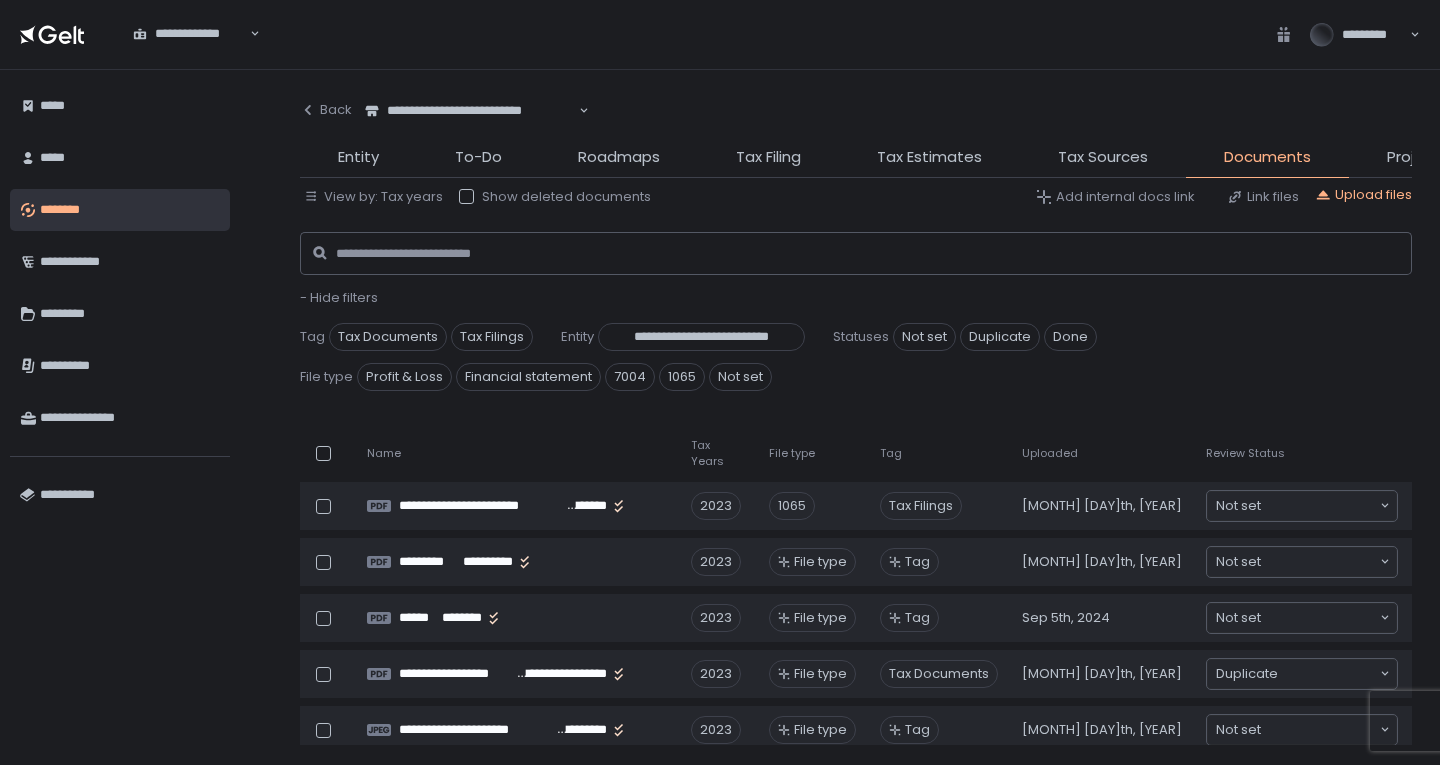 click on "View by: Tax years Show deleted documents Add internal docs link Link files Upload files   - Hide filters  Tag Tax Documents Tax Filings Entity [PERSONAL_INFO] Statuses Not set Duplicate Done File type Profit & Loss Financial statement 7004 1065 Not set No Tax Years 1 doc Move  Name Tax Years File type Tag Uploaded Review Status Notes Tax Source [PERSONAL_INFO] [PERSONAL_INFO] Tax Years File type Tag [MONTH] [DAY]st   Not set Loading... All Years 0 docs Tax Year 2026 0 docs Tax Year 2025 0 docs Tax Year 2024 4 docs Move  Name Tax Years File type Tag Uploaded Review Status Notes Tax Source [PERSONAL_INFO] [PERSONAL_INFO] 2024 Profit & Loss Tag [MONTH] [DAY]st   Not set Loading... [PERSONAL_INFO] [PERSONAL_INFO] 2024 Financial statement Tag [MONTH] [DAY]st   Not set Loading... [PERSONAL_INFO] [PERSONAL_INFO] 2024 7004 Tax Filings [MONTH] [DAY]th   Not set Loading... [PERSONAL_INFO]" 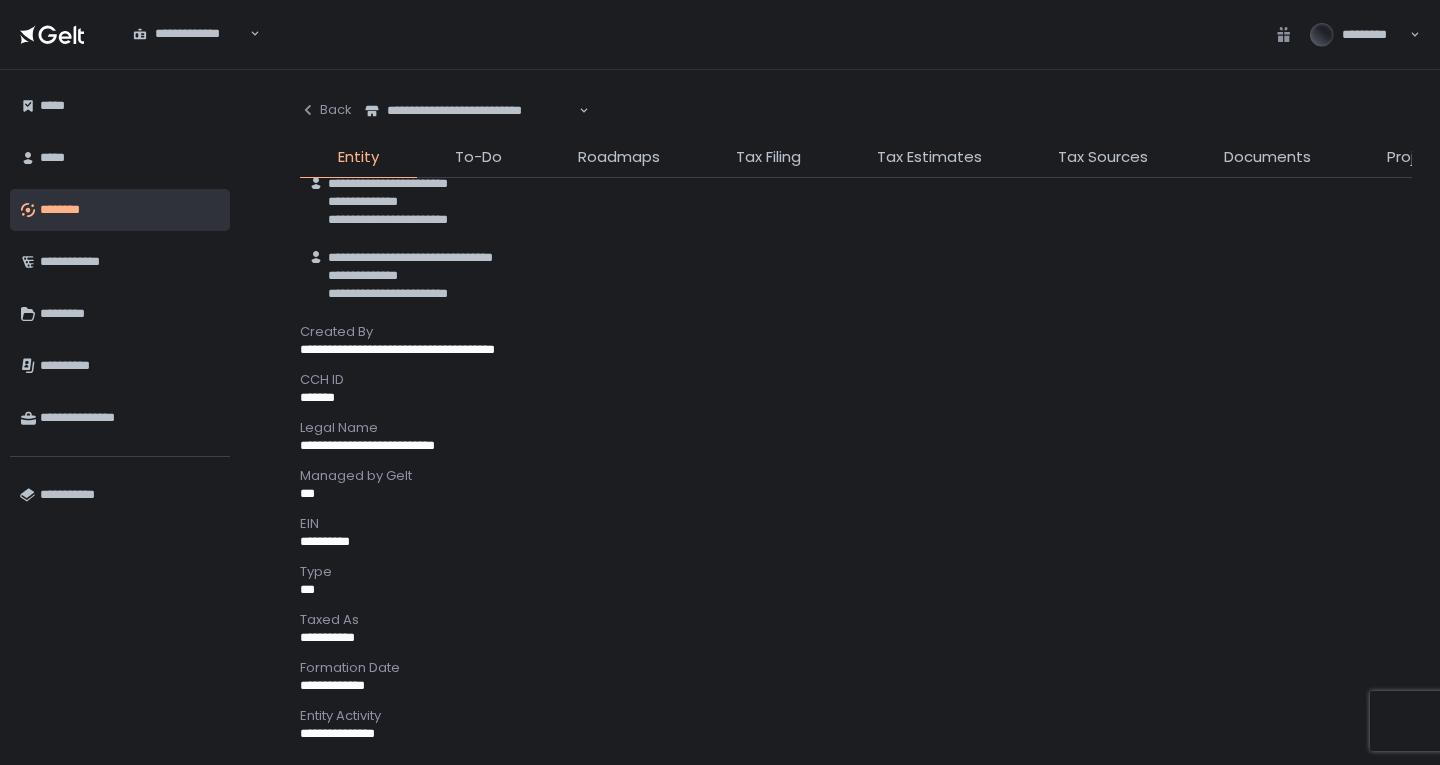 scroll, scrollTop: 0, scrollLeft: 0, axis: both 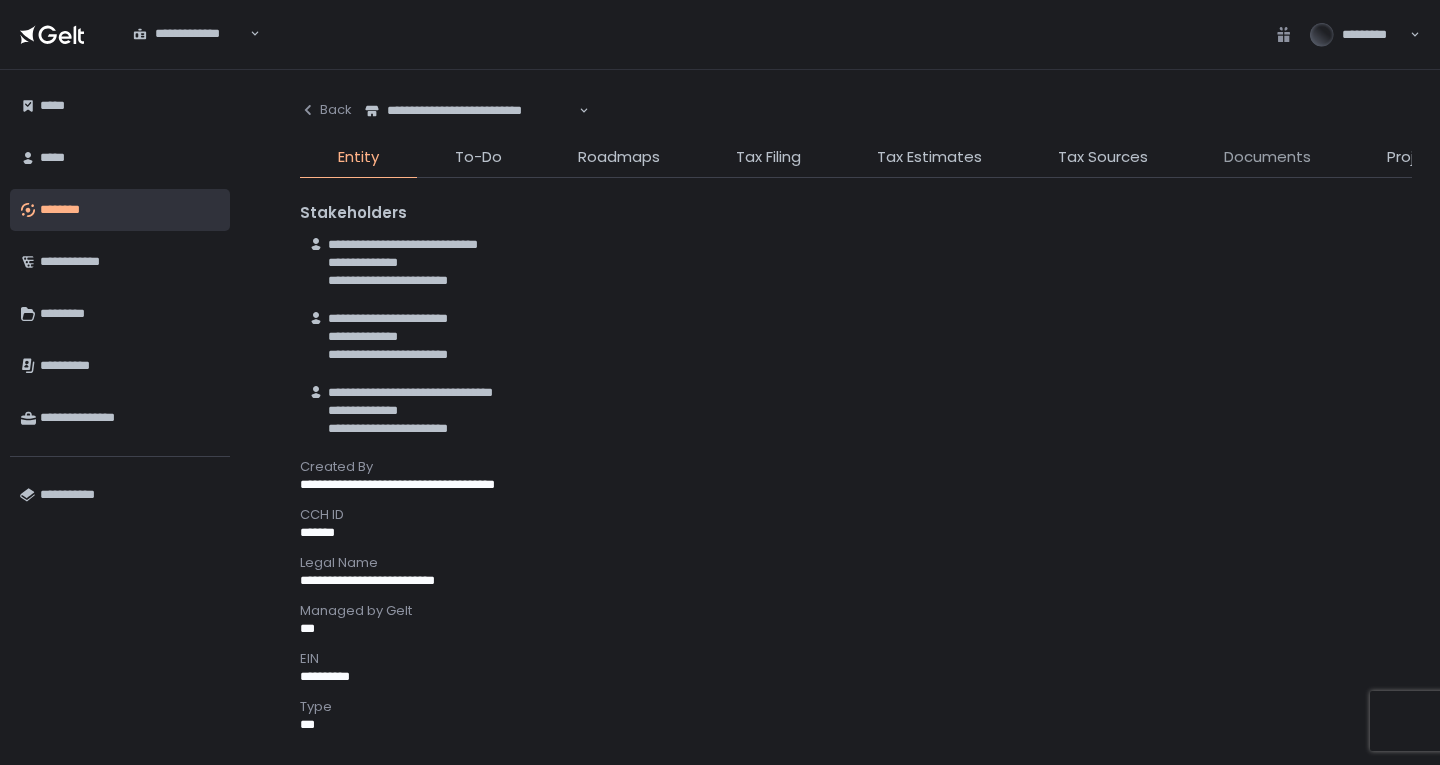 click on "Documents" at bounding box center [1267, 157] 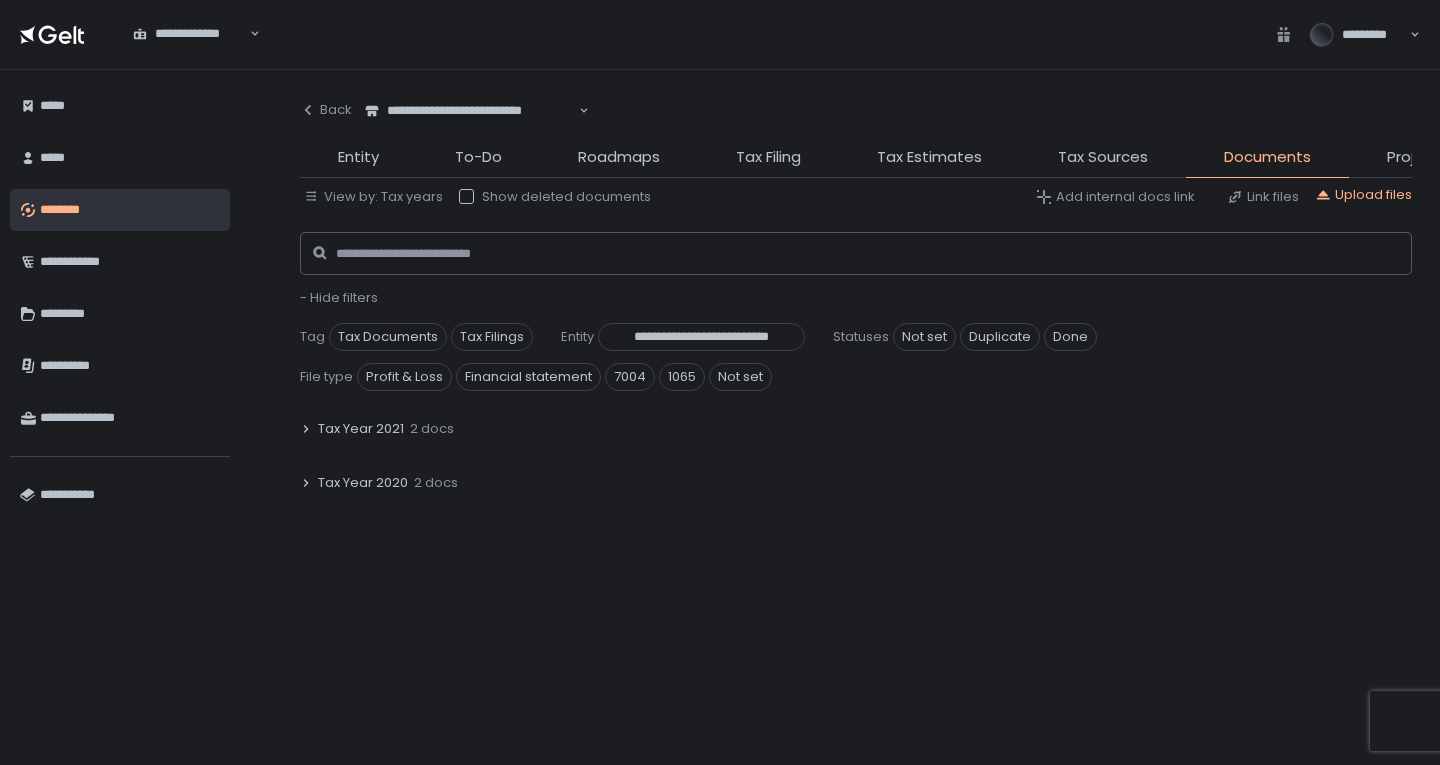 scroll, scrollTop: 396, scrollLeft: 0, axis: vertical 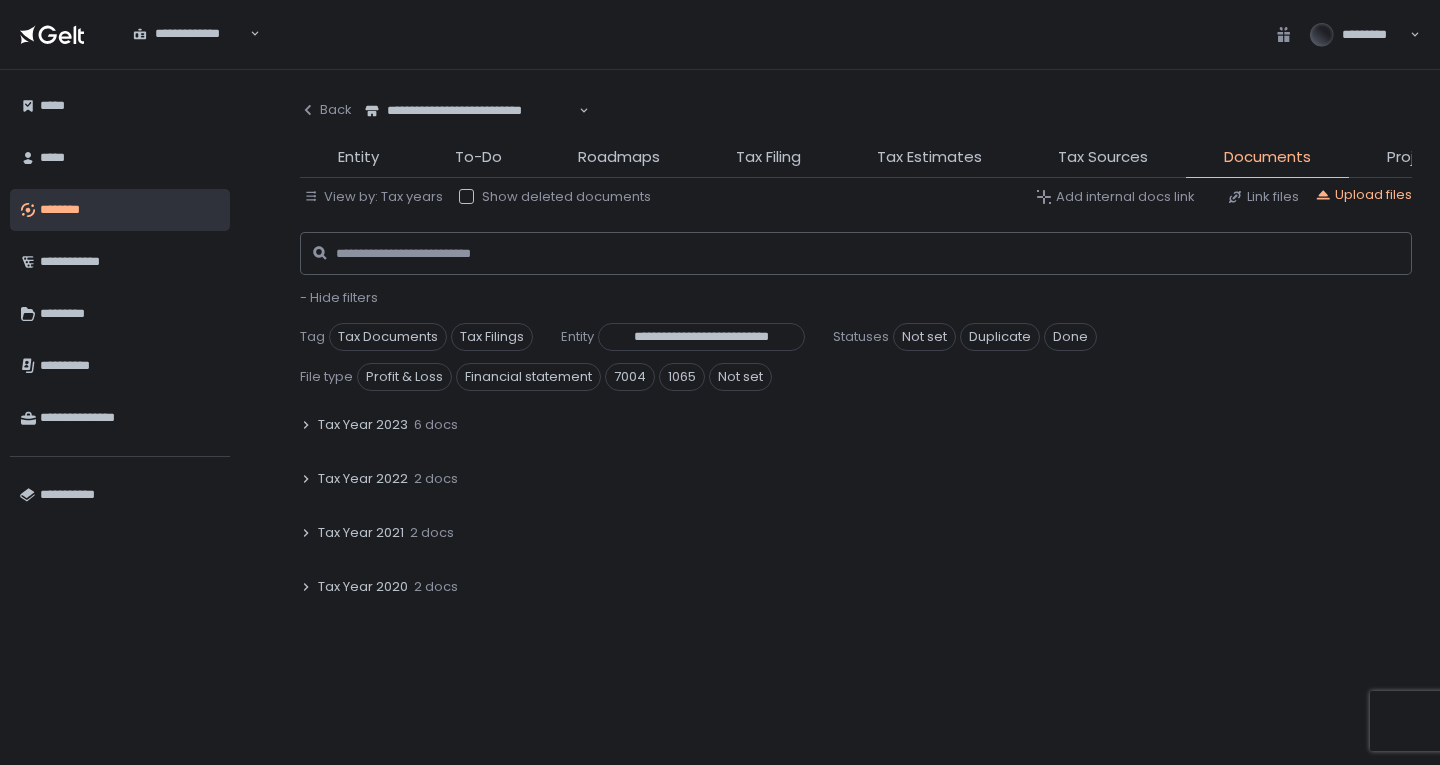 click on "6 docs" 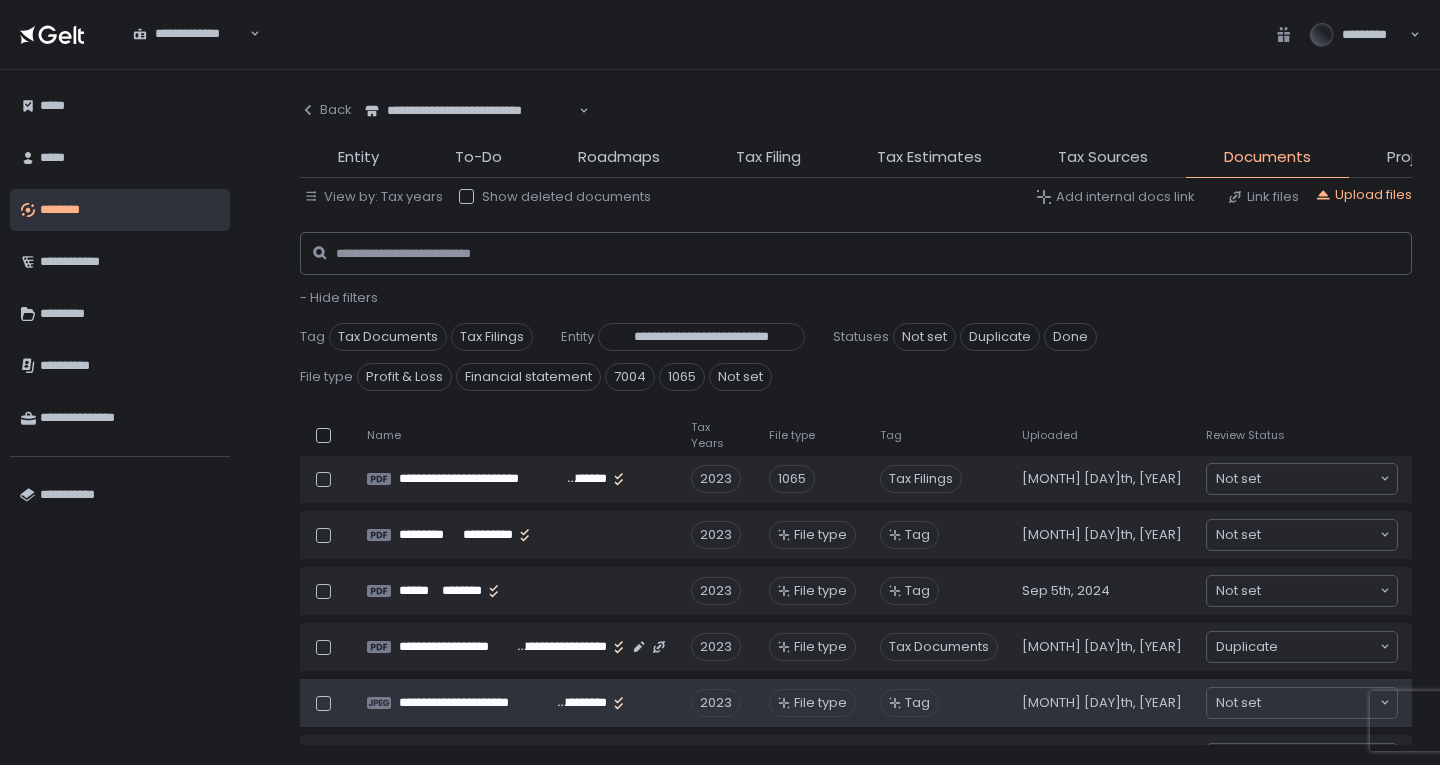 scroll, scrollTop: 496, scrollLeft: 0, axis: vertical 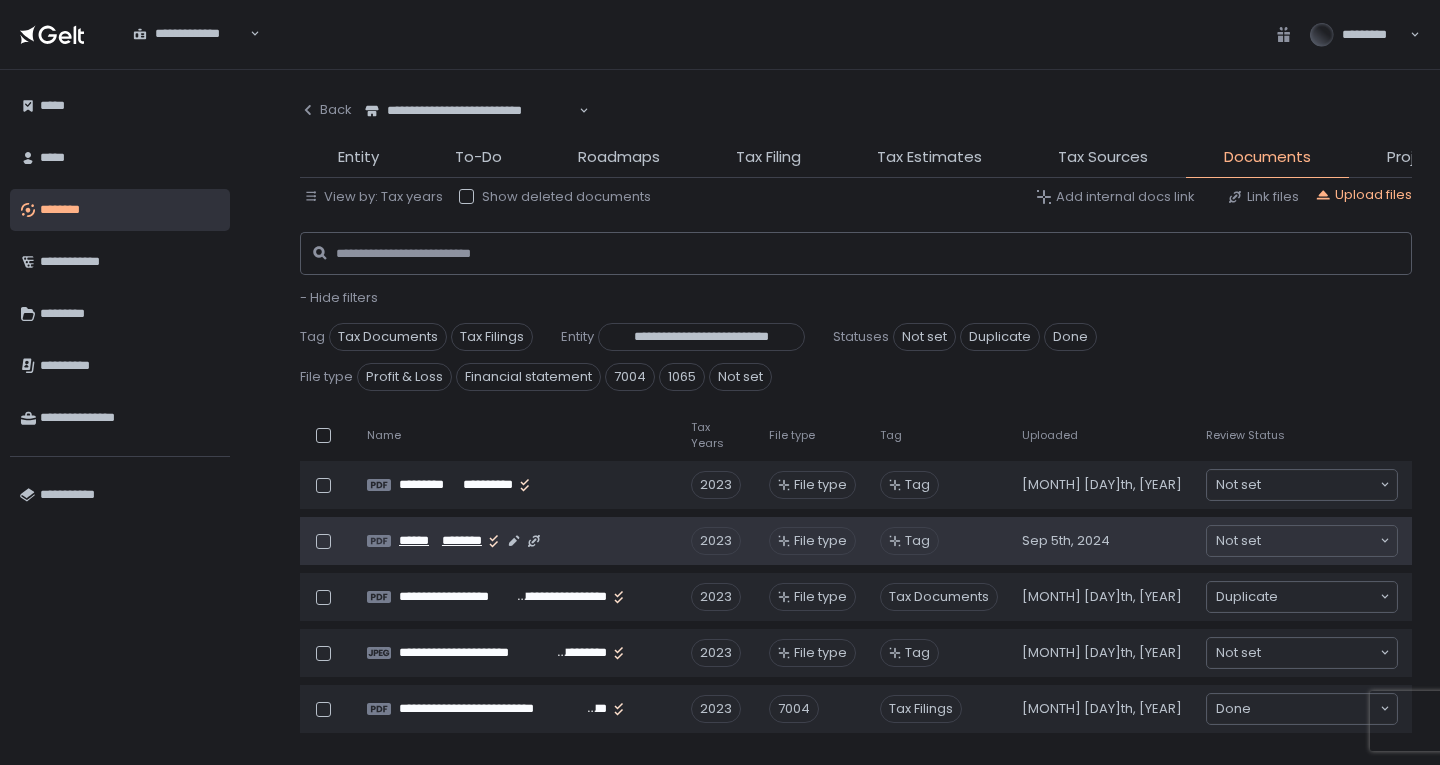 click on "********" at bounding box center (461, 541) 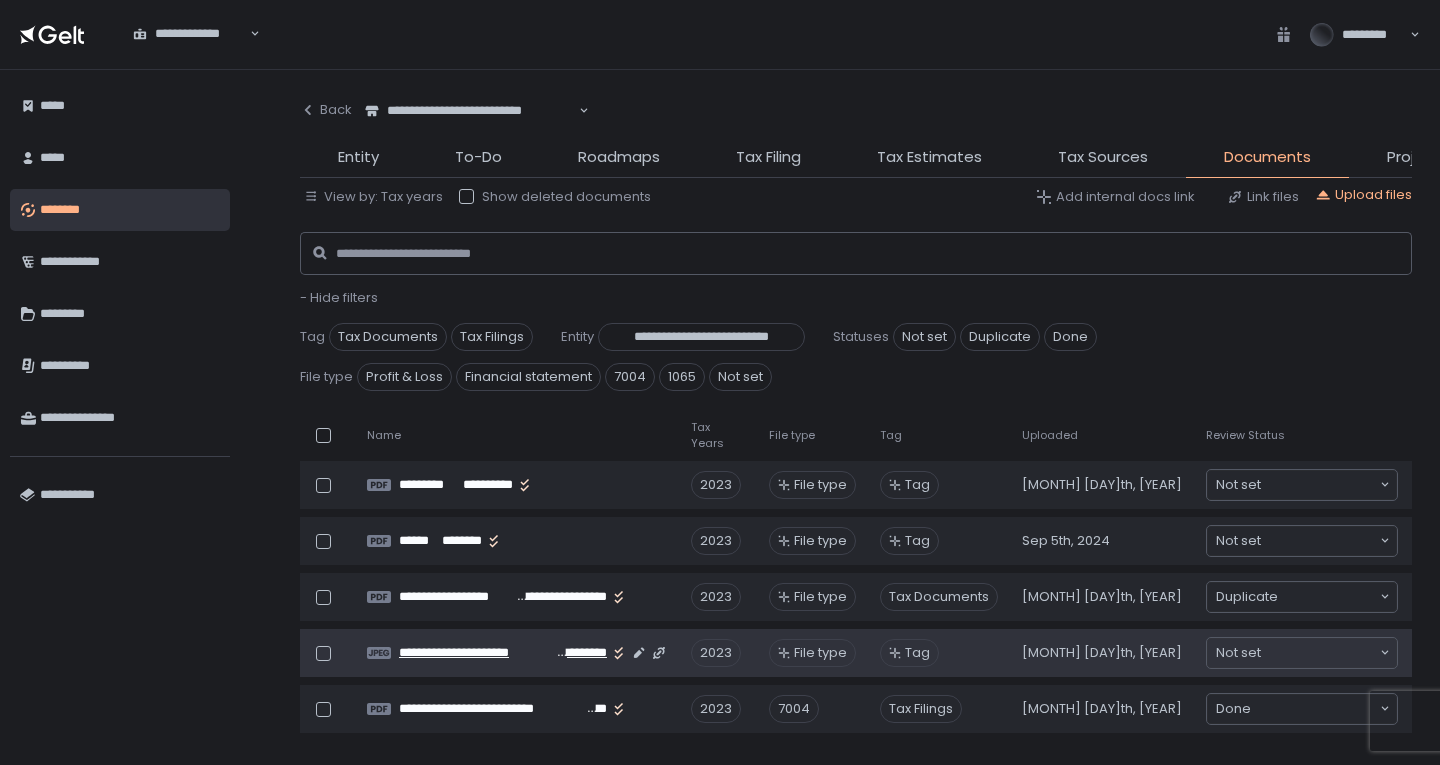 click on "**********" at bounding box center (478, 653) 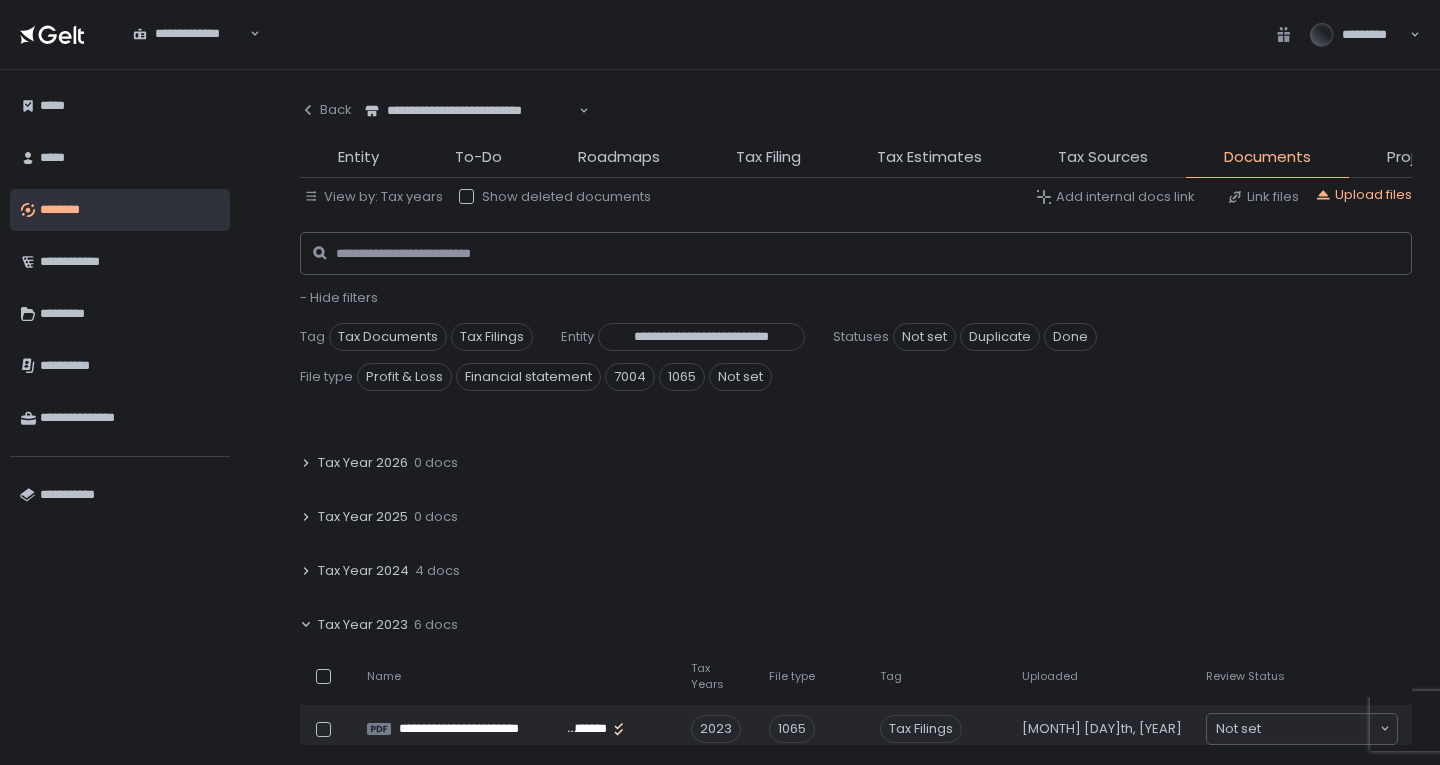 scroll, scrollTop: 96, scrollLeft: 0, axis: vertical 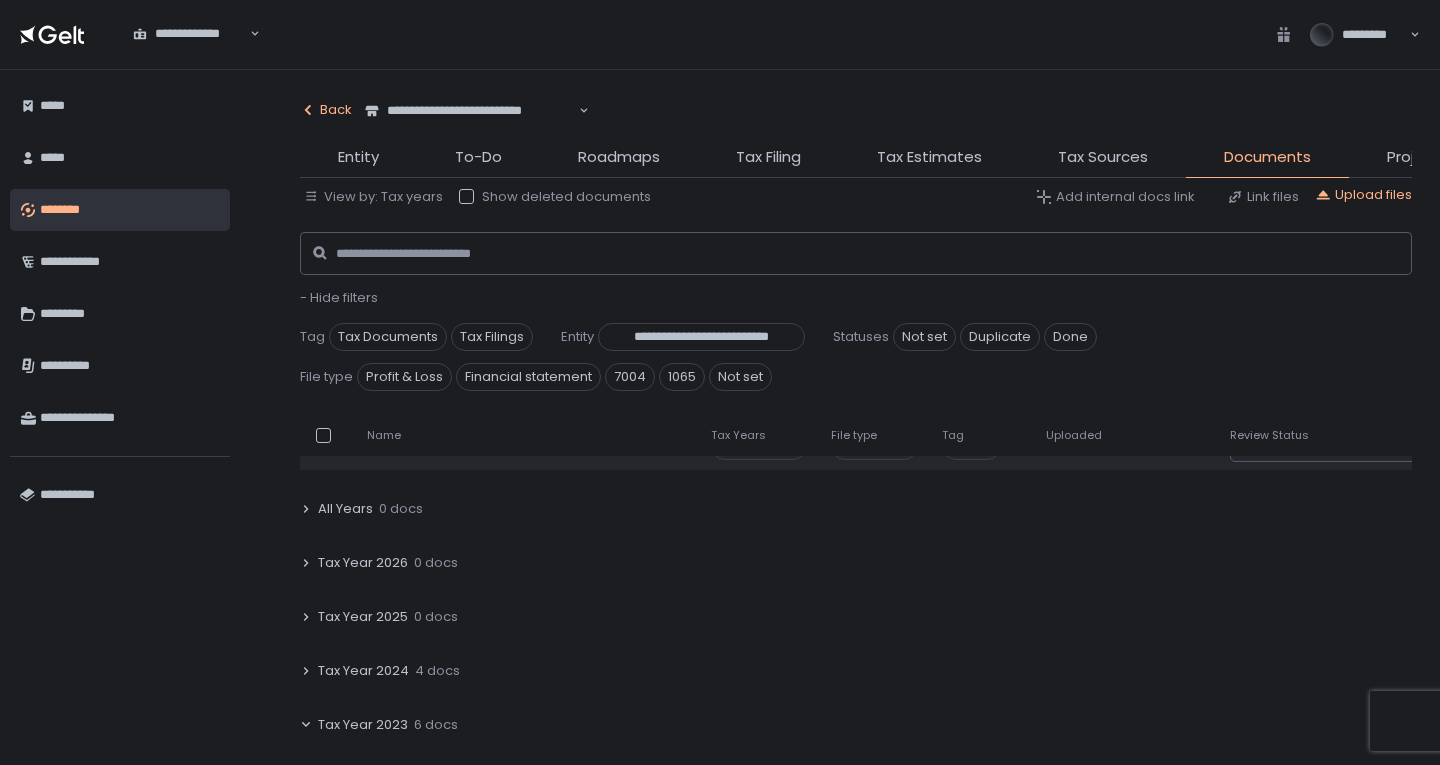 click 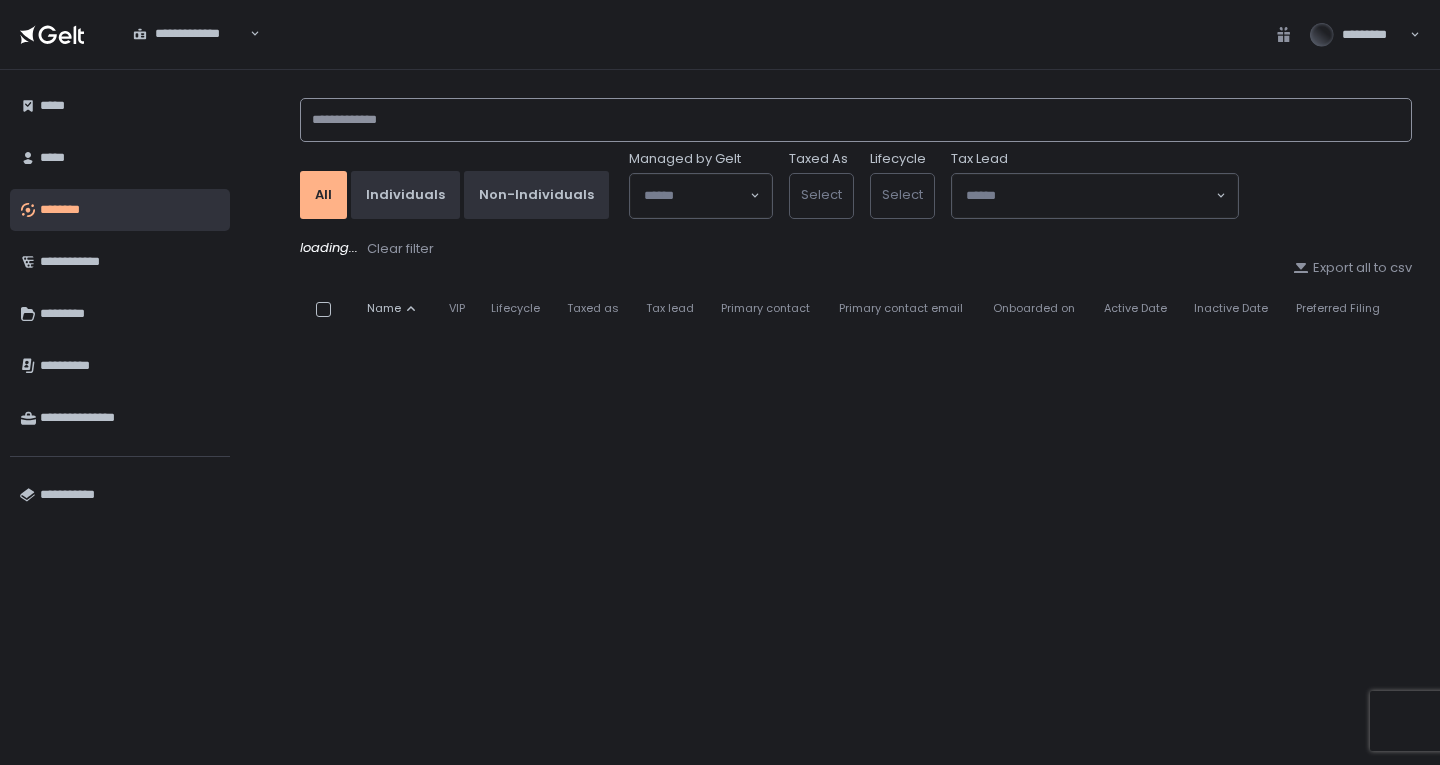 click 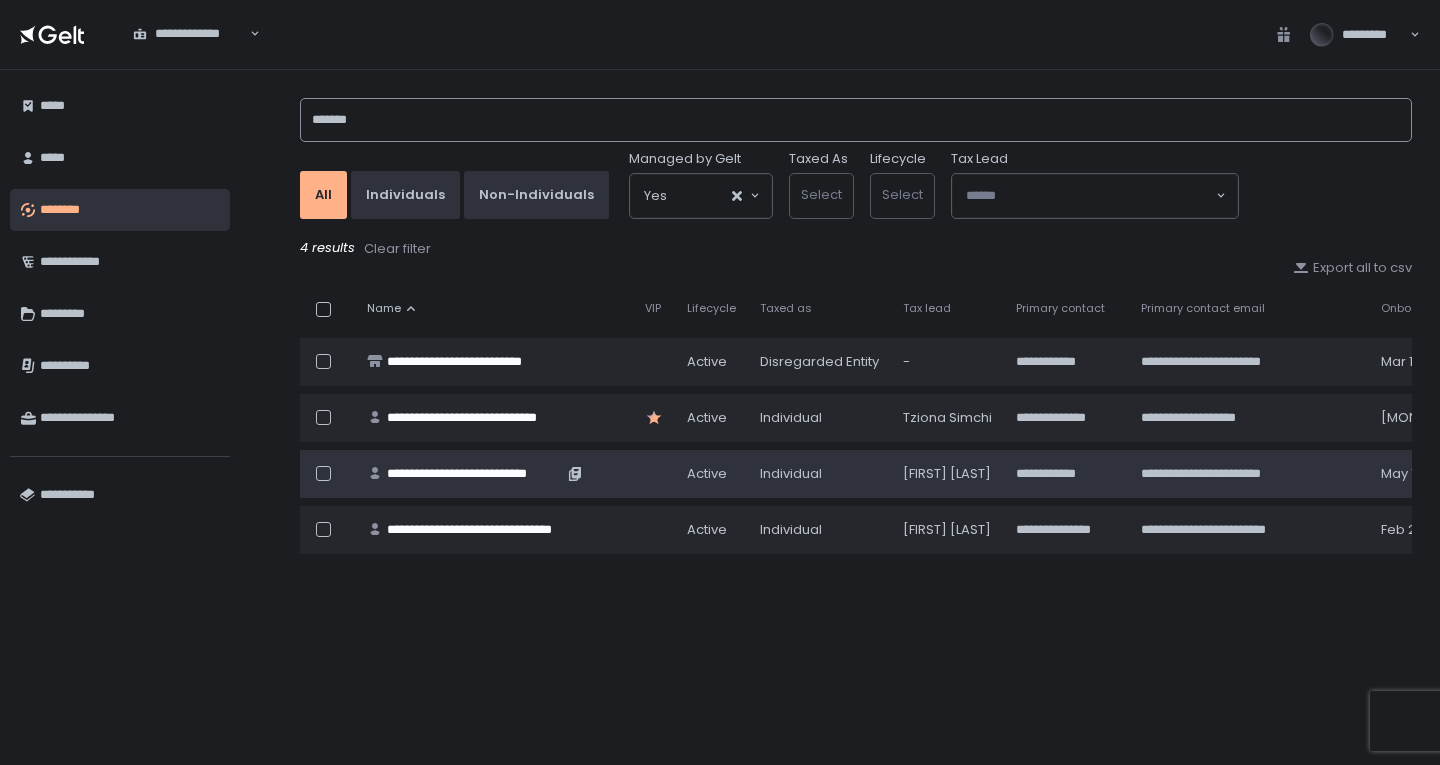 type on "*******" 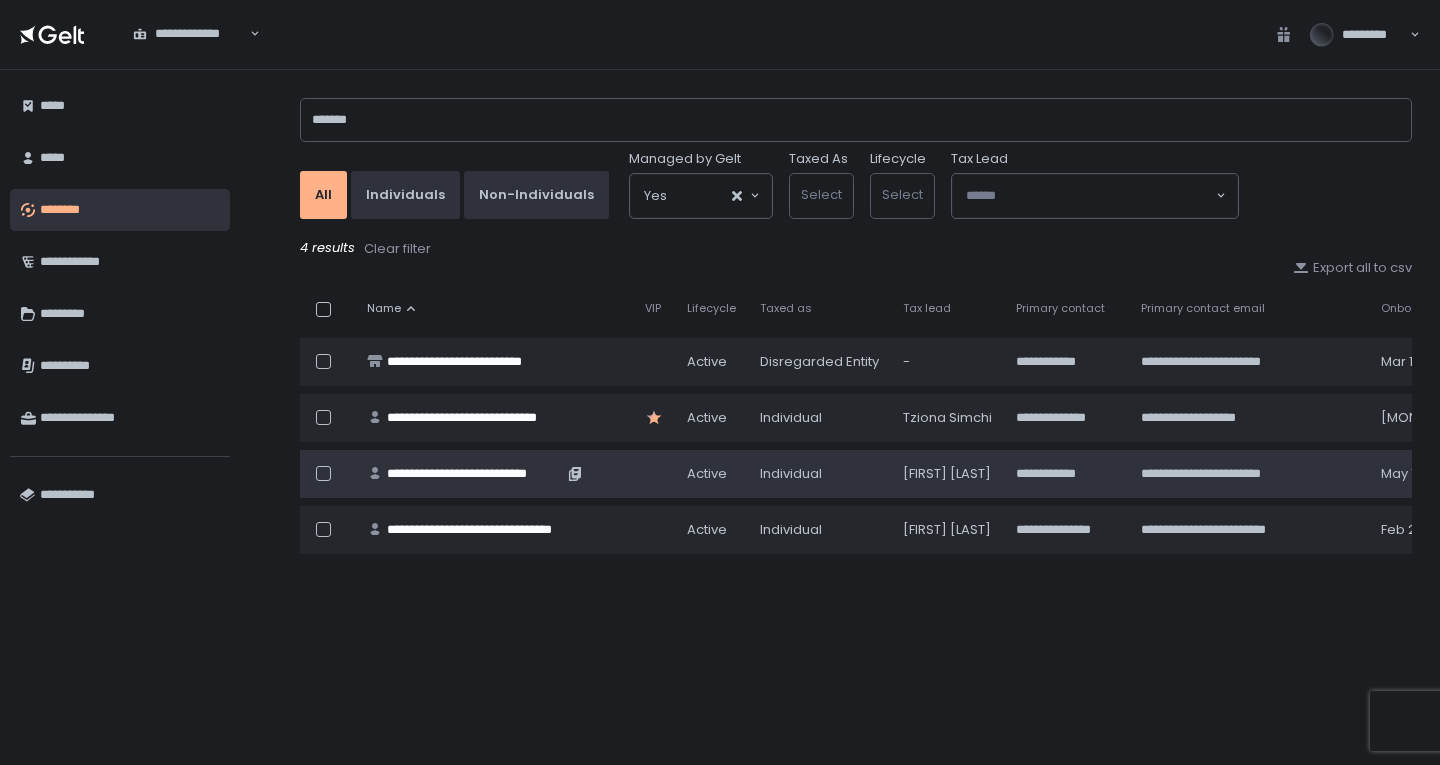 click on "**********" at bounding box center (475, 474) 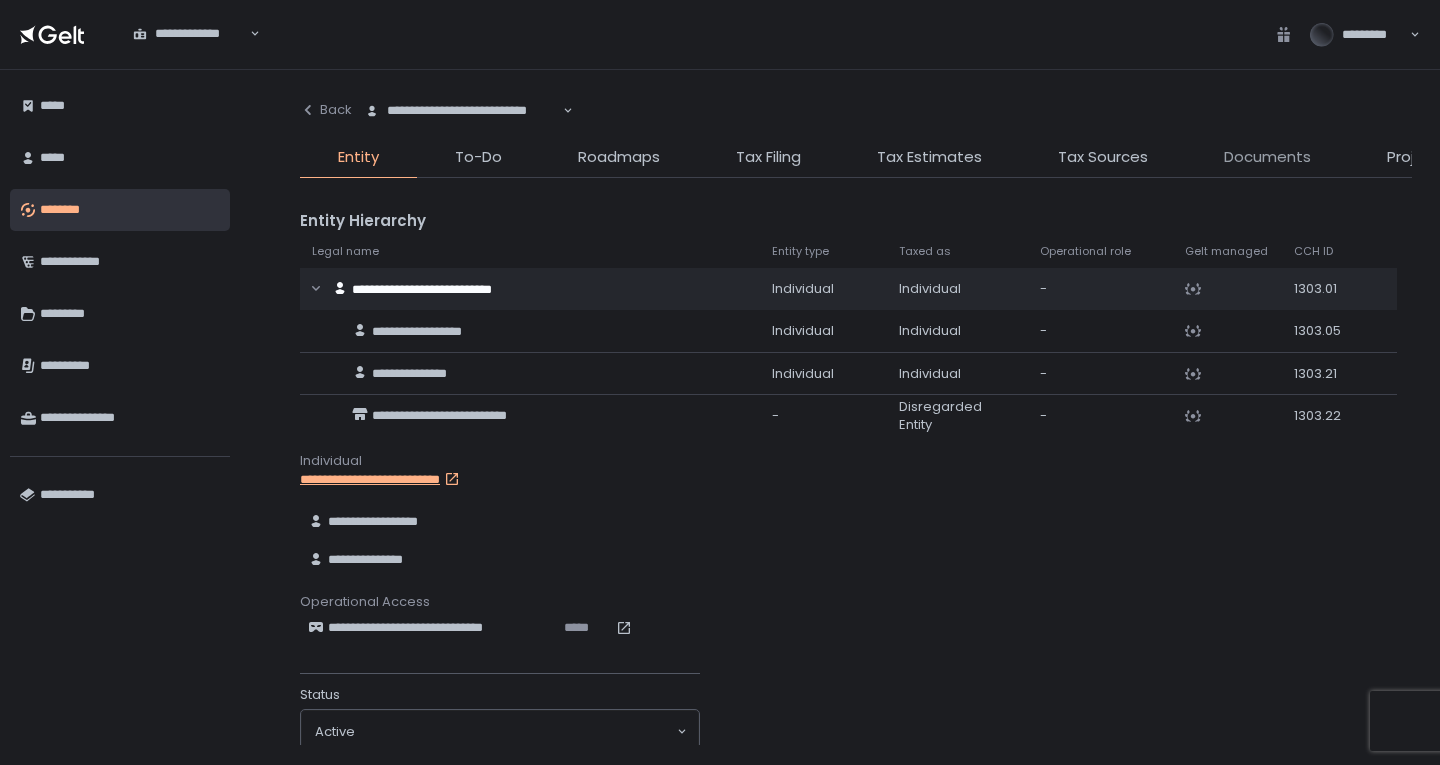 click on "Documents" at bounding box center (1267, 157) 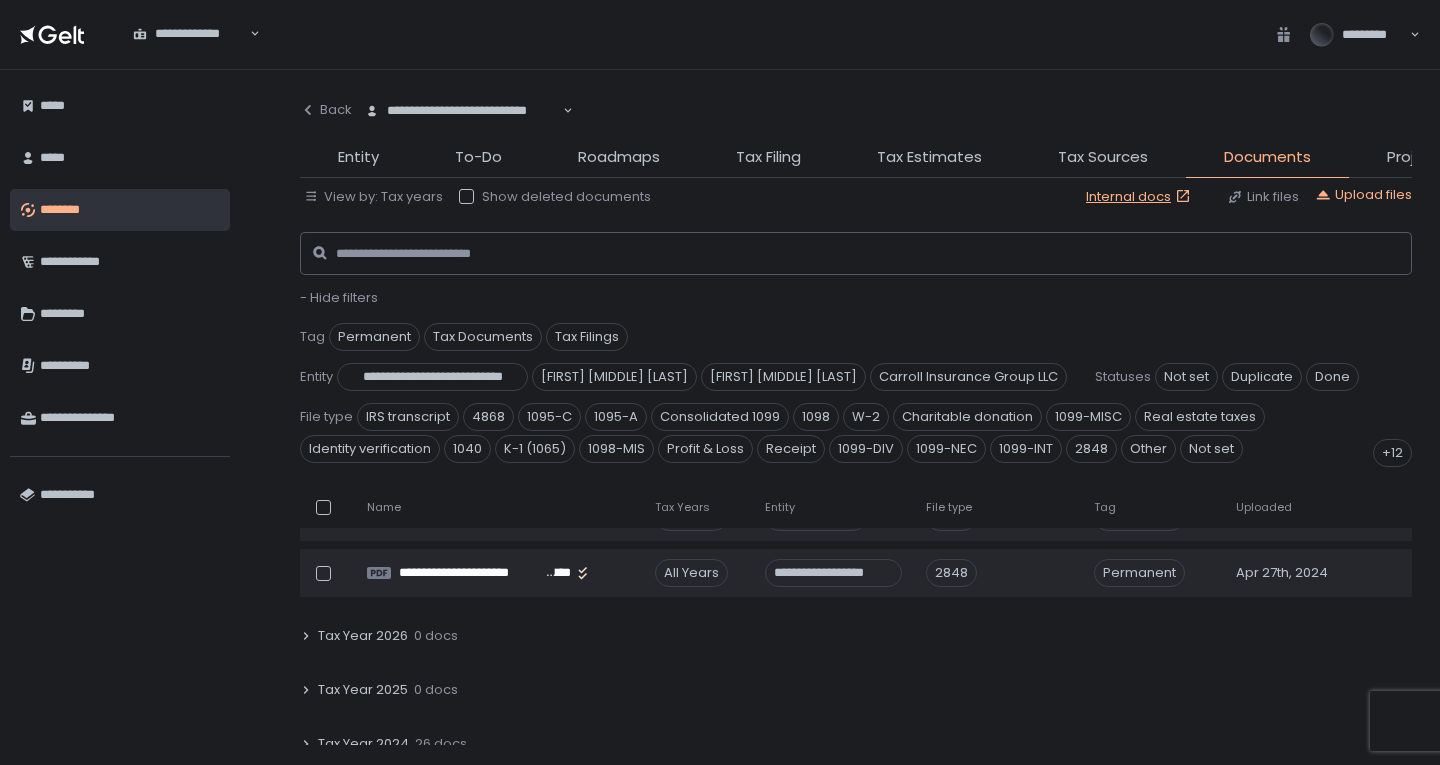 scroll, scrollTop: 300, scrollLeft: 0, axis: vertical 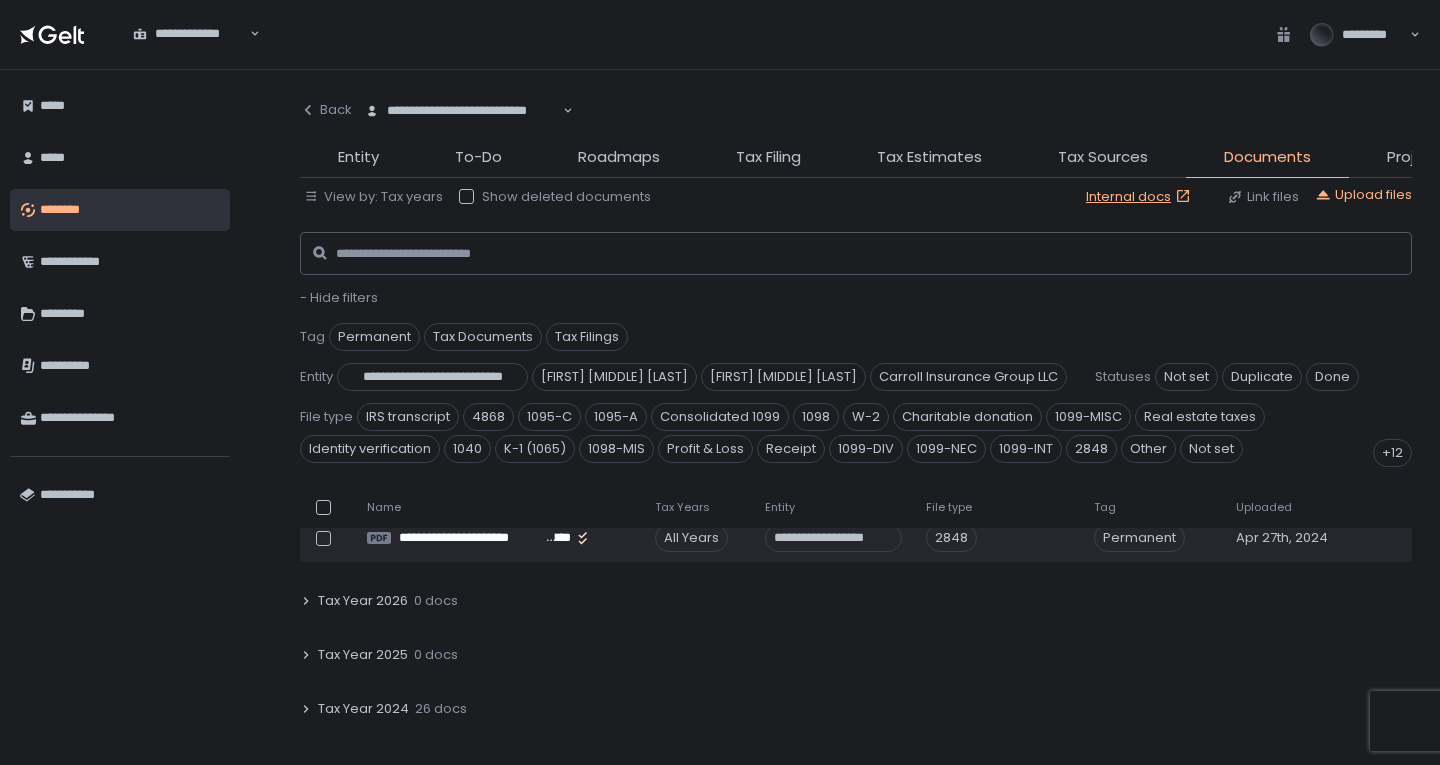 click on "26 docs" 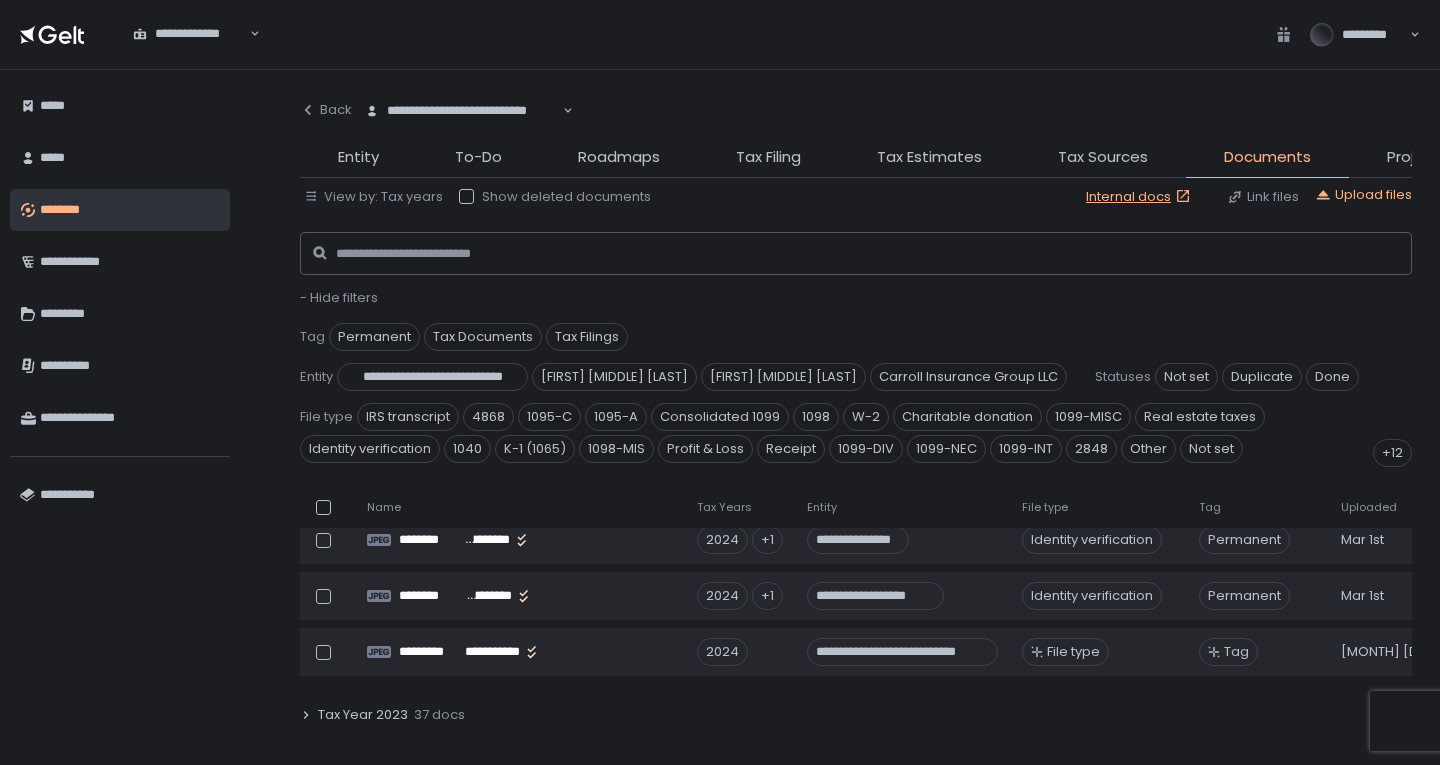 scroll, scrollTop: 1900, scrollLeft: 0, axis: vertical 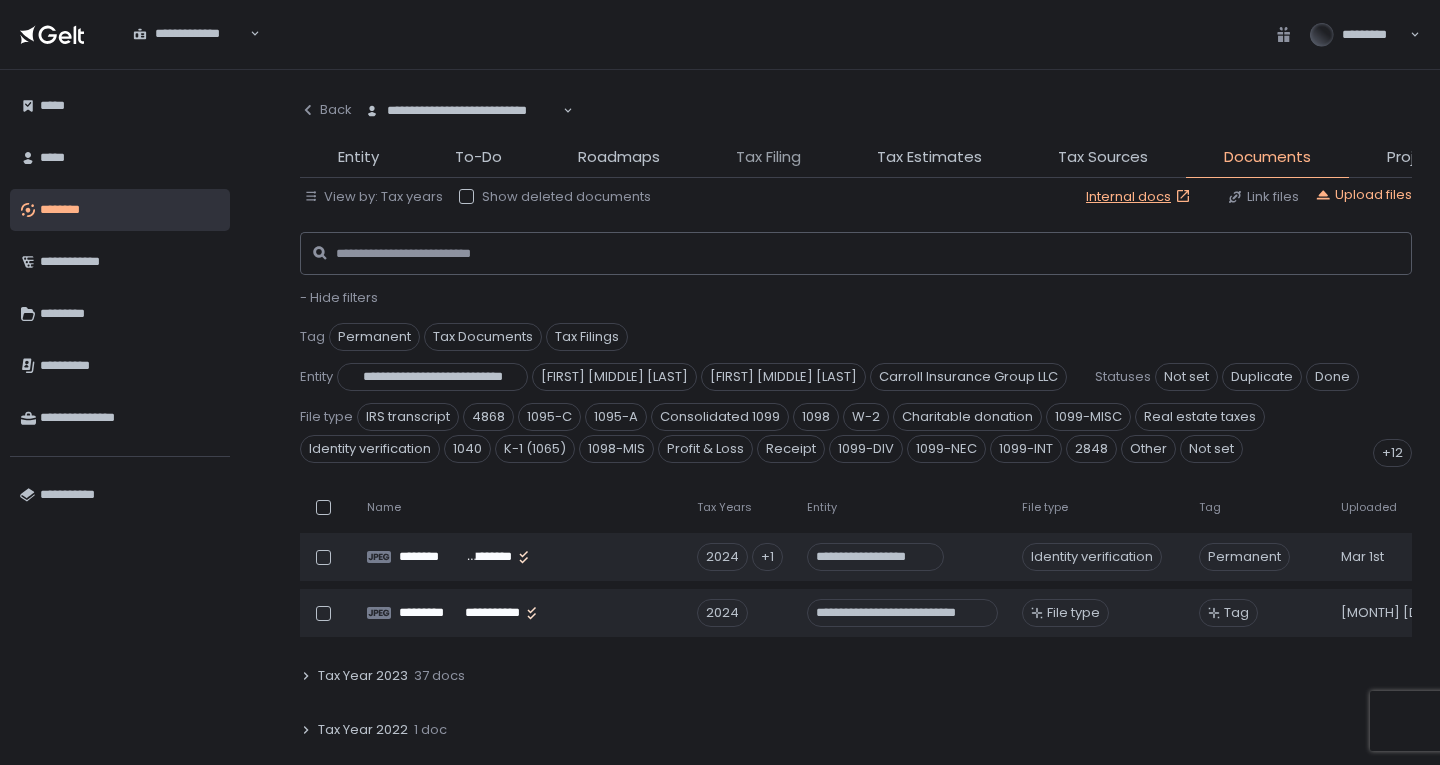 click on "Tax Filing" at bounding box center (768, 157) 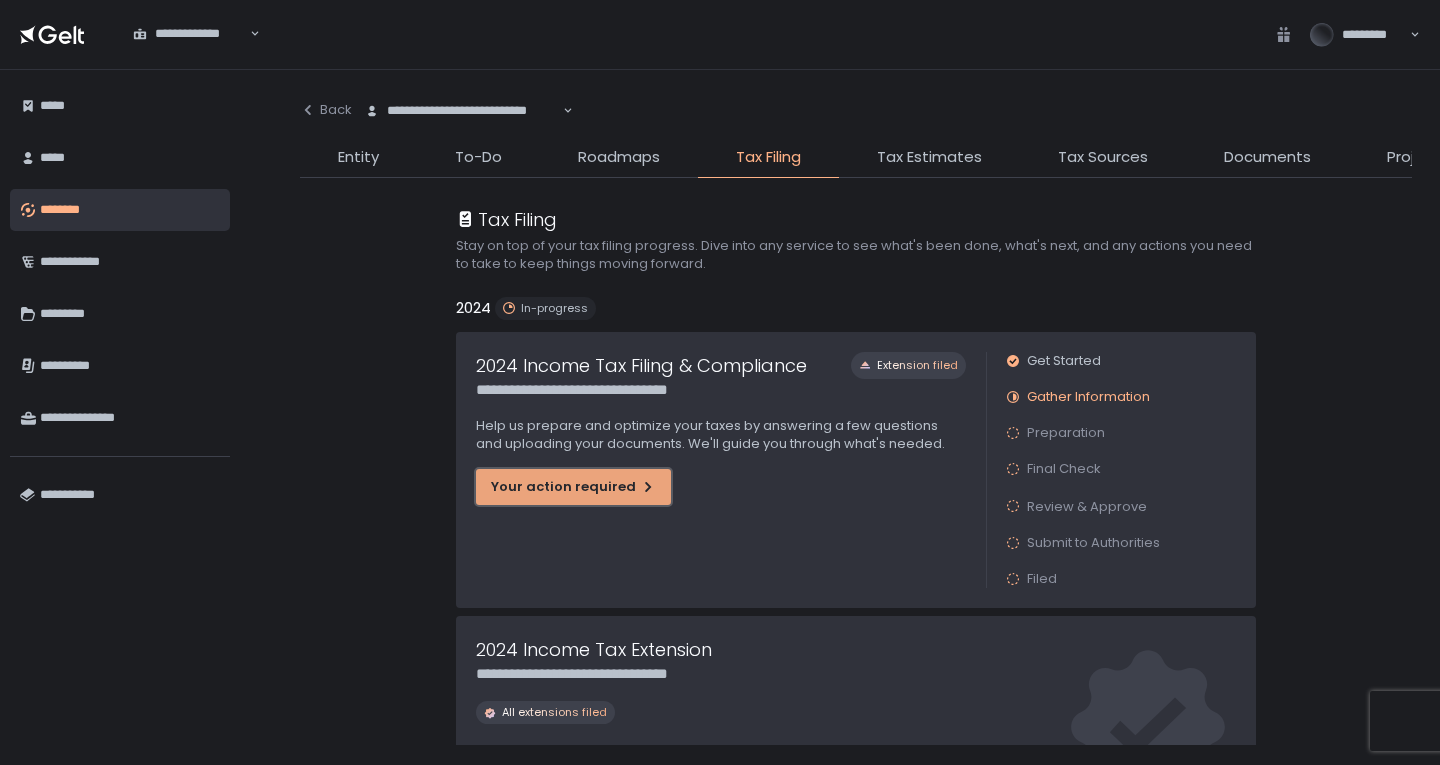 click on "Your action required" 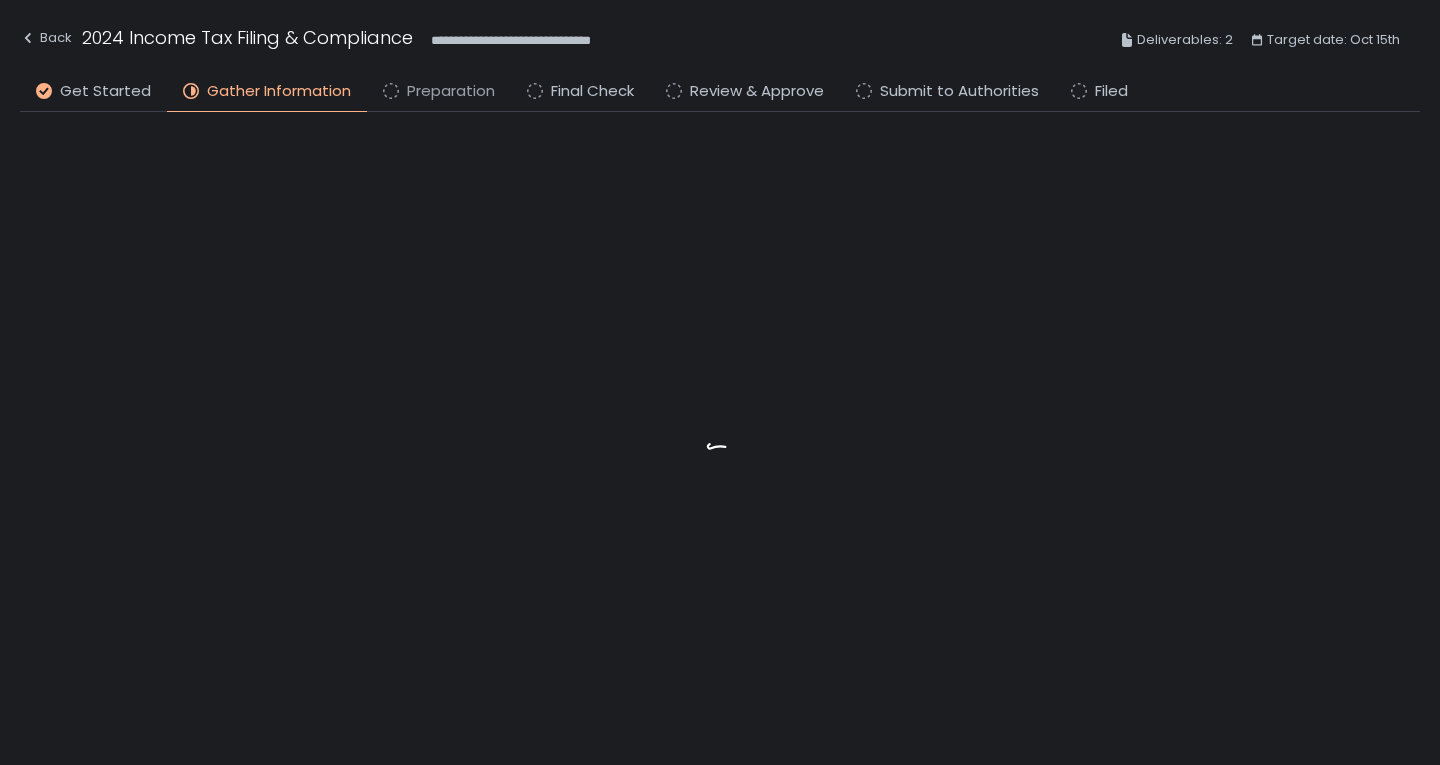 click on "Preparation" at bounding box center (451, 91) 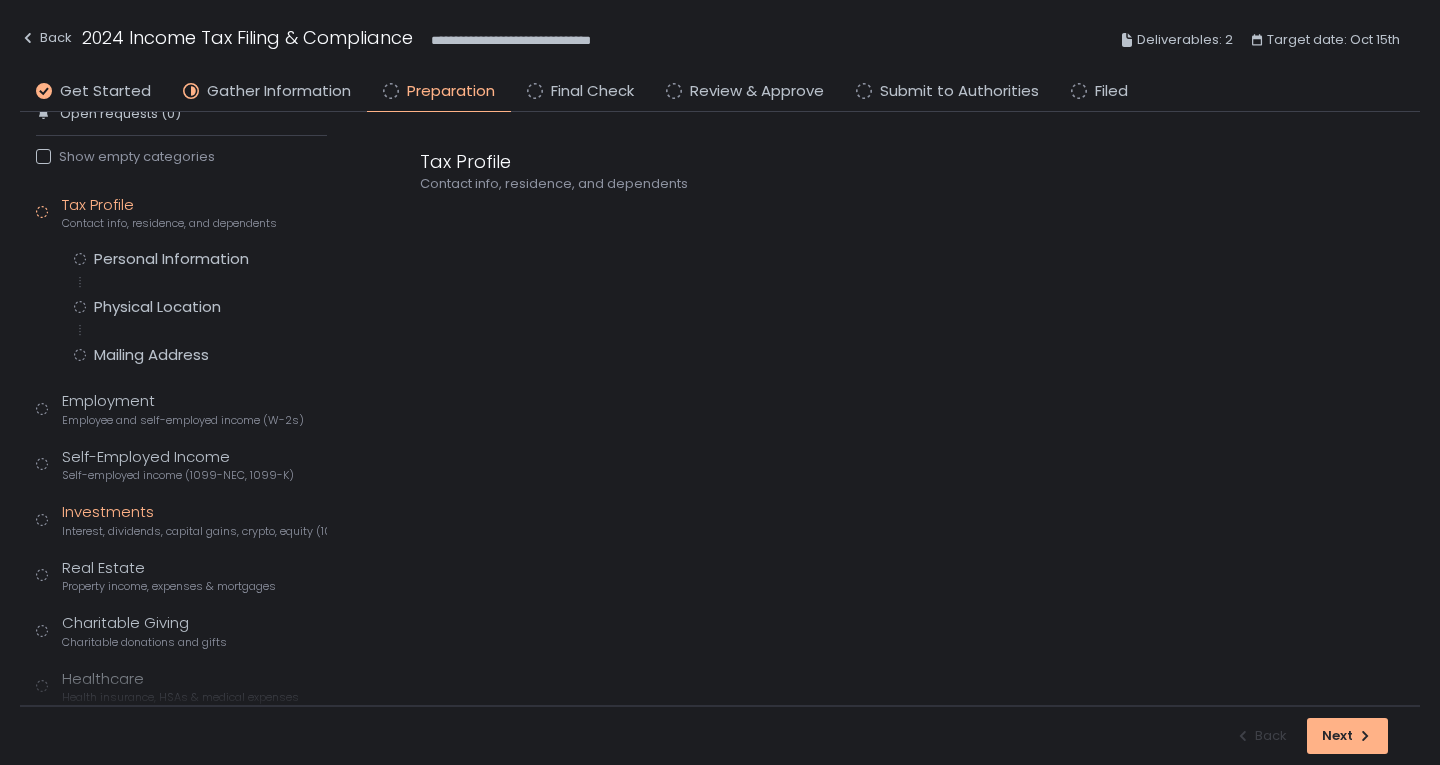 scroll, scrollTop: 200, scrollLeft: 0, axis: vertical 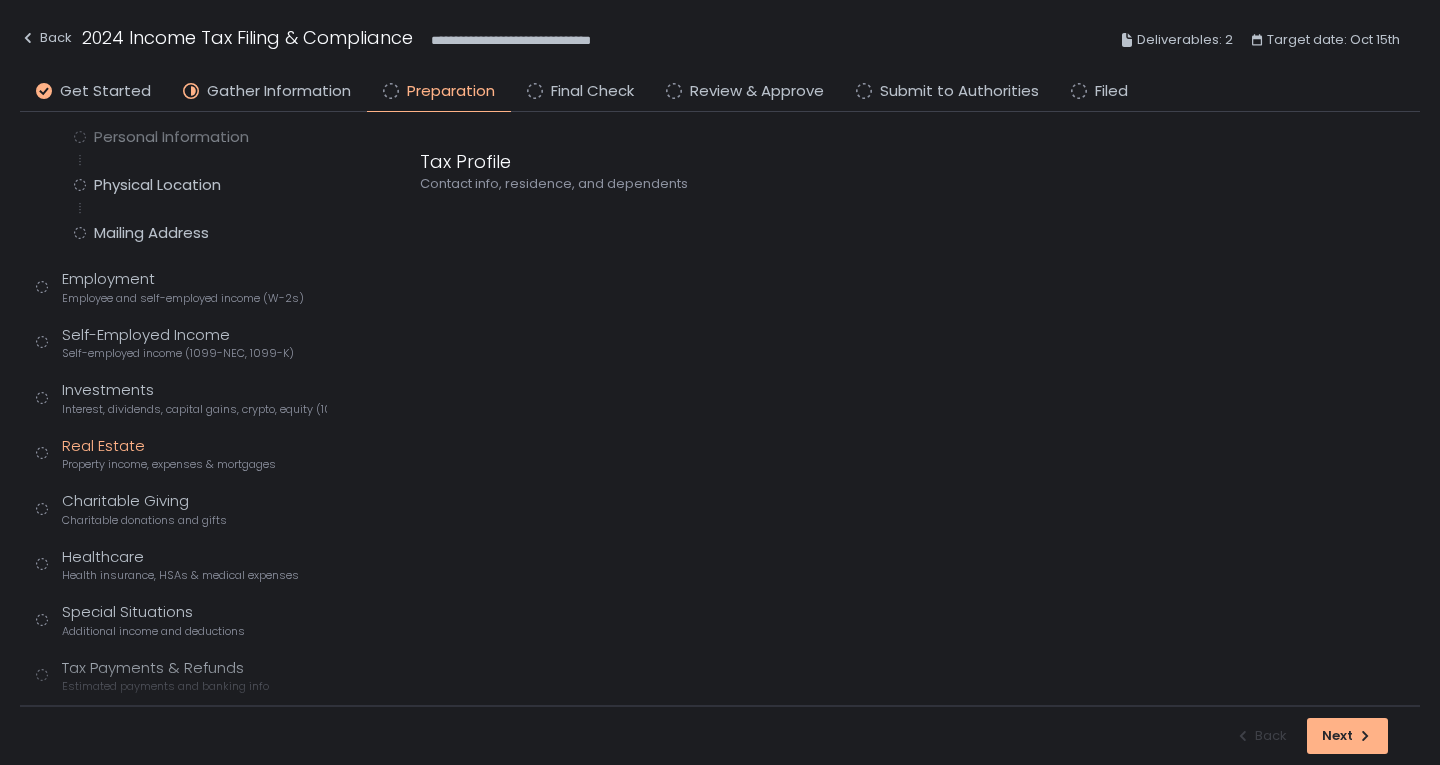 click on "Property income, expenses & mortgages" 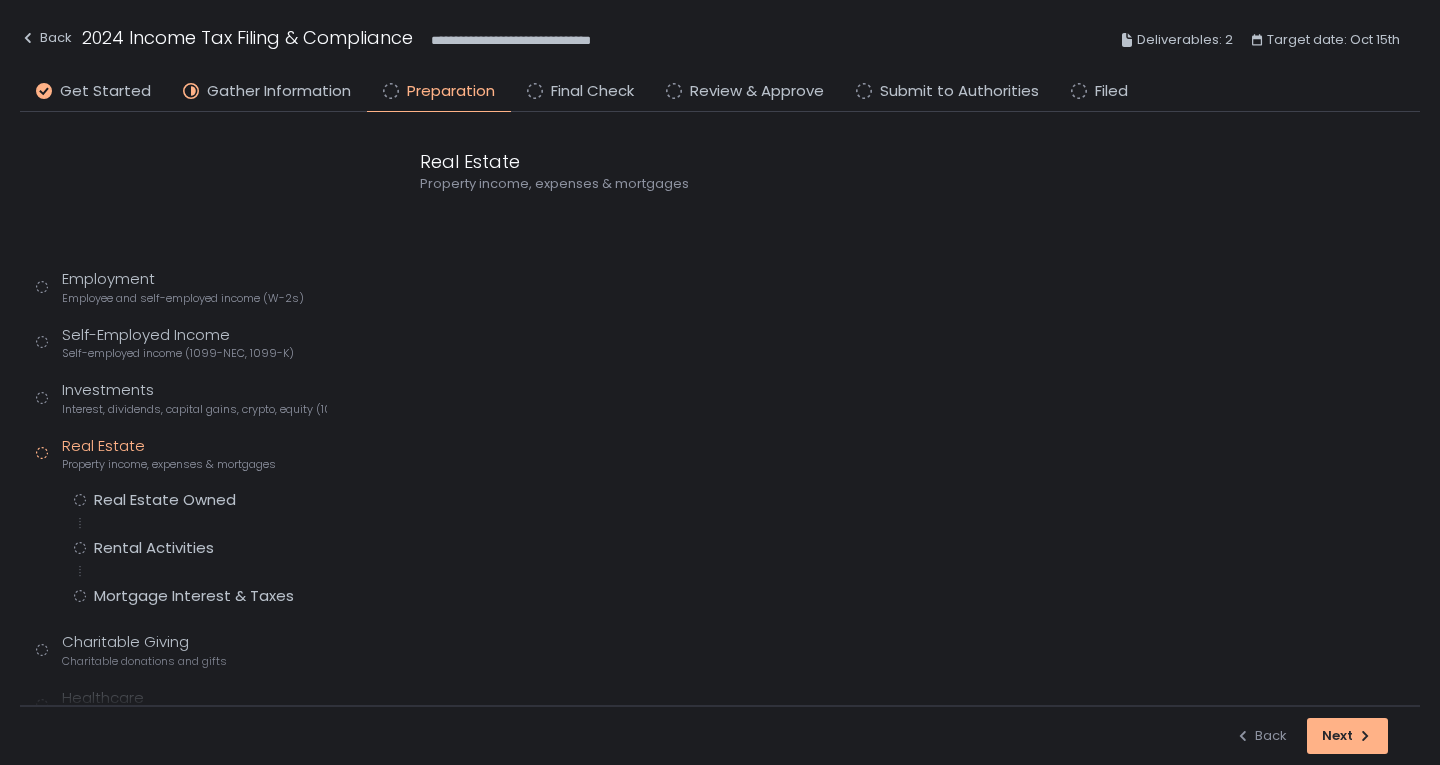scroll, scrollTop: 59, scrollLeft: 0, axis: vertical 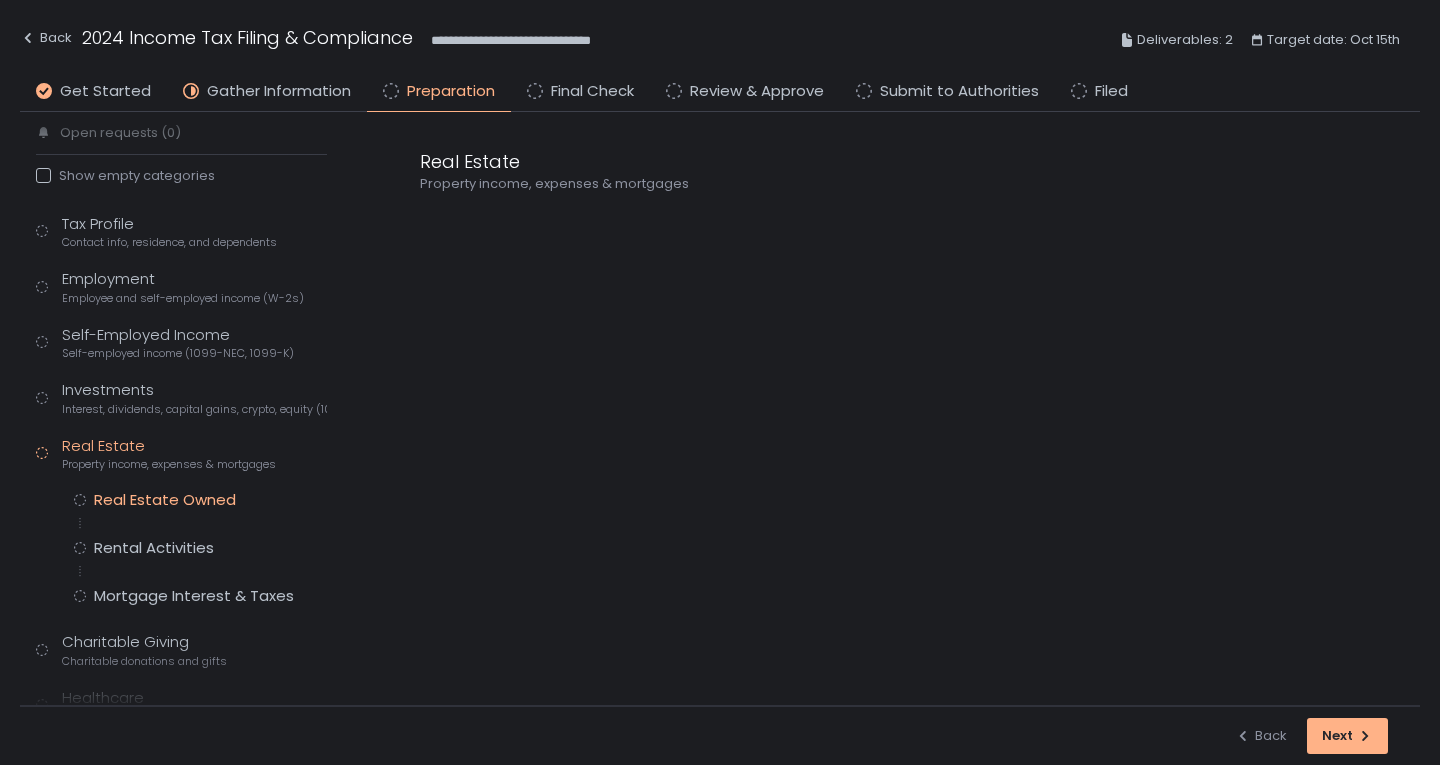 click on "Real Estate Owned" 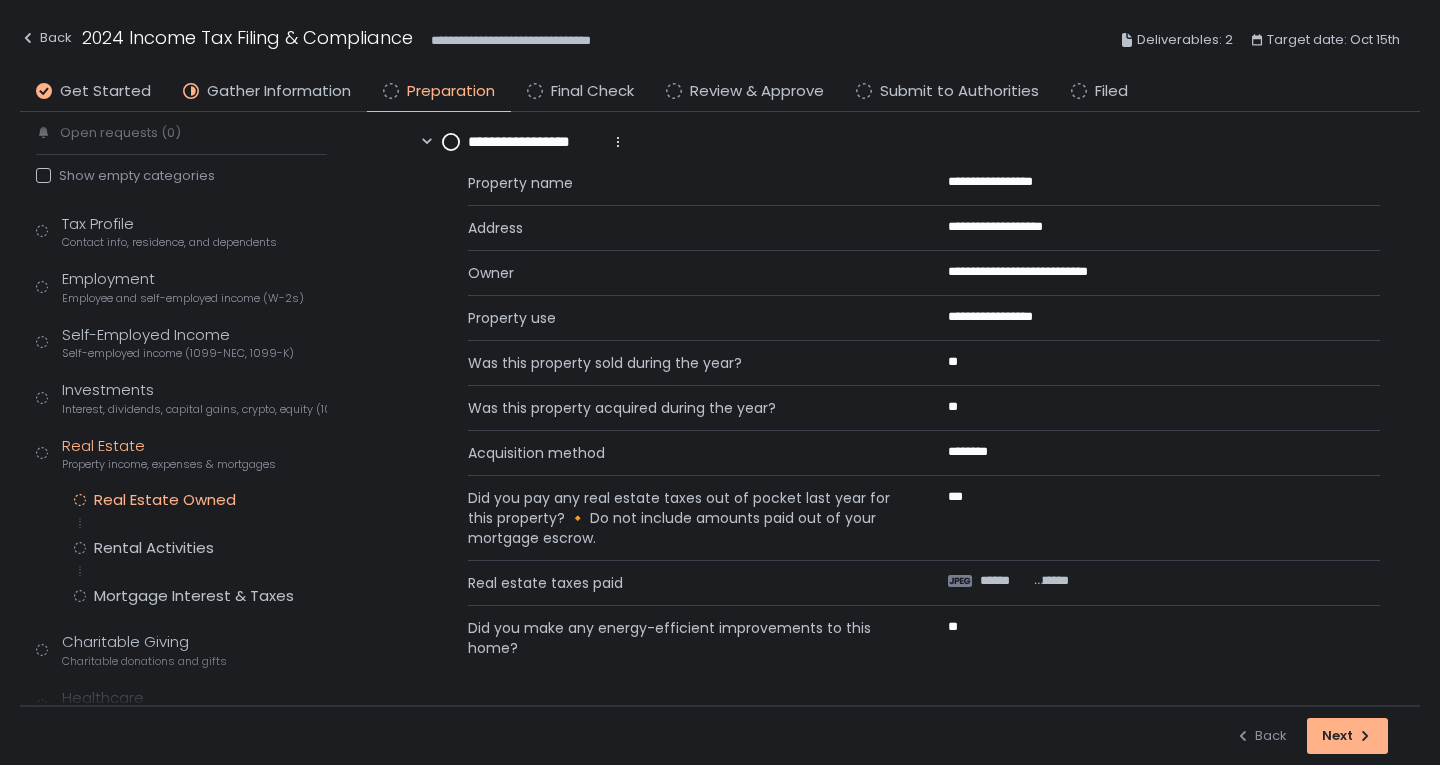 scroll, scrollTop: 81, scrollLeft: 0, axis: vertical 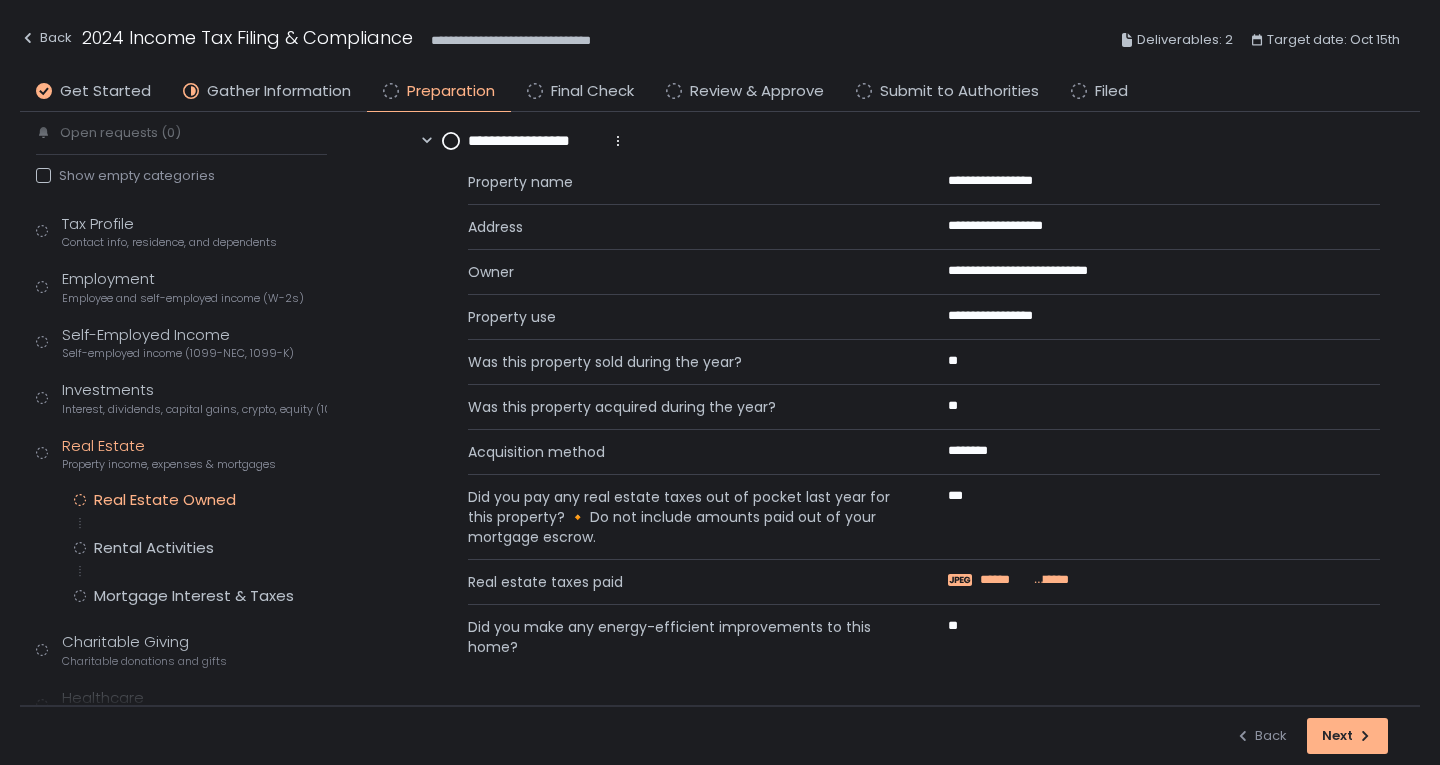 click on "******" at bounding box center (1005, 580) 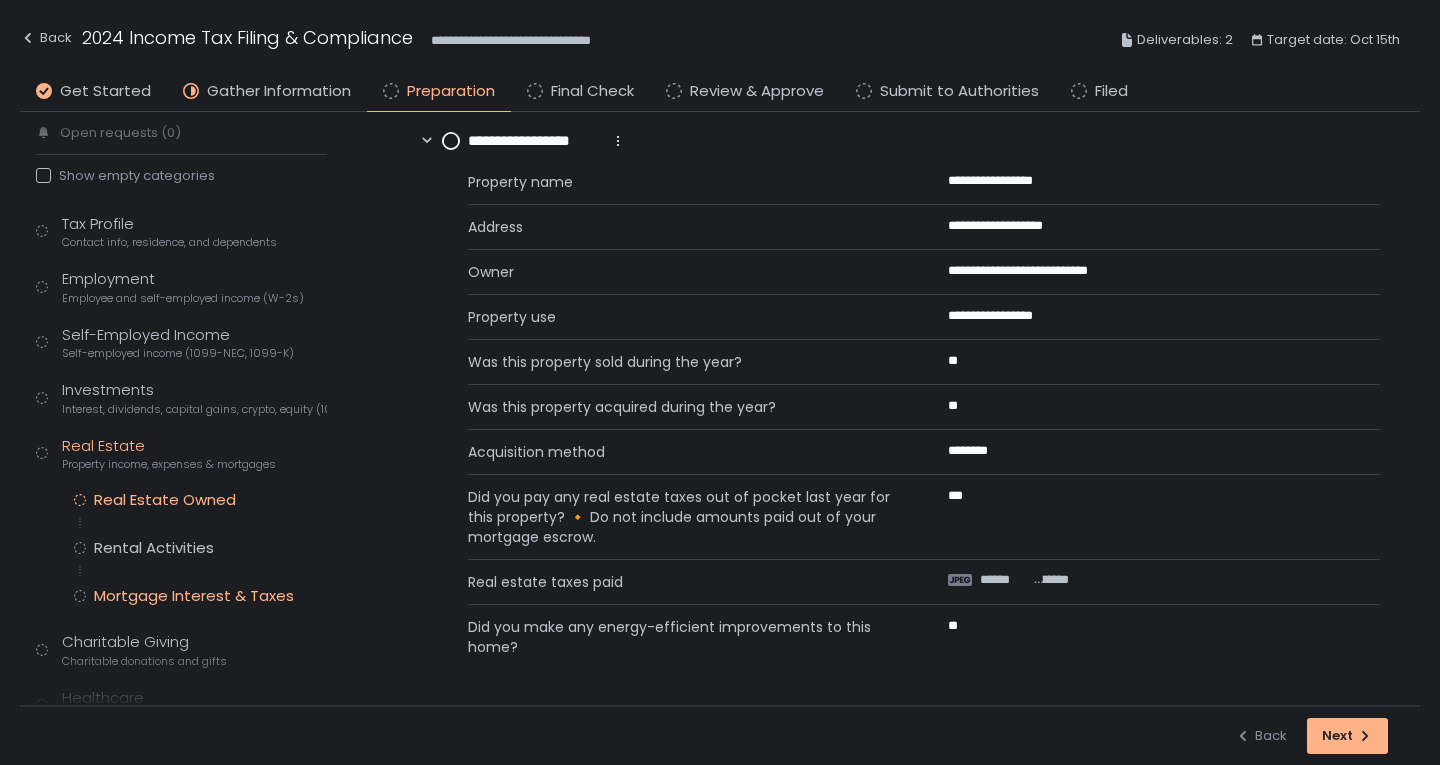 click on "Mortgage Interest & Taxes" 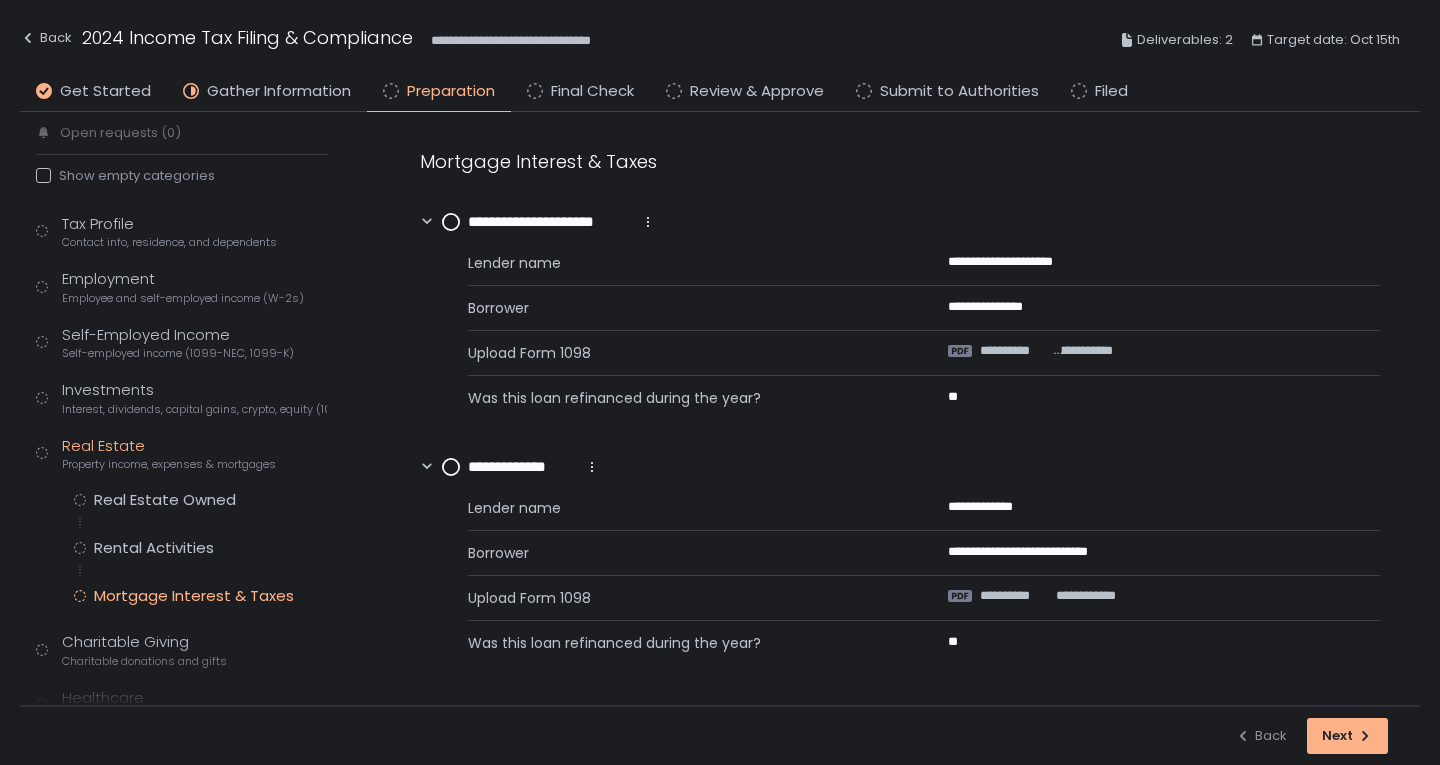 scroll, scrollTop: 0, scrollLeft: 0, axis: both 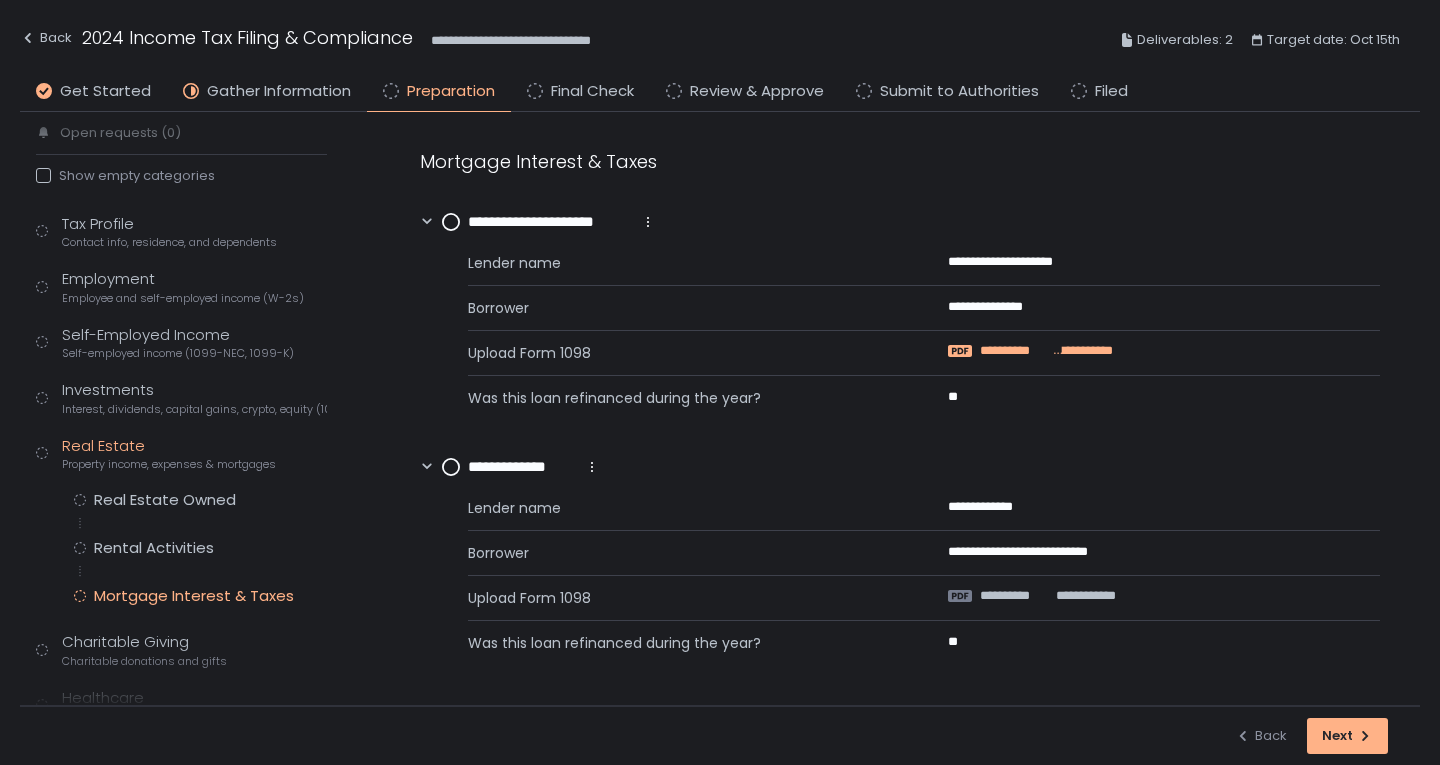 click on "**********" at bounding box center (1083, 351) 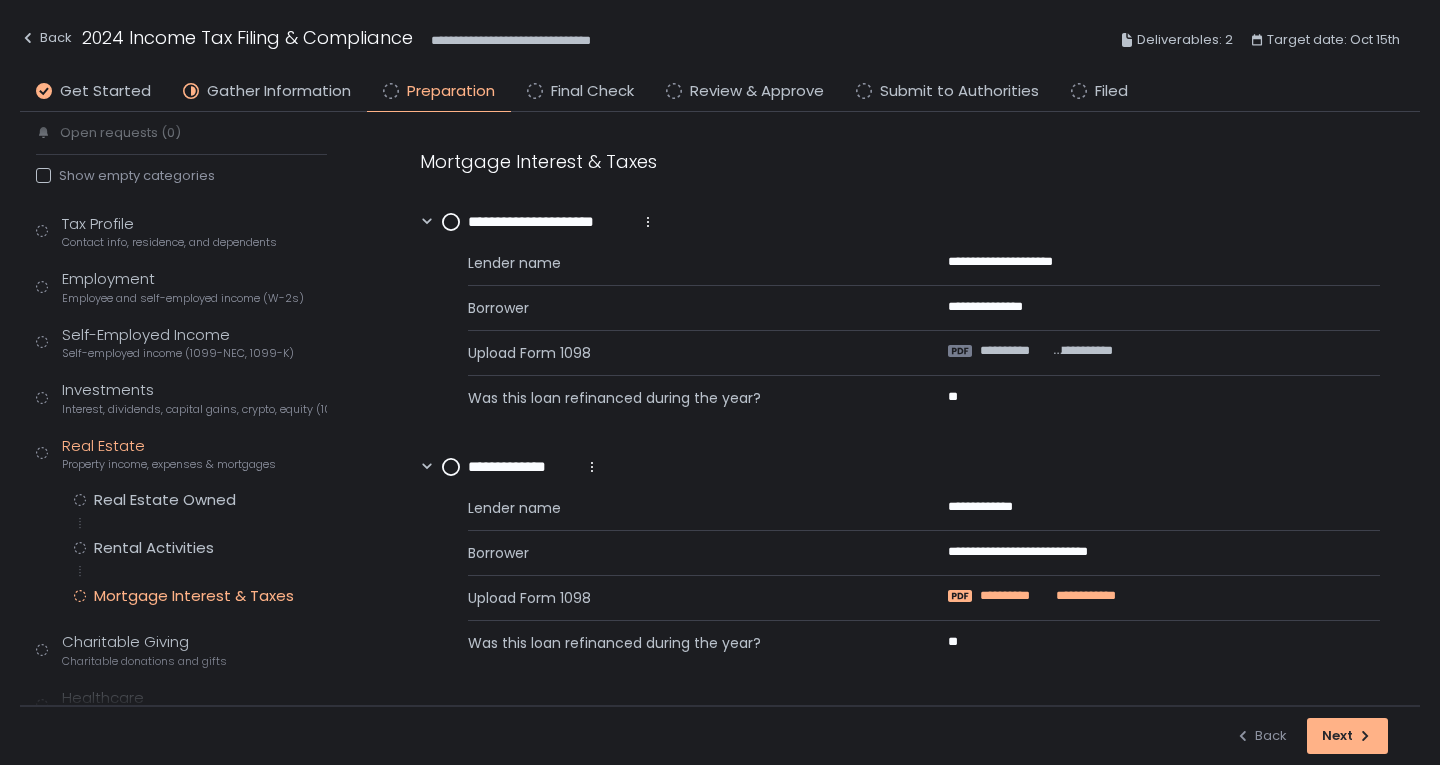 click on "**********" at bounding box center (1084, 596) 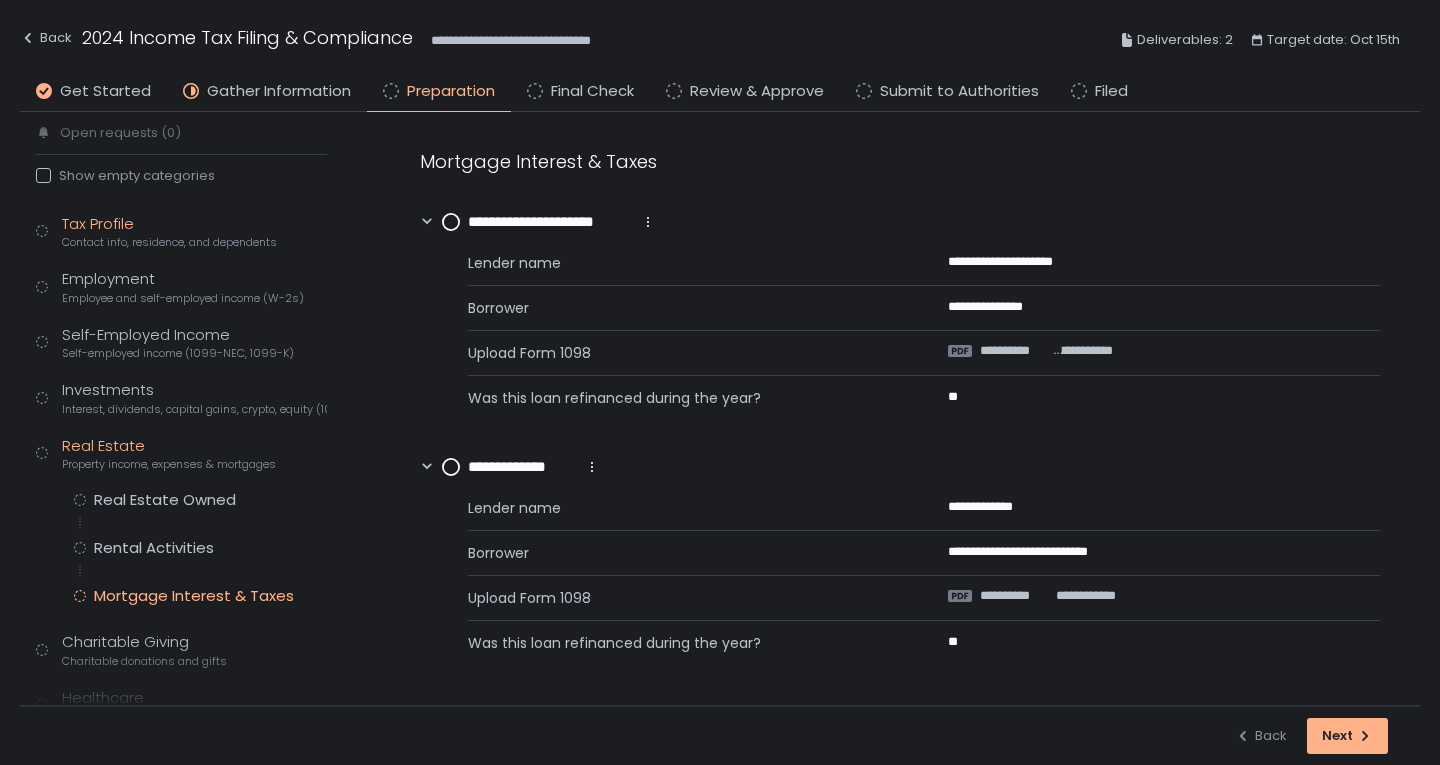 click on "Tax Profile Contact info, residence, and dependents" 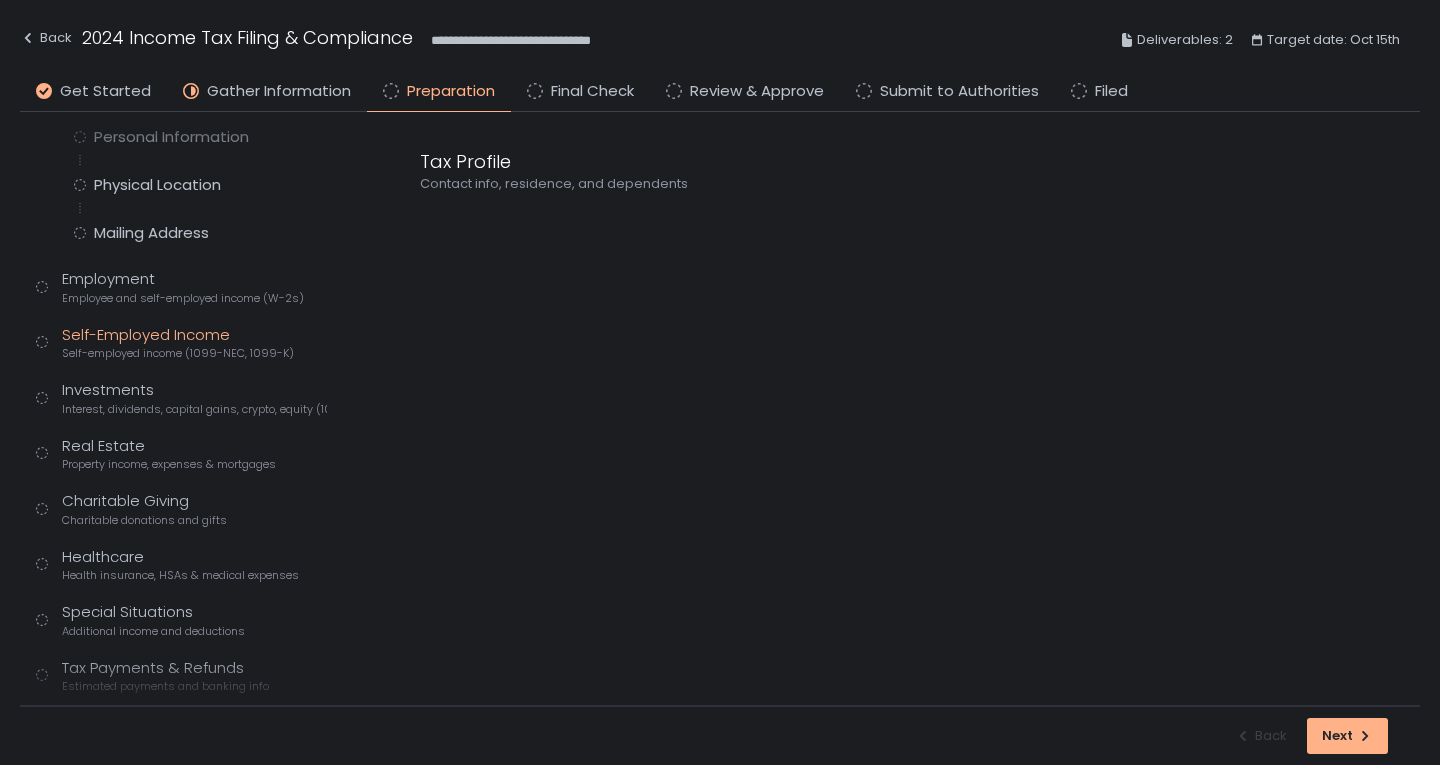 scroll, scrollTop: 0, scrollLeft: 0, axis: both 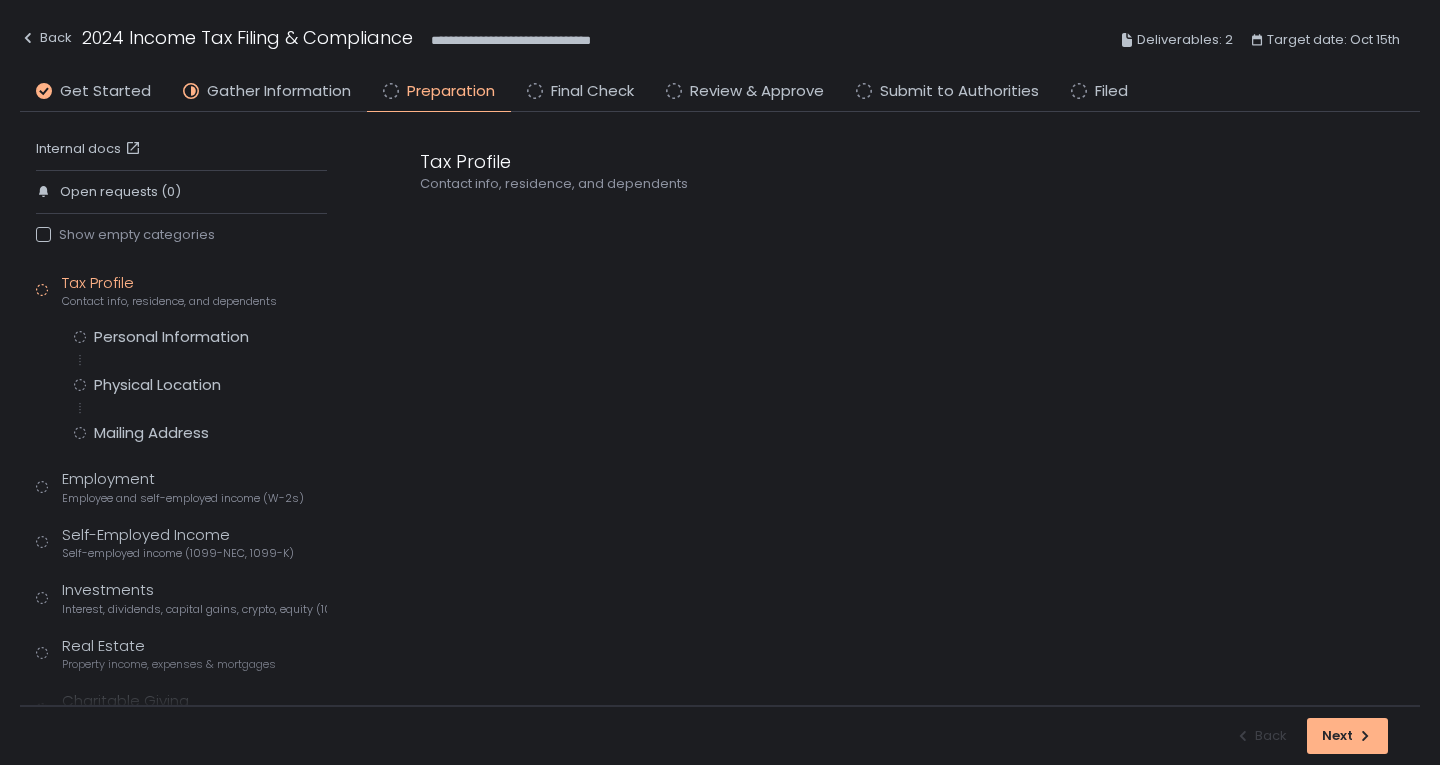 click on "Tax Profile Contact info, residence, and dependents Personal Information Physical Location Mailing Address Employment Employee and self-employed income (W-2s) Self-Employed Income Self-employed income (1099-NEC, 1099-K) Investments Interest, dividends, capital gains, crypto, equity (1099s, K-1s) Real Estate Property income, expenses & mortgages Charitable Giving Charitable donations and gifts Healthcare Health insurance, HSAs & medical expenses Special Situations Additional income and deductions Tax Payments & Refunds Estimated payments and banking info Document Review" at bounding box center (181, 612) 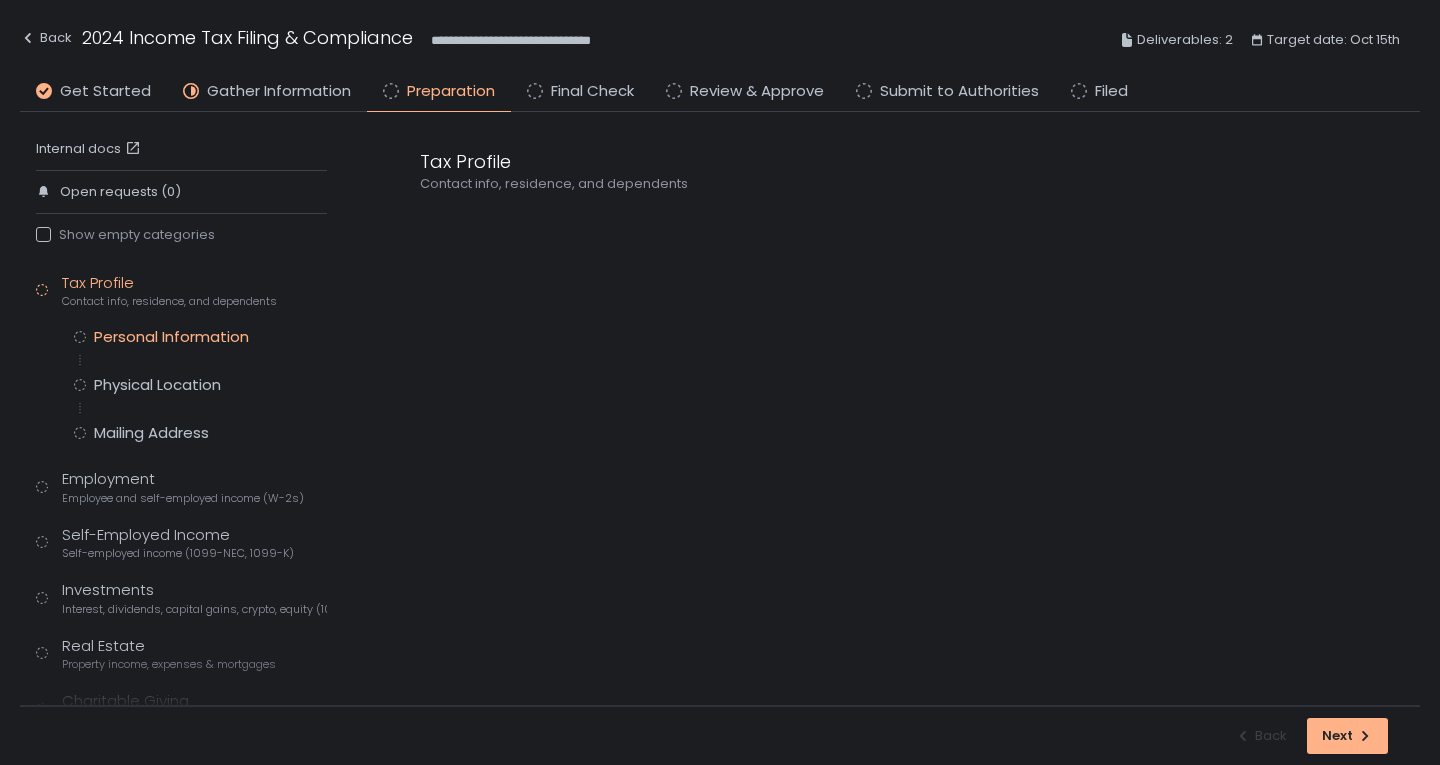 click on "Personal Information" 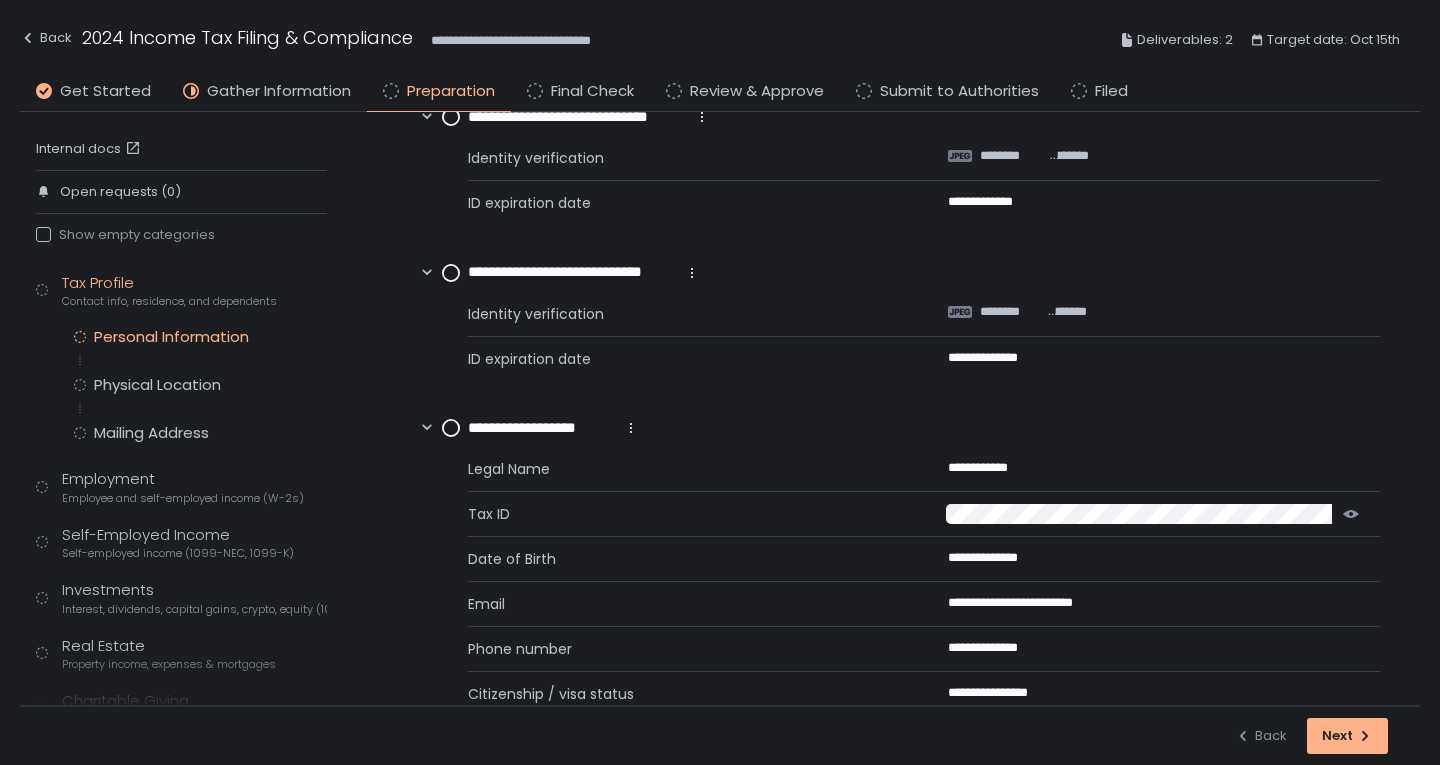 scroll, scrollTop: 500, scrollLeft: 0, axis: vertical 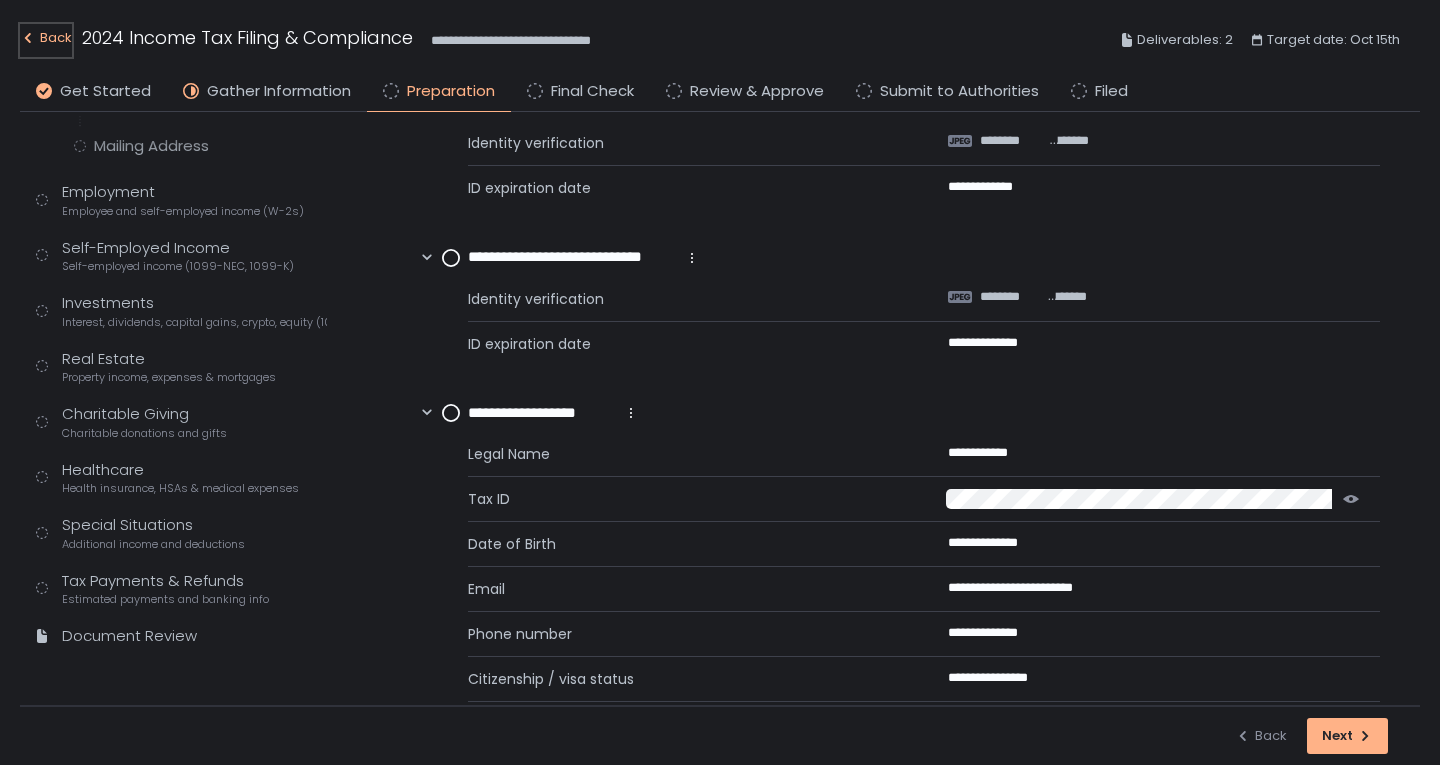 click on "Back" 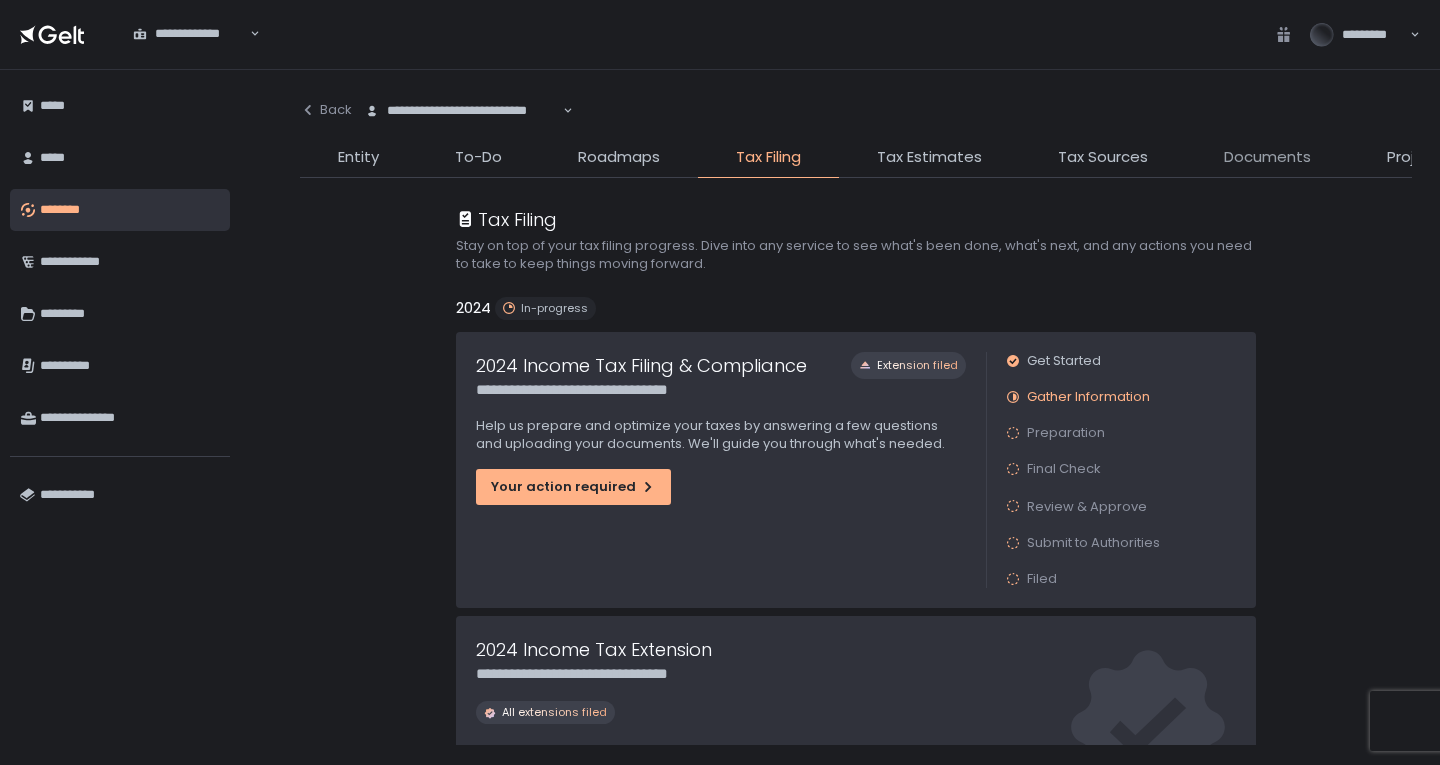 click on "Documents" at bounding box center [1267, 157] 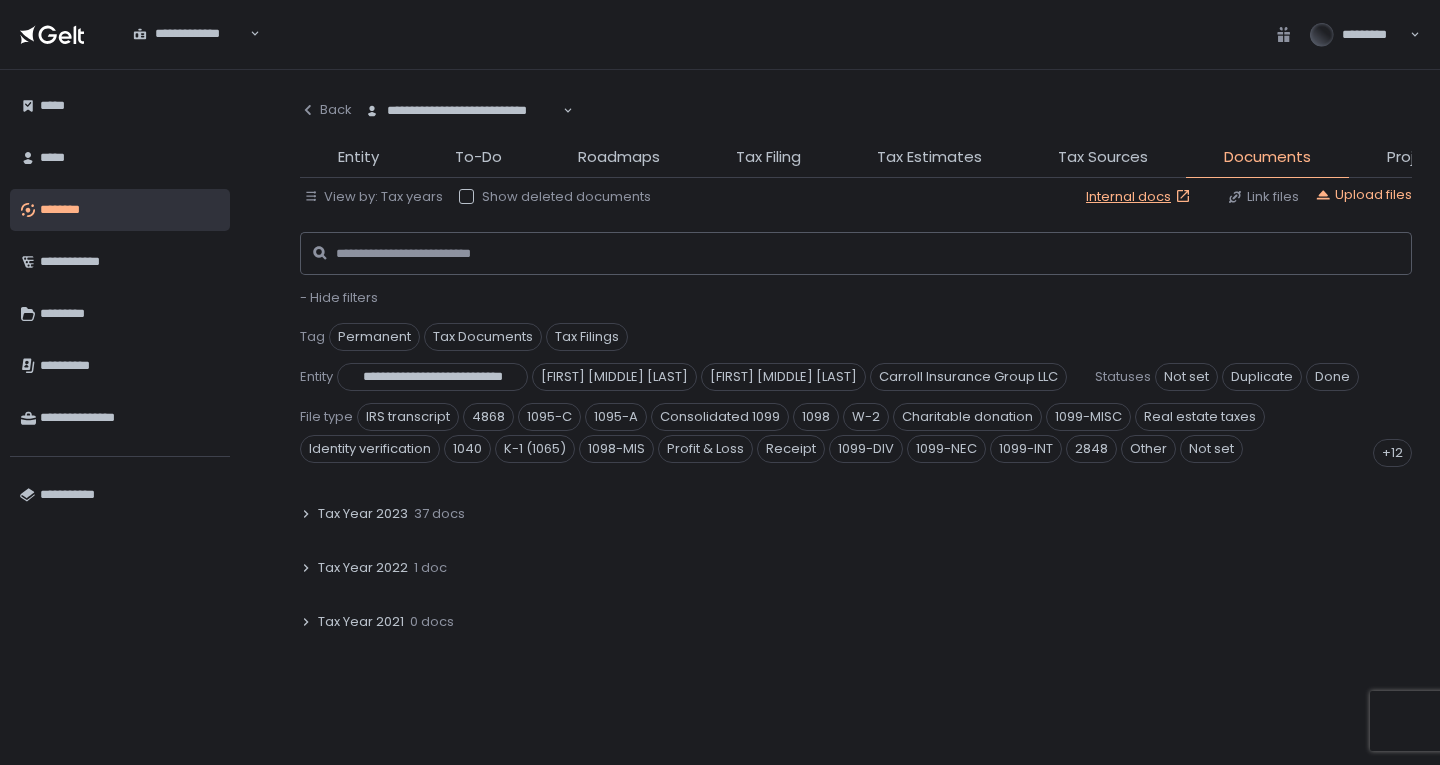scroll, scrollTop: 500, scrollLeft: 0, axis: vertical 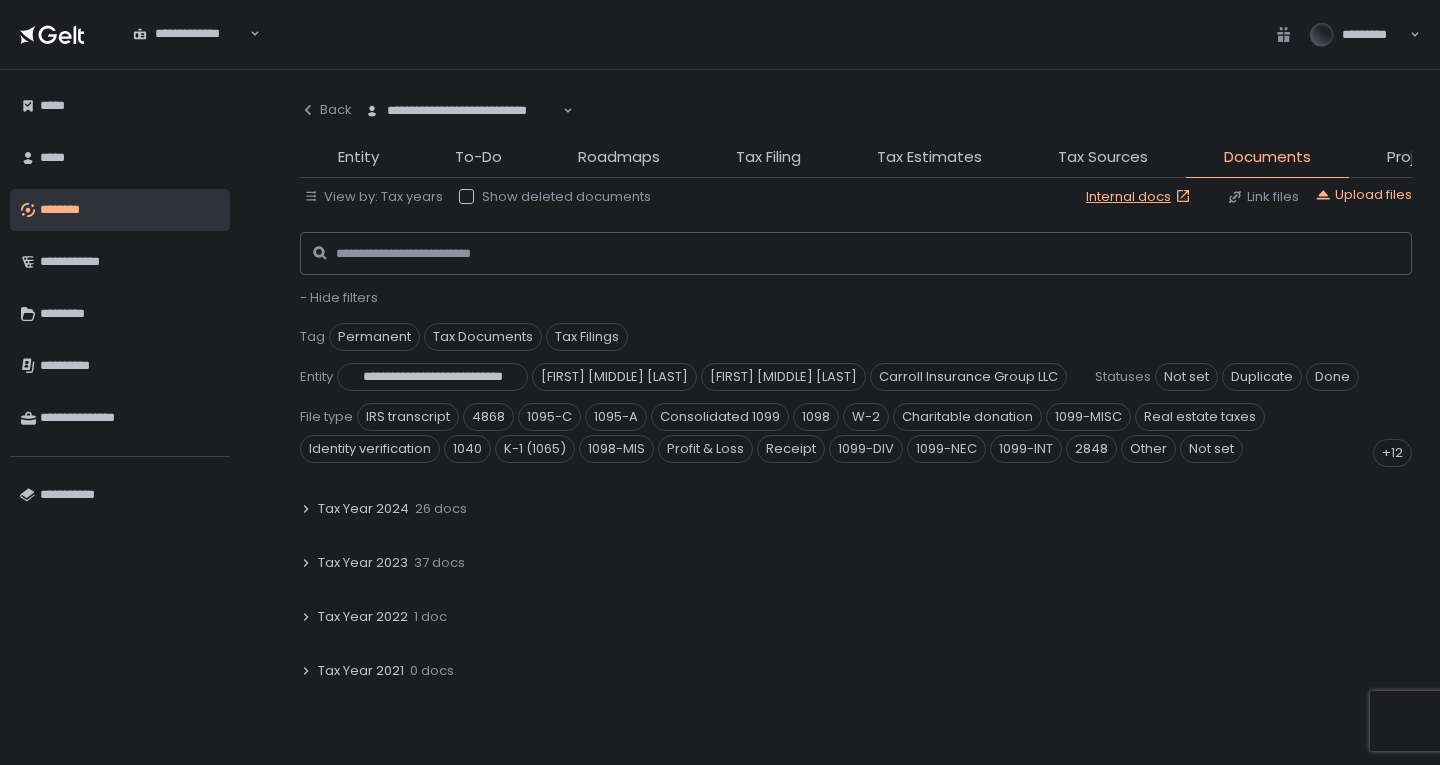 click on "37 docs" 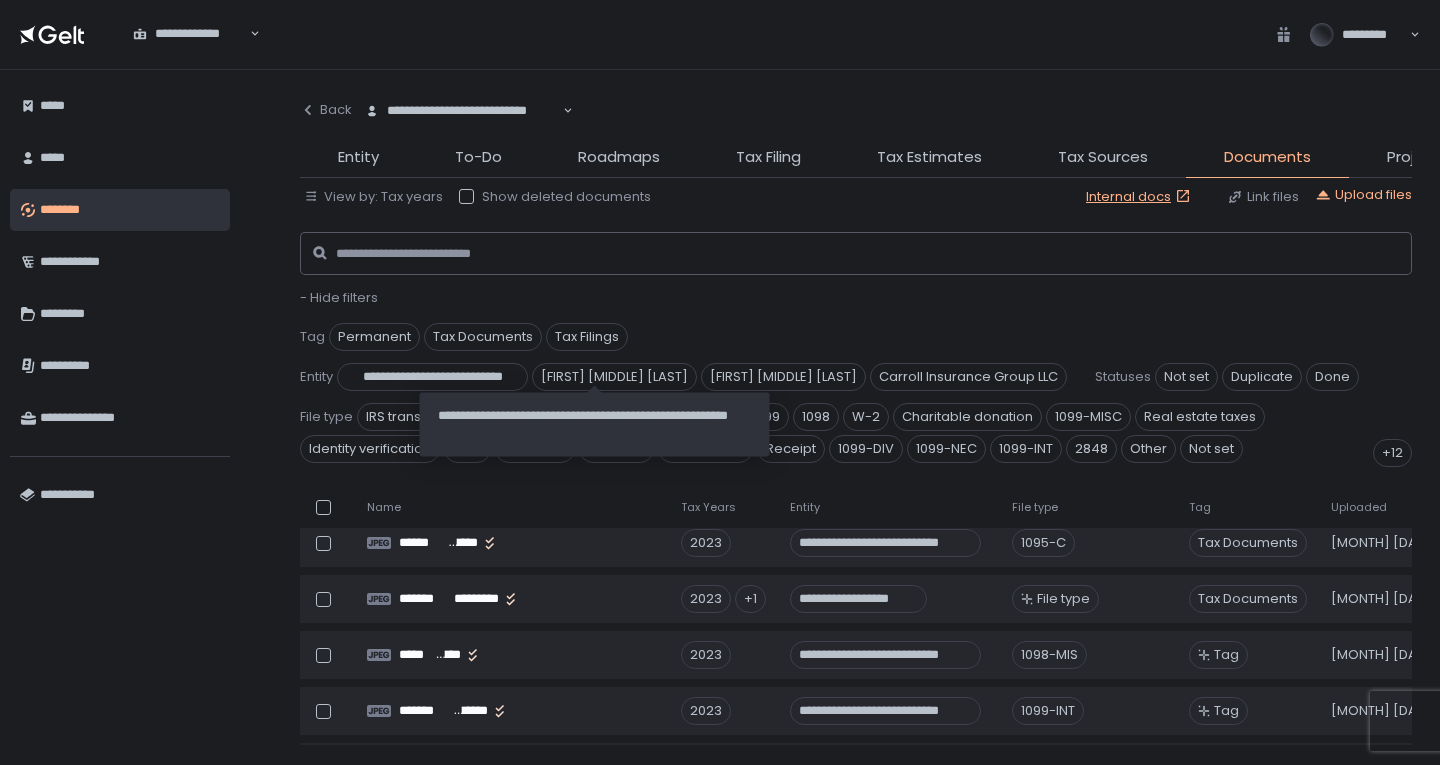 scroll, scrollTop: 1900, scrollLeft: 0, axis: vertical 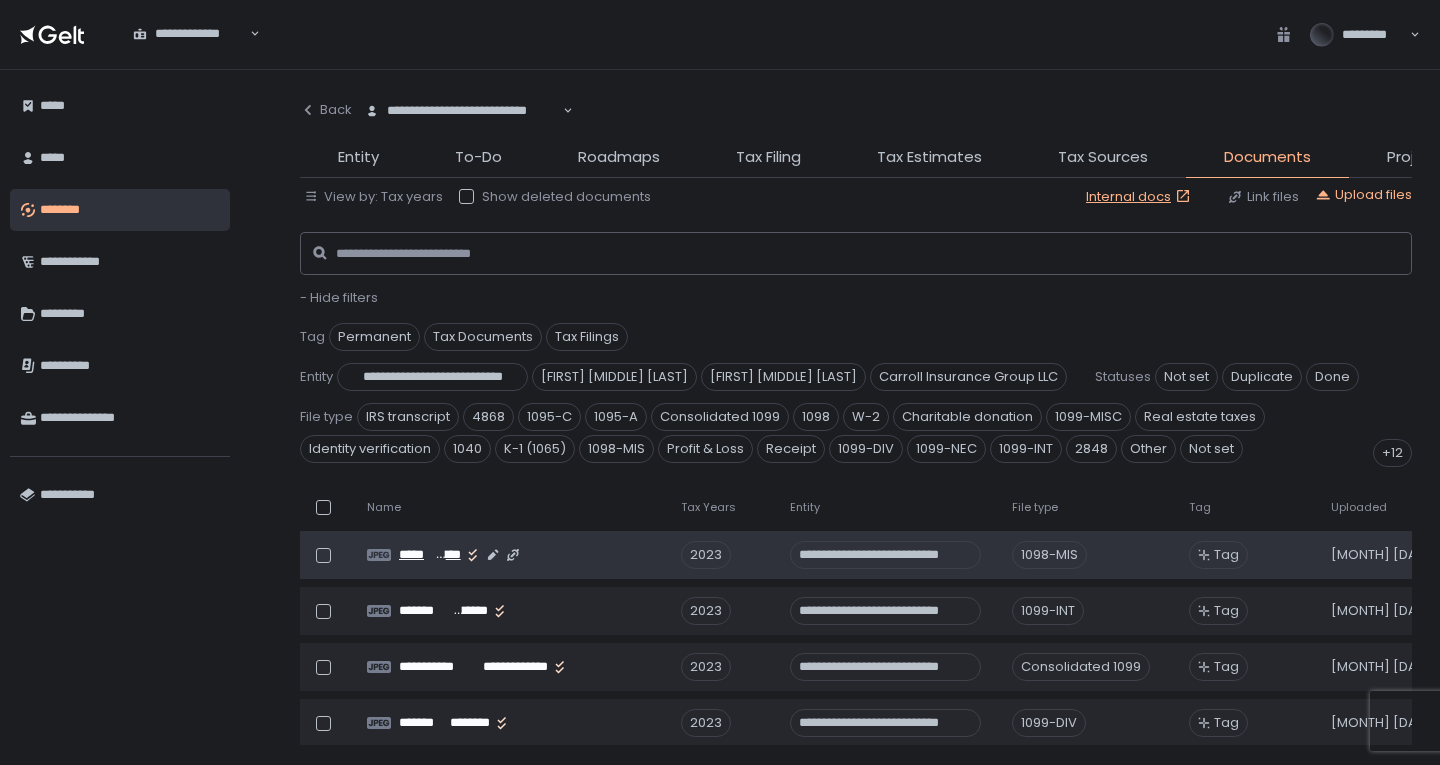 click on "******" at bounding box center (446, 555) 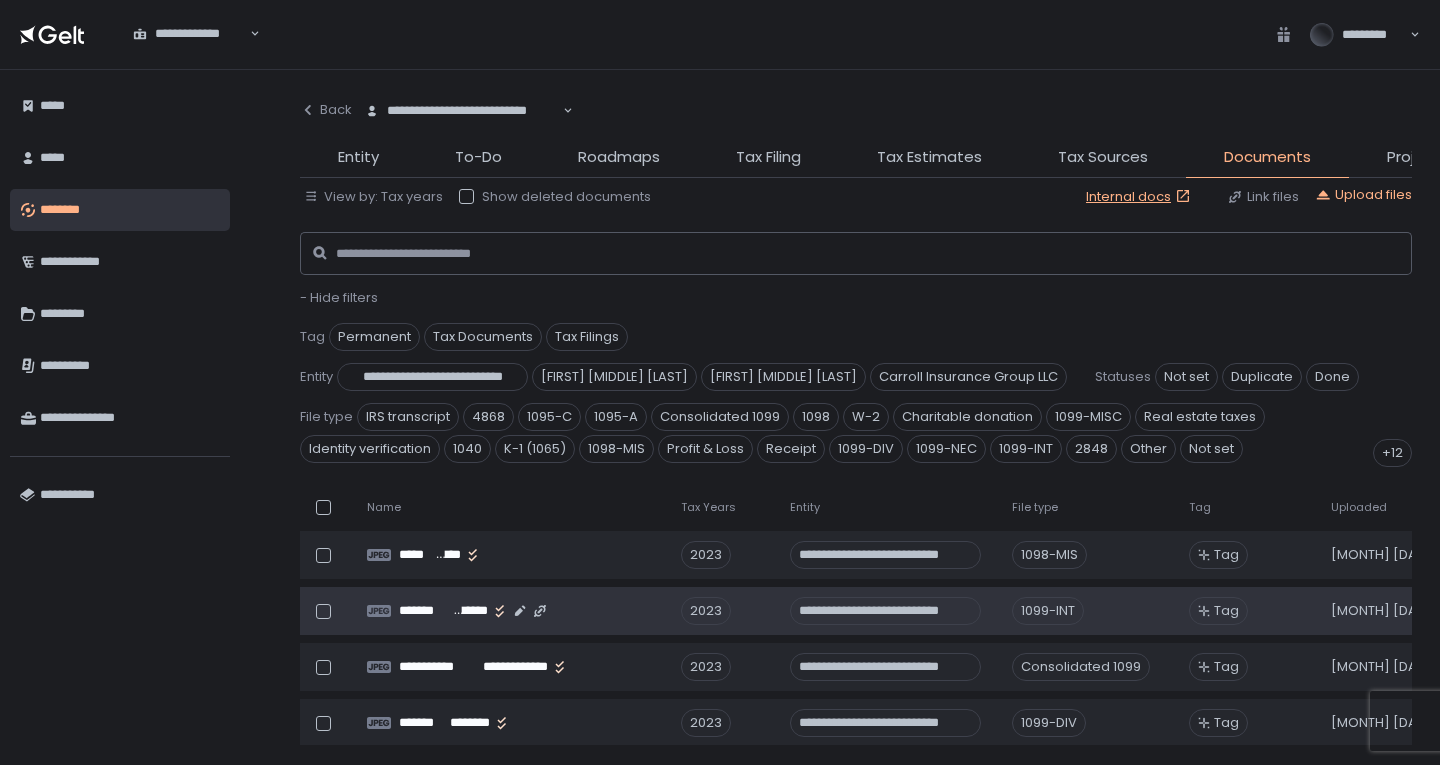 scroll, scrollTop: 2000, scrollLeft: 0, axis: vertical 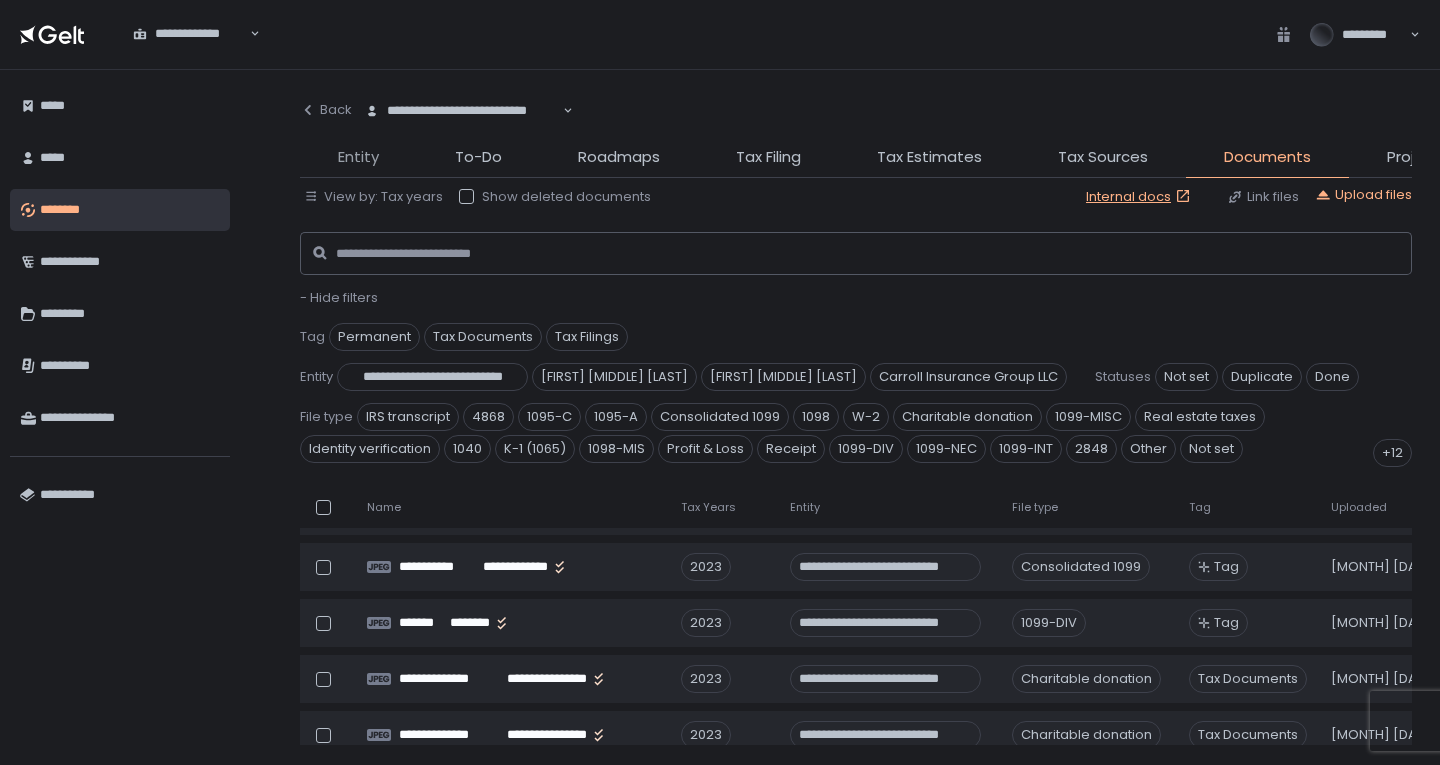 click on "Entity" at bounding box center [358, 157] 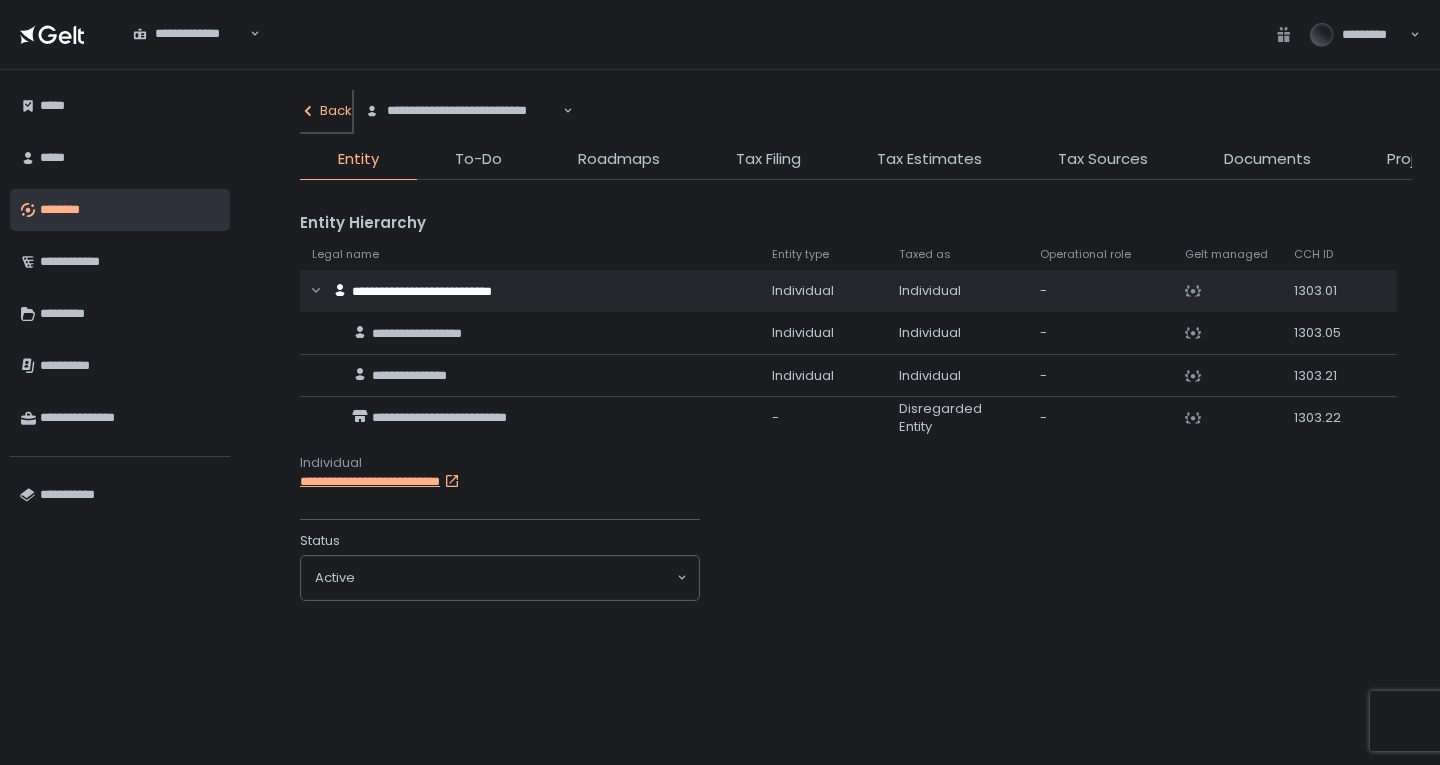 click on "Back" 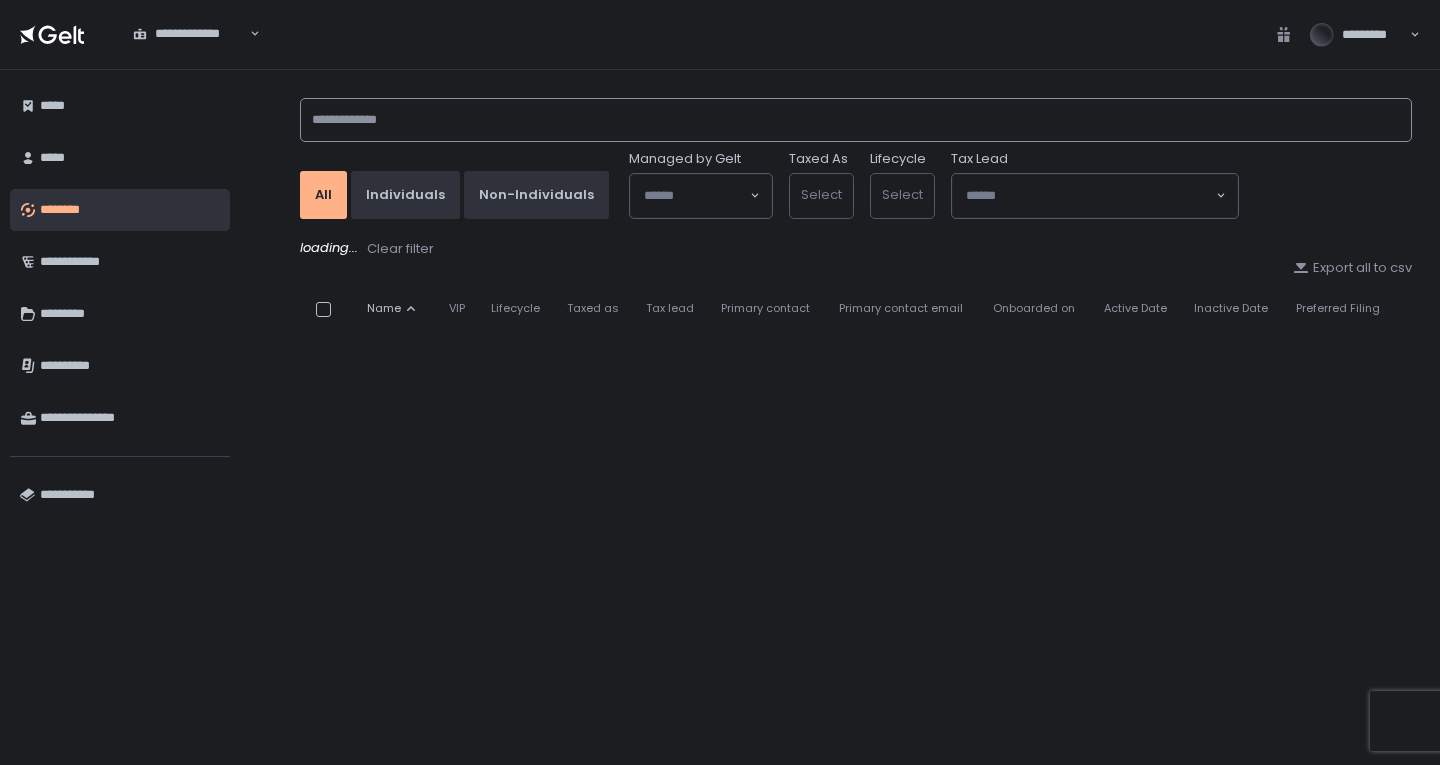 click 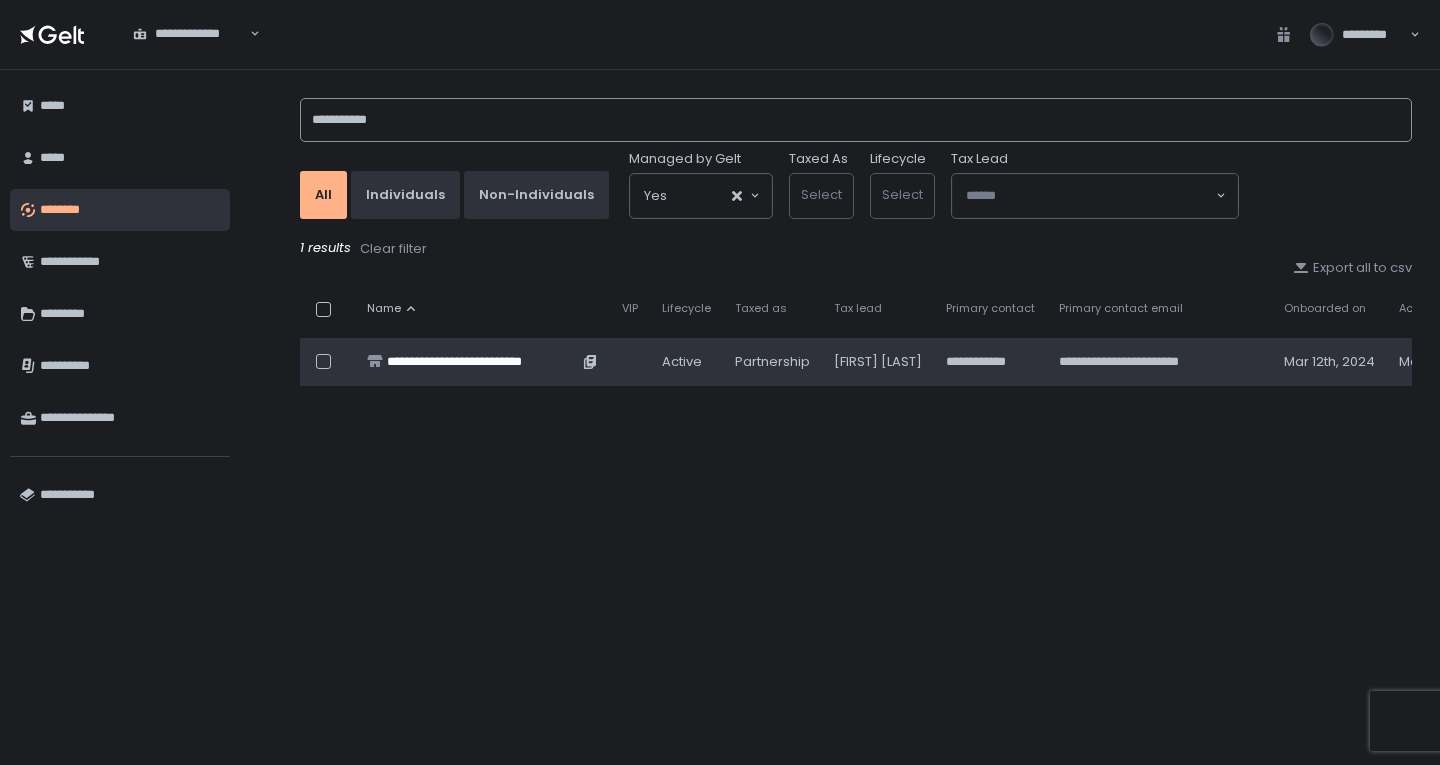 type on "**********" 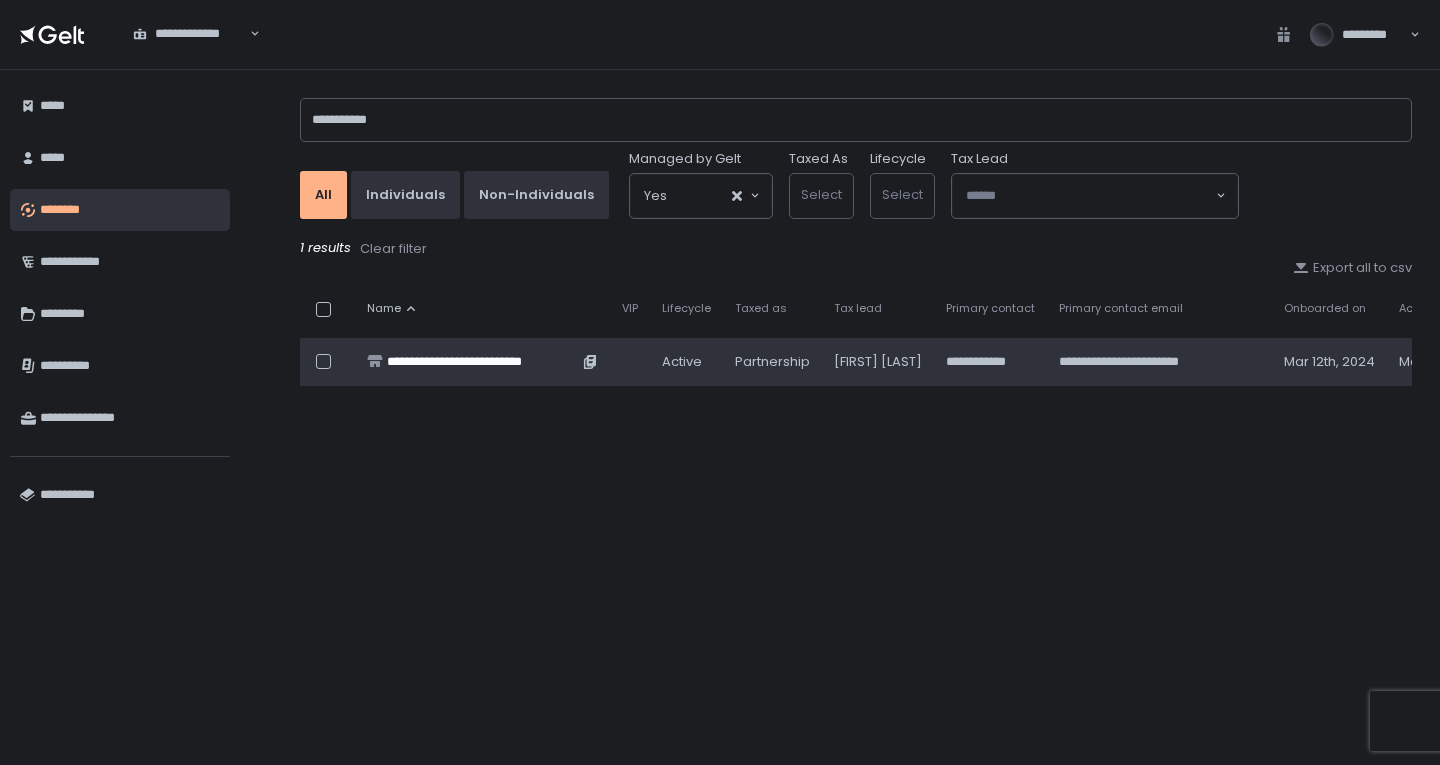 click on "**********" at bounding box center (482, 362) 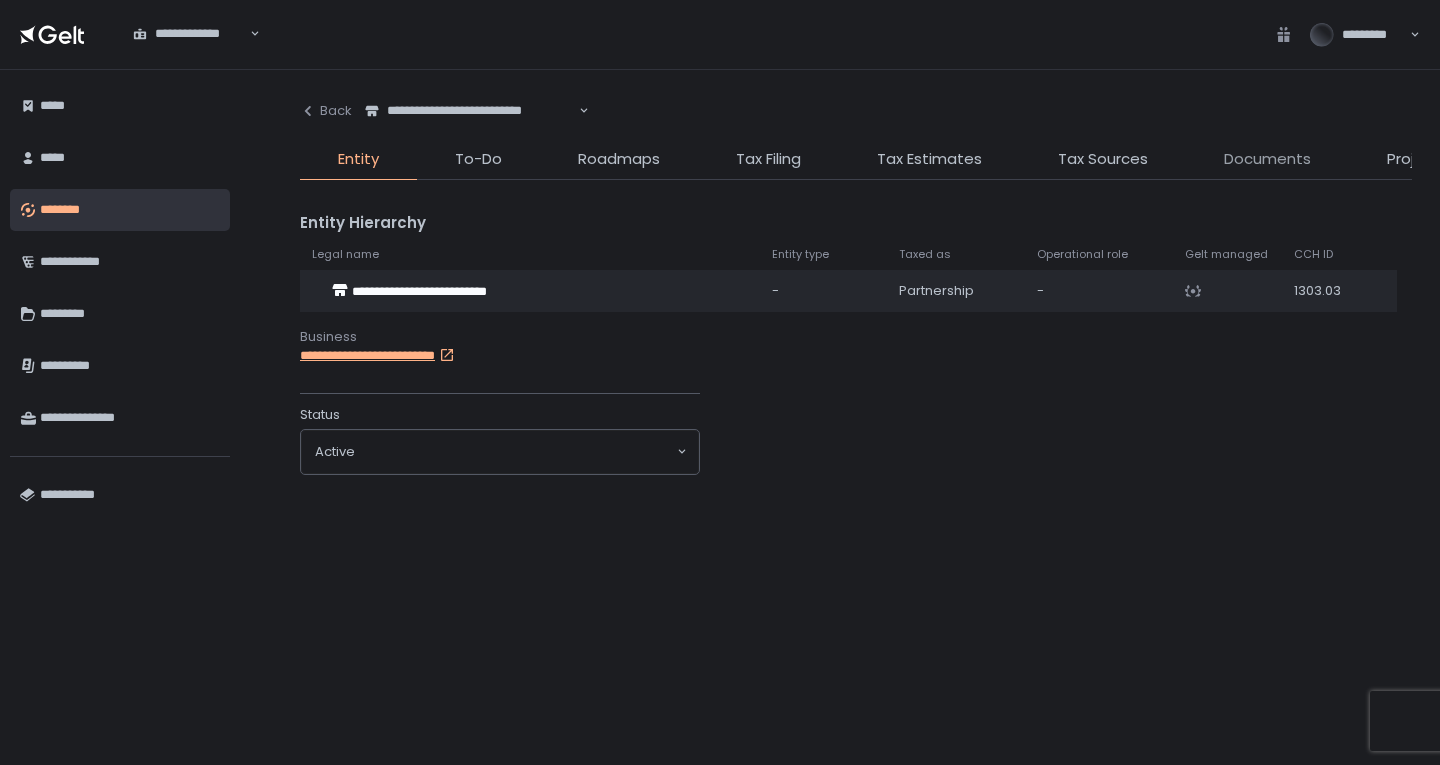 click on "Documents" at bounding box center (1267, 159) 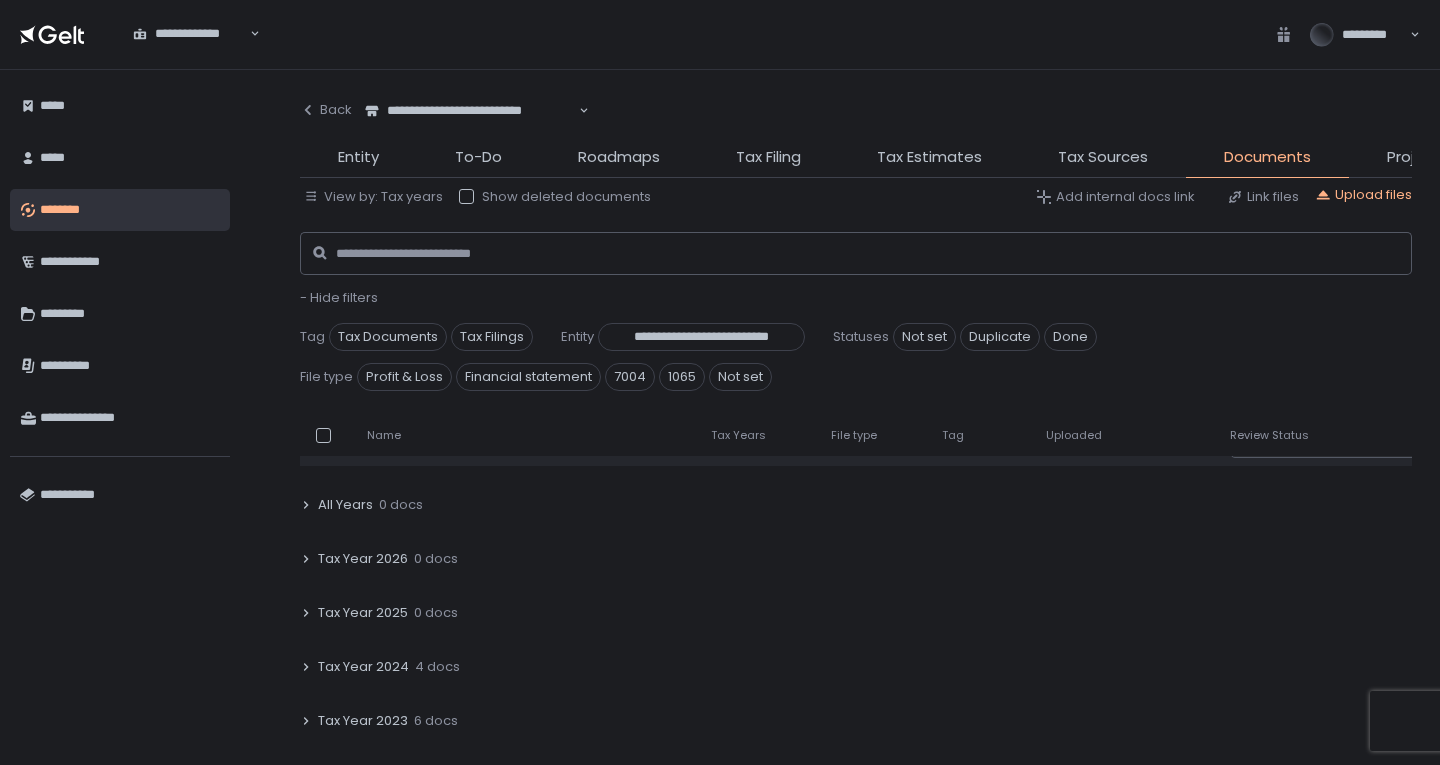 scroll, scrollTop: 200, scrollLeft: 0, axis: vertical 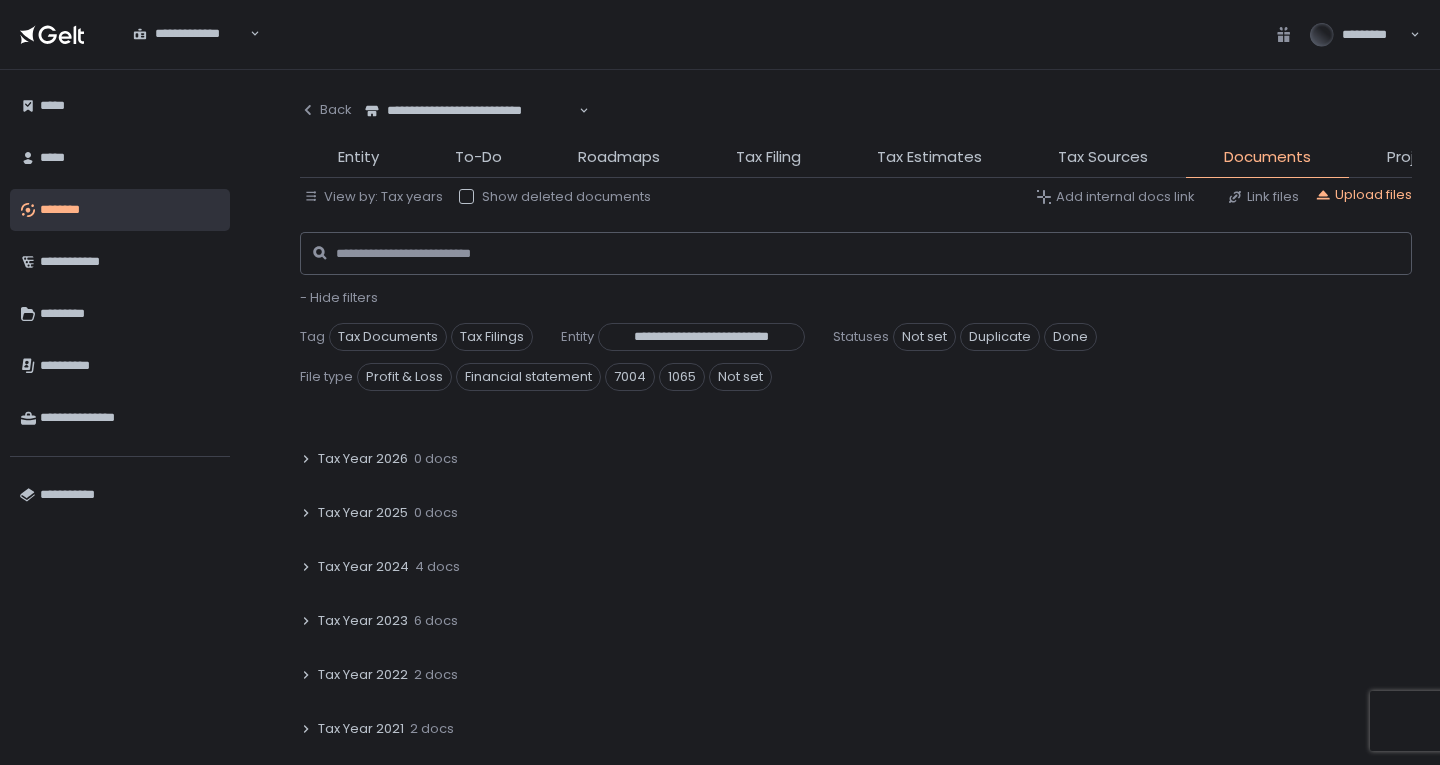click on "4 docs" 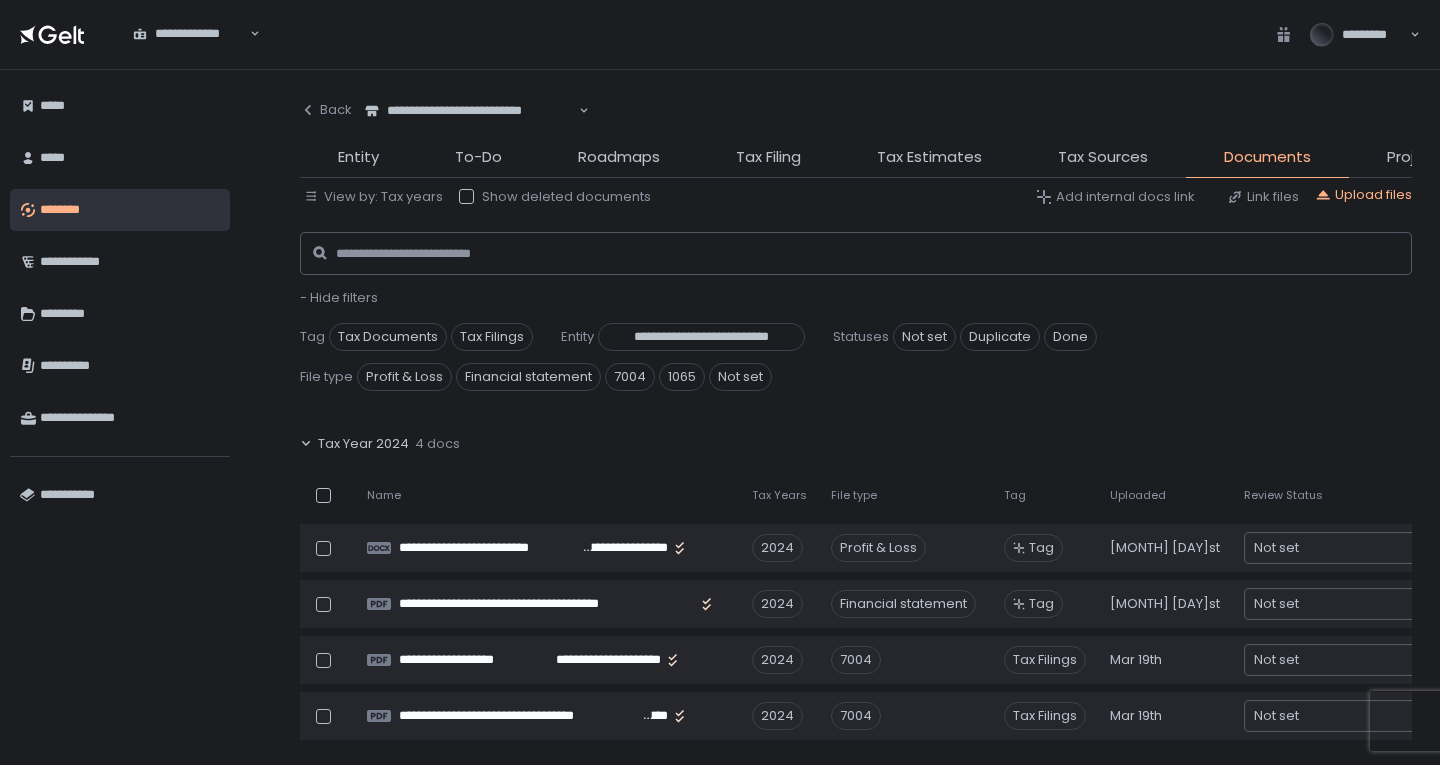 scroll, scrollTop: 400, scrollLeft: 0, axis: vertical 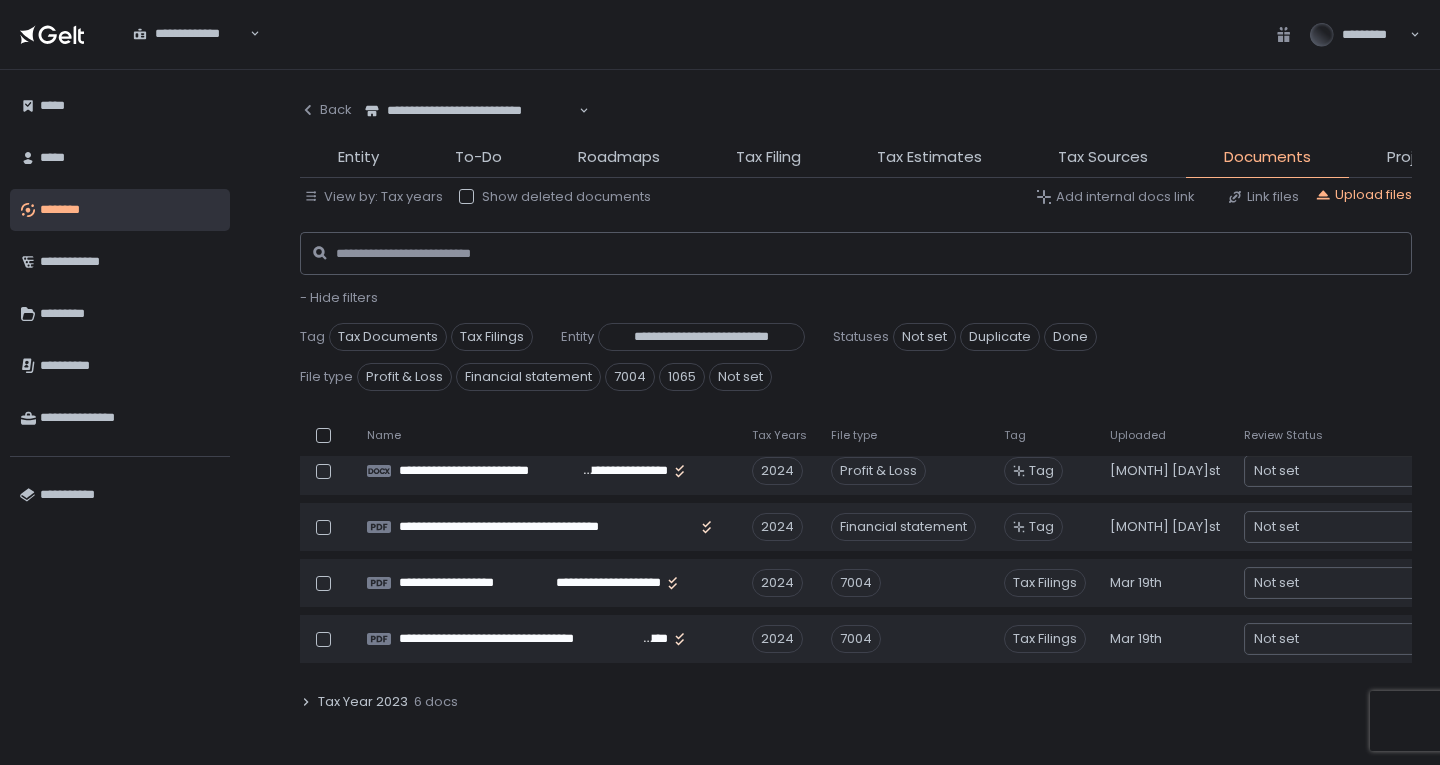 click on "Tax Year 2023 6 docs" 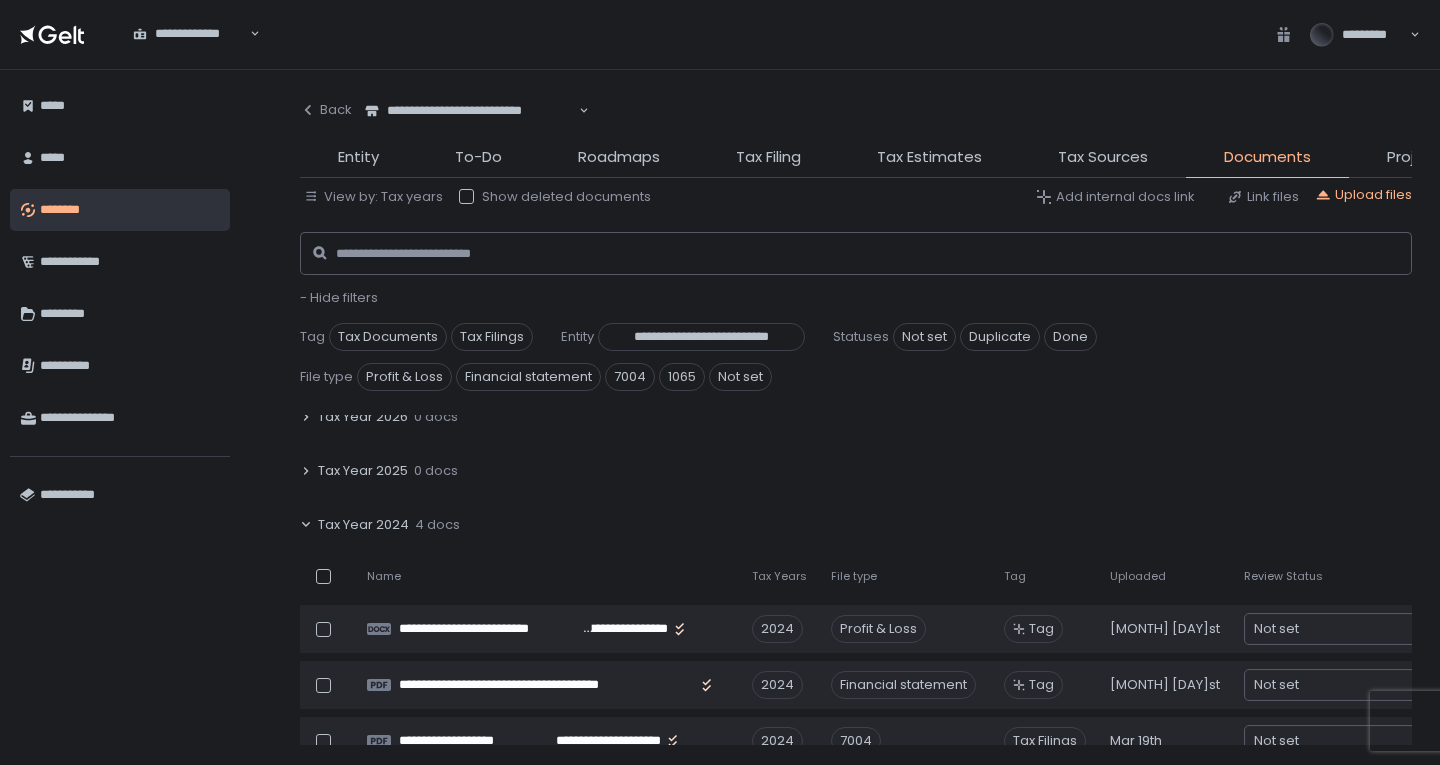 scroll, scrollTop: 0, scrollLeft: 0, axis: both 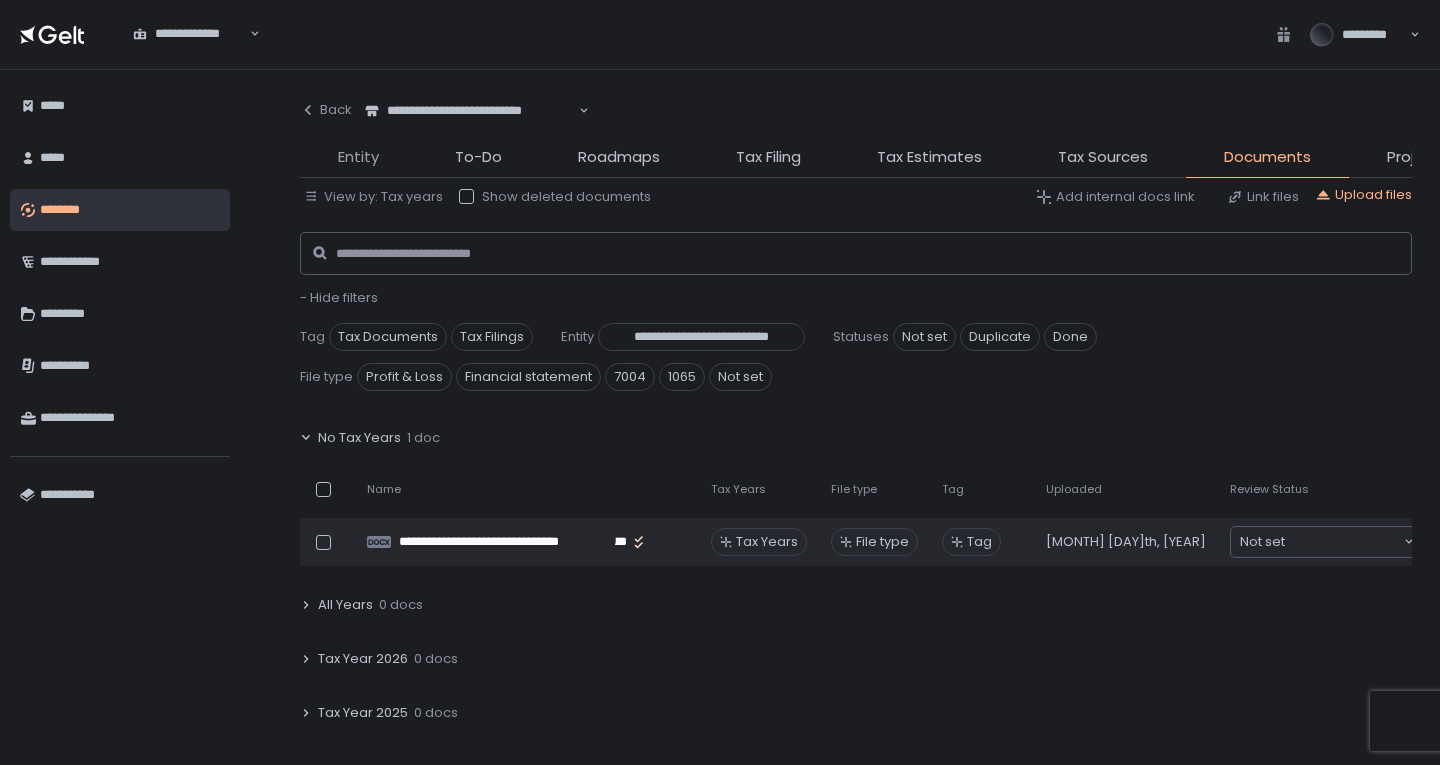 click on "Entity" at bounding box center [358, 157] 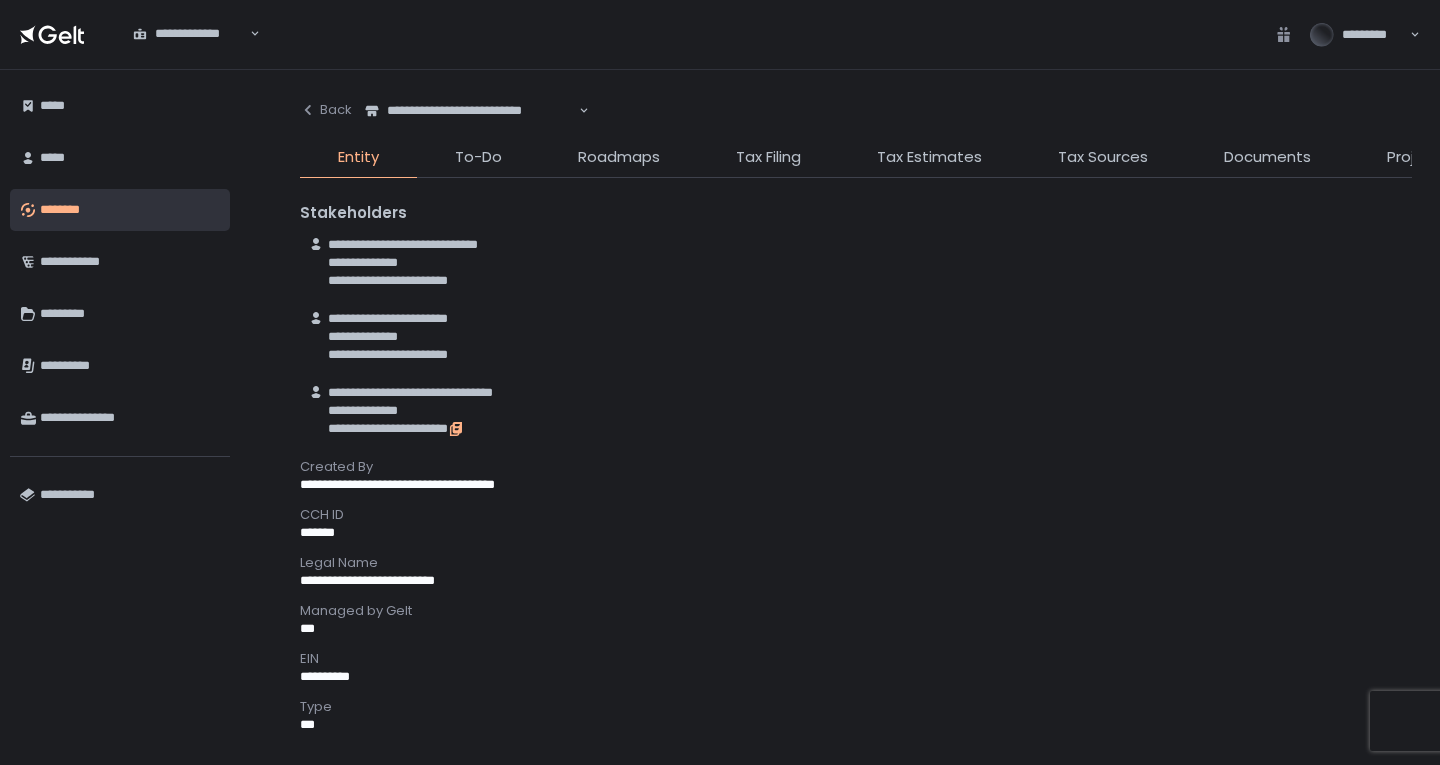 click 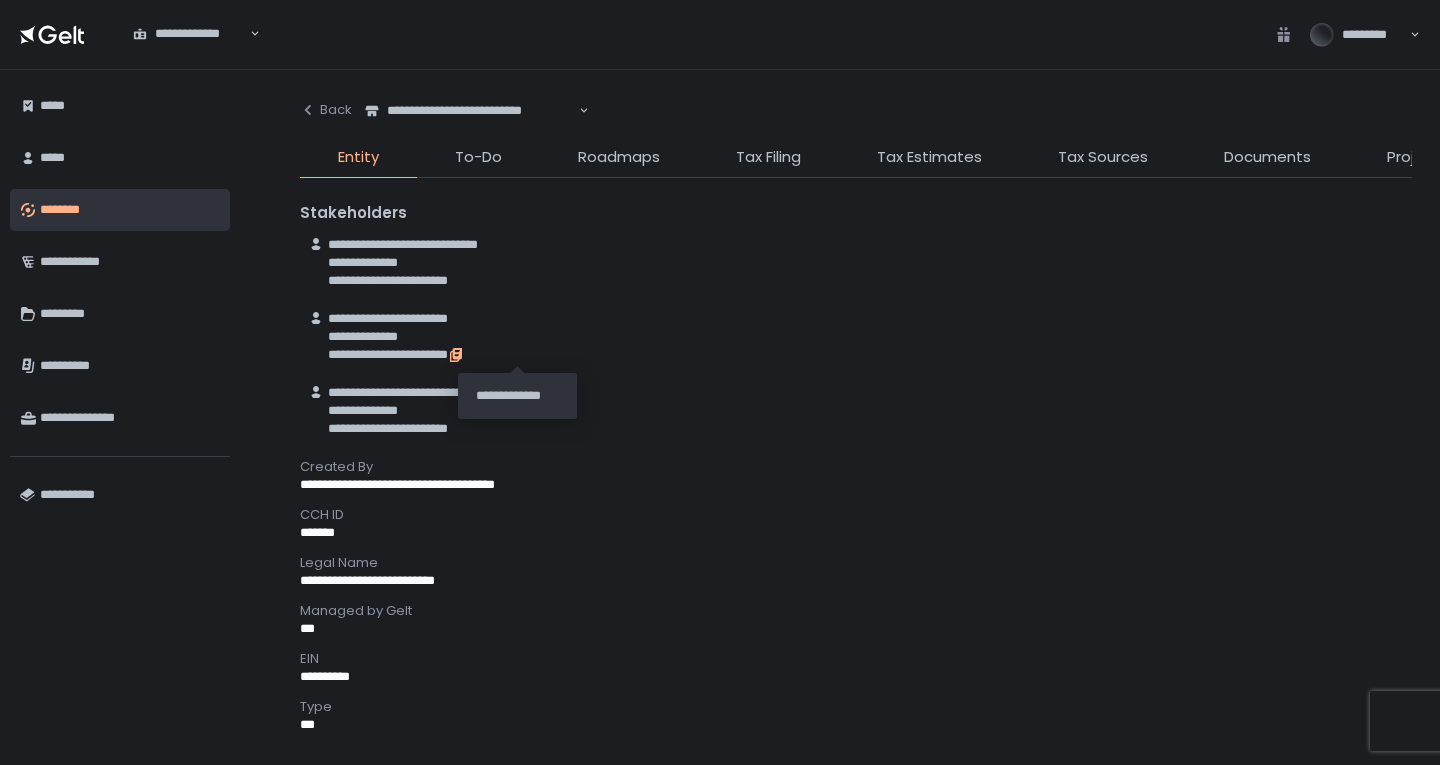 click 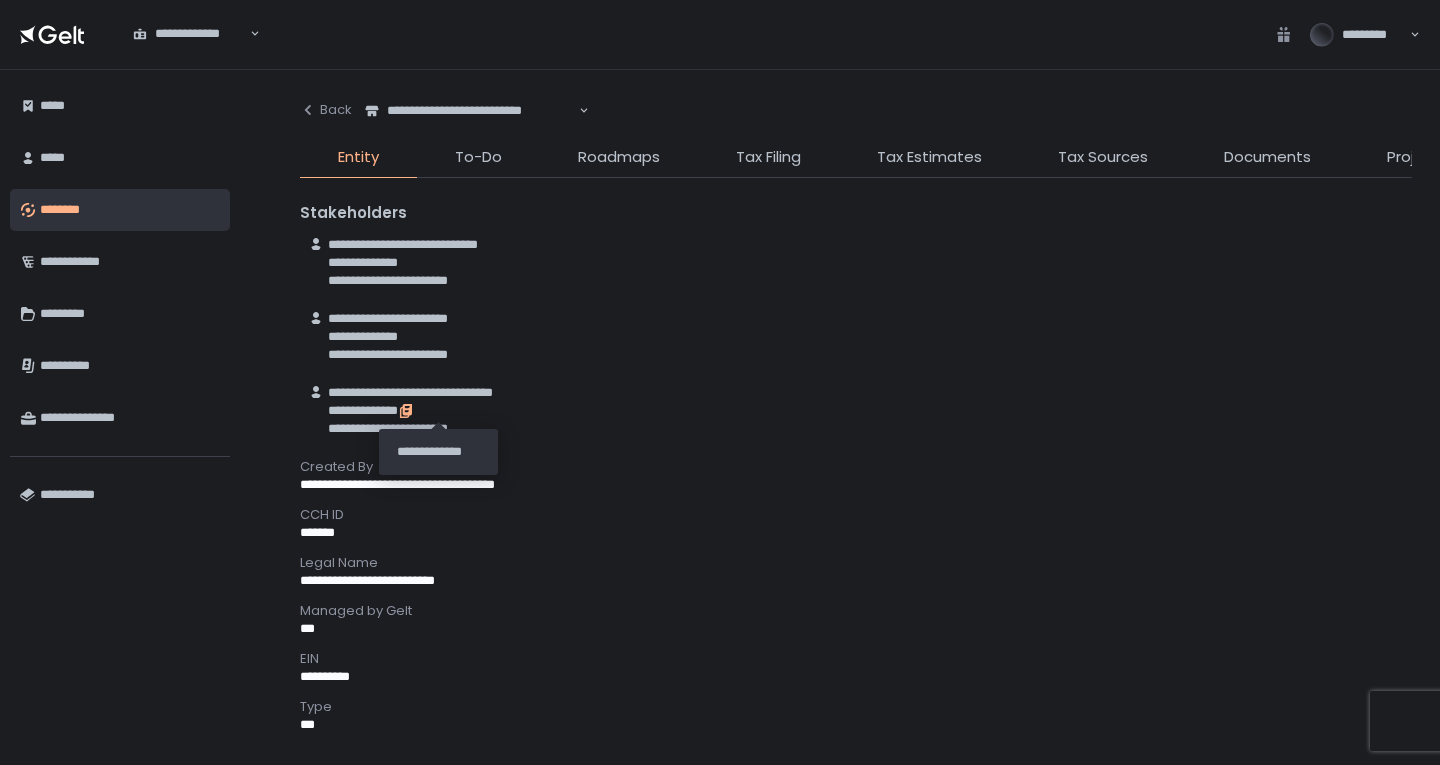 click 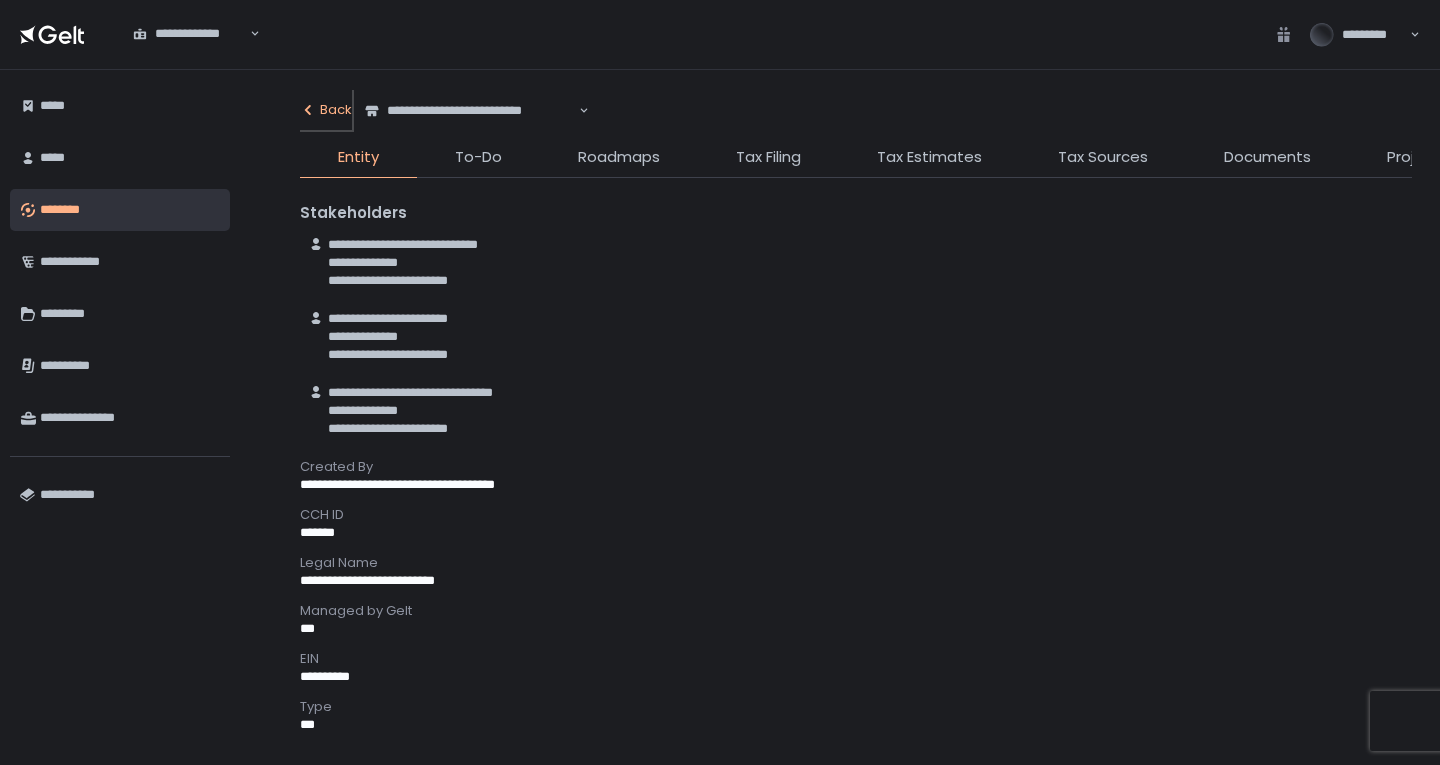 click on "Back" 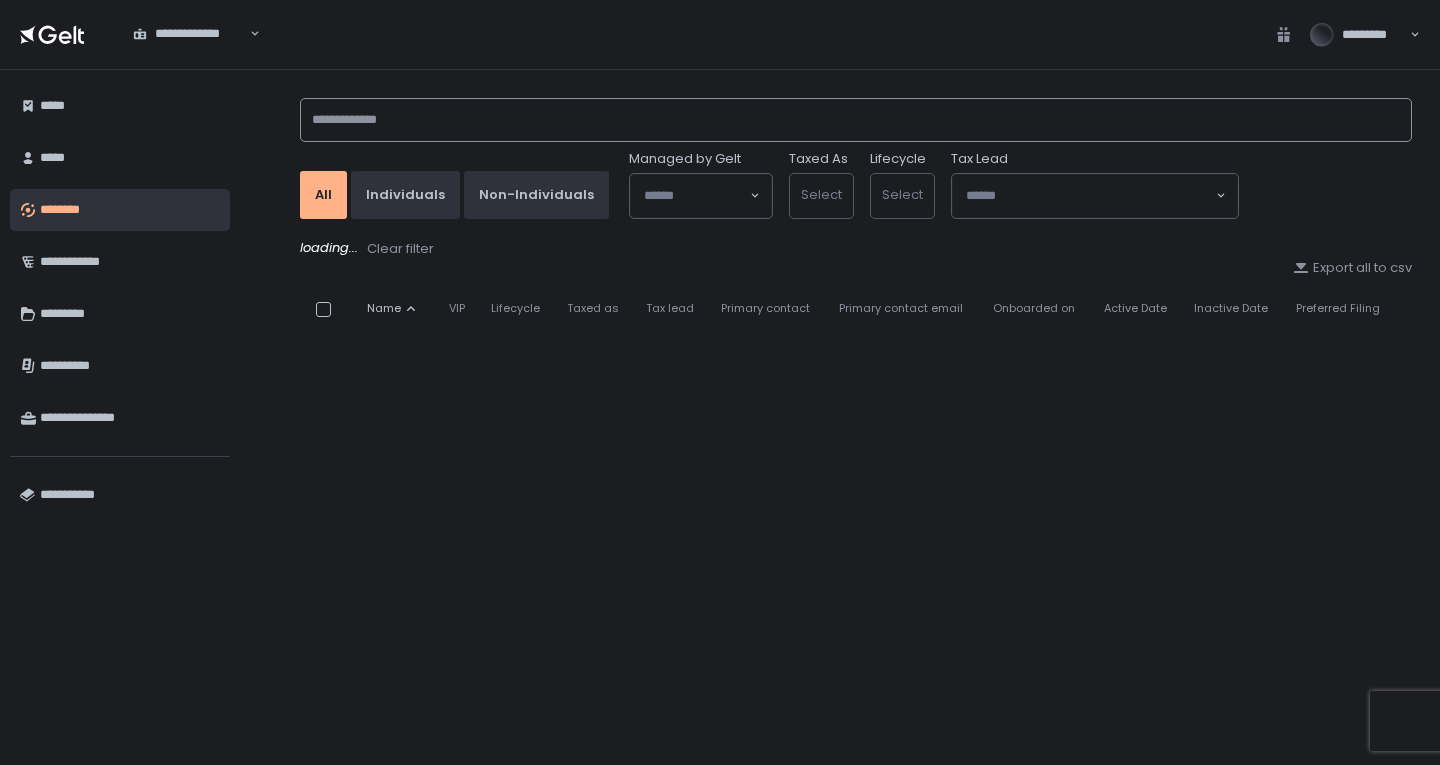 click 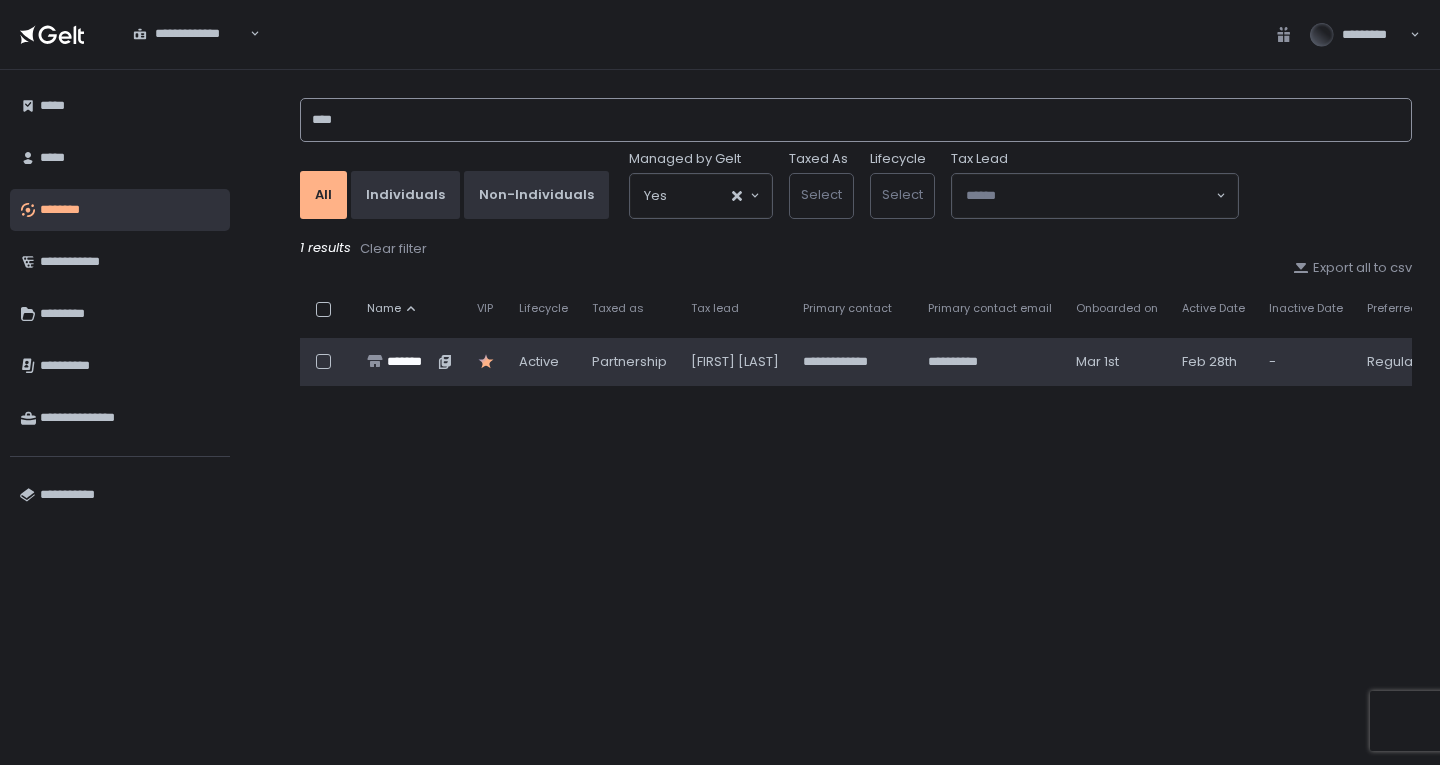 type on "***" 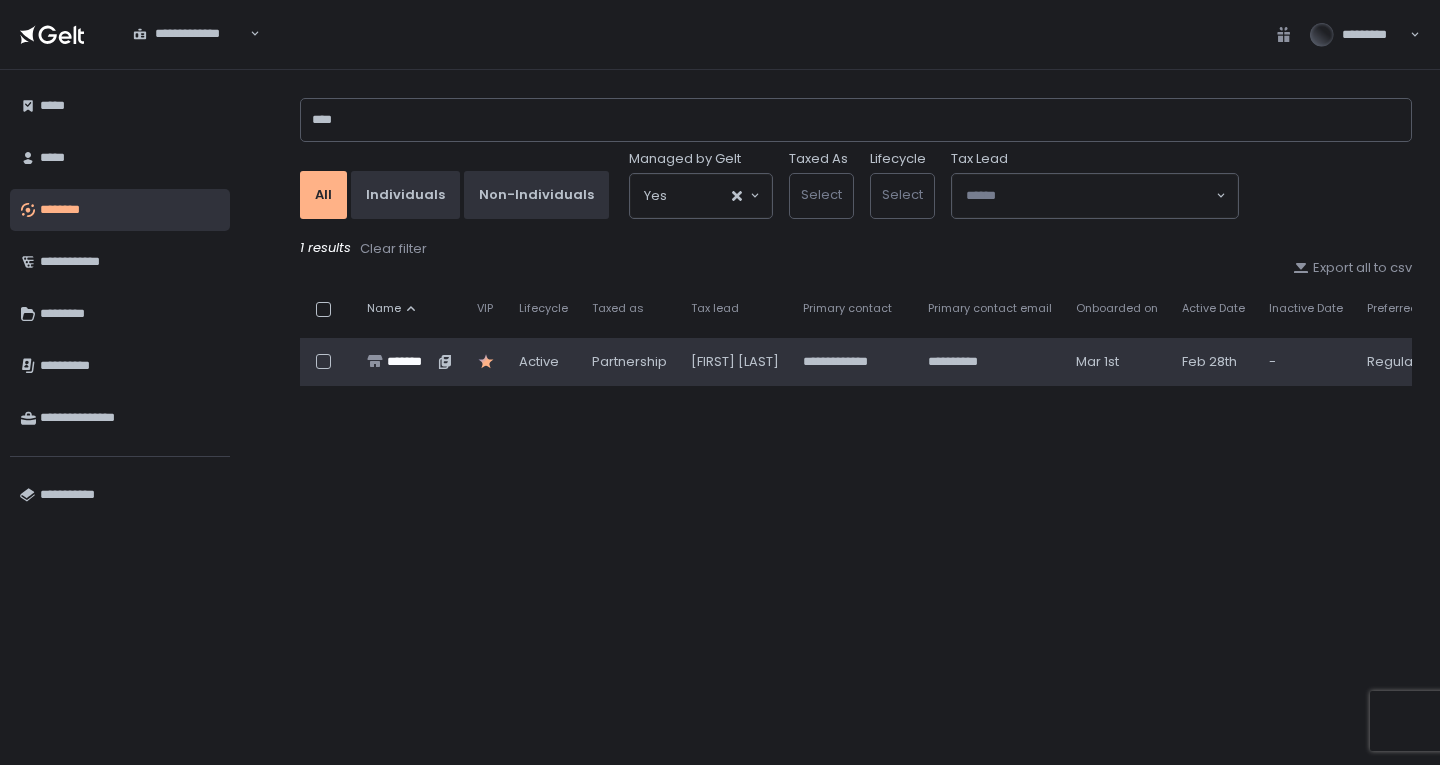 click on "*******" at bounding box center [410, 362] 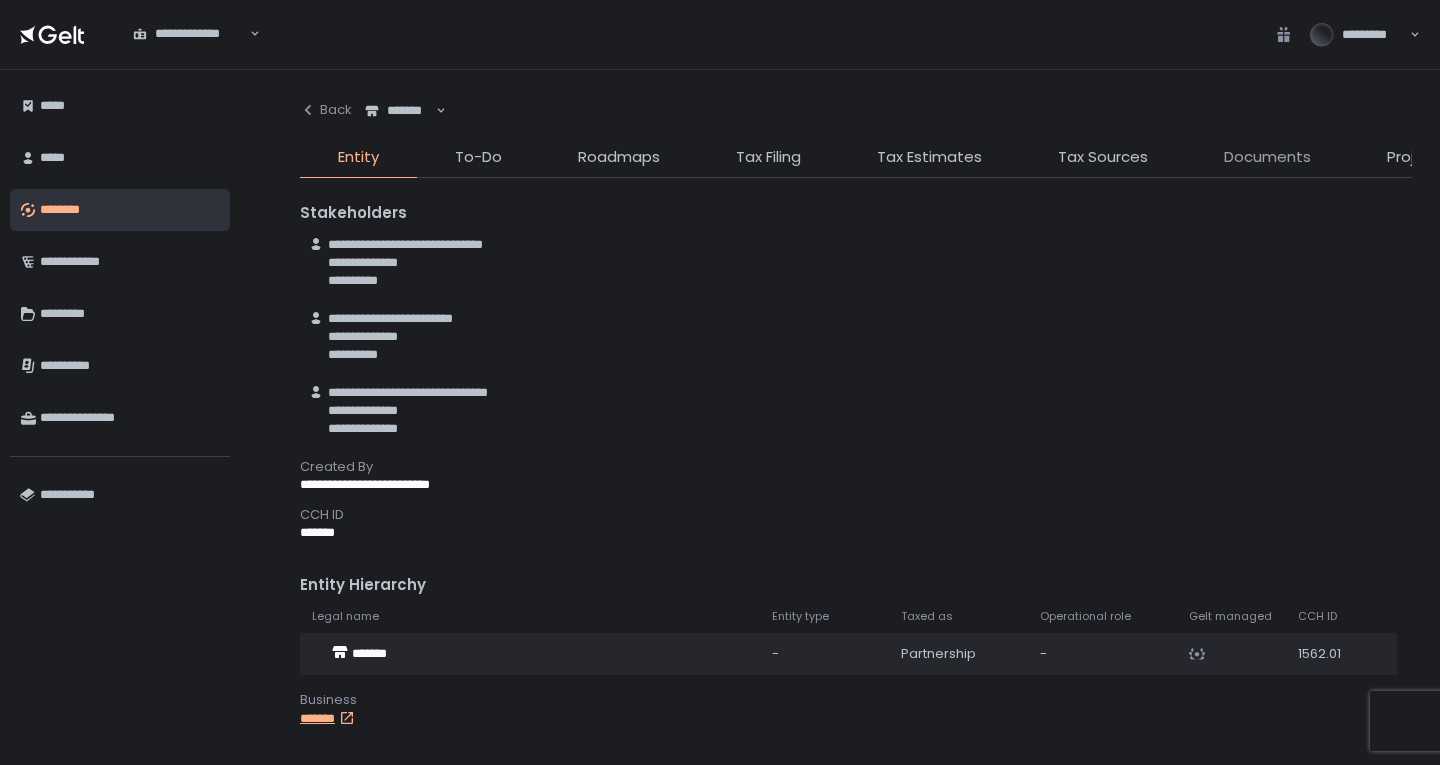 click on "Documents" at bounding box center (1267, 157) 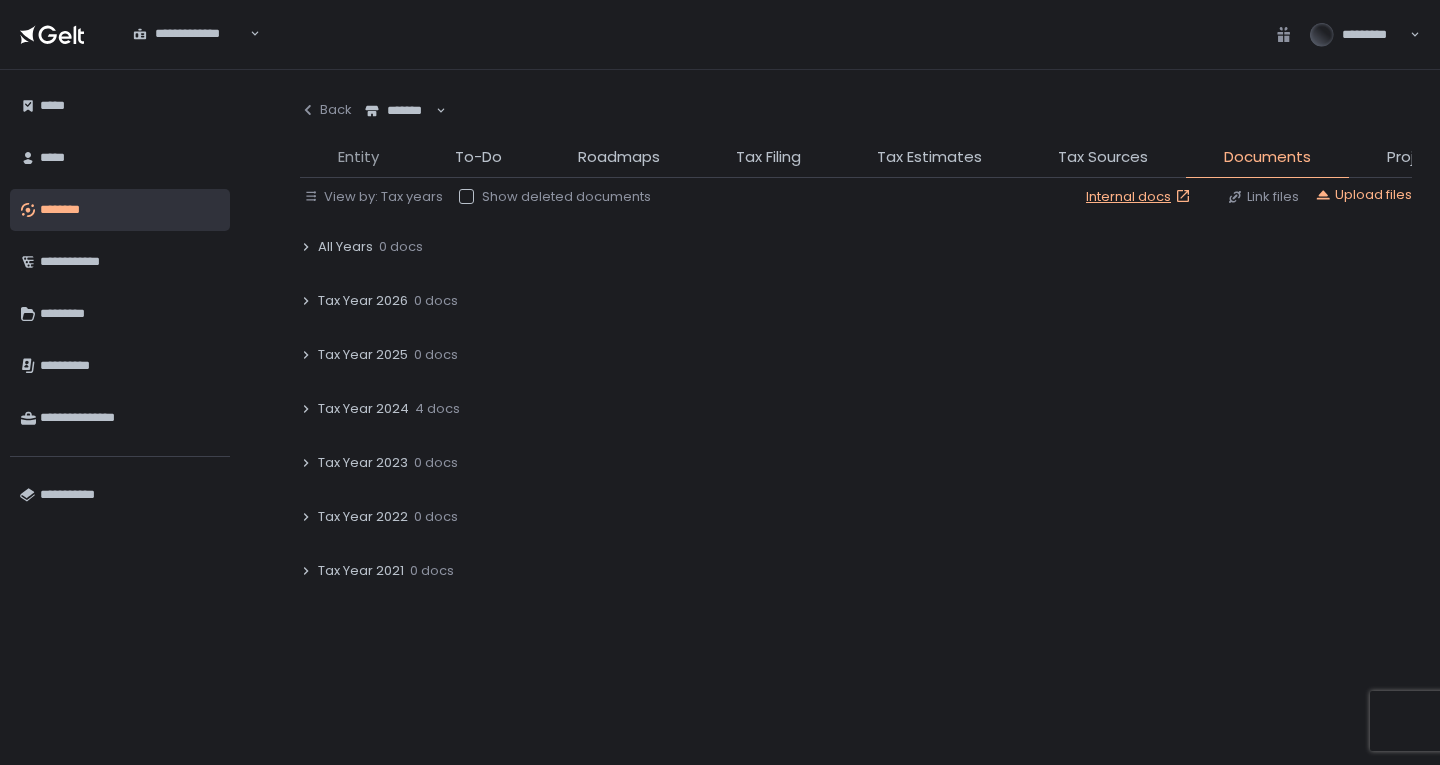 click on "Entity" at bounding box center [358, 157] 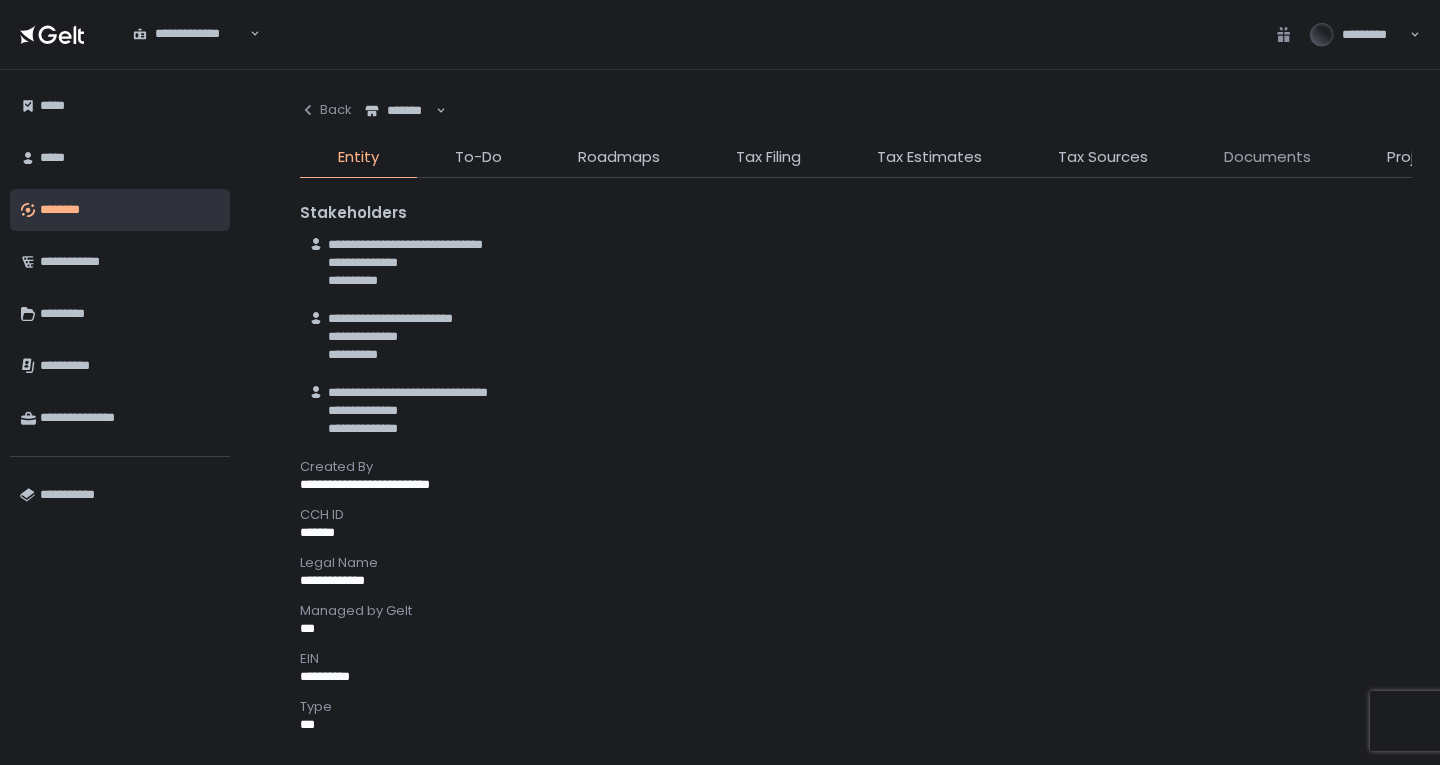 click on "Documents" at bounding box center [1267, 157] 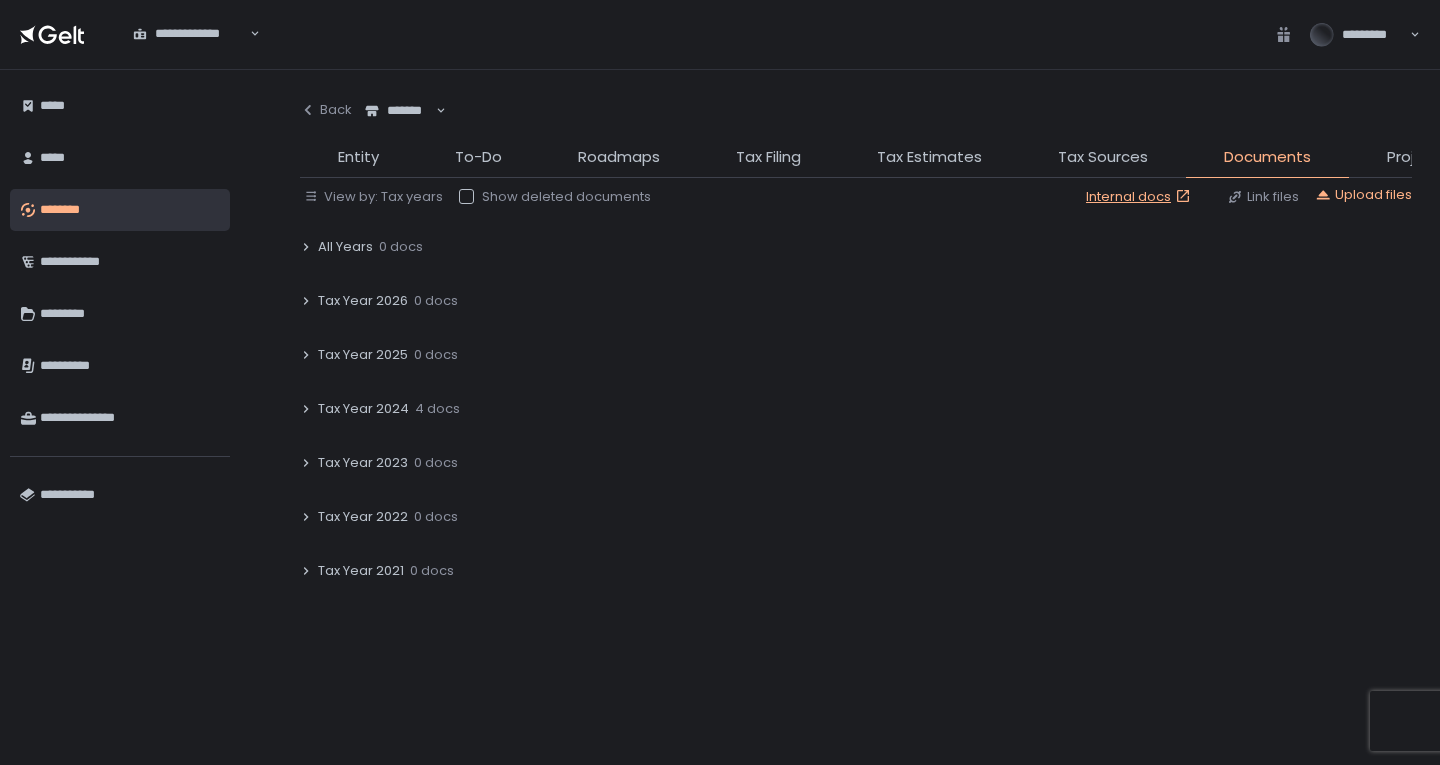 click on "4 docs" 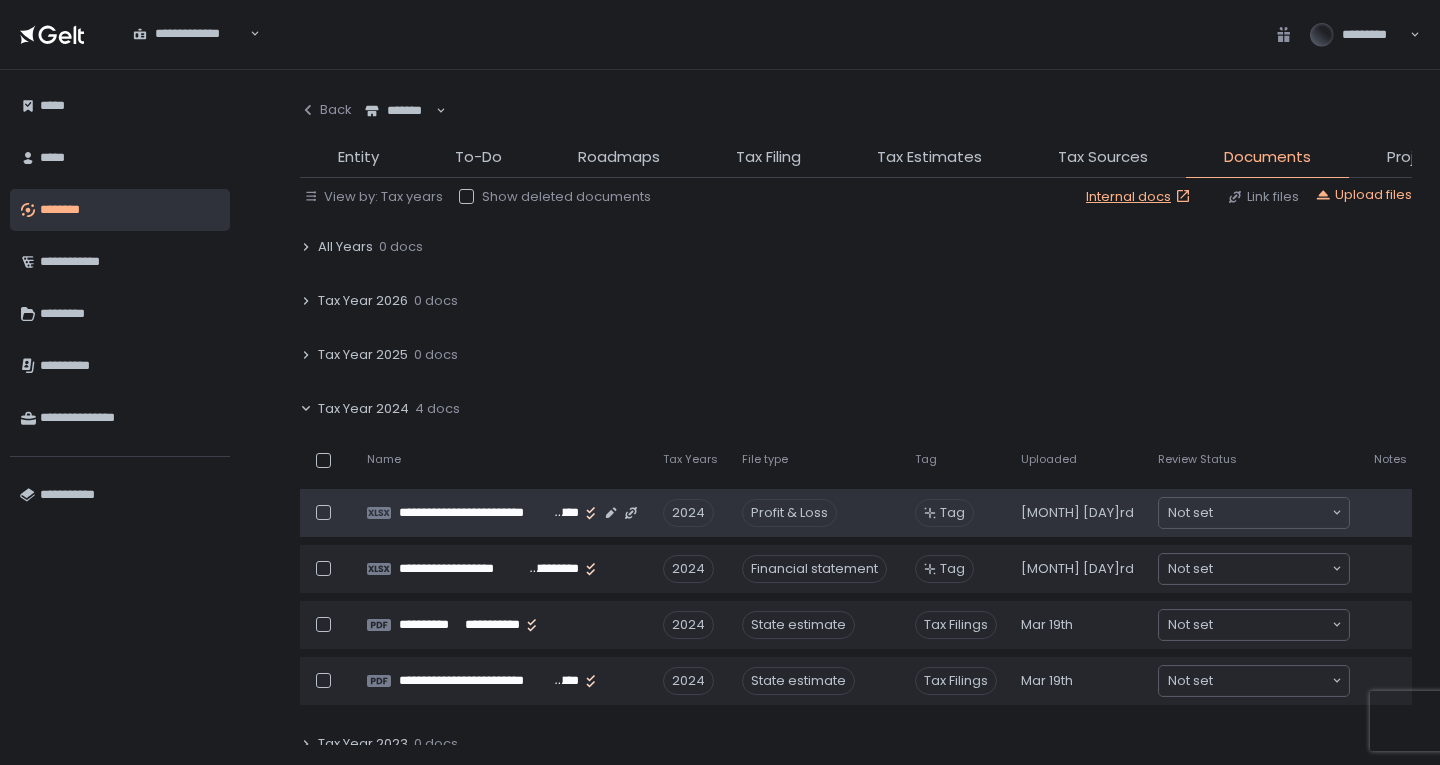 click on "**********" 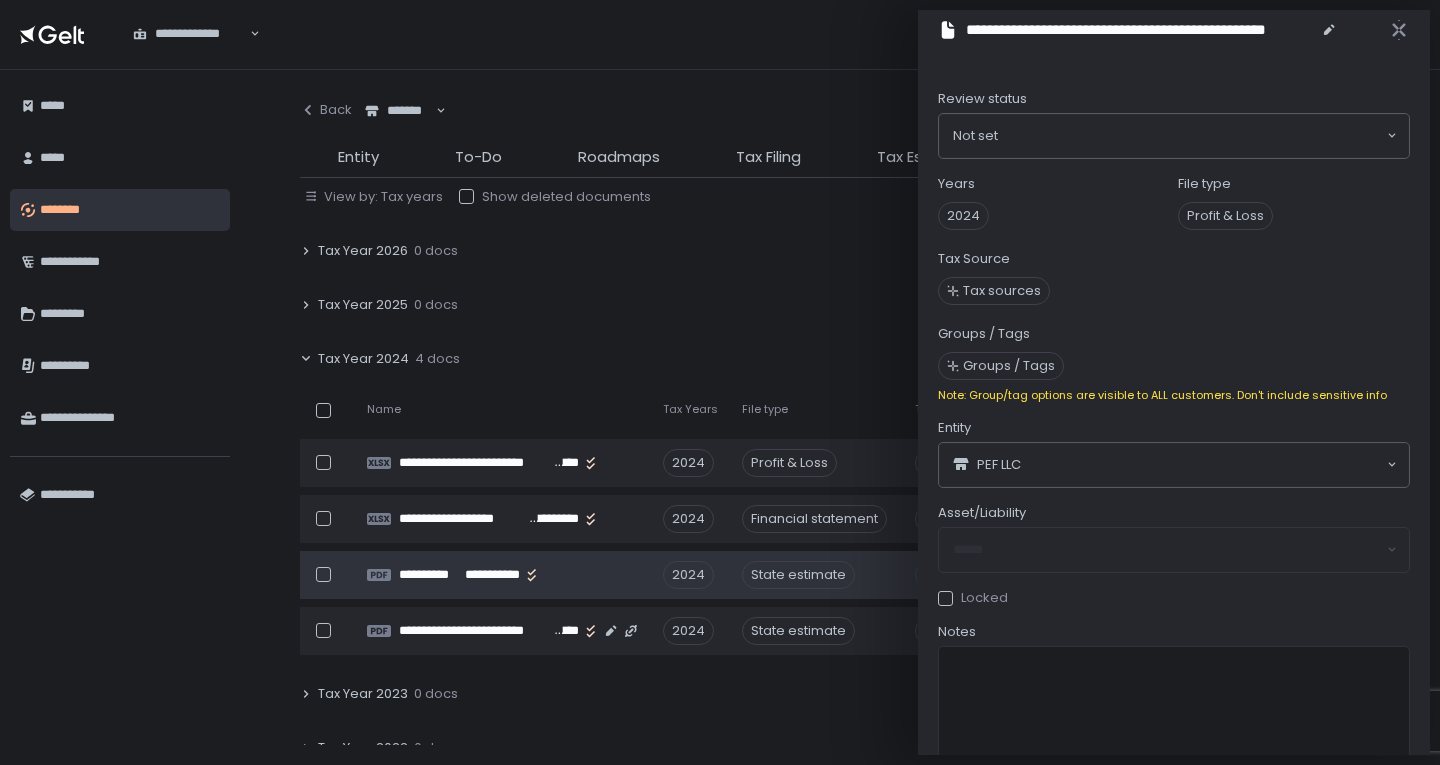 scroll, scrollTop: 100, scrollLeft: 0, axis: vertical 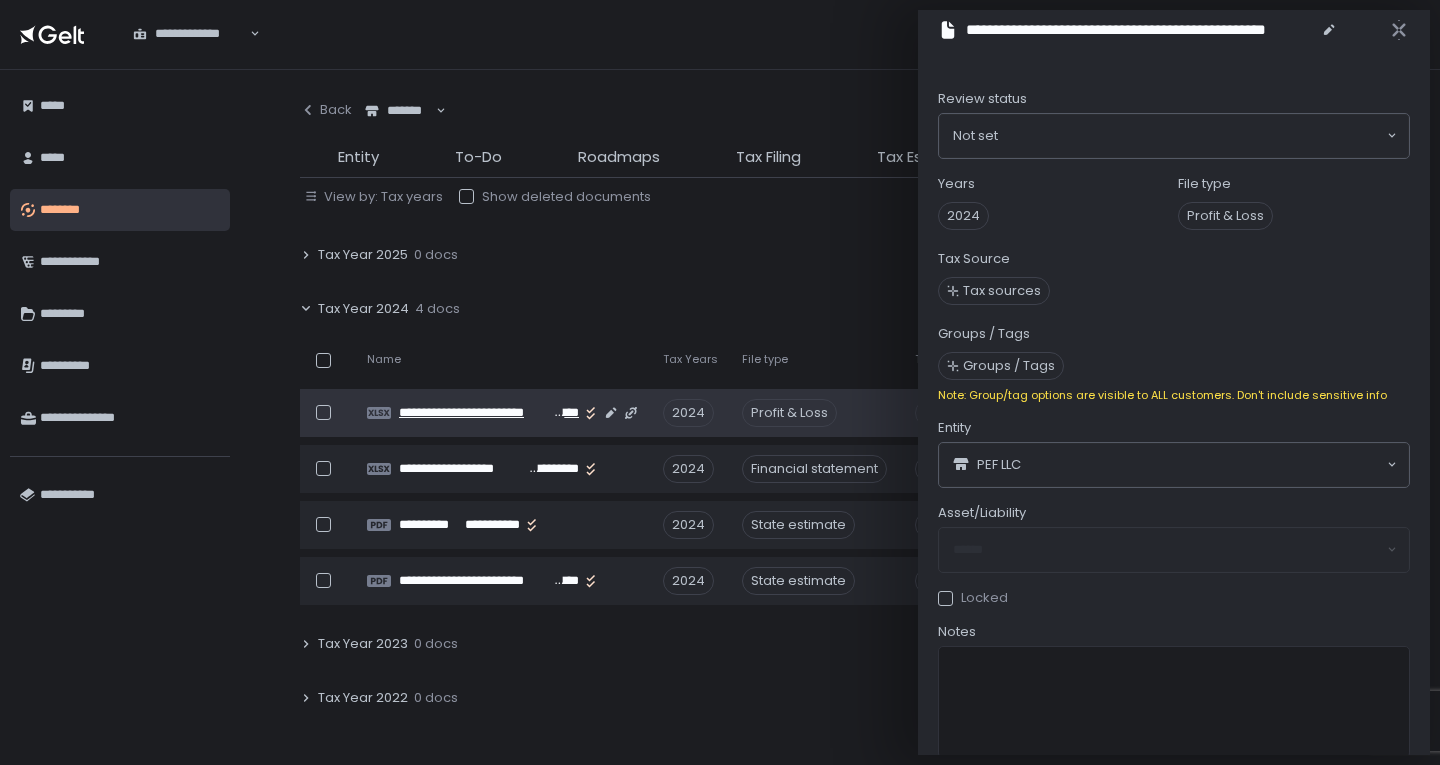click on "**********" at bounding box center (475, 413) 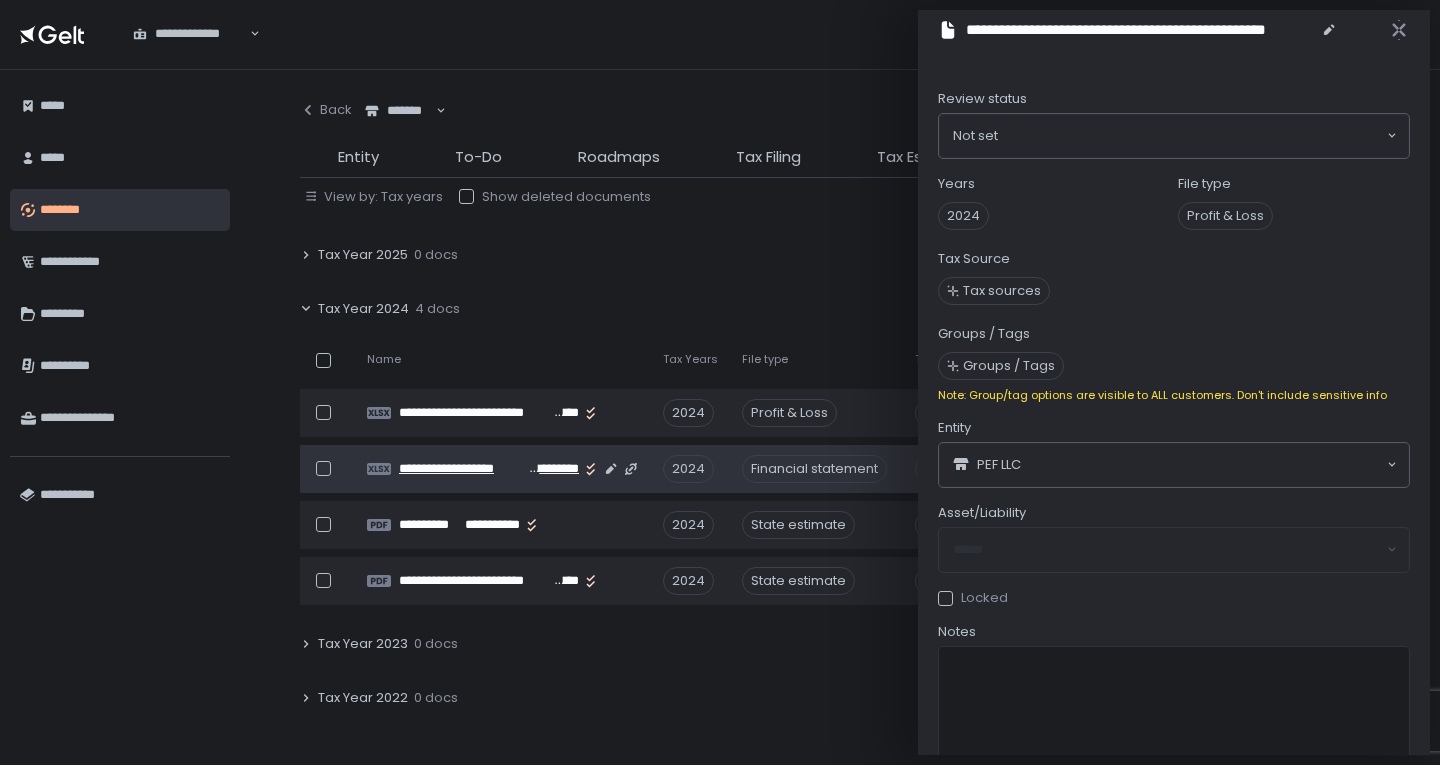 click on "**********" at bounding box center (554, 469) 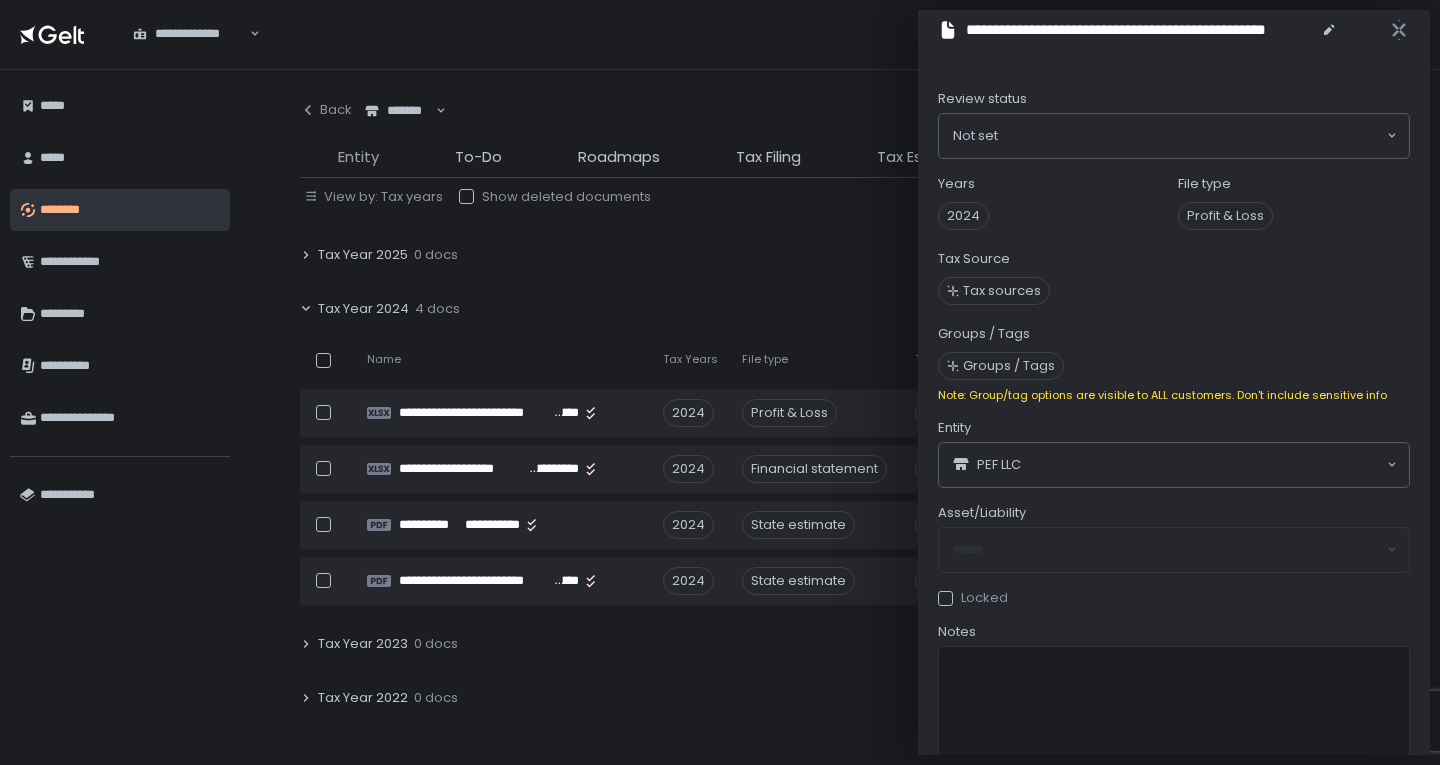 click on "Entity" at bounding box center [358, 157] 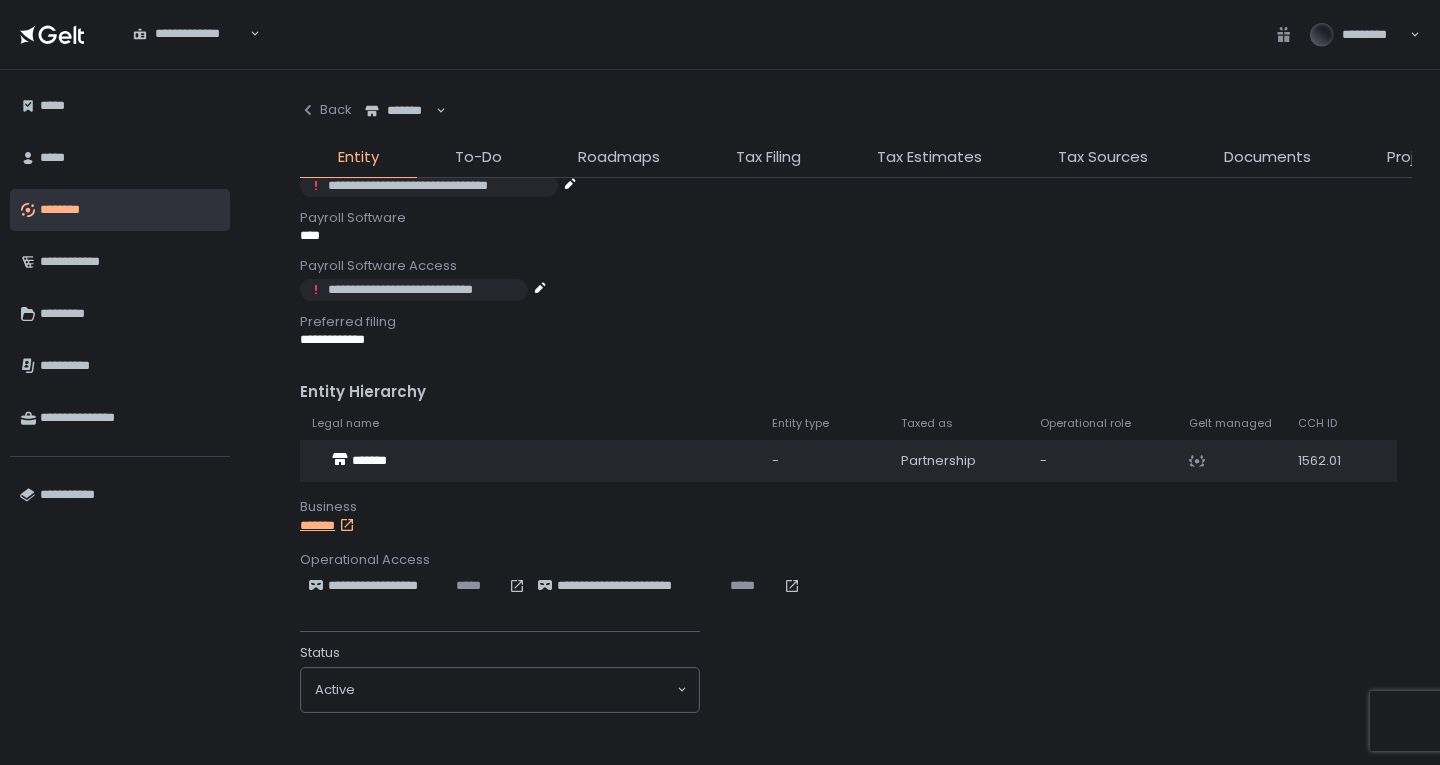 scroll, scrollTop: 877, scrollLeft: 0, axis: vertical 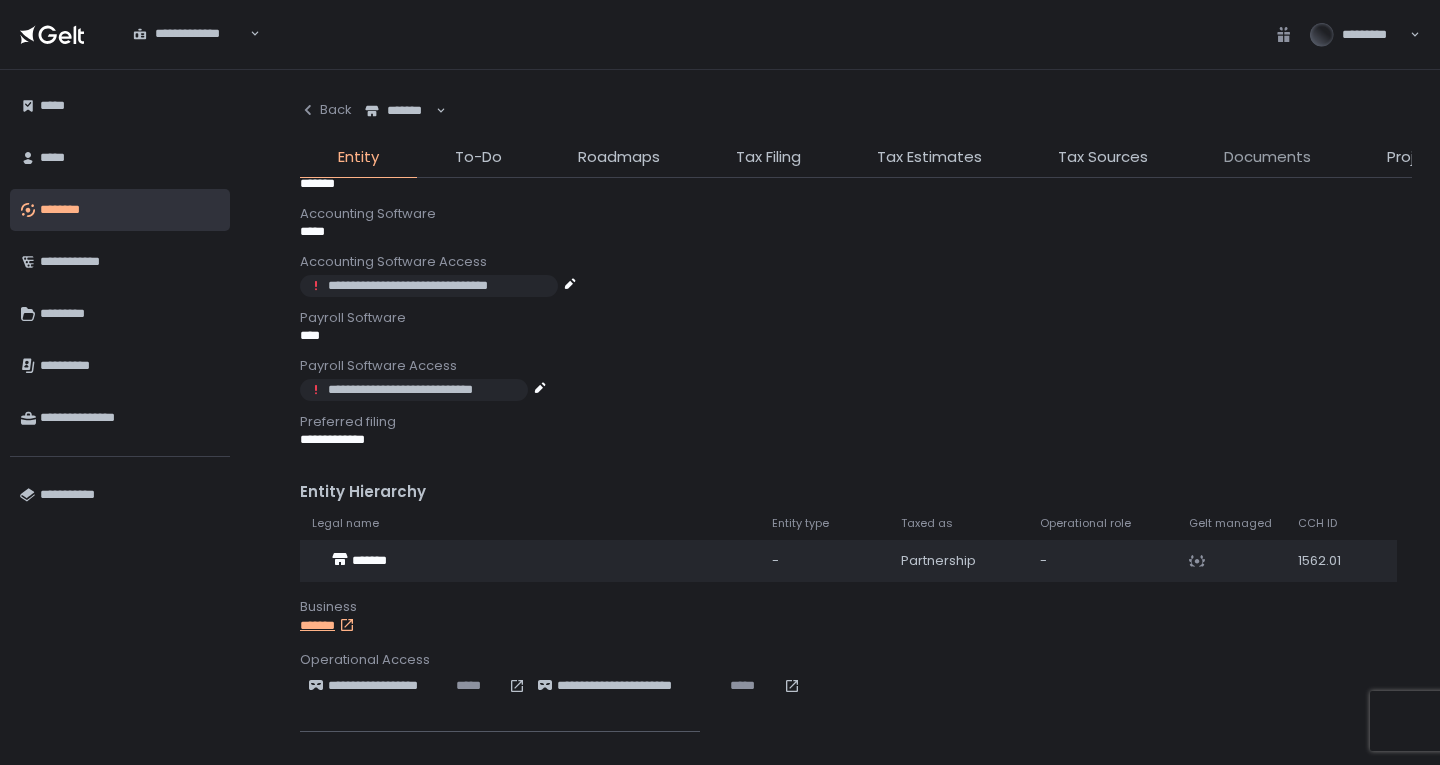 click on "Documents" at bounding box center [1267, 157] 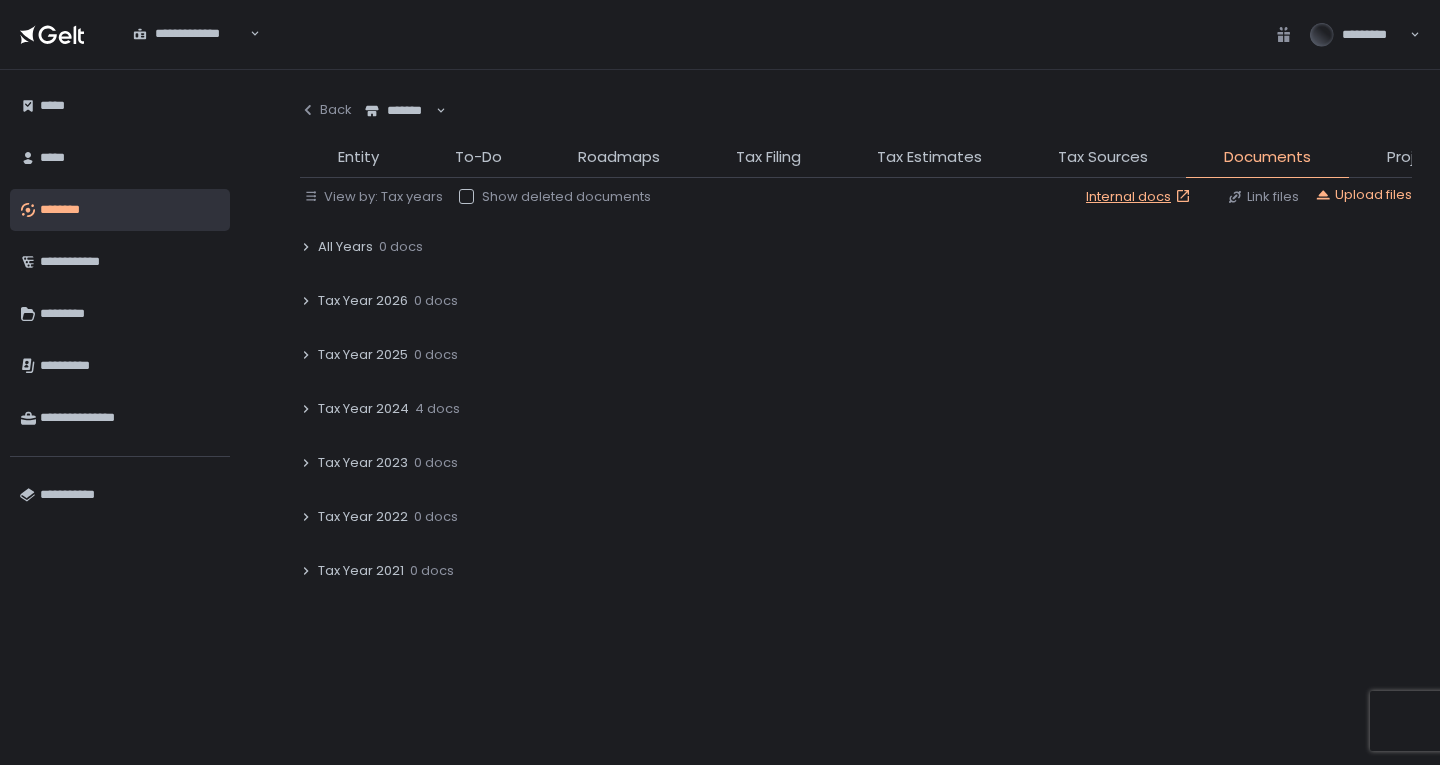 click on "Tax Year 2024 4 docs" 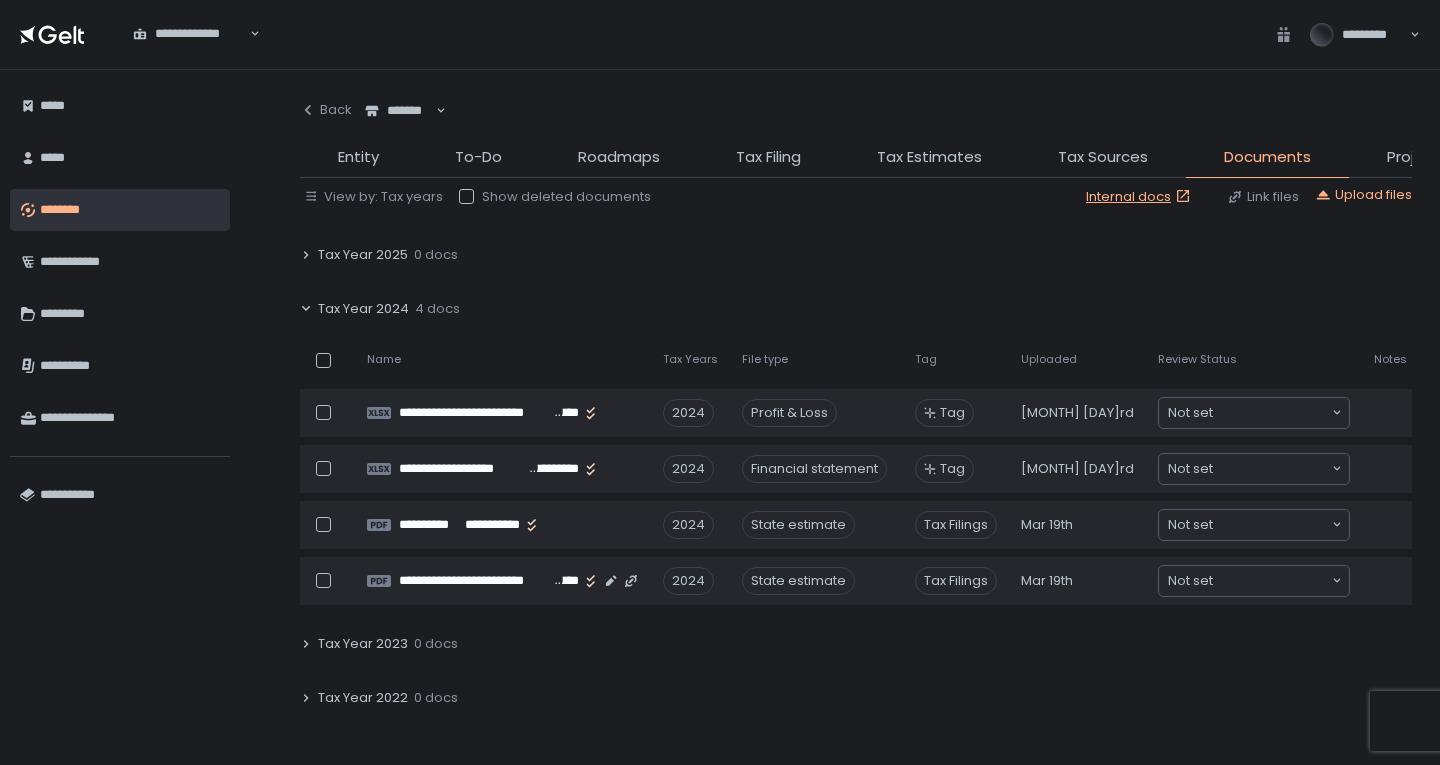 scroll, scrollTop: 0, scrollLeft: 0, axis: both 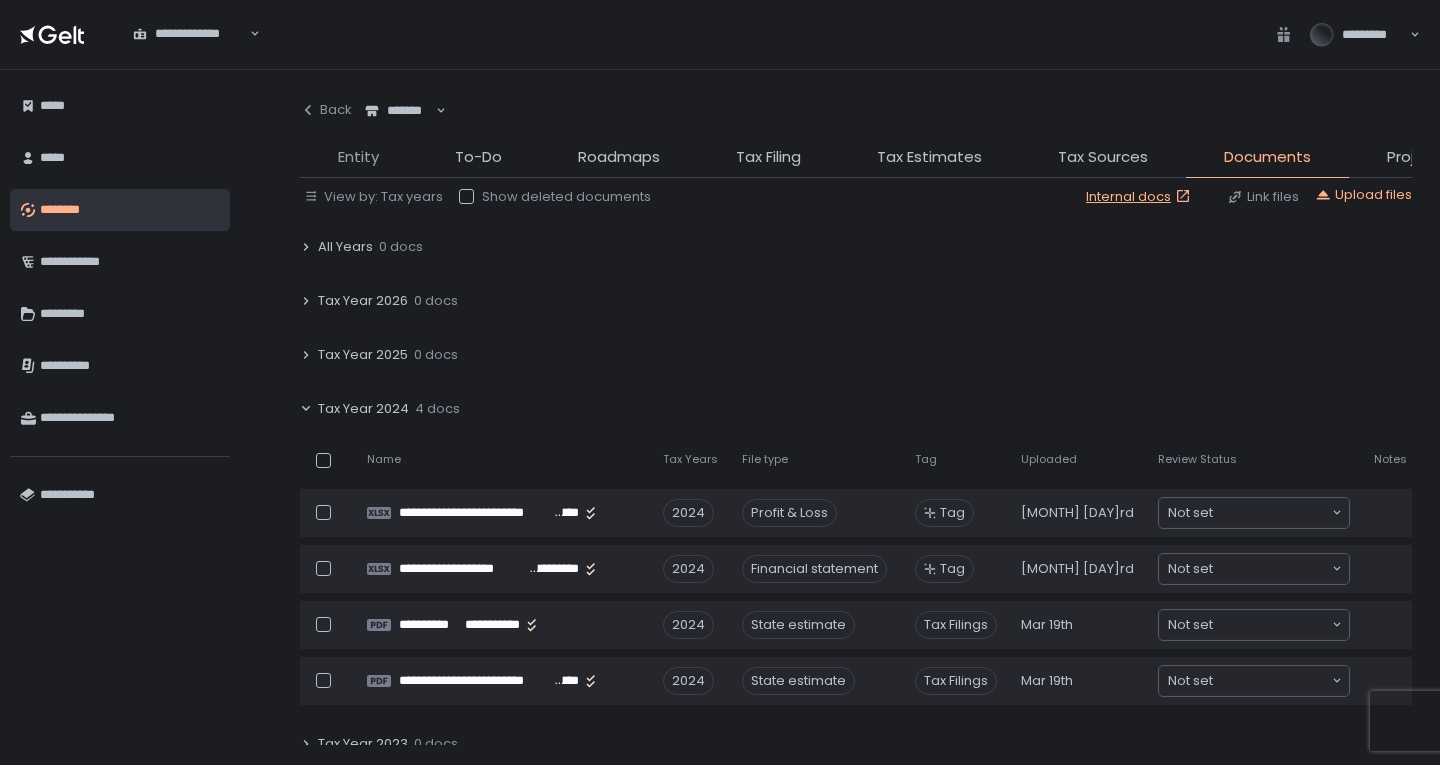 click on "Entity" at bounding box center (358, 157) 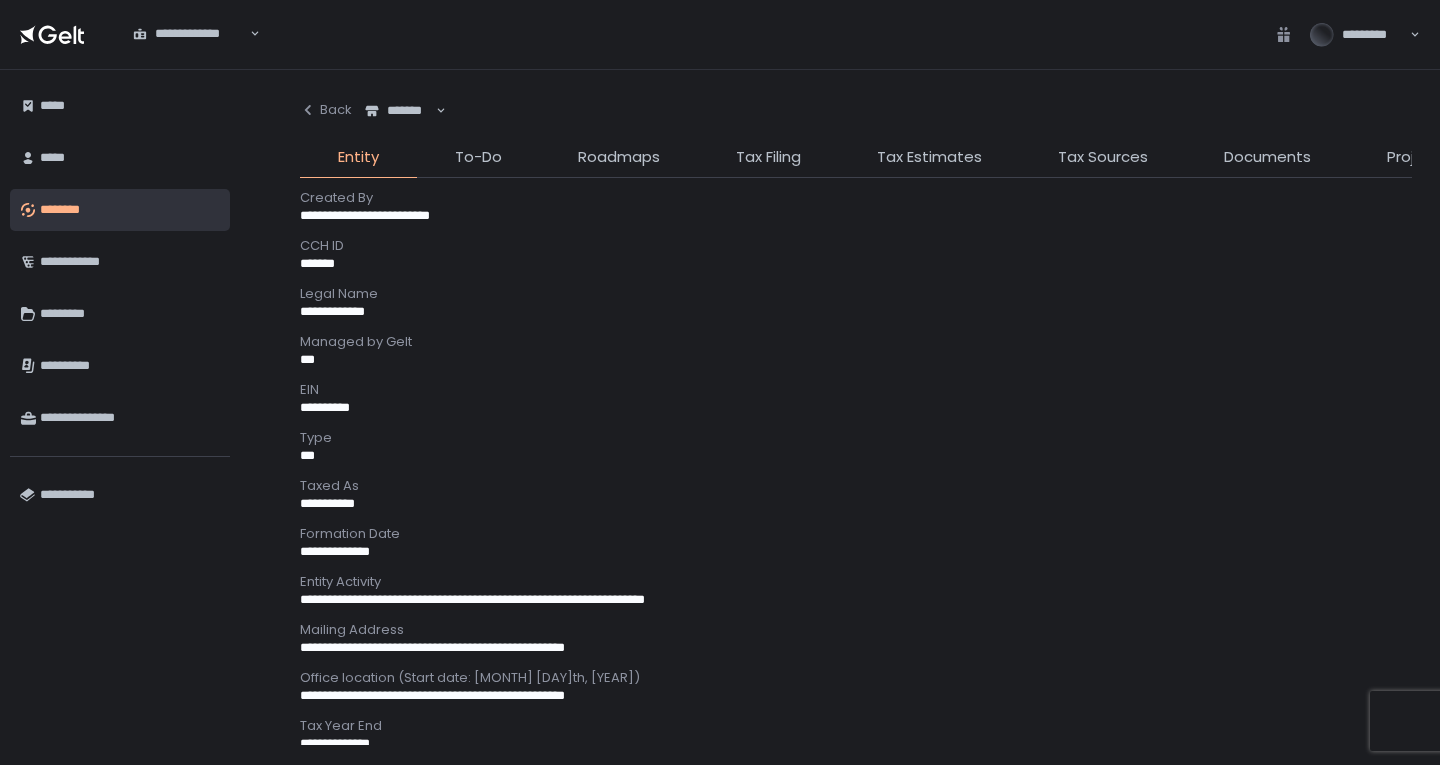 scroll, scrollTop: 0, scrollLeft: 0, axis: both 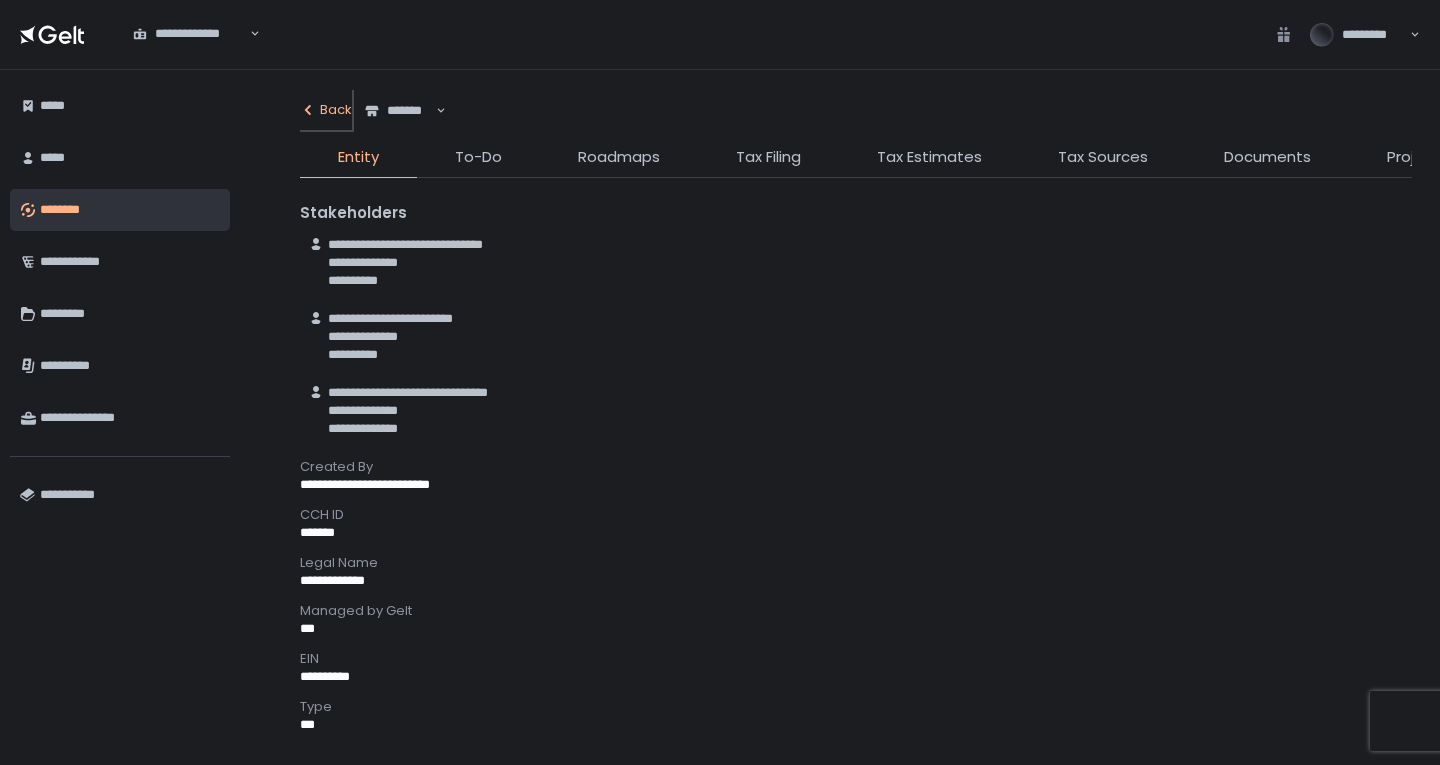 click on "Back" at bounding box center [326, 110] 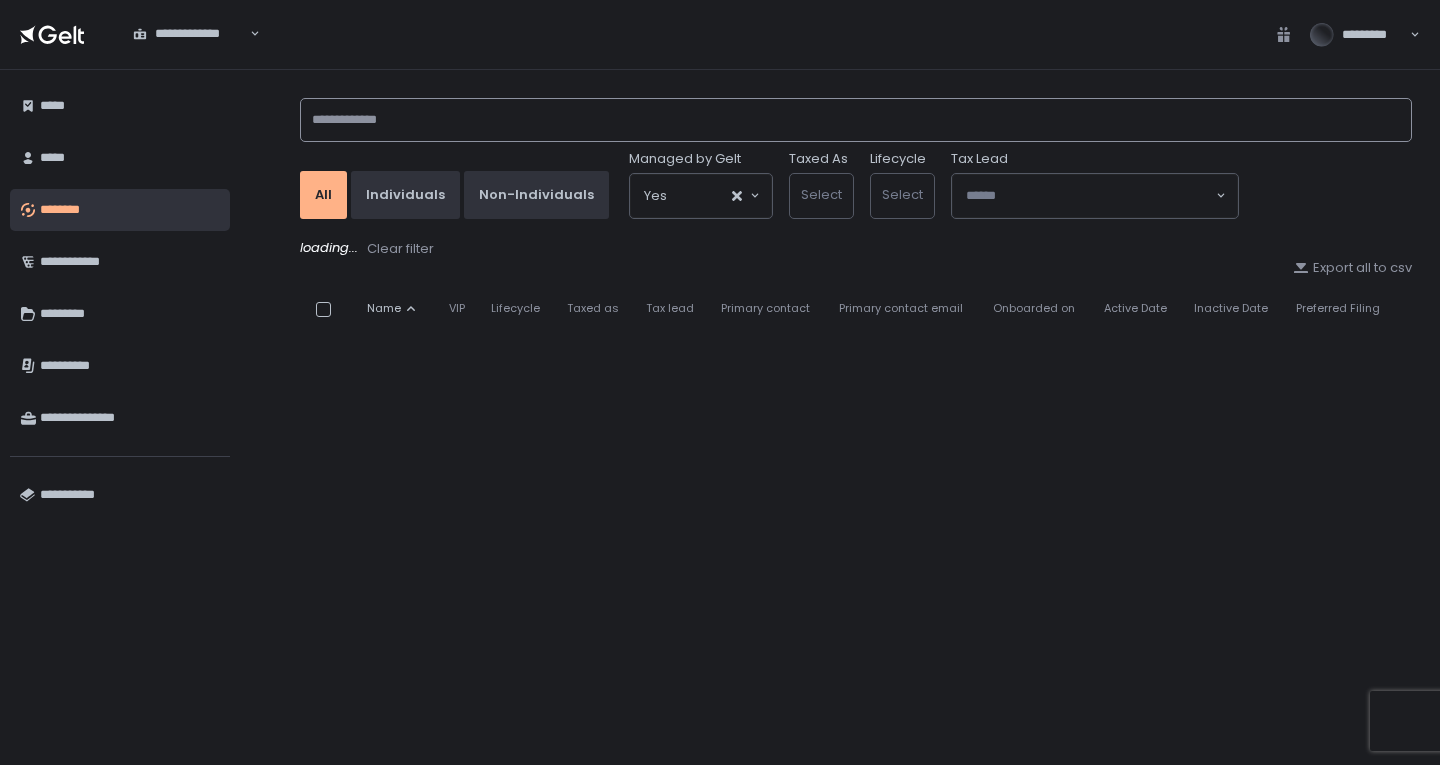 click 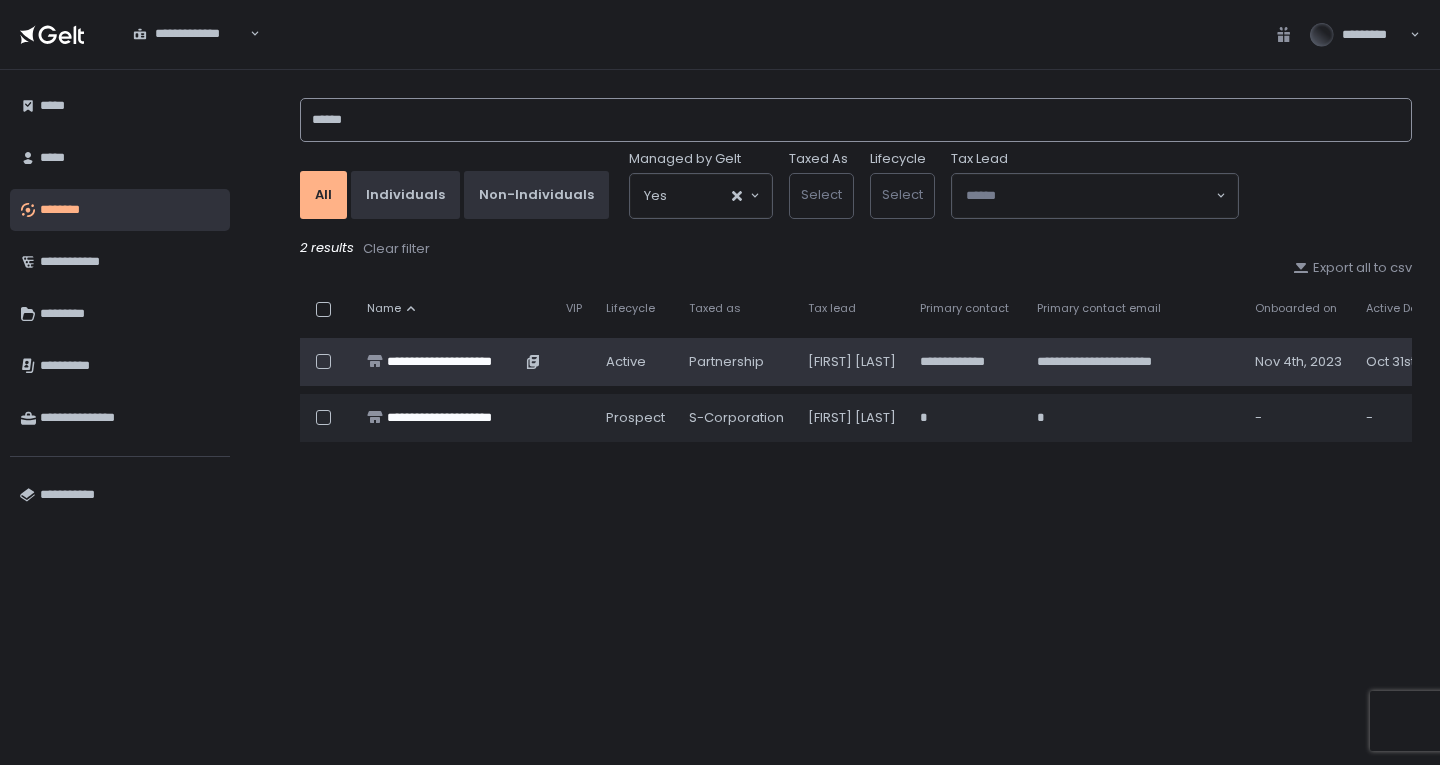 type on "******" 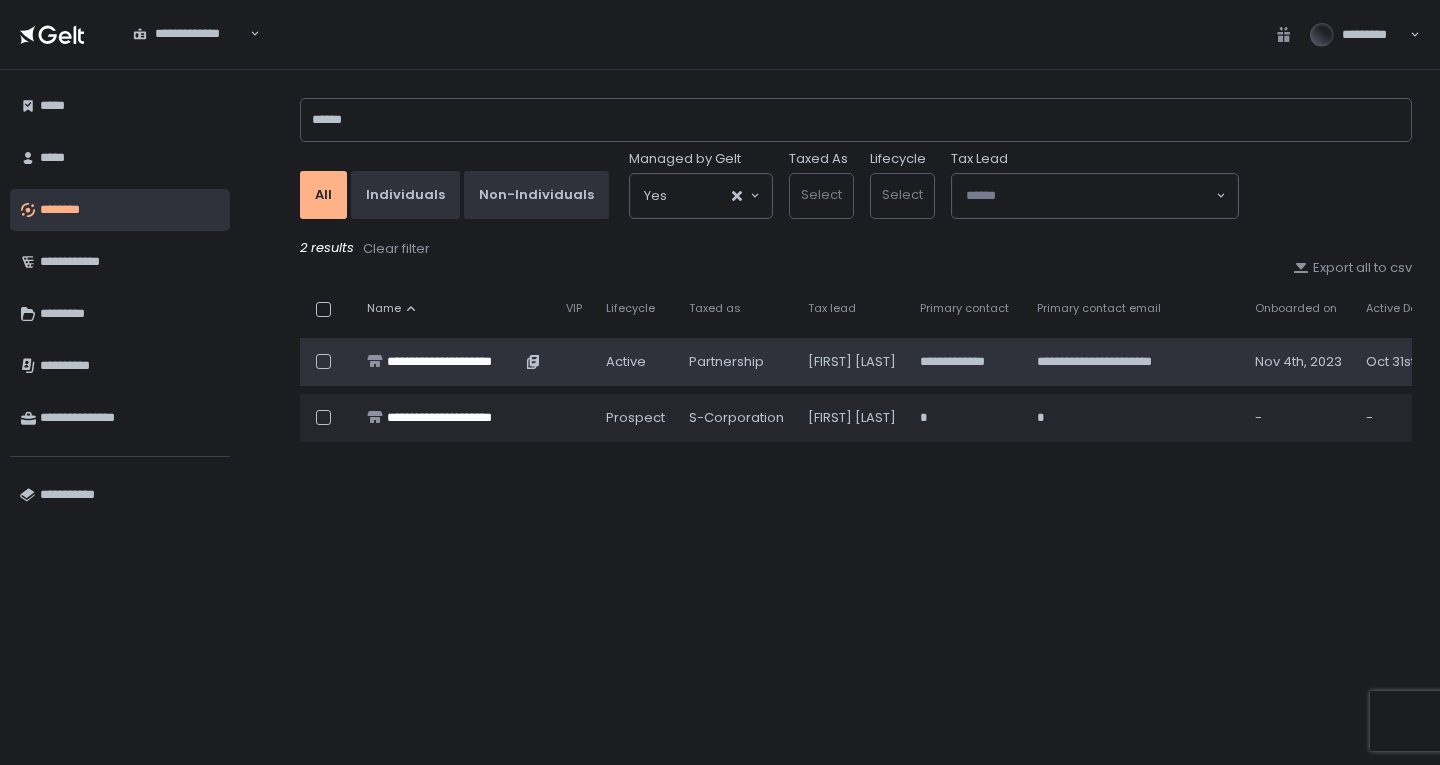click on "**********" at bounding box center [454, 362] 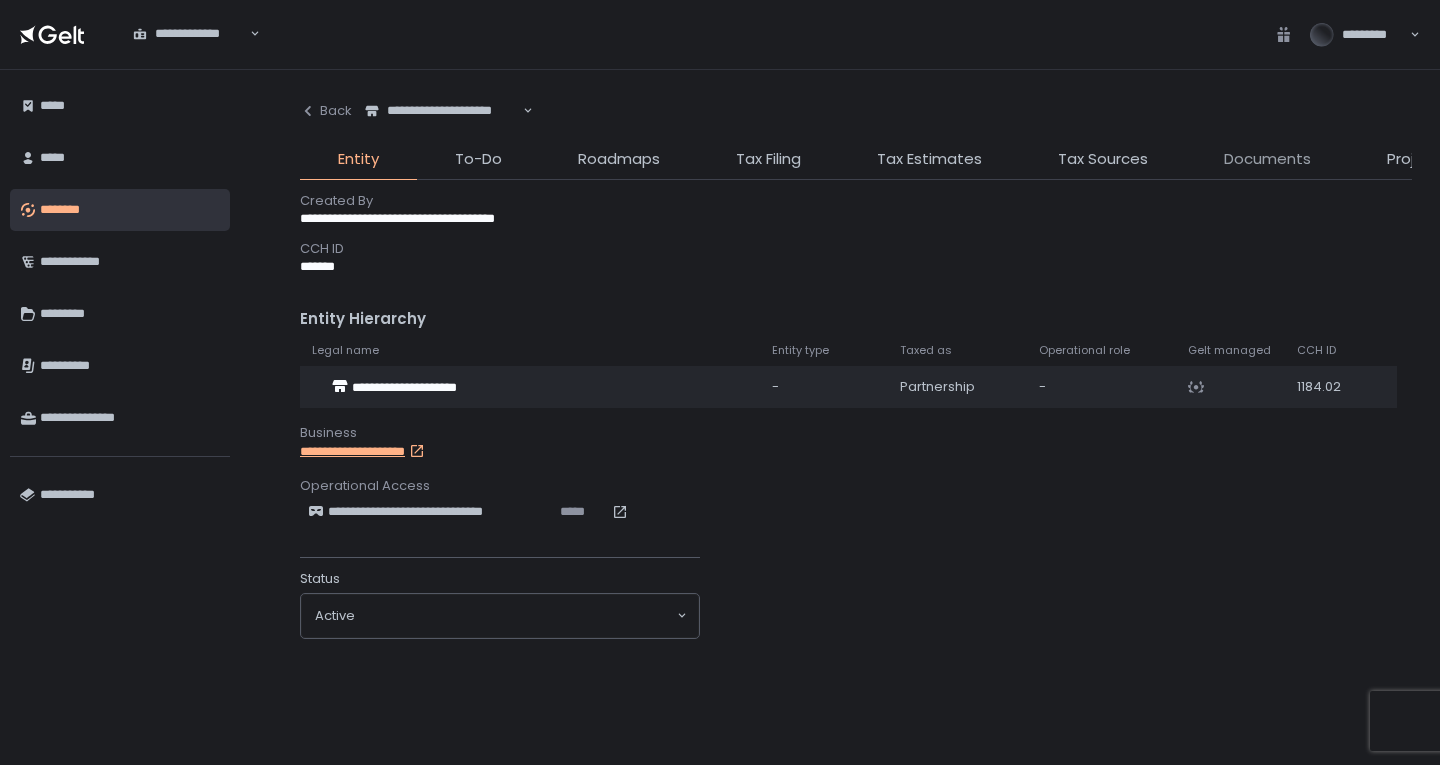 click on "Documents" at bounding box center [1267, 159] 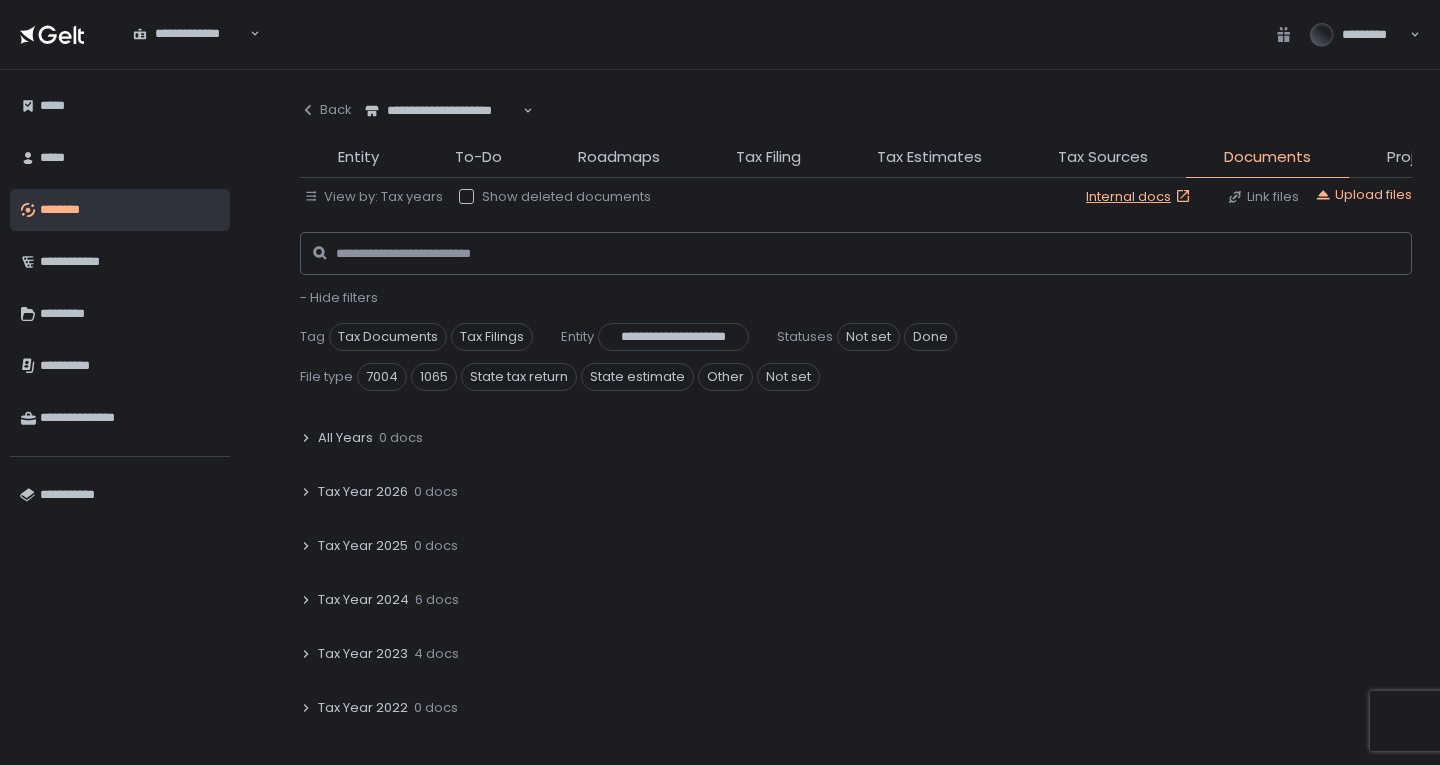 click on "Tax Year 2023 4 docs" 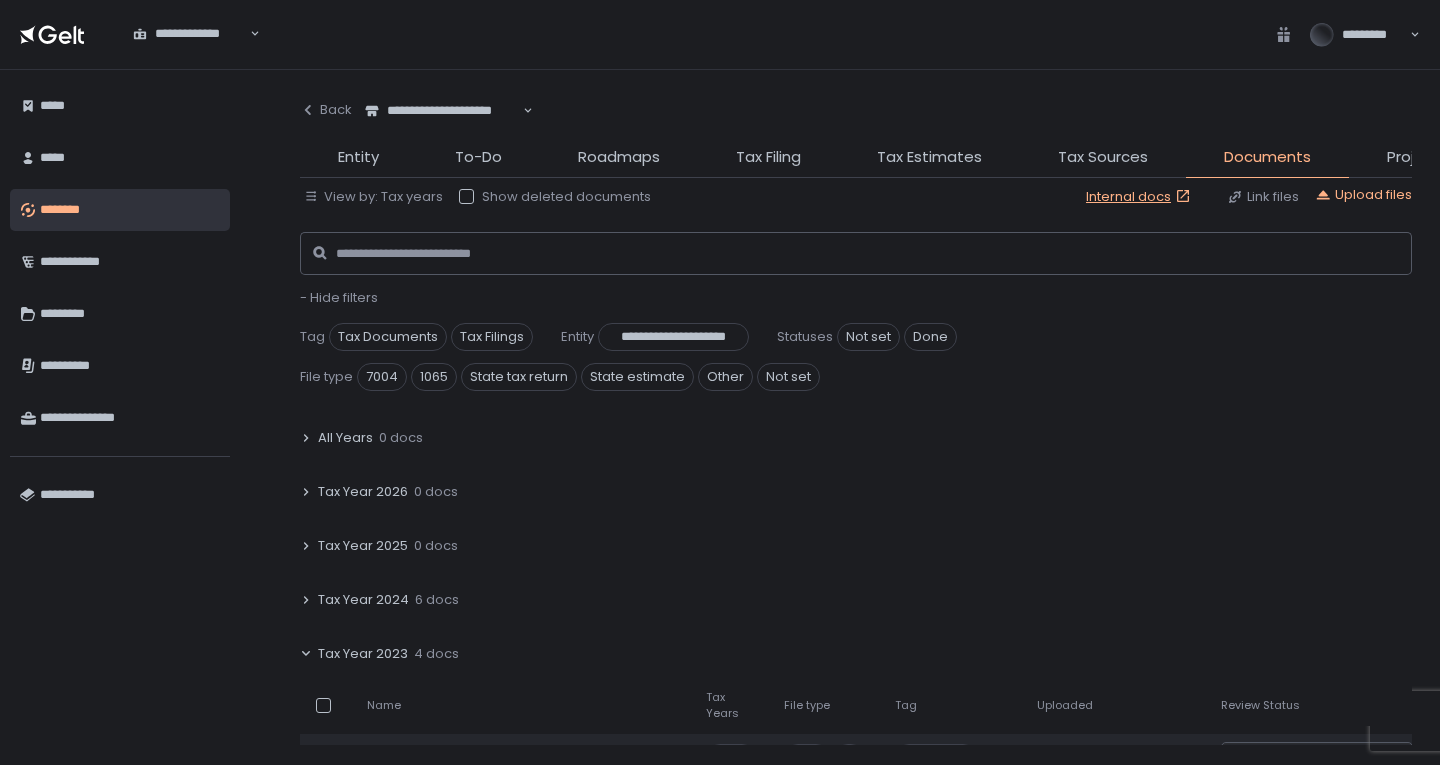 click on "6 docs" 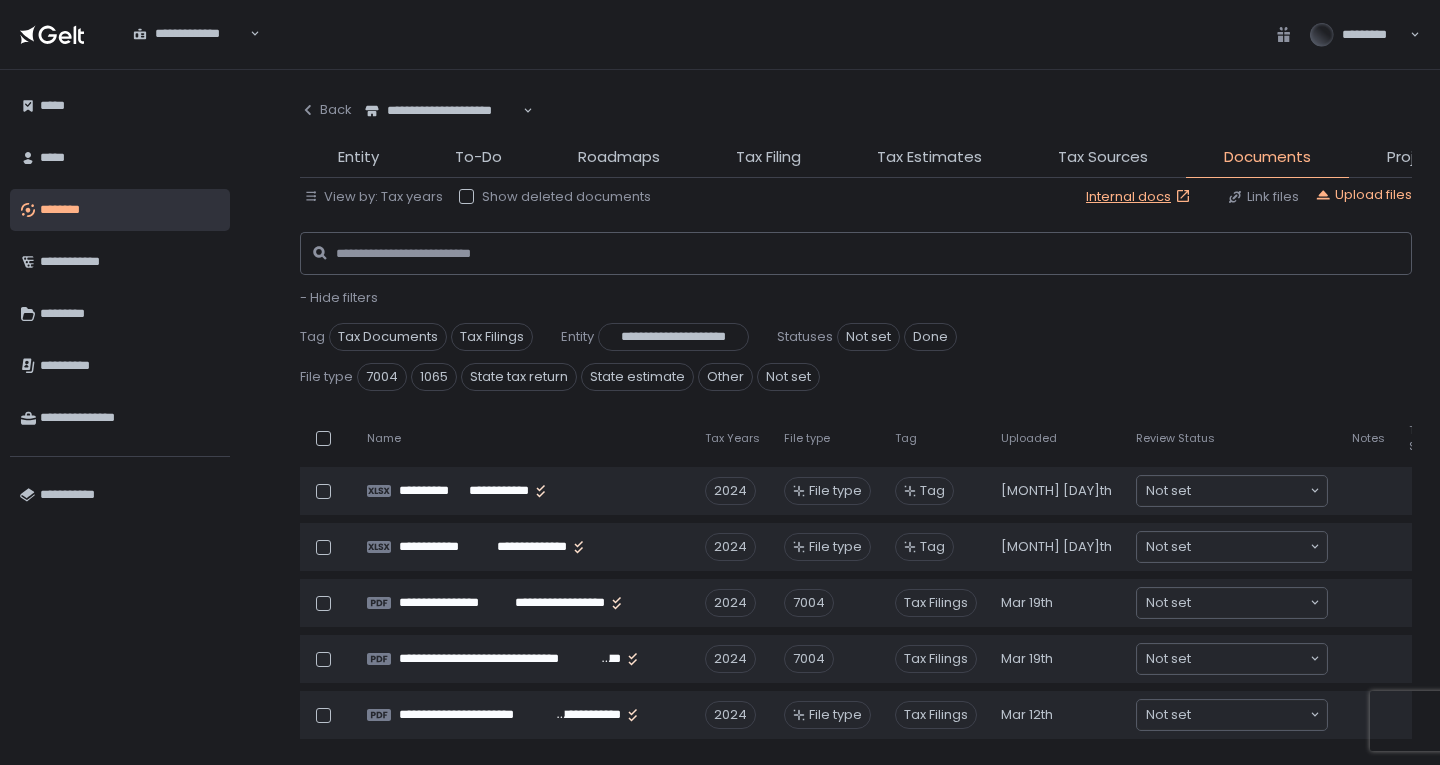 scroll, scrollTop: 200, scrollLeft: 0, axis: vertical 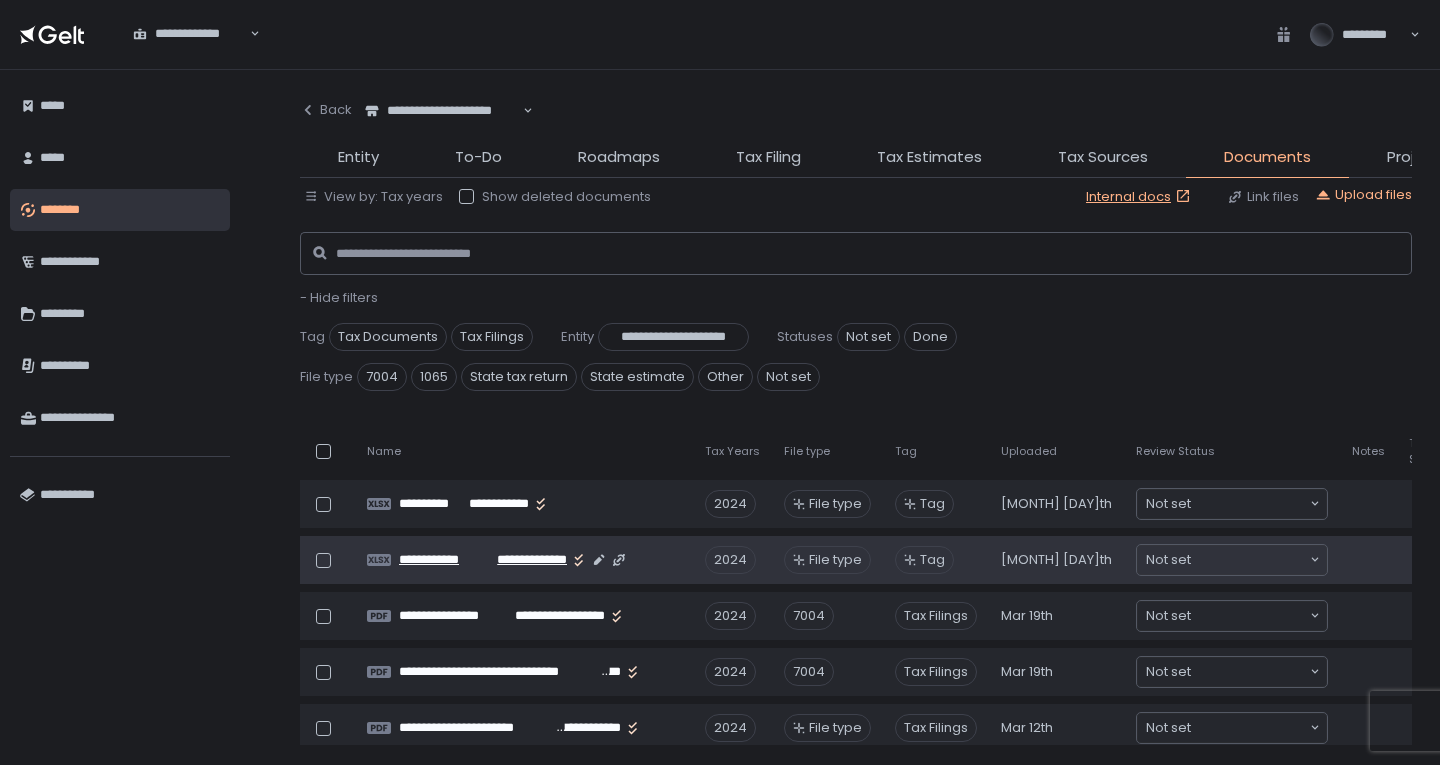 click on "**********" at bounding box center [527, 560] 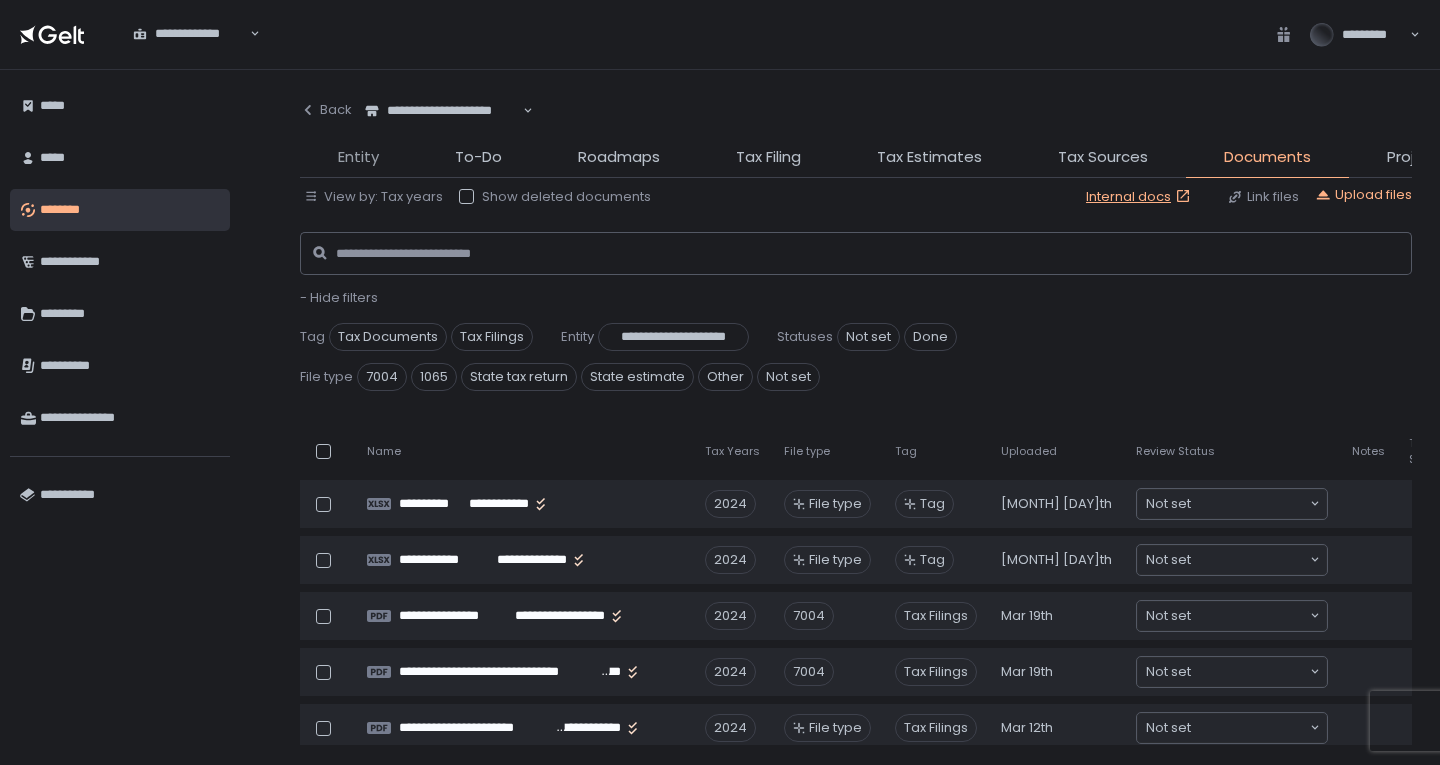 click on "Entity" at bounding box center (358, 157) 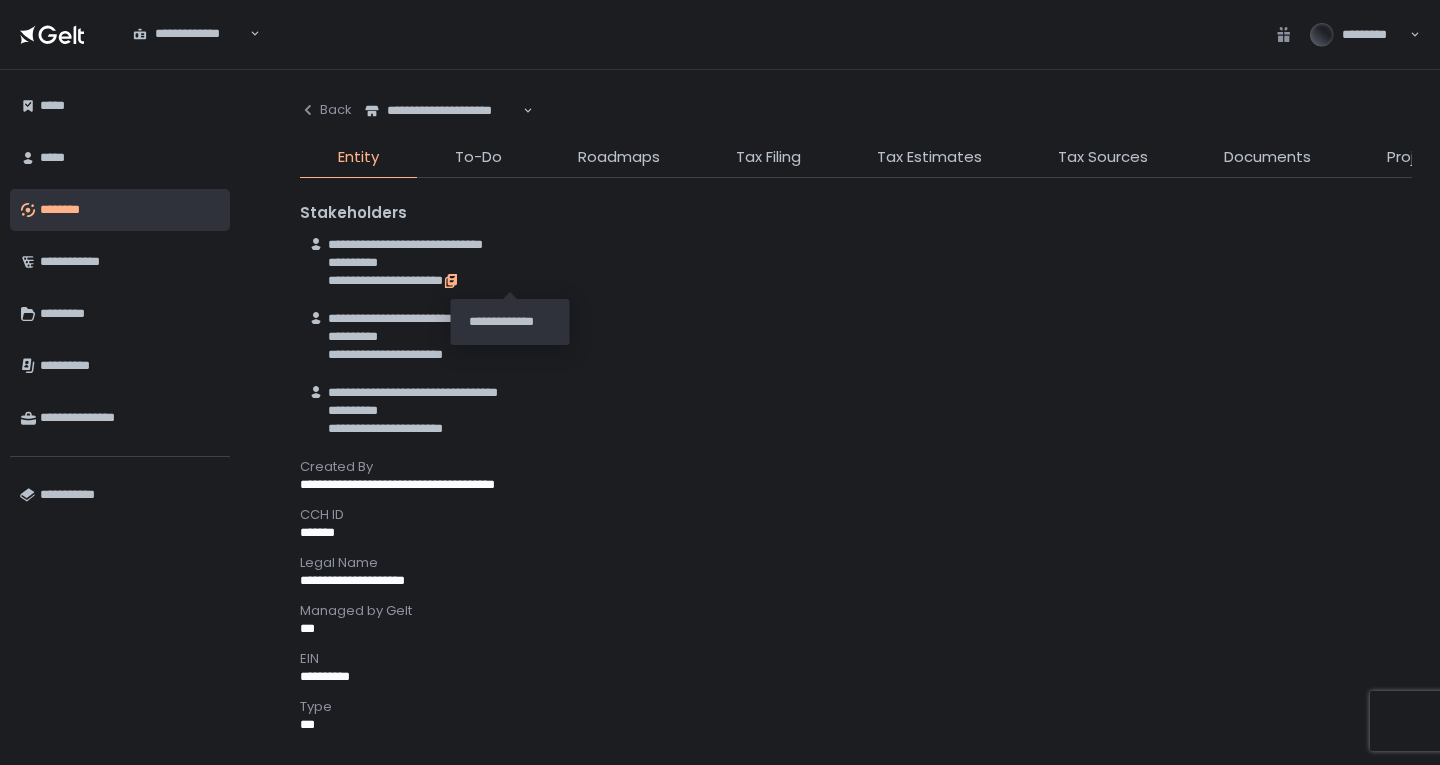 click 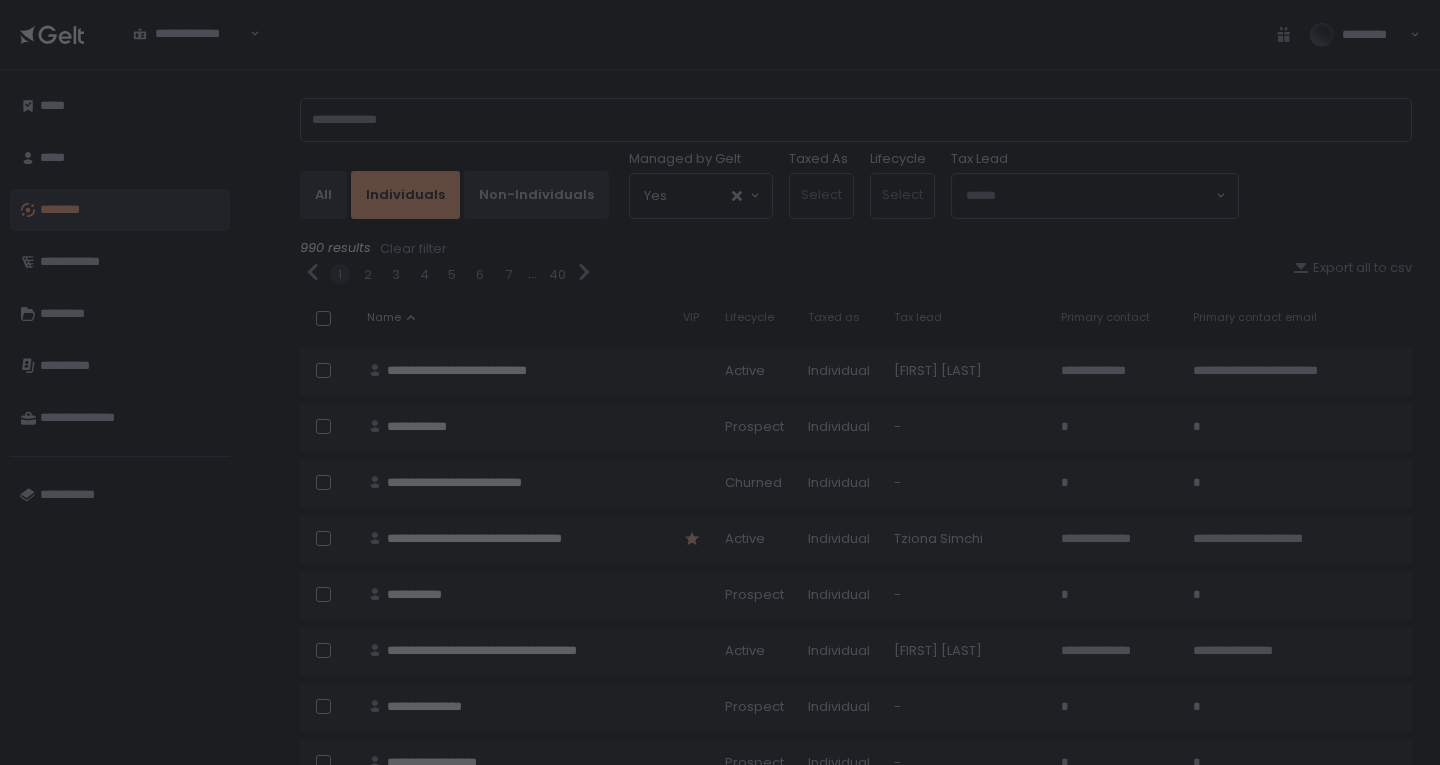 scroll, scrollTop: 0, scrollLeft: 0, axis: both 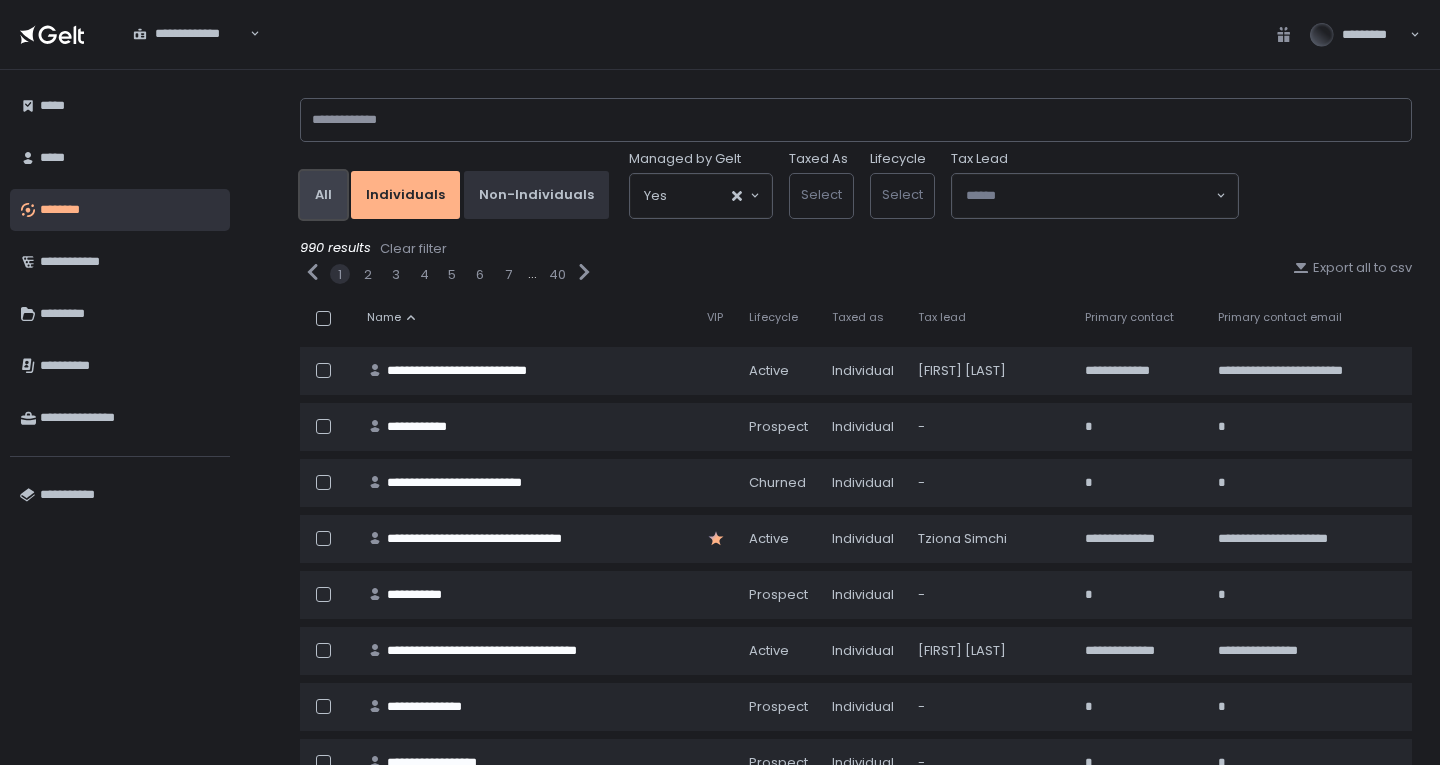 click on "All" 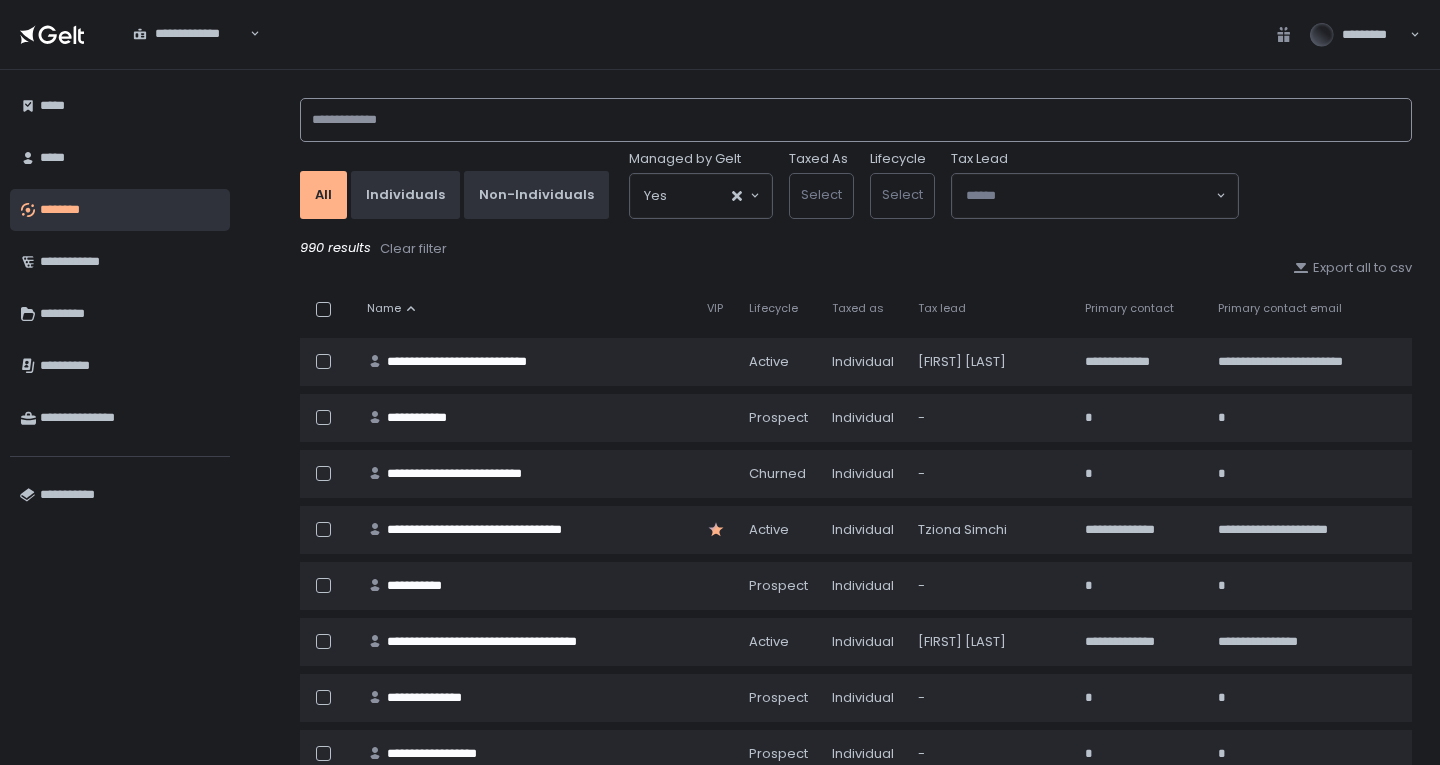 click 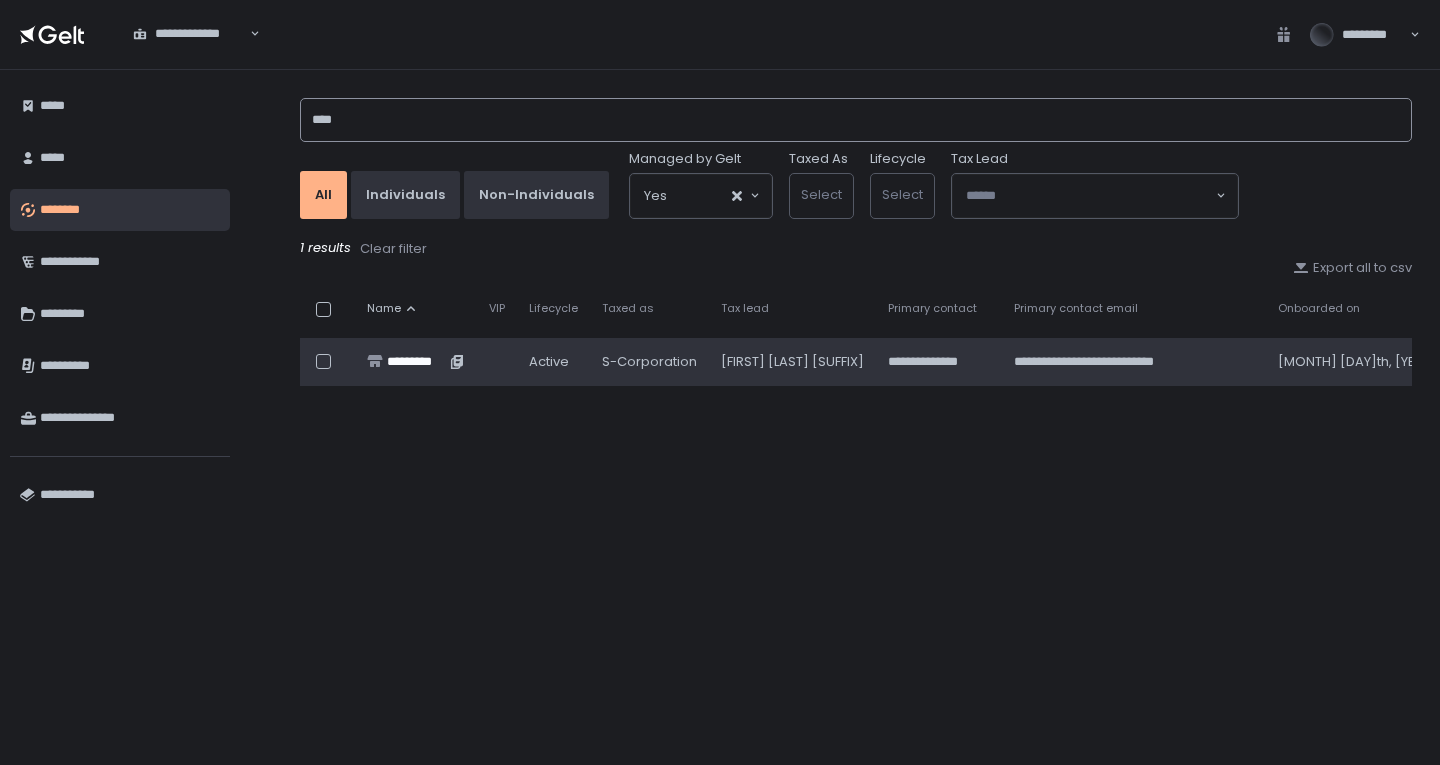 type on "****" 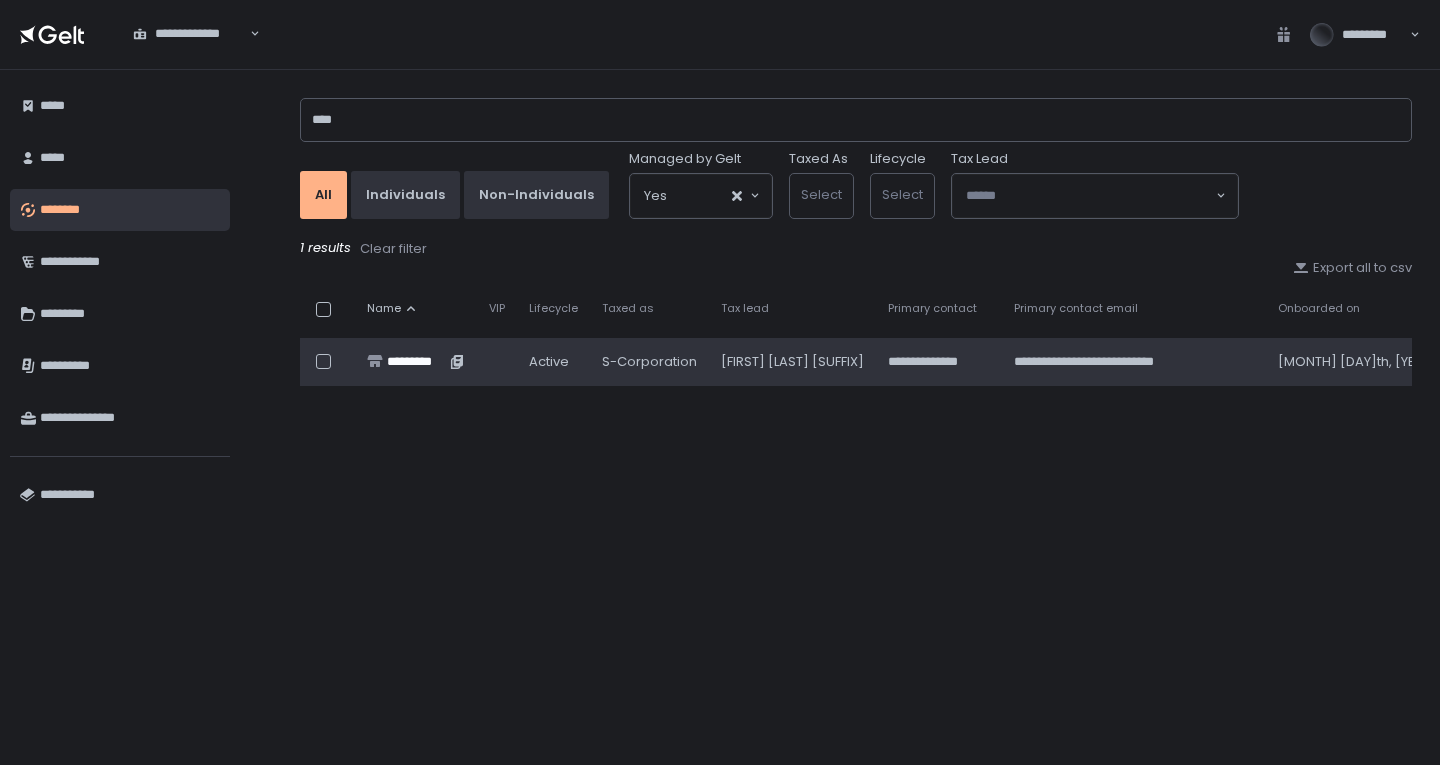 click on "*********" at bounding box center [416, 362] 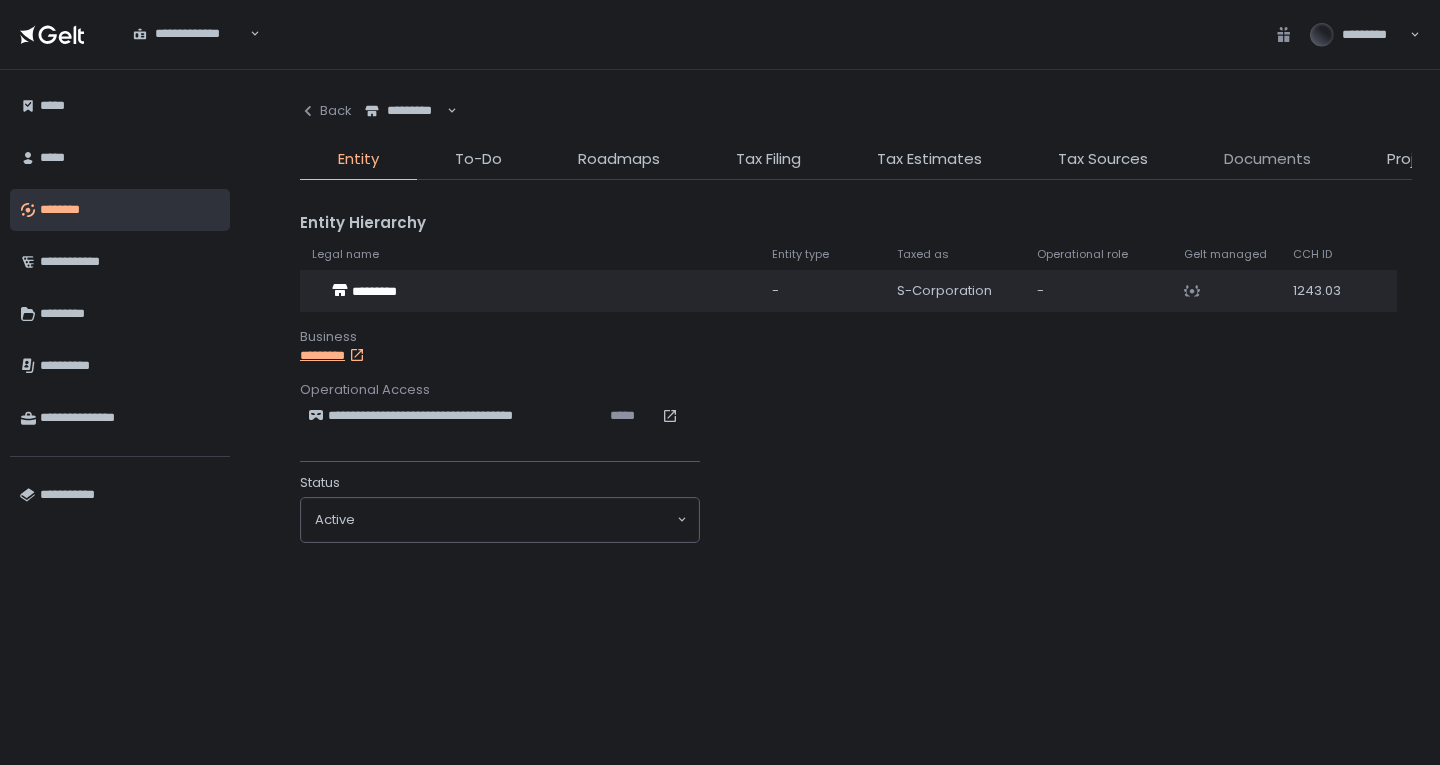 click on "Documents" at bounding box center [1267, 159] 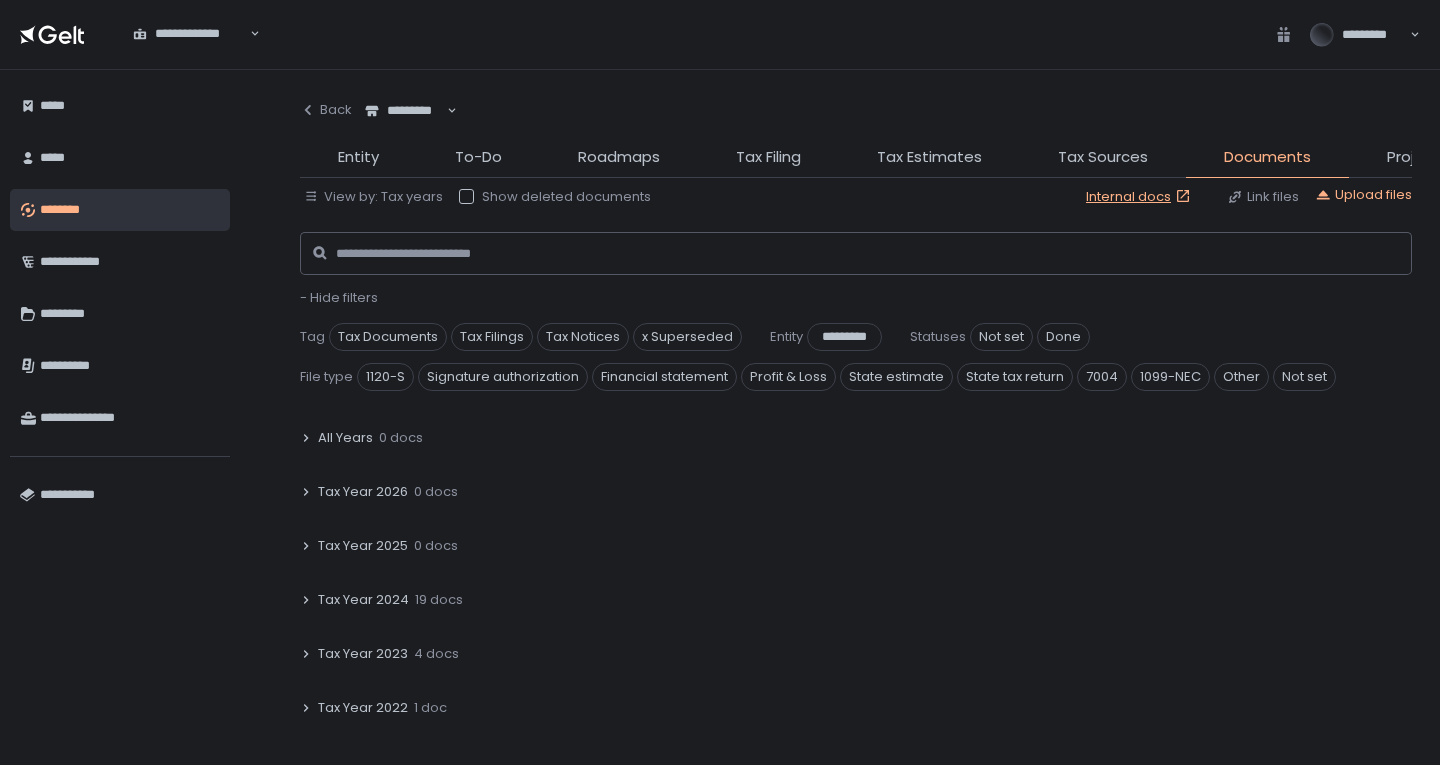 click on "19 docs" 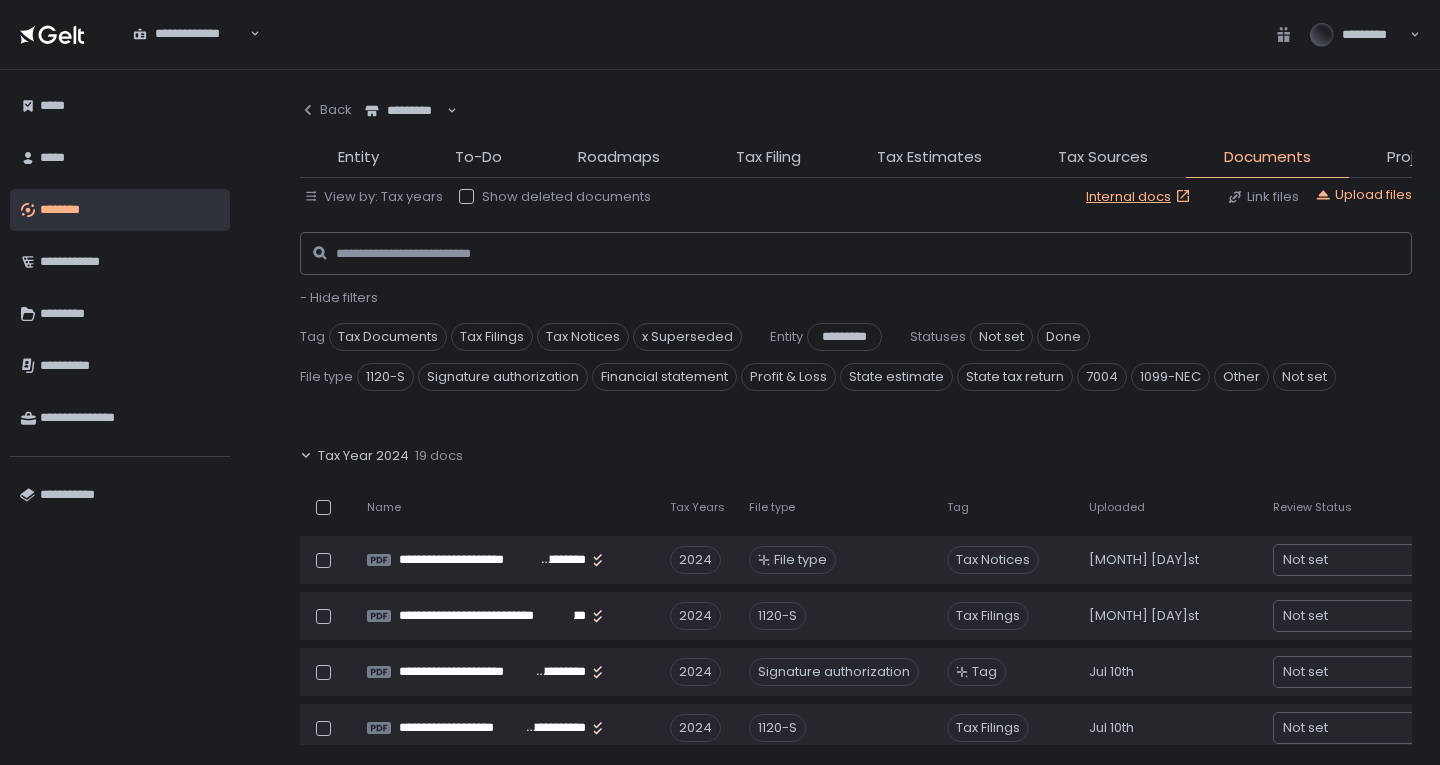 scroll, scrollTop: 0, scrollLeft: 0, axis: both 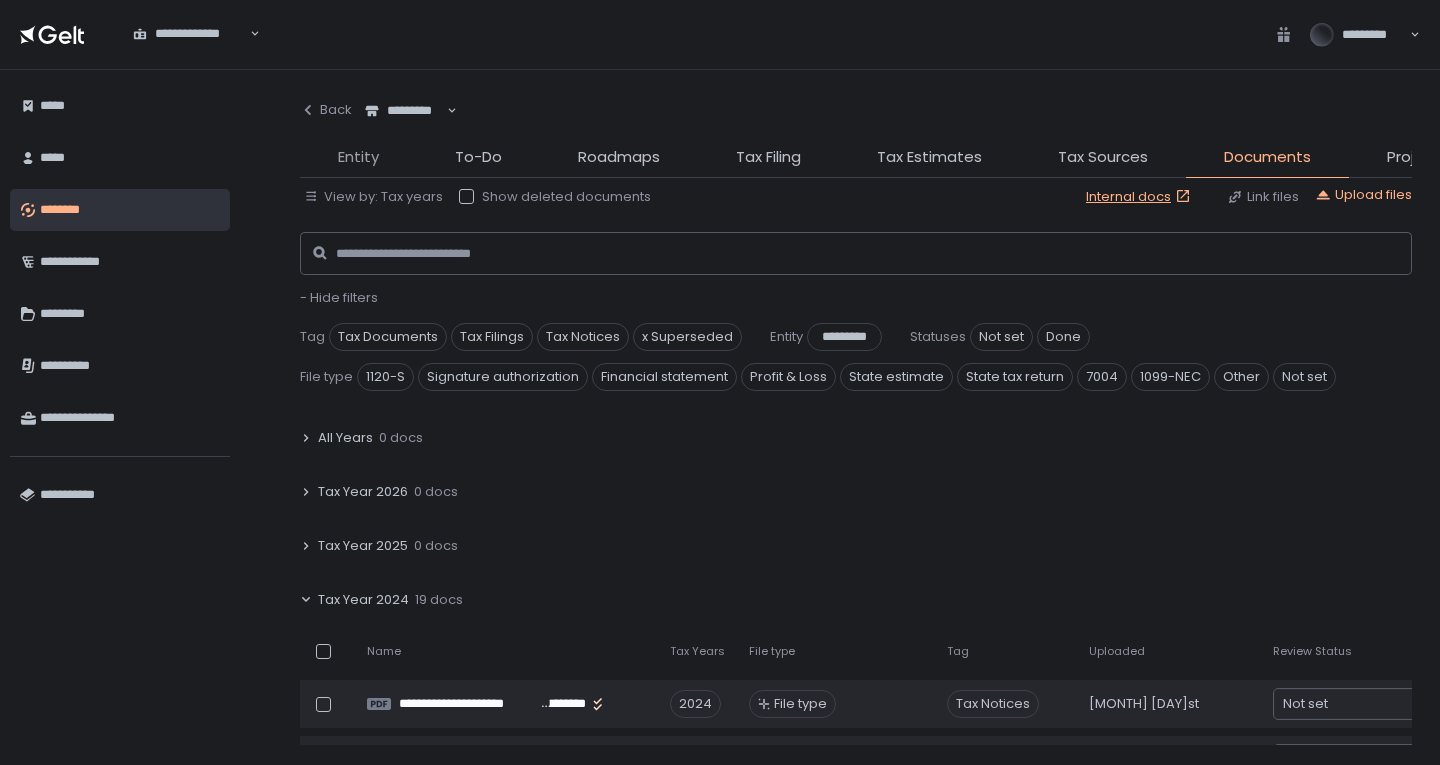 click on "Entity" at bounding box center [358, 157] 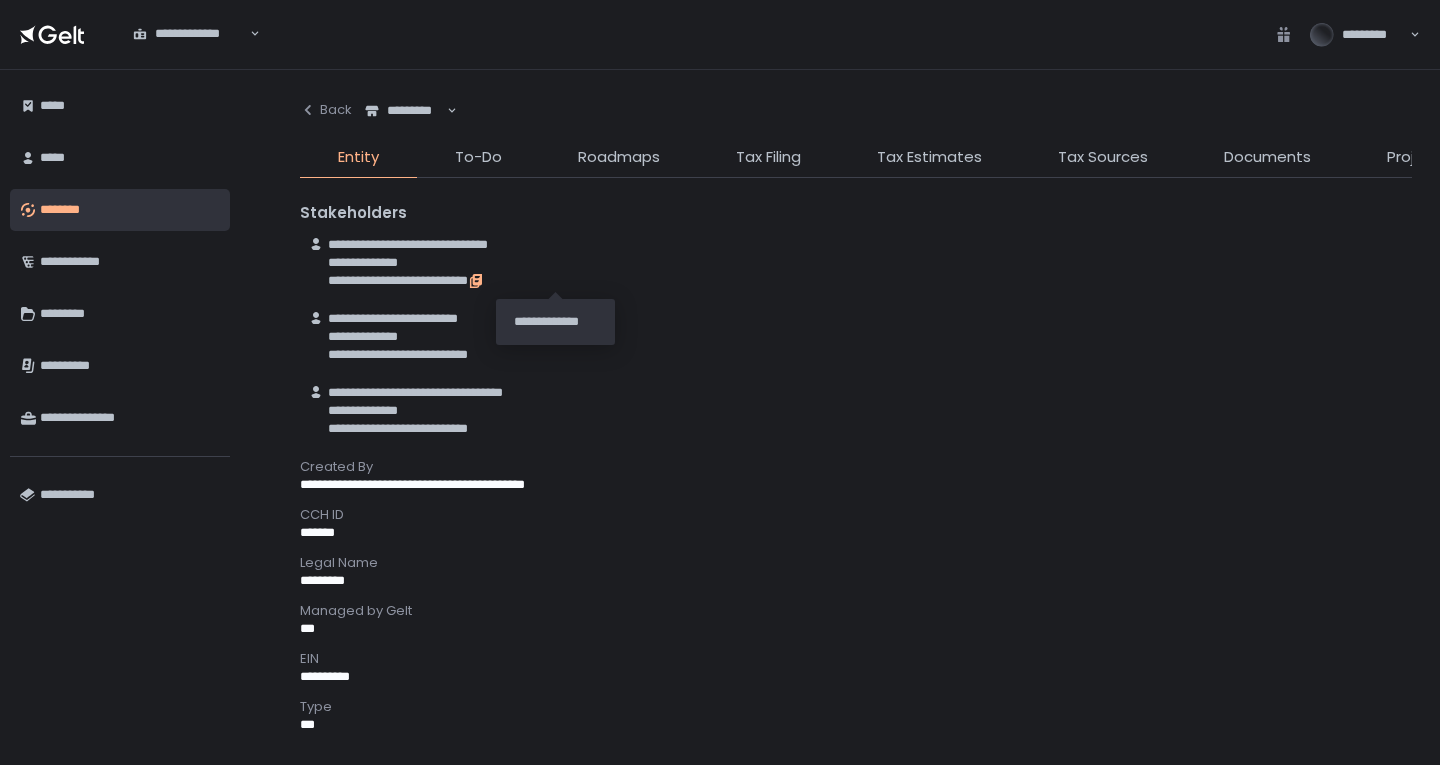 click 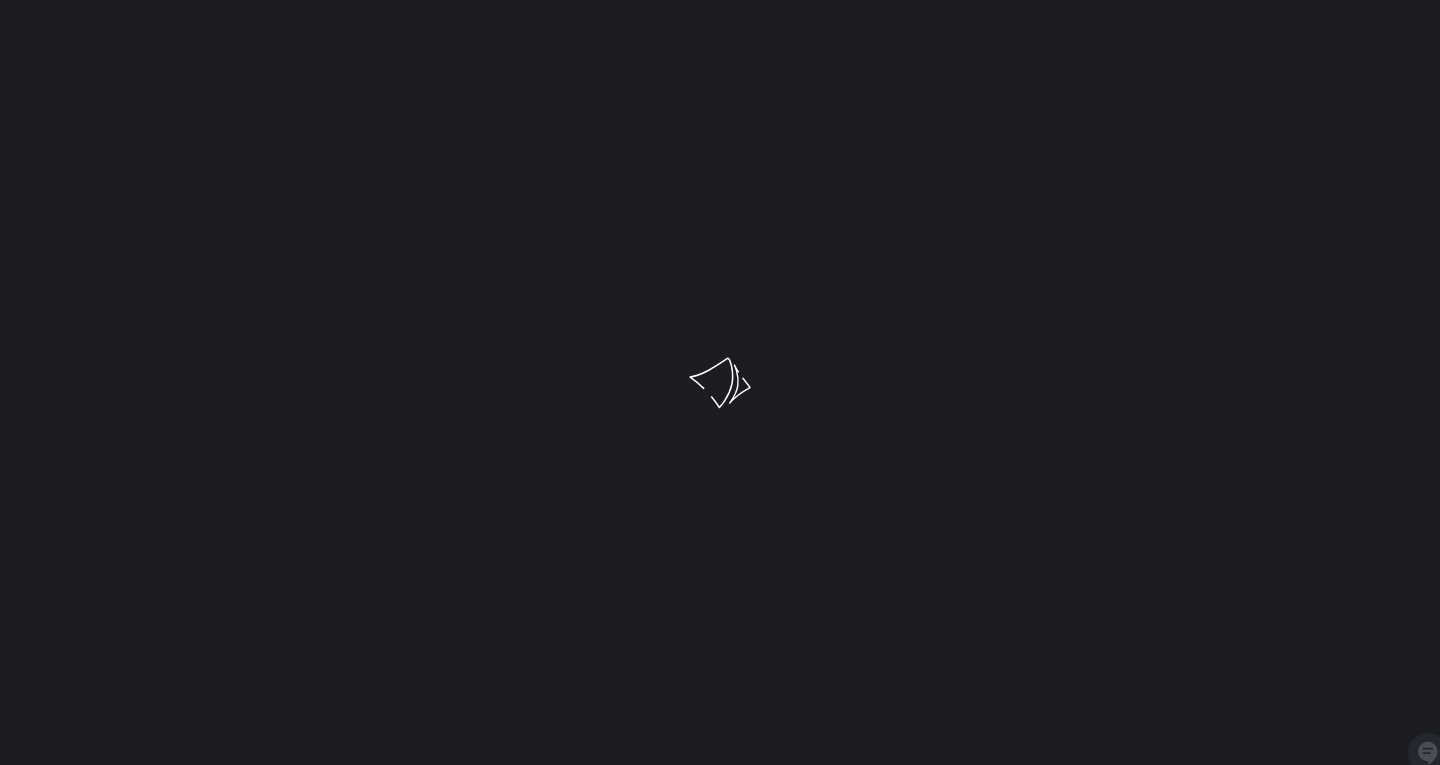 scroll, scrollTop: 0, scrollLeft: 0, axis: both 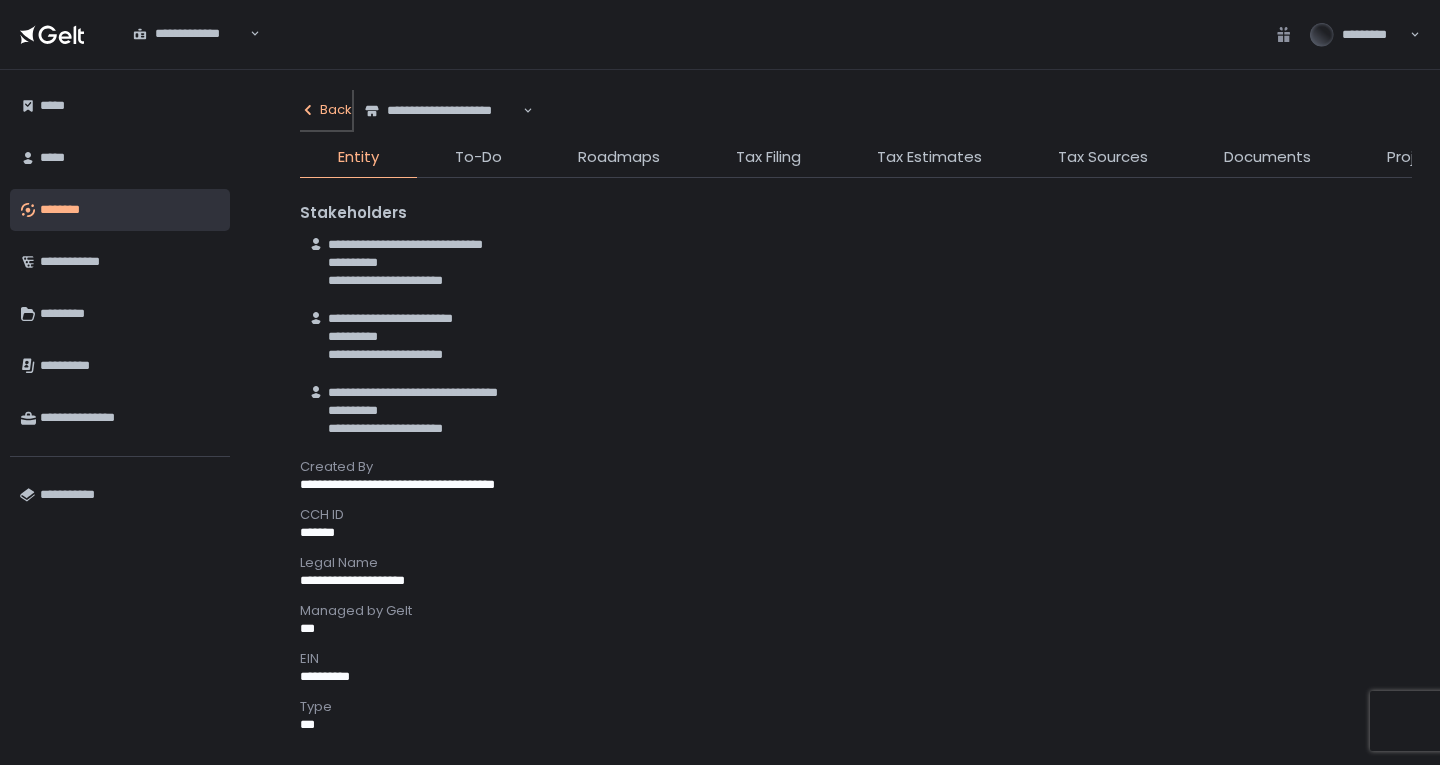 click on "Back" 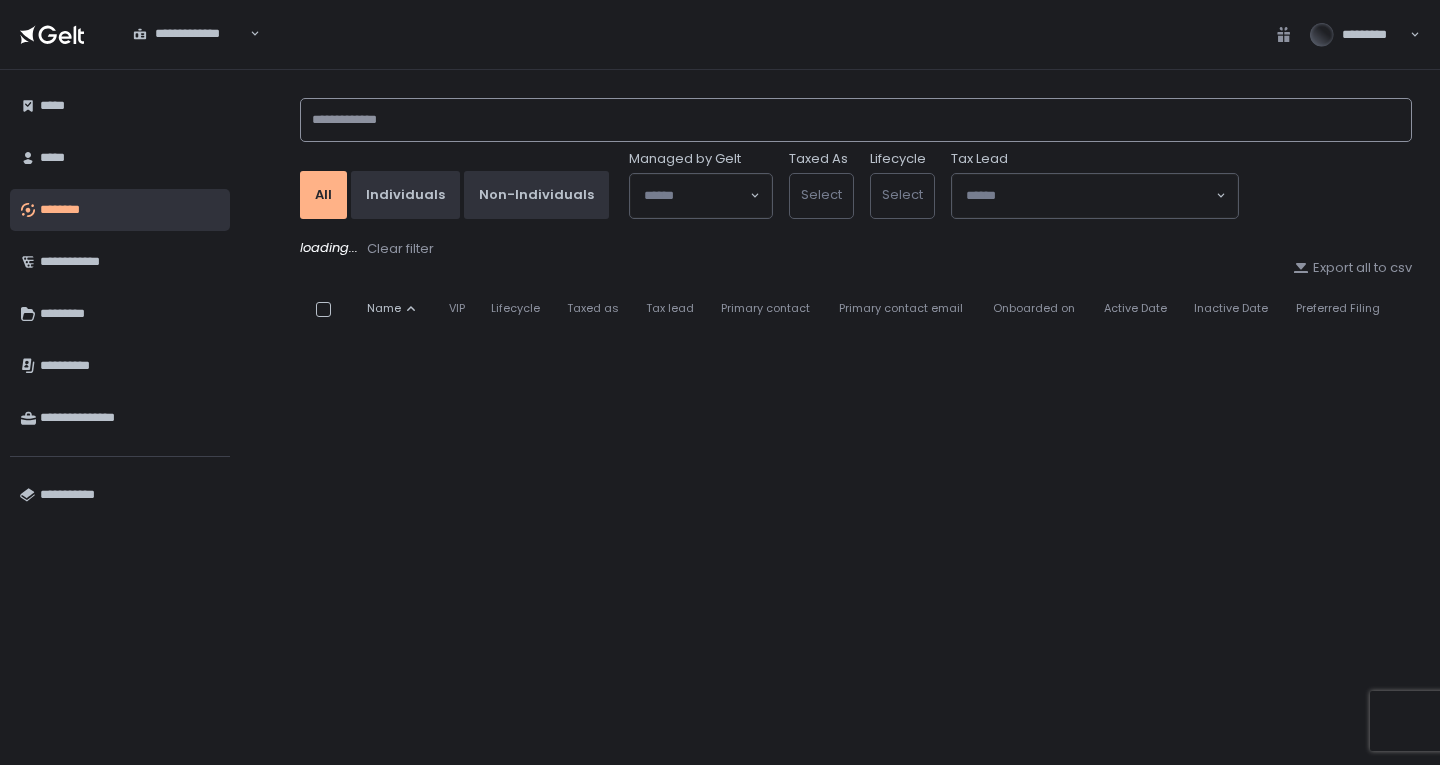 click 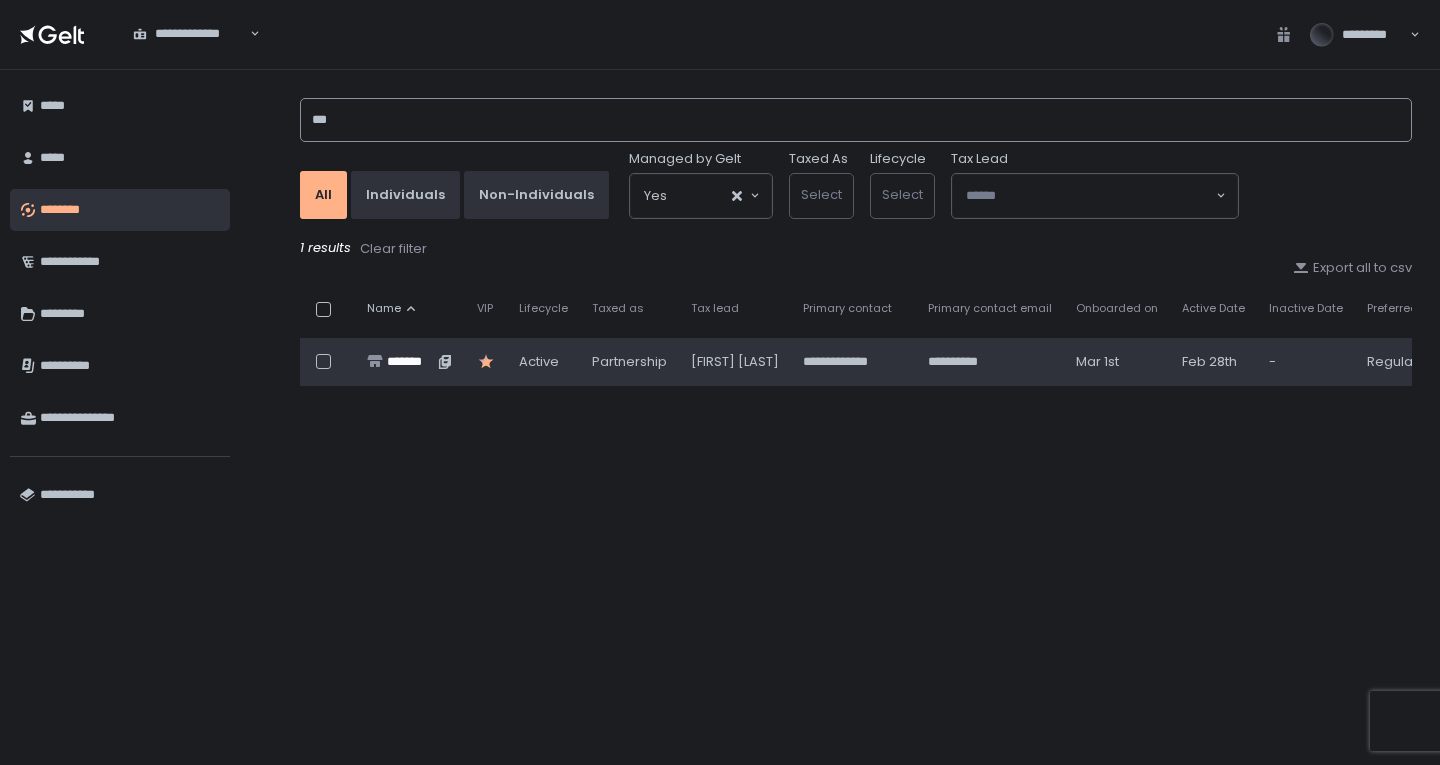 type on "***" 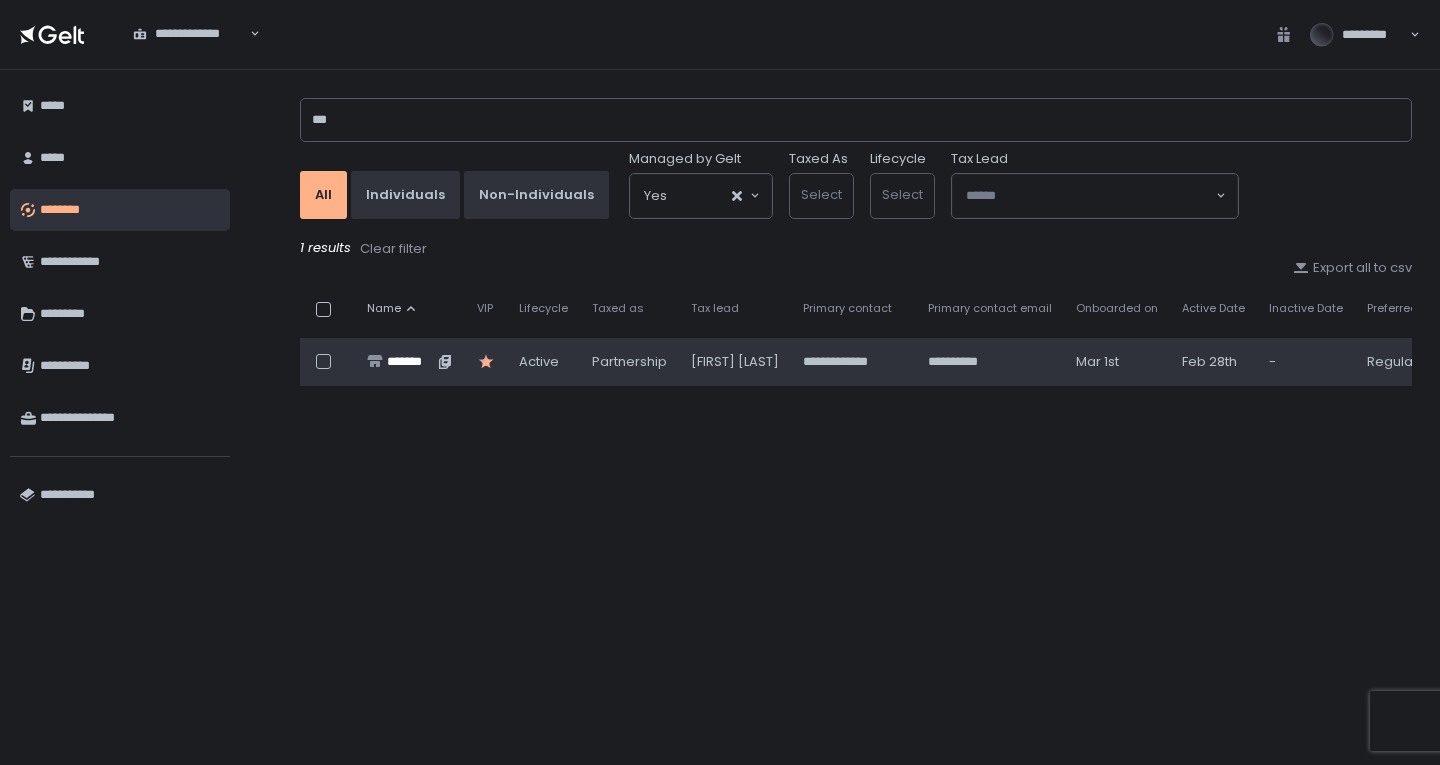 click on "*******" at bounding box center [410, 362] 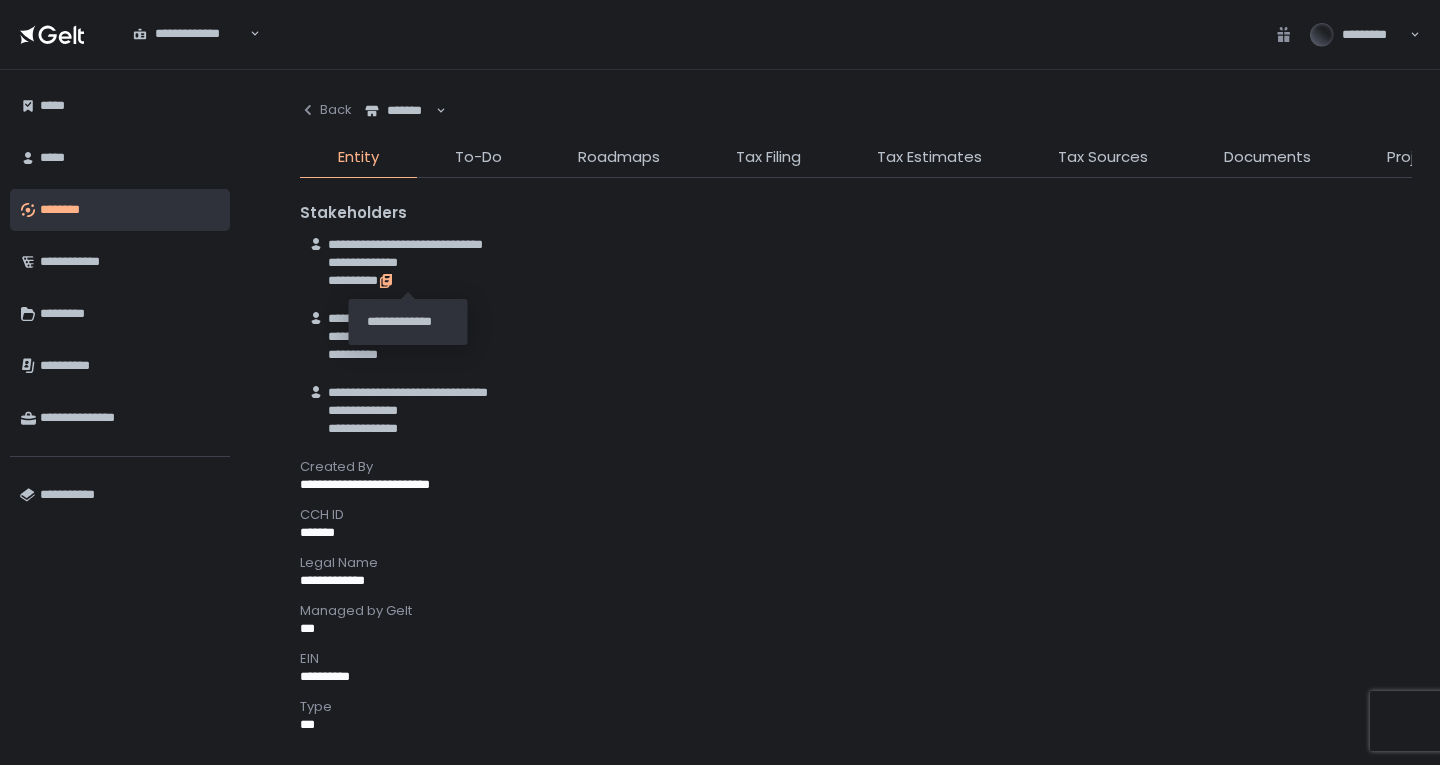 click 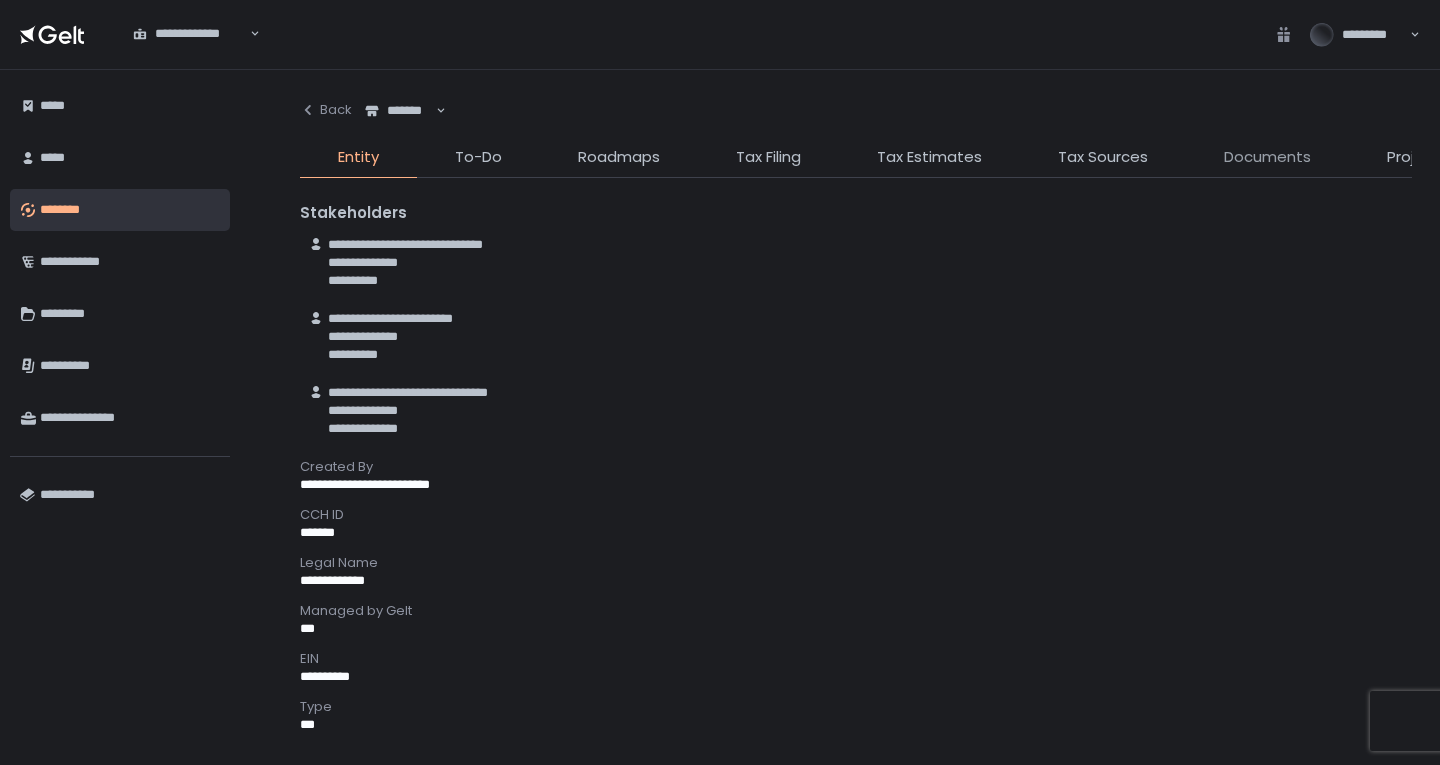 click on "Documents" at bounding box center (1267, 157) 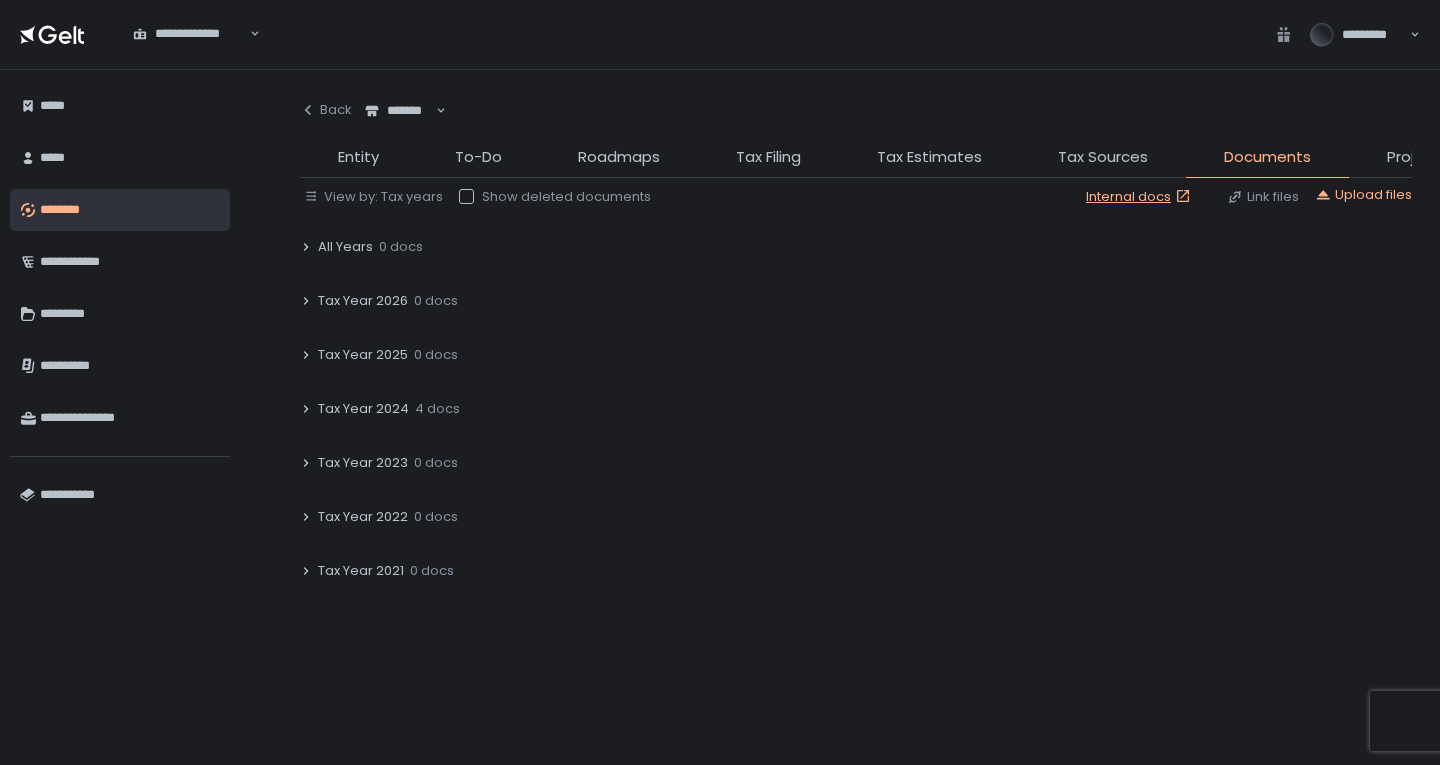 click on "4 docs" 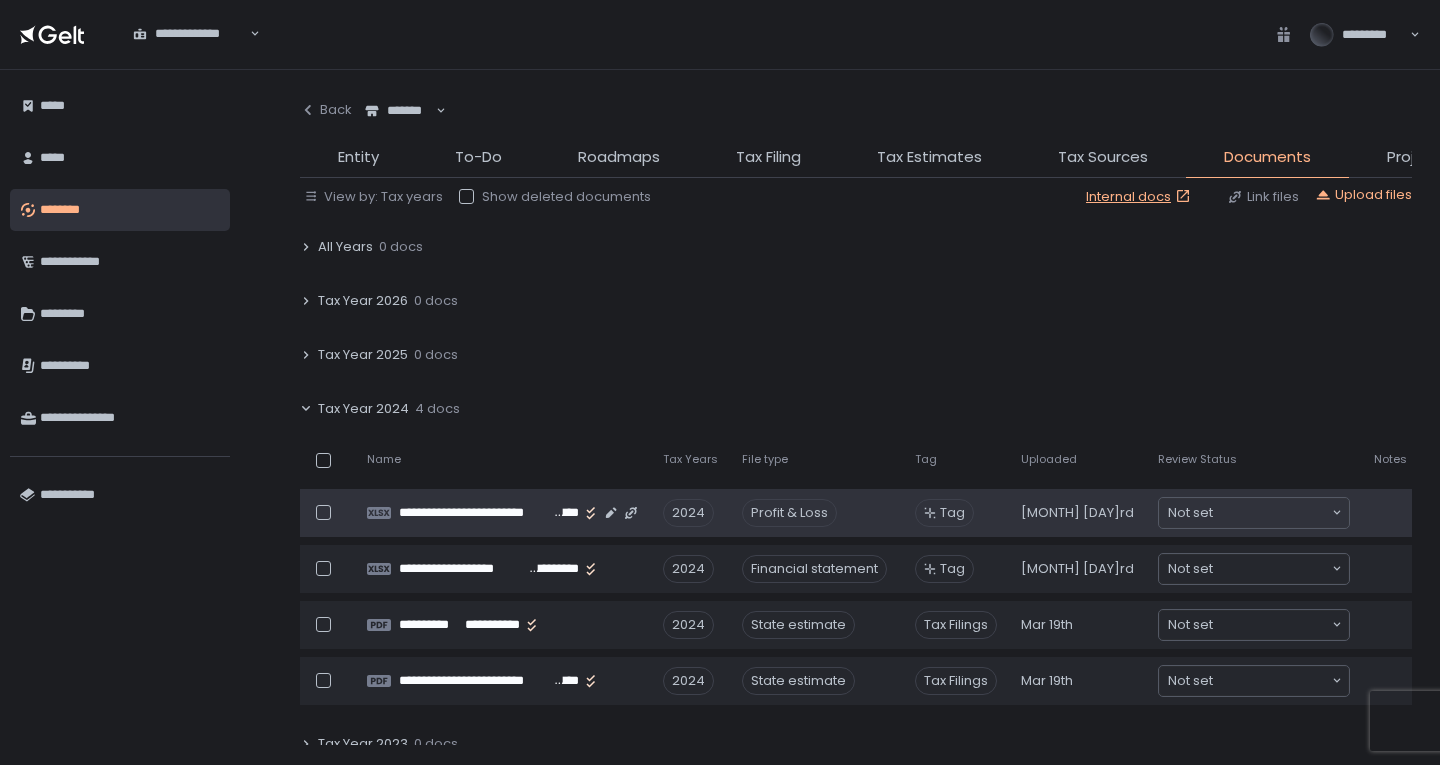 scroll, scrollTop: 100, scrollLeft: 0, axis: vertical 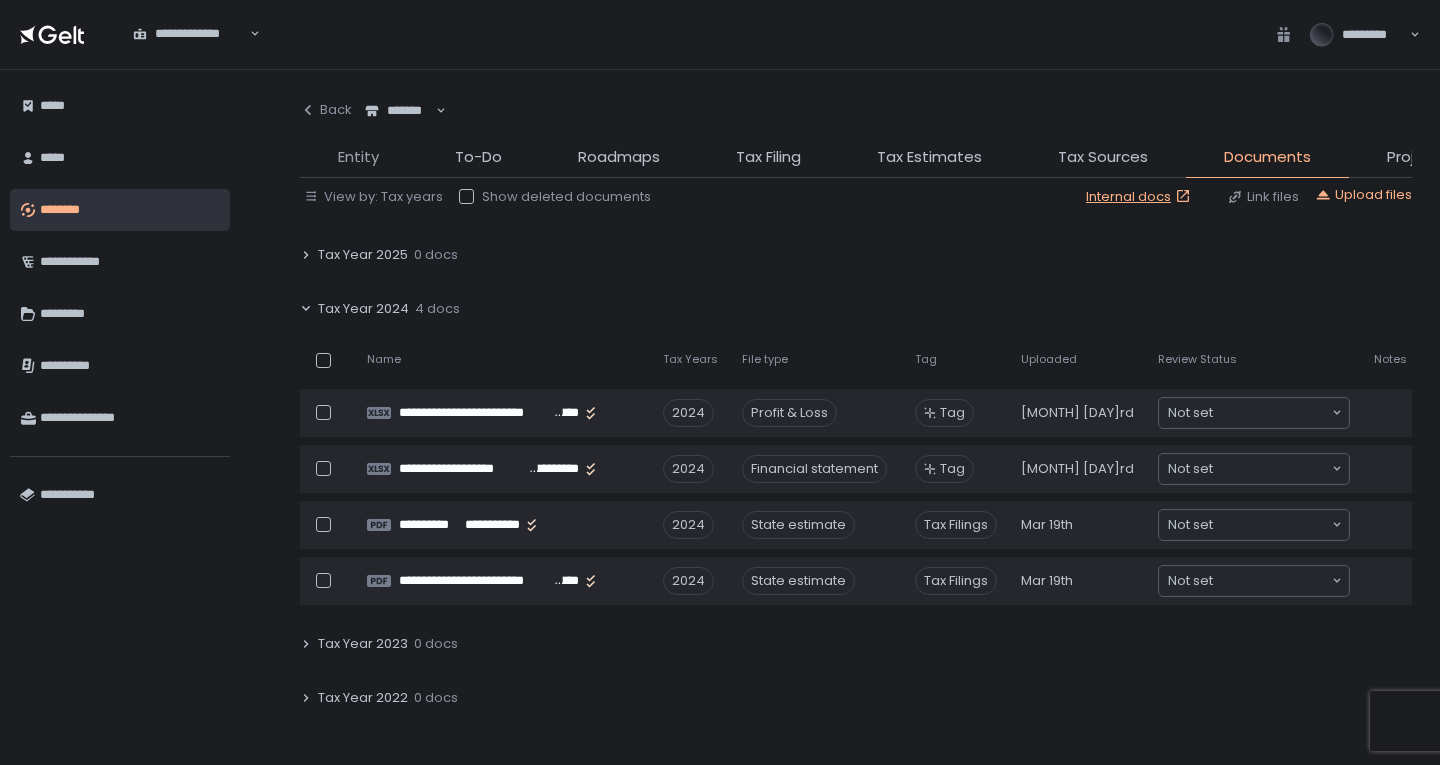 click on "Entity" at bounding box center [358, 157] 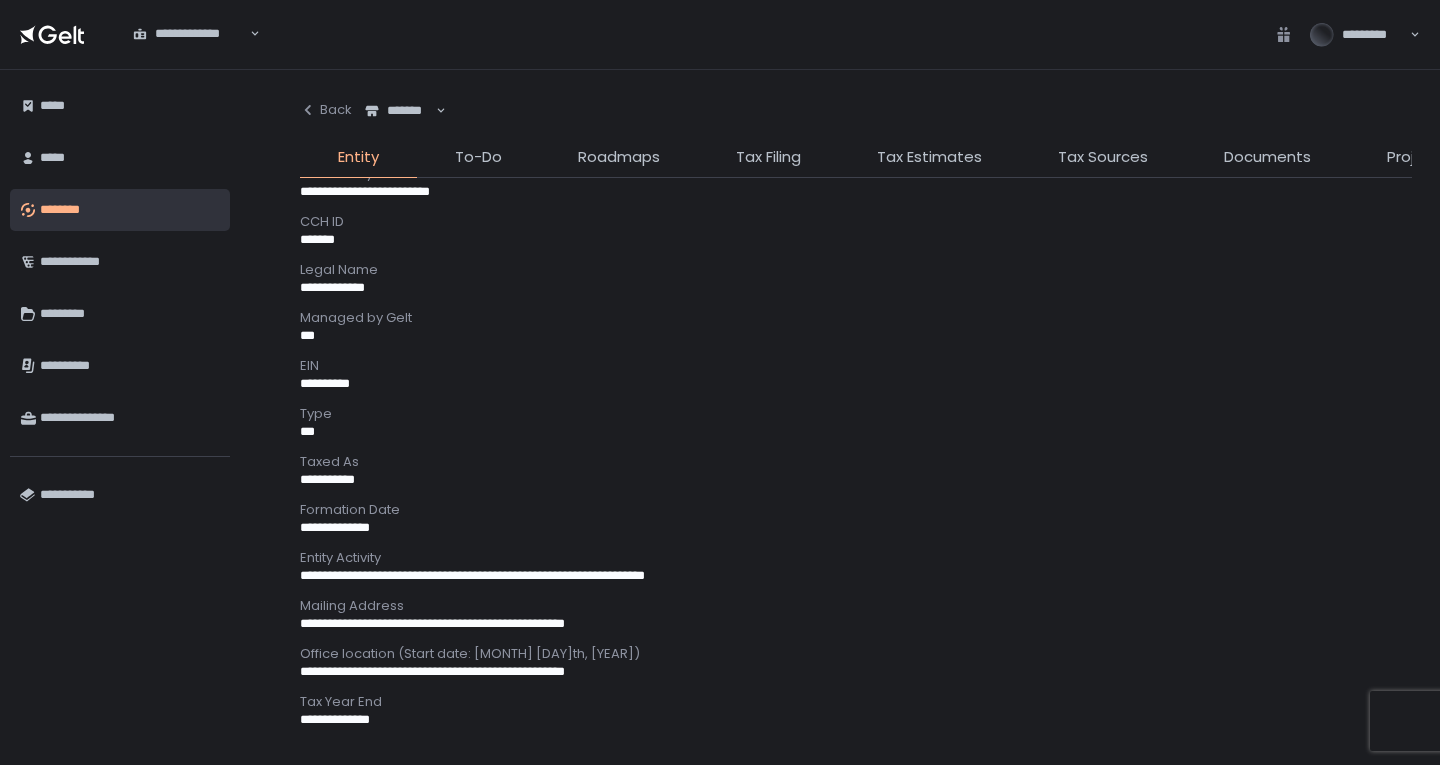 scroll, scrollTop: 393, scrollLeft: 0, axis: vertical 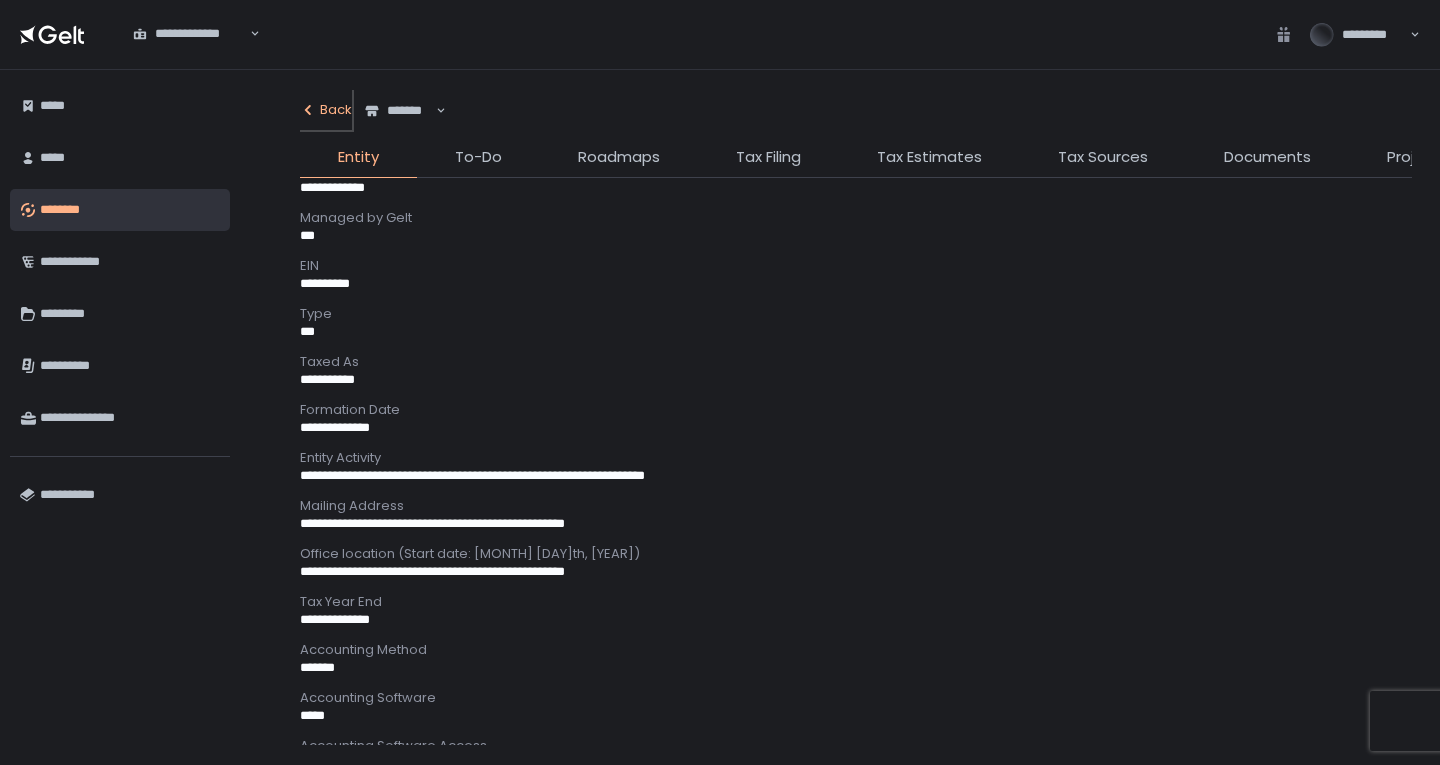 click on "Back" 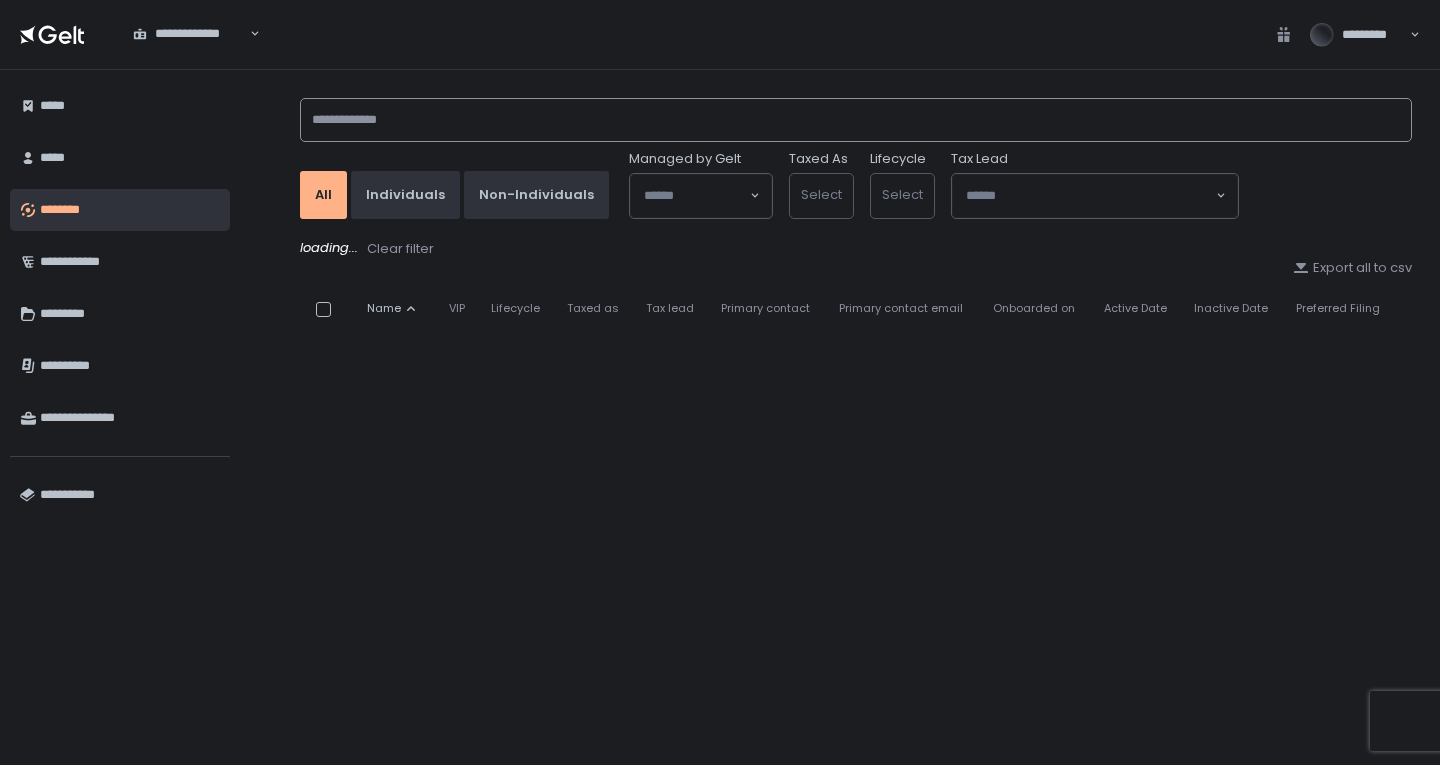 click 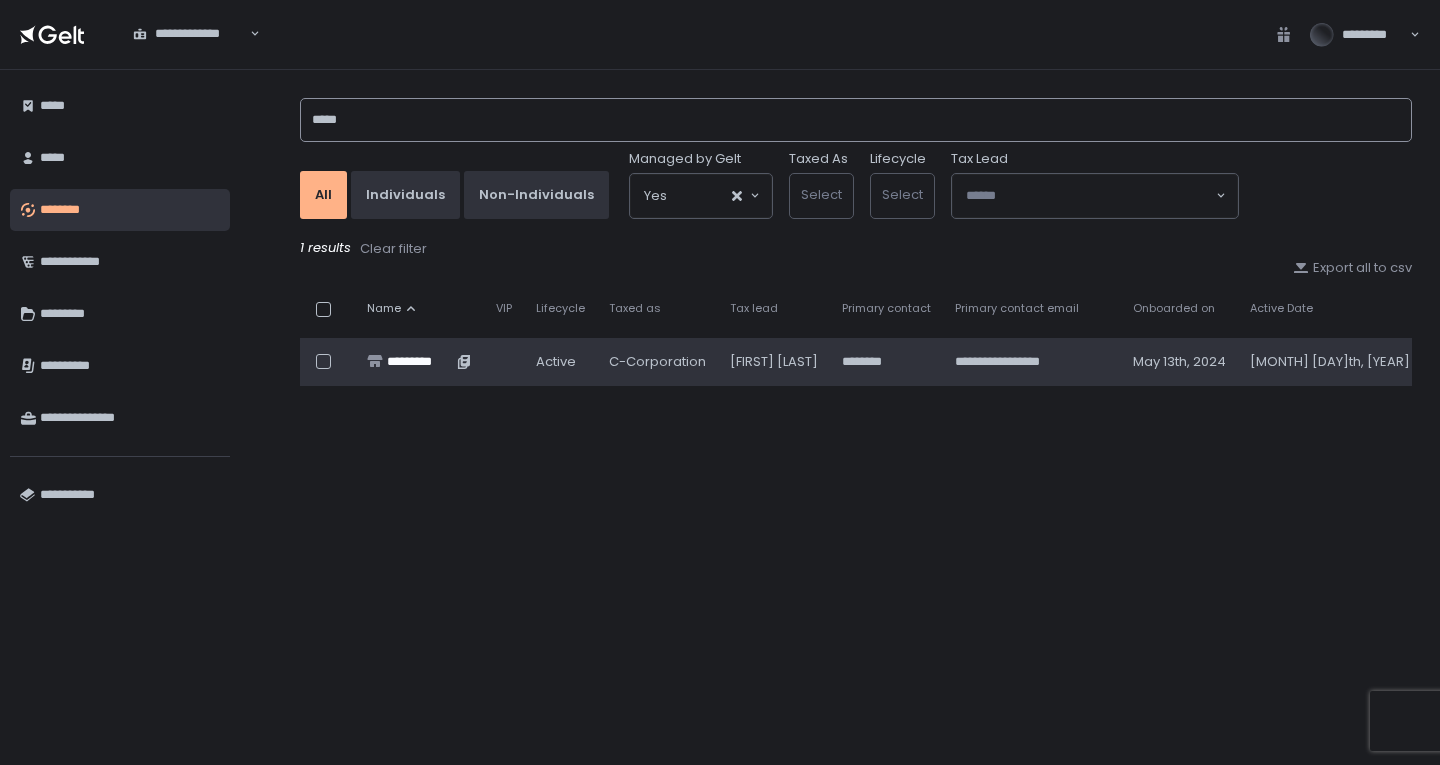type on "*****" 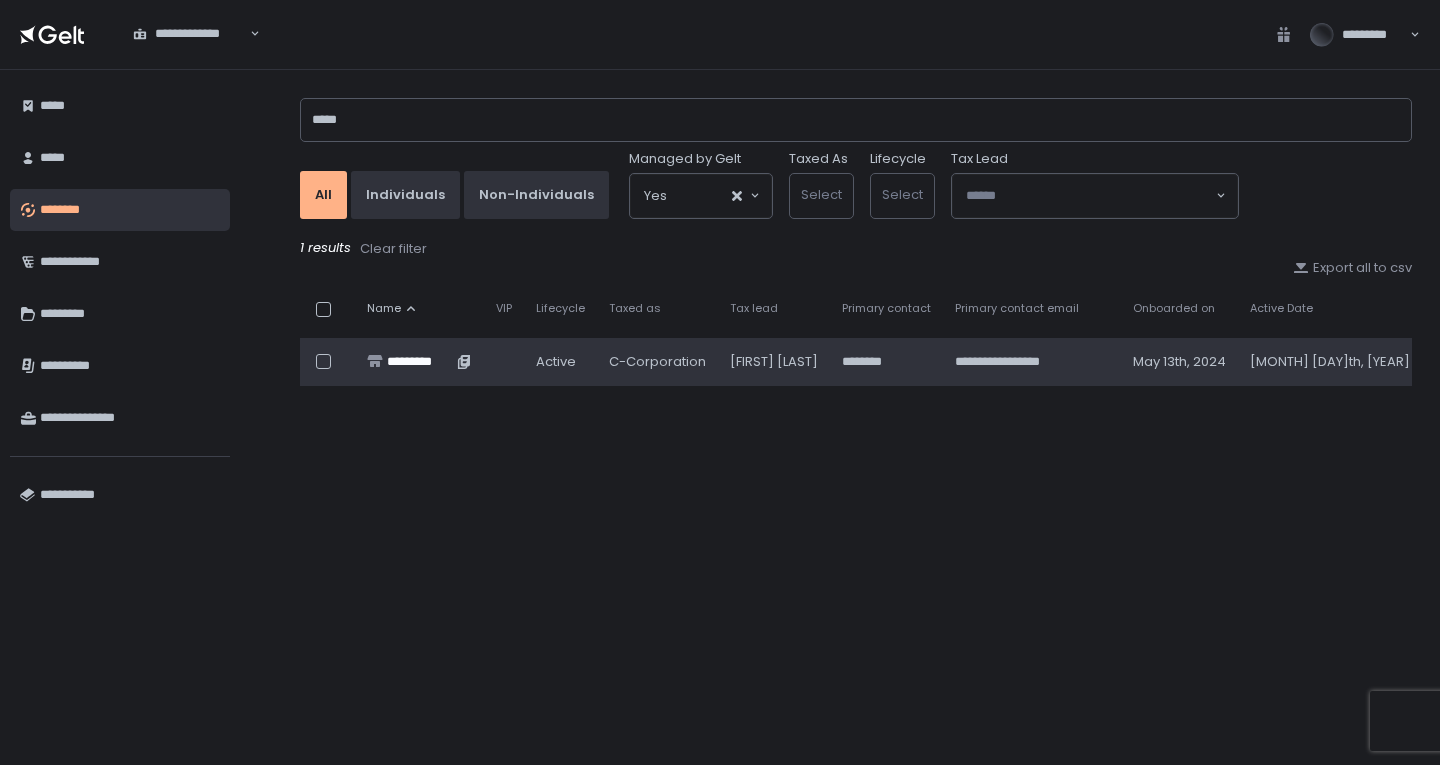 click on "*********" at bounding box center (419, 362) 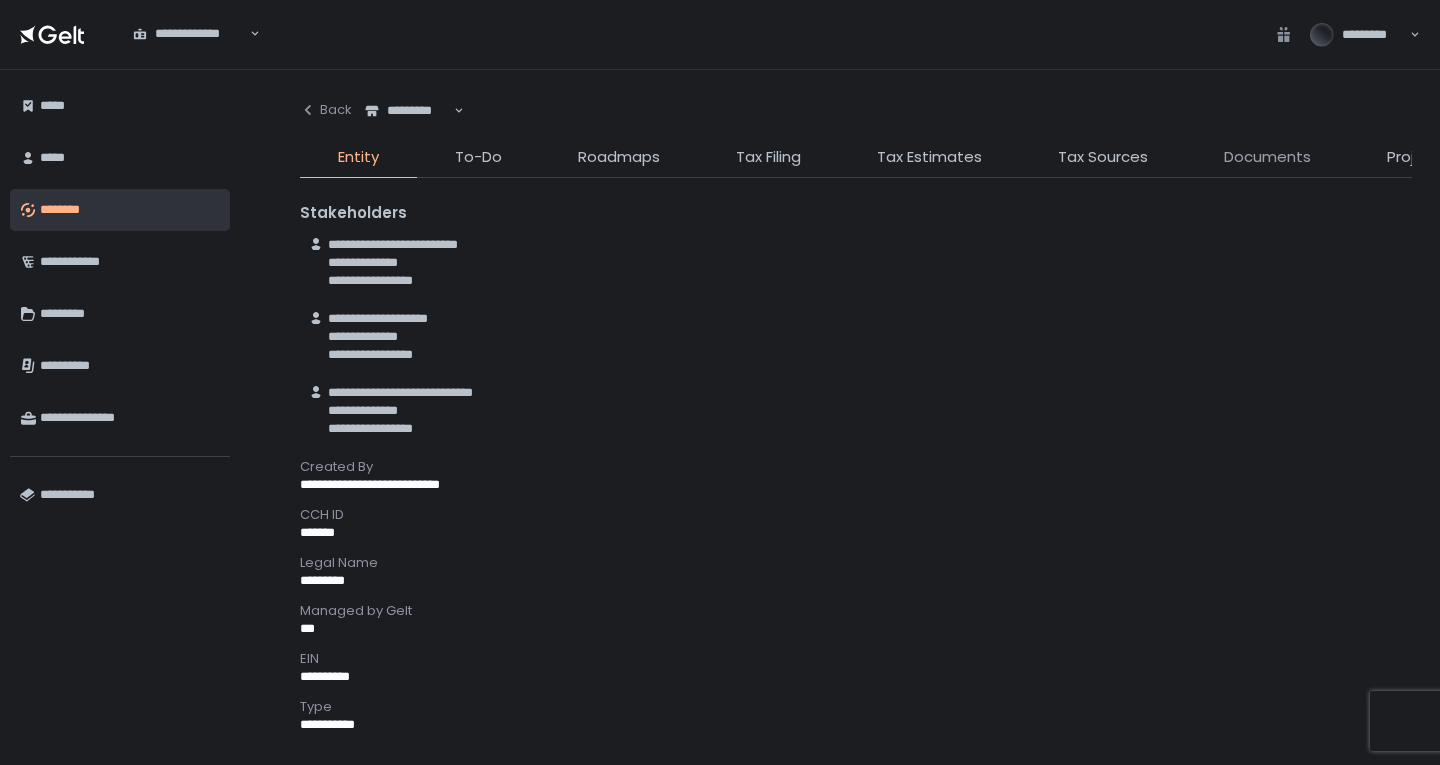 click on "Documents" at bounding box center [1267, 157] 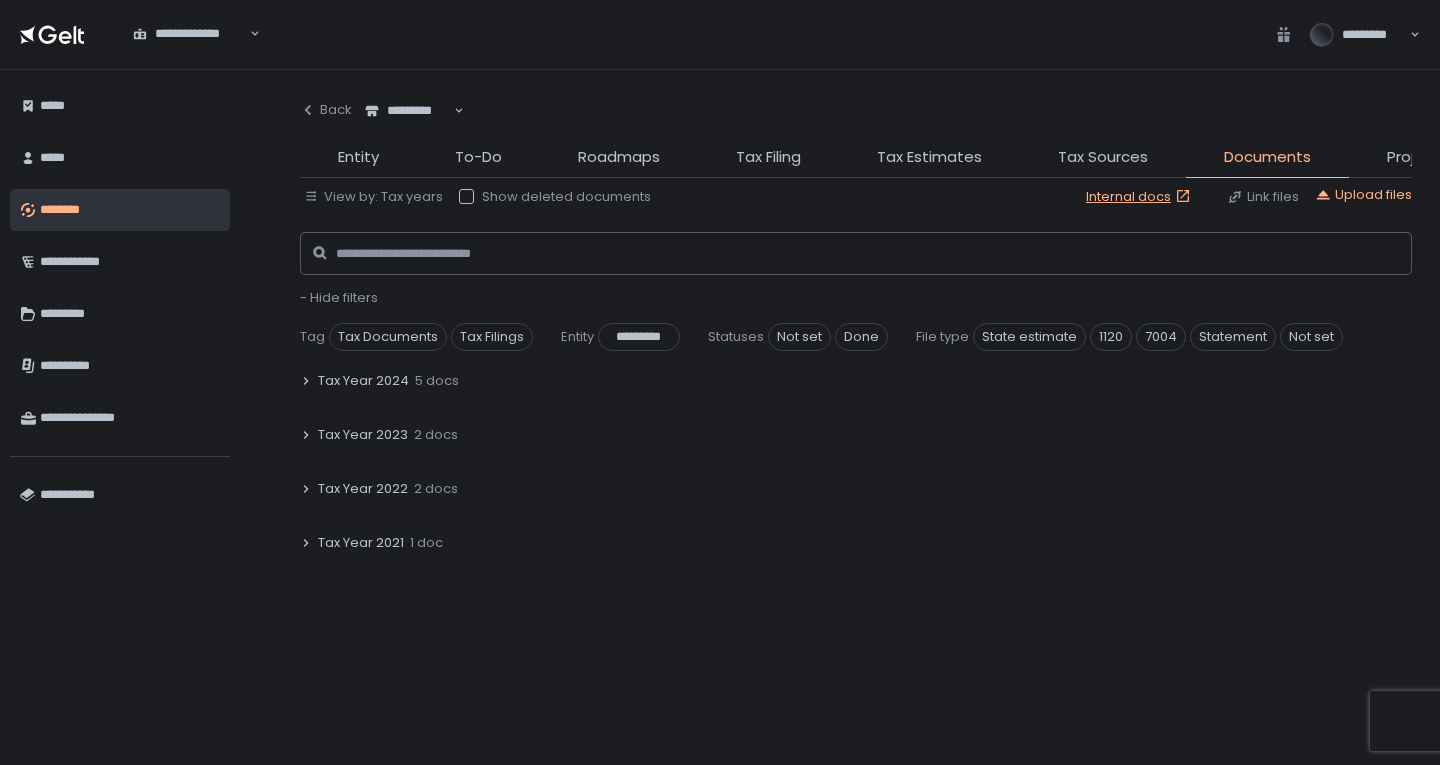 scroll, scrollTop: 0, scrollLeft: 0, axis: both 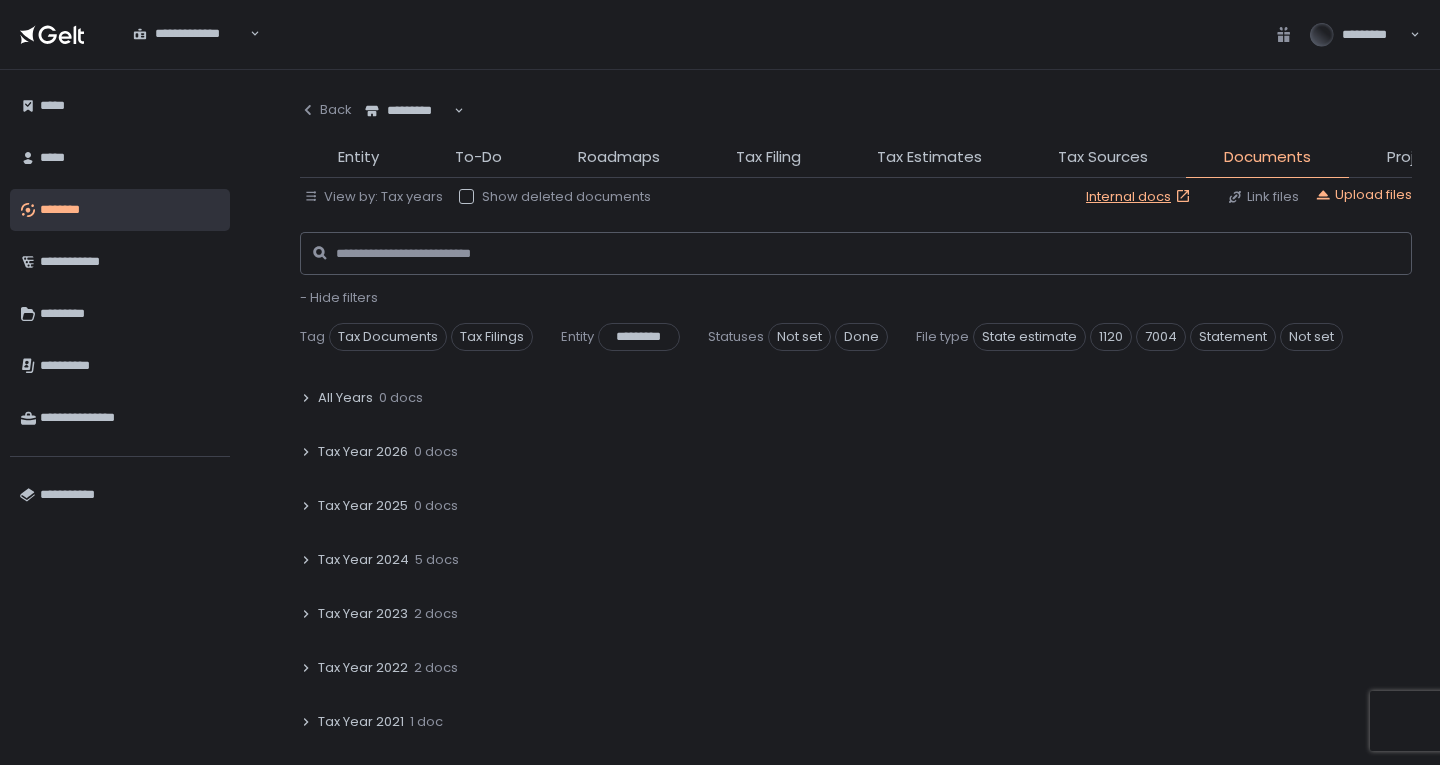 click on "5 docs" 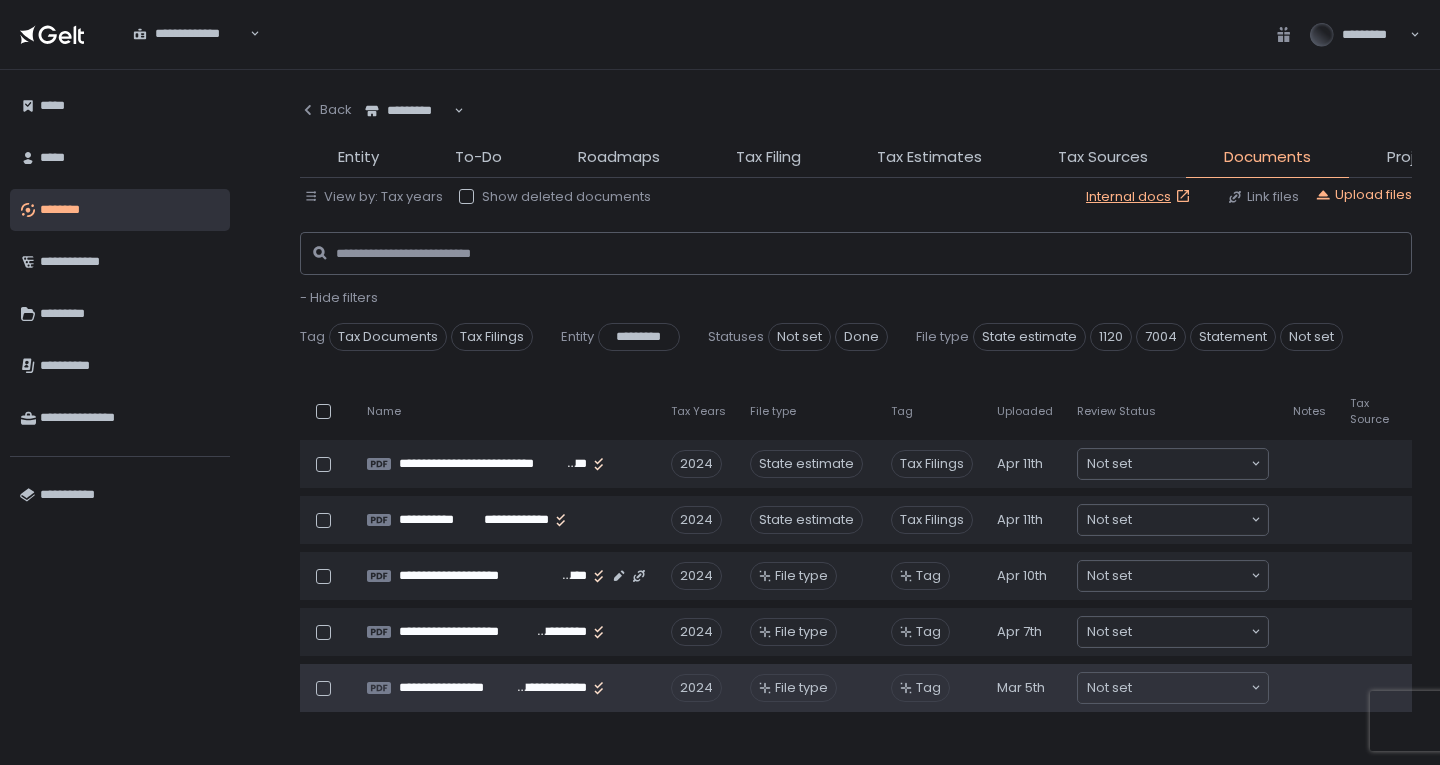 scroll, scrollTop: 400, scrollLeft: 0, axis: vertical 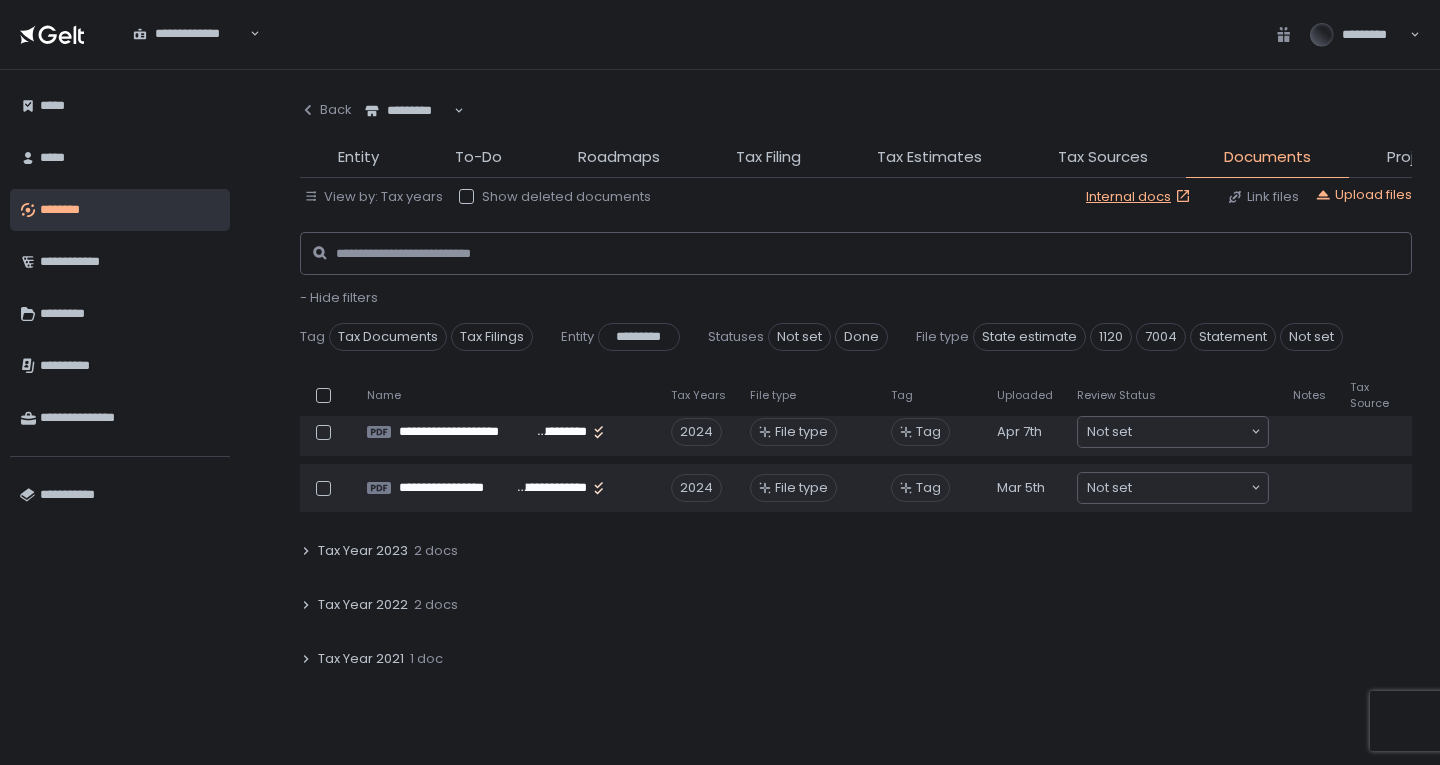 click on "2 docs" 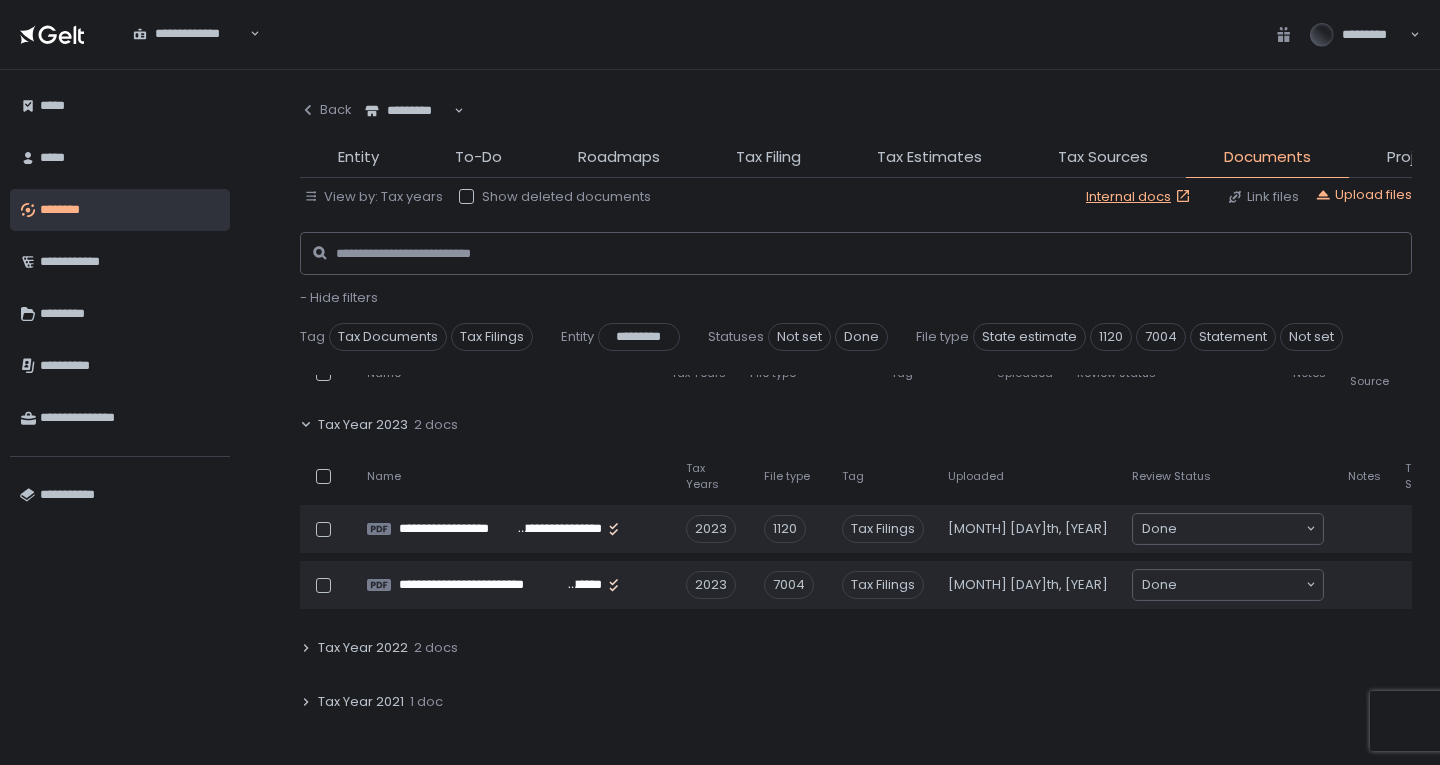 scroll, scrollTop: 600, scrollLeft: 0, axis: vertical 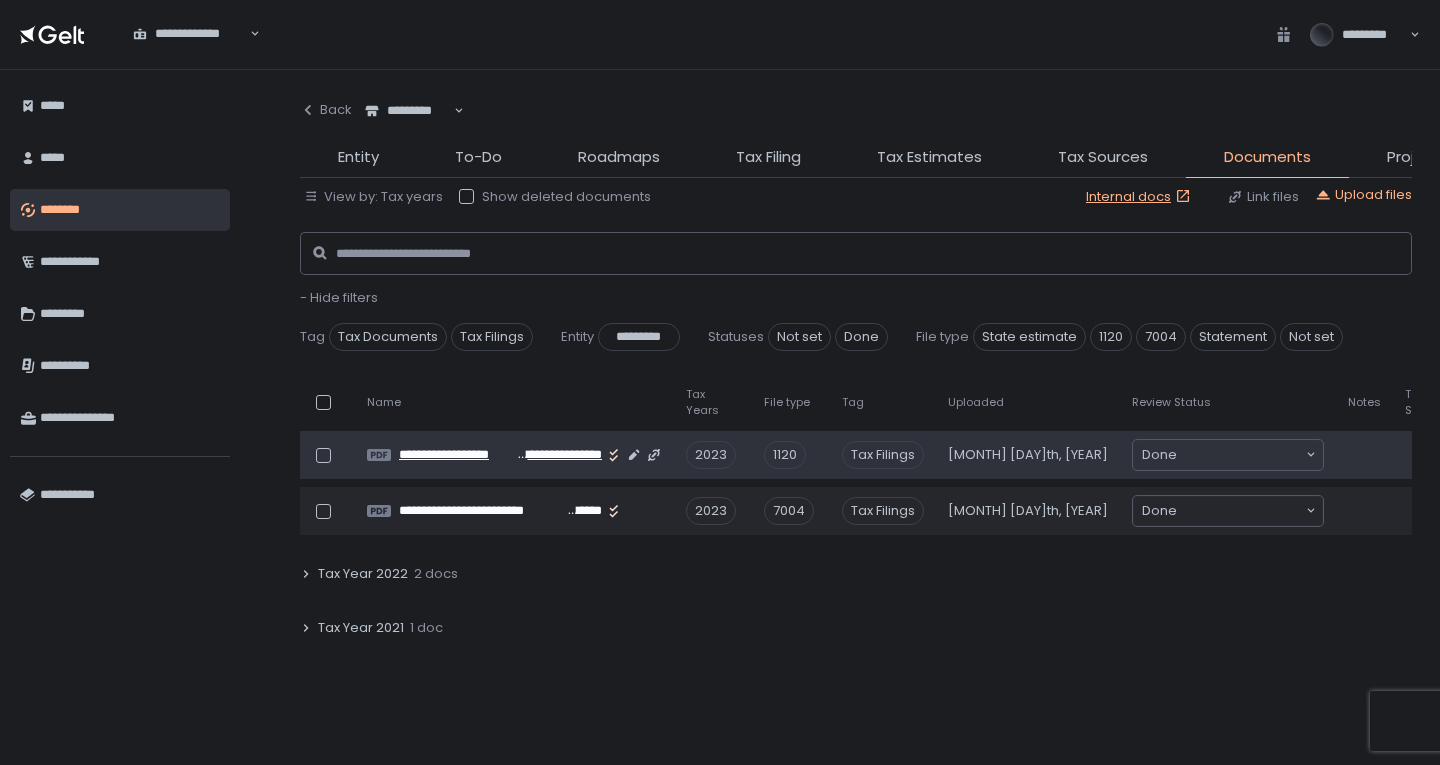 click on "**********" at bounding box center [559, 455] 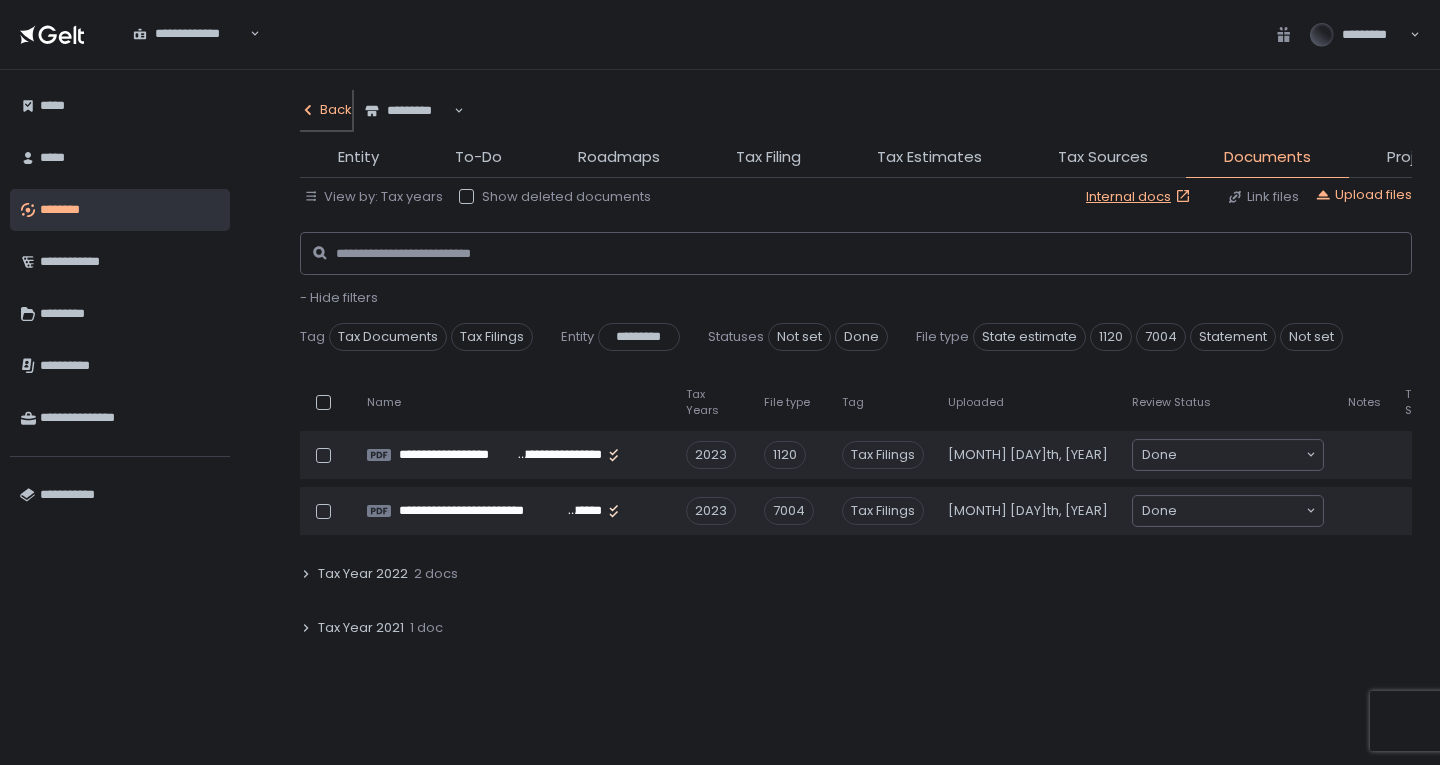 click on "Back" 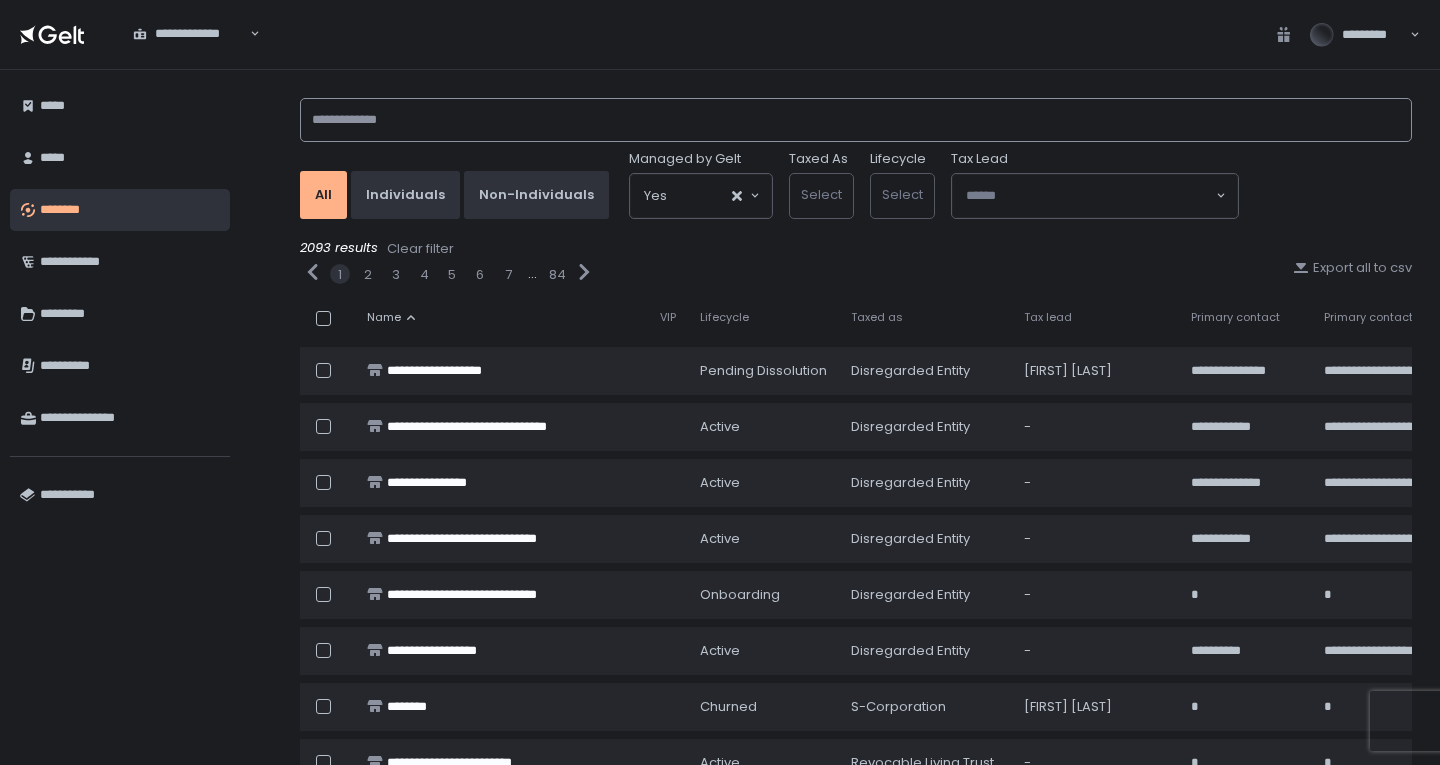 click 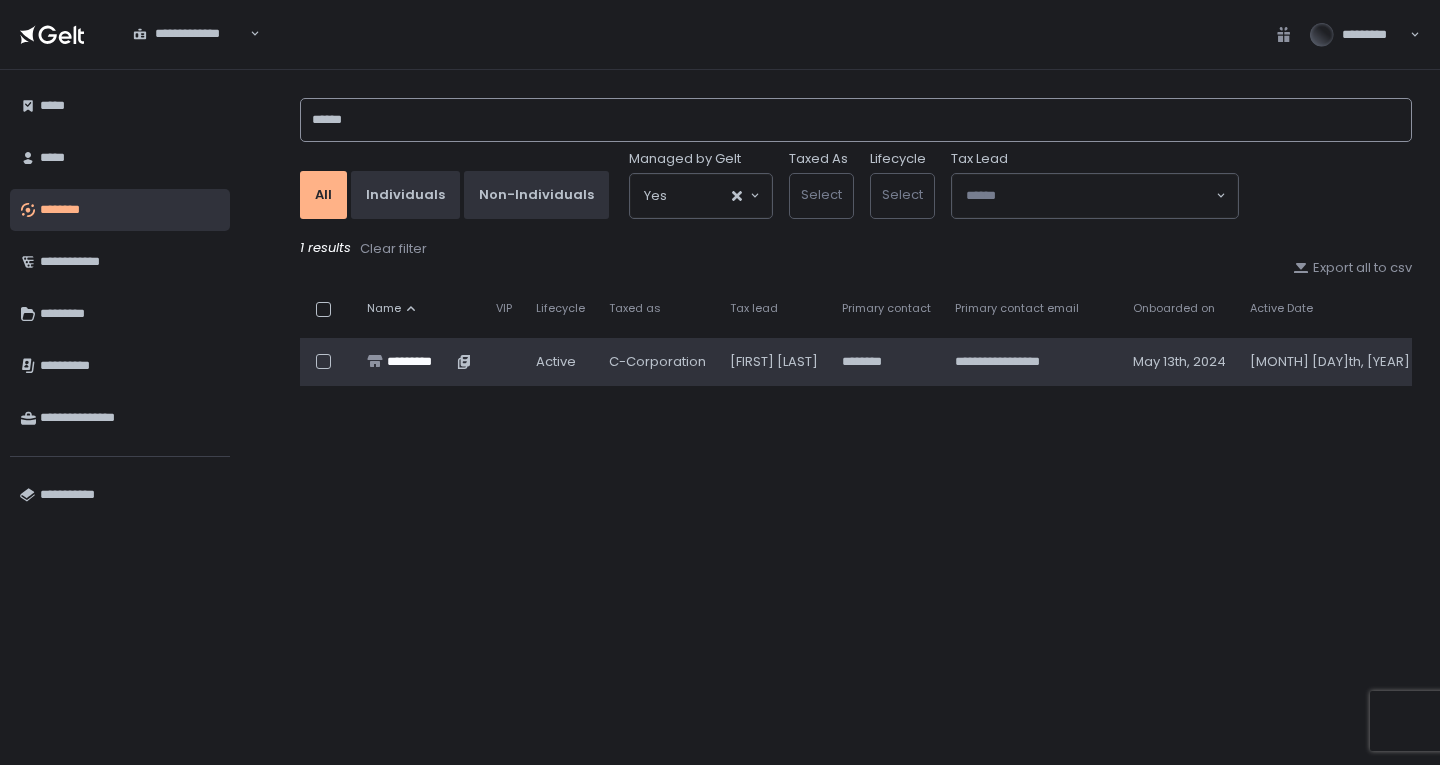 type on "*****" 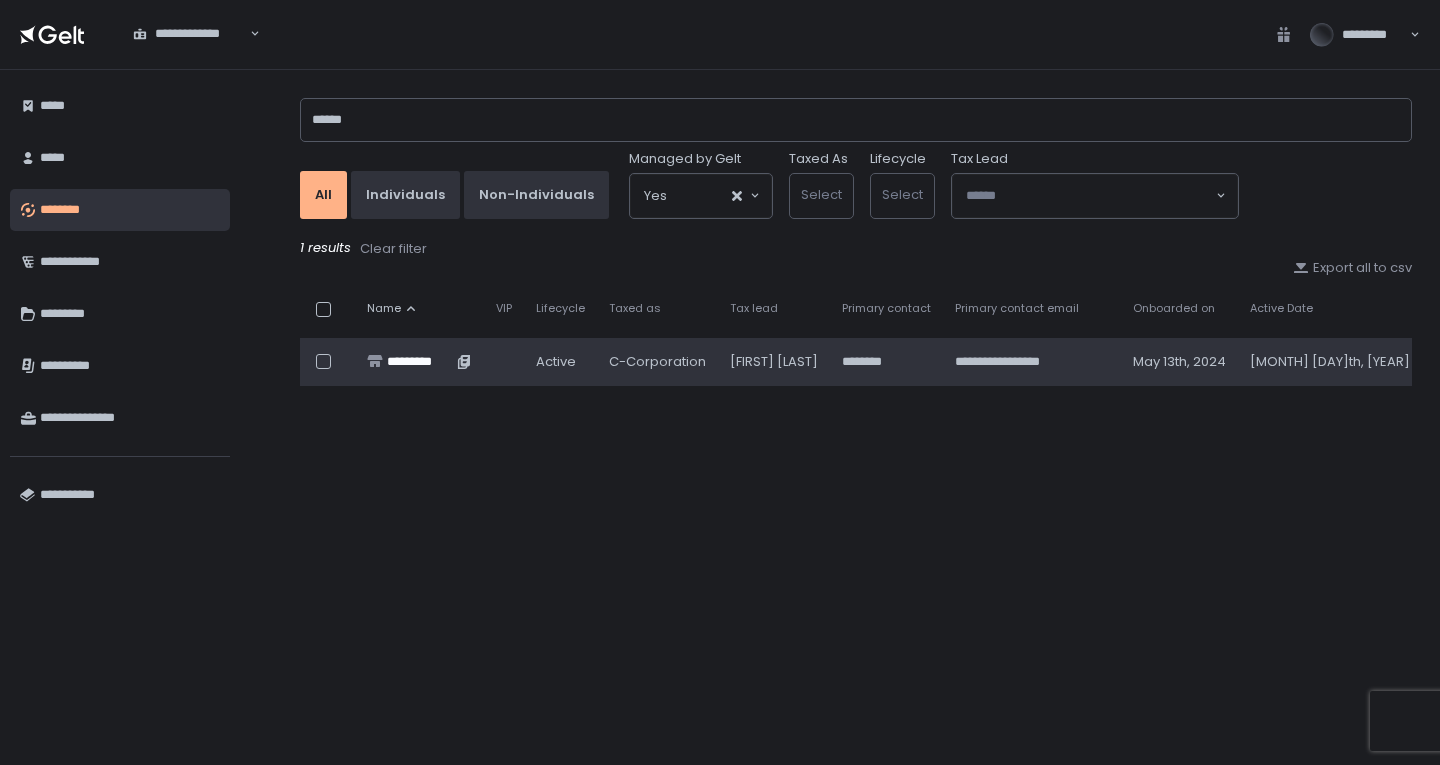 click on "*********" at bounding box center (419, 362) 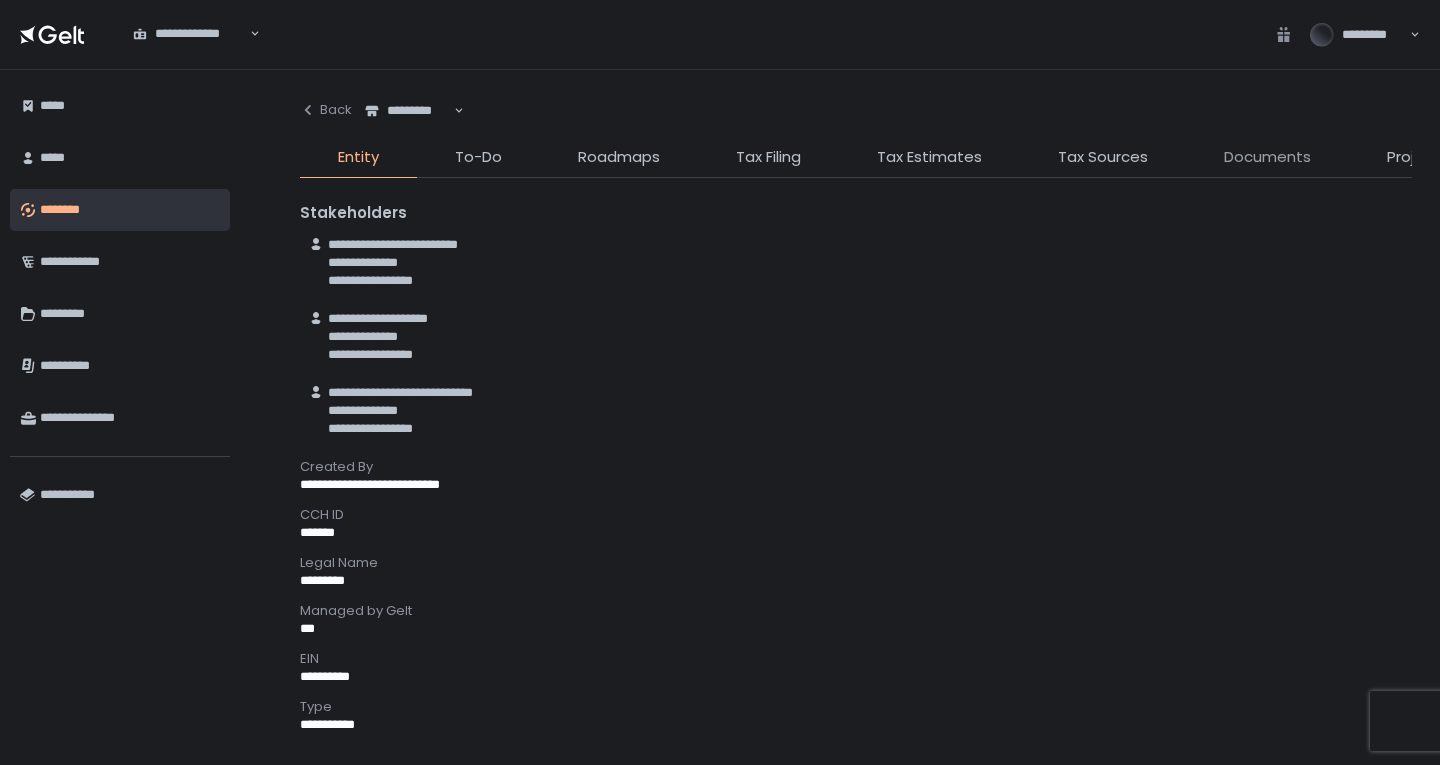 click on "Documents" at bounding box center (1267, 157) 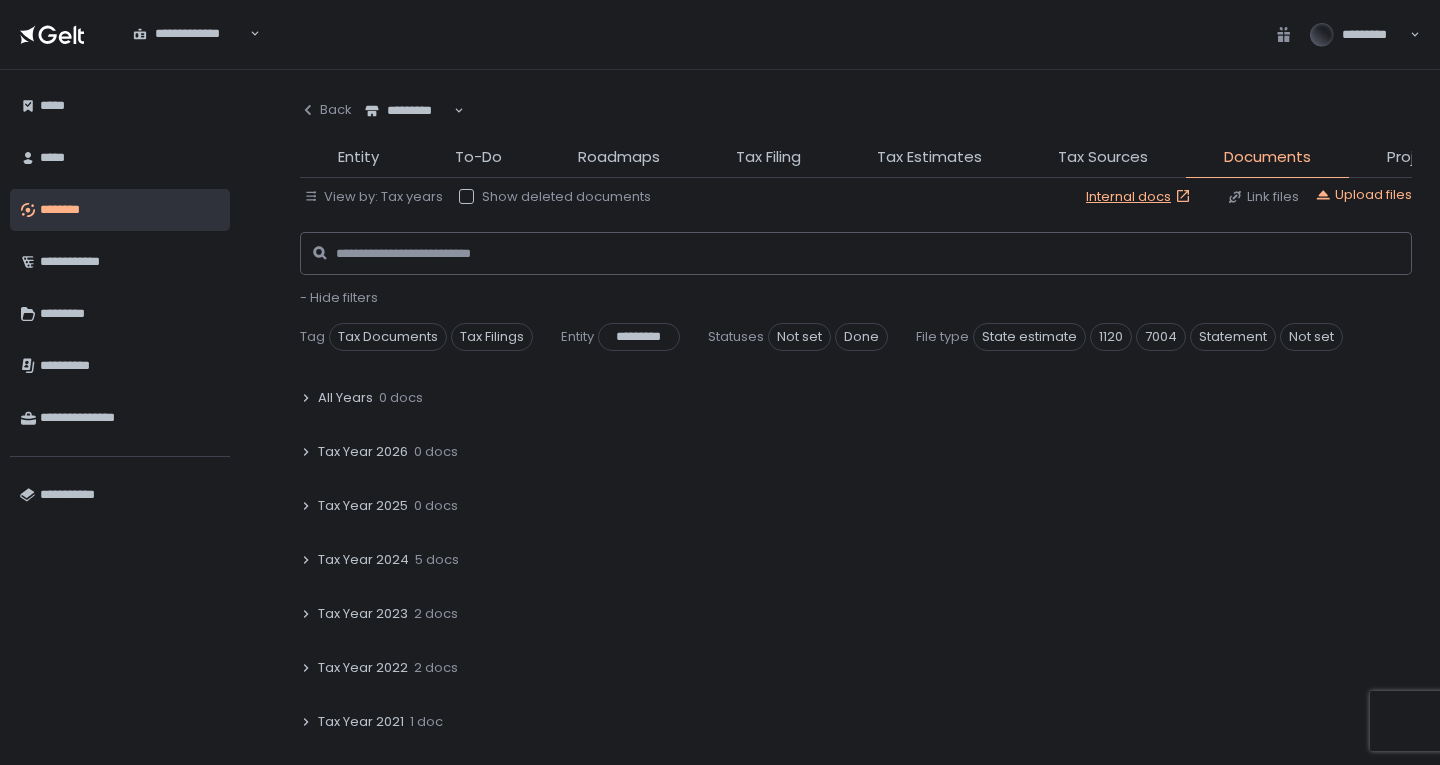 click on "5 docs" 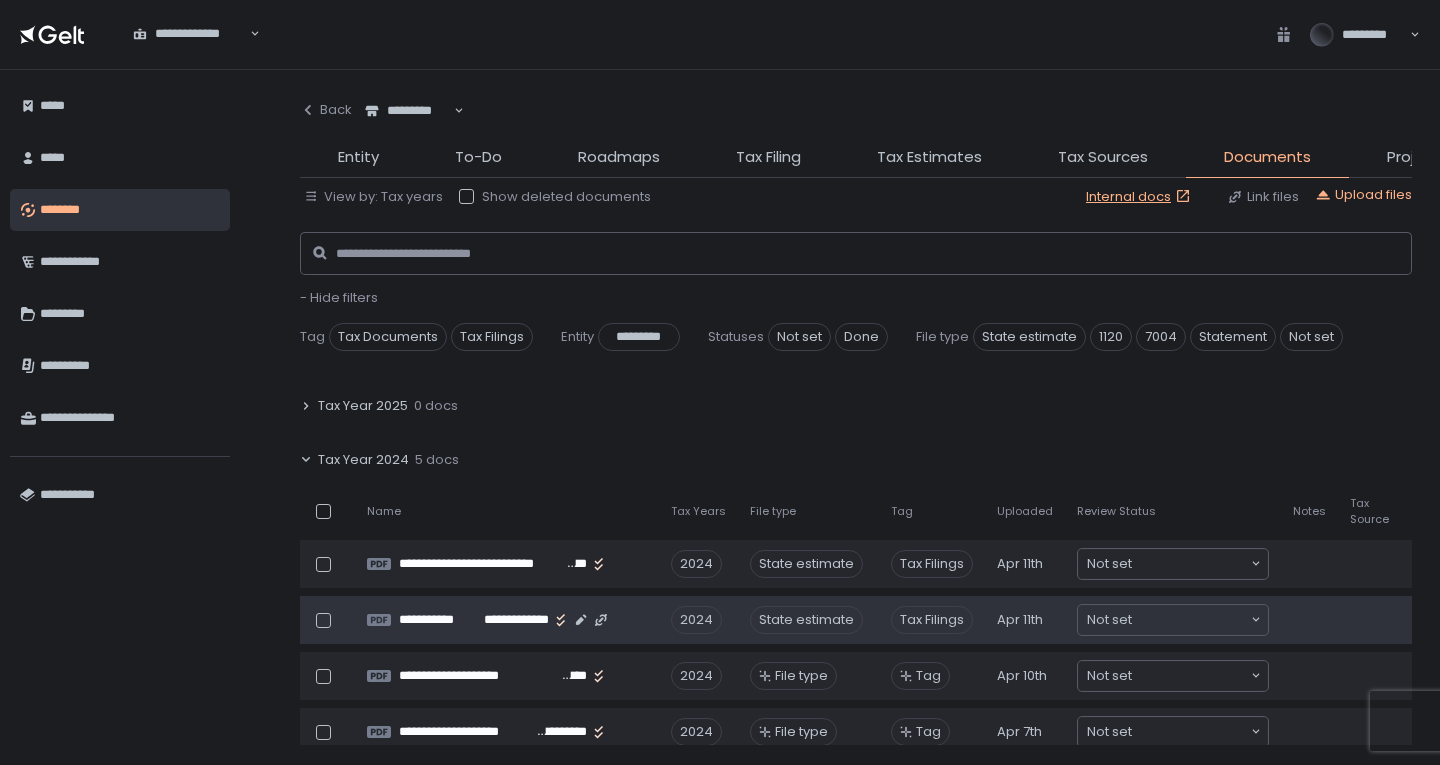scroll, scrollTop: 300, scrollLeft: 0, axis: vertical 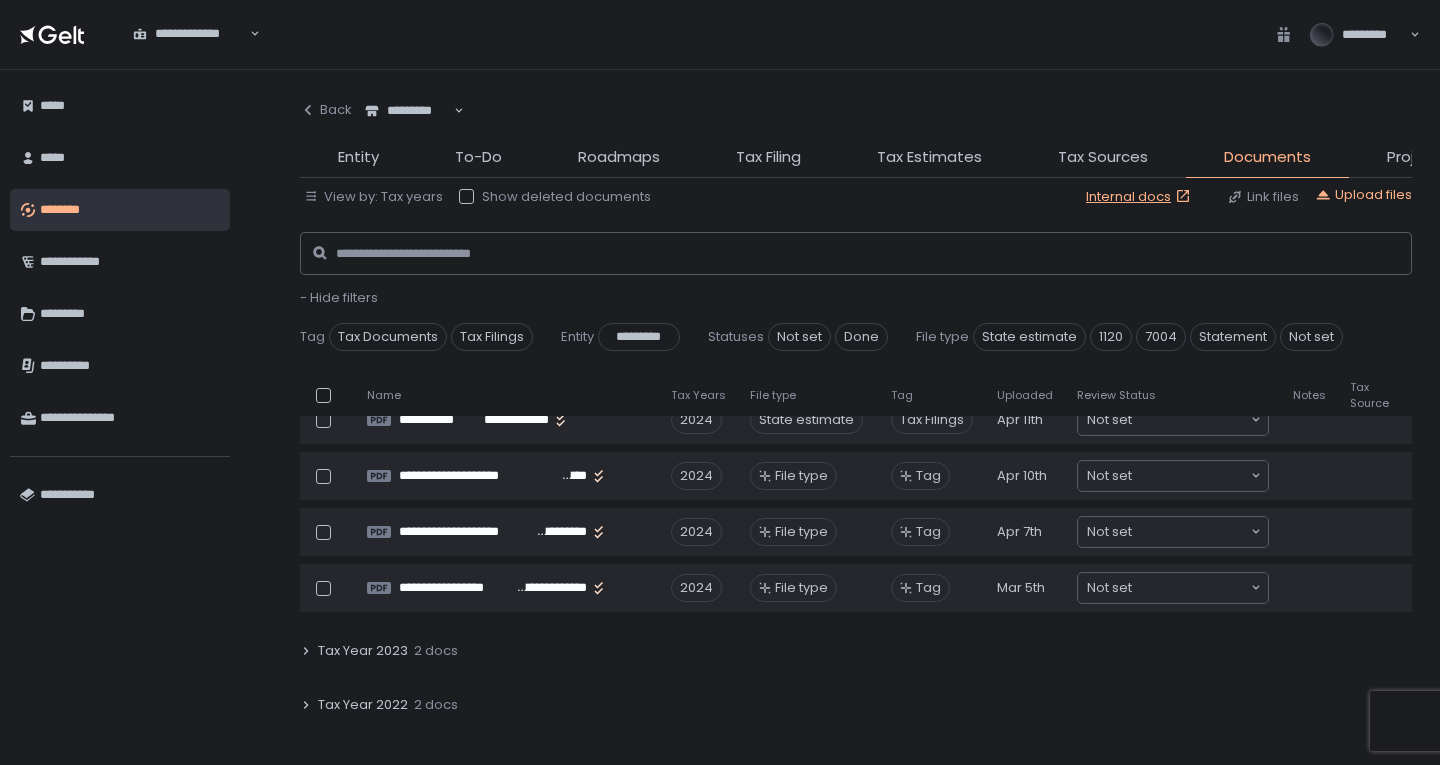 click on "2 docs" 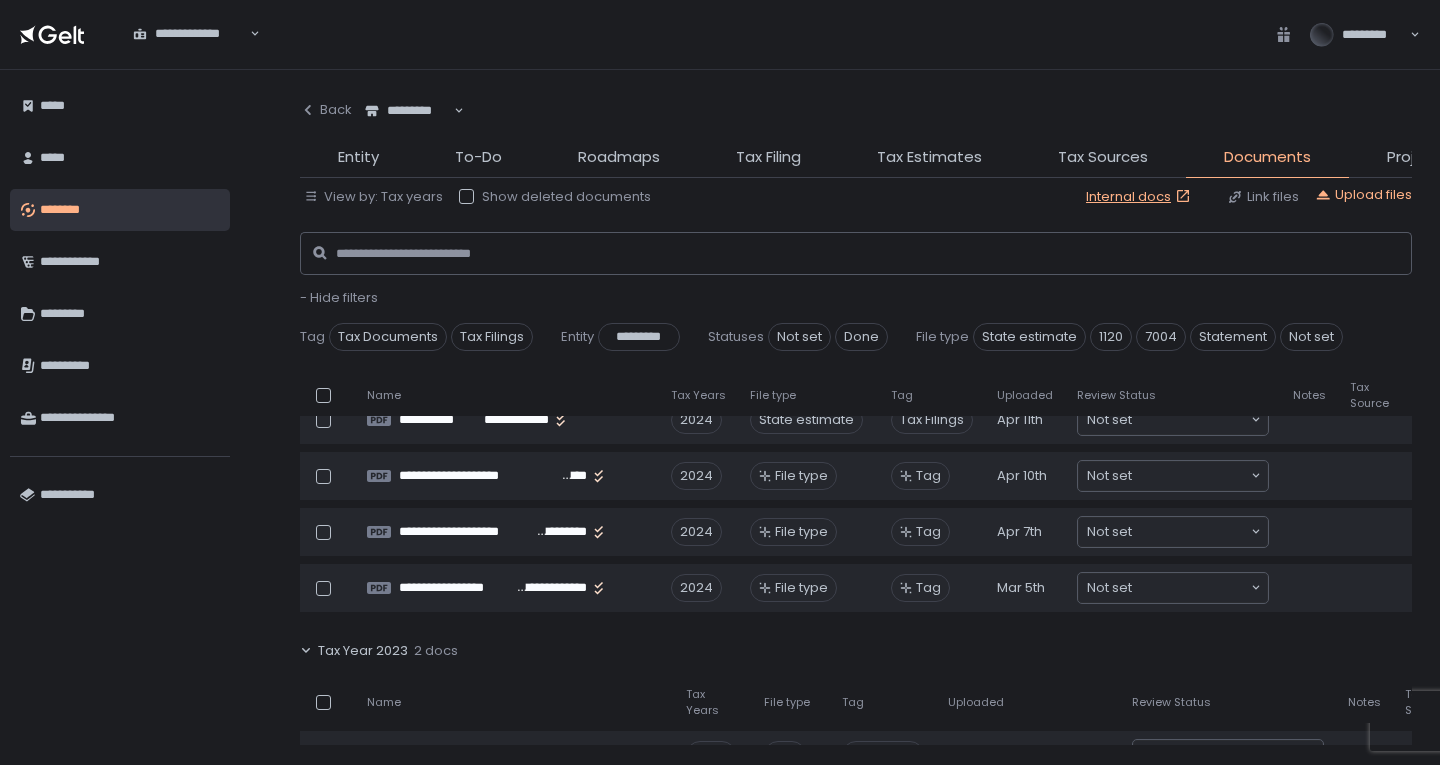 scroll, scrollTop: 500, scrollLeft: 0, axis: vertical 